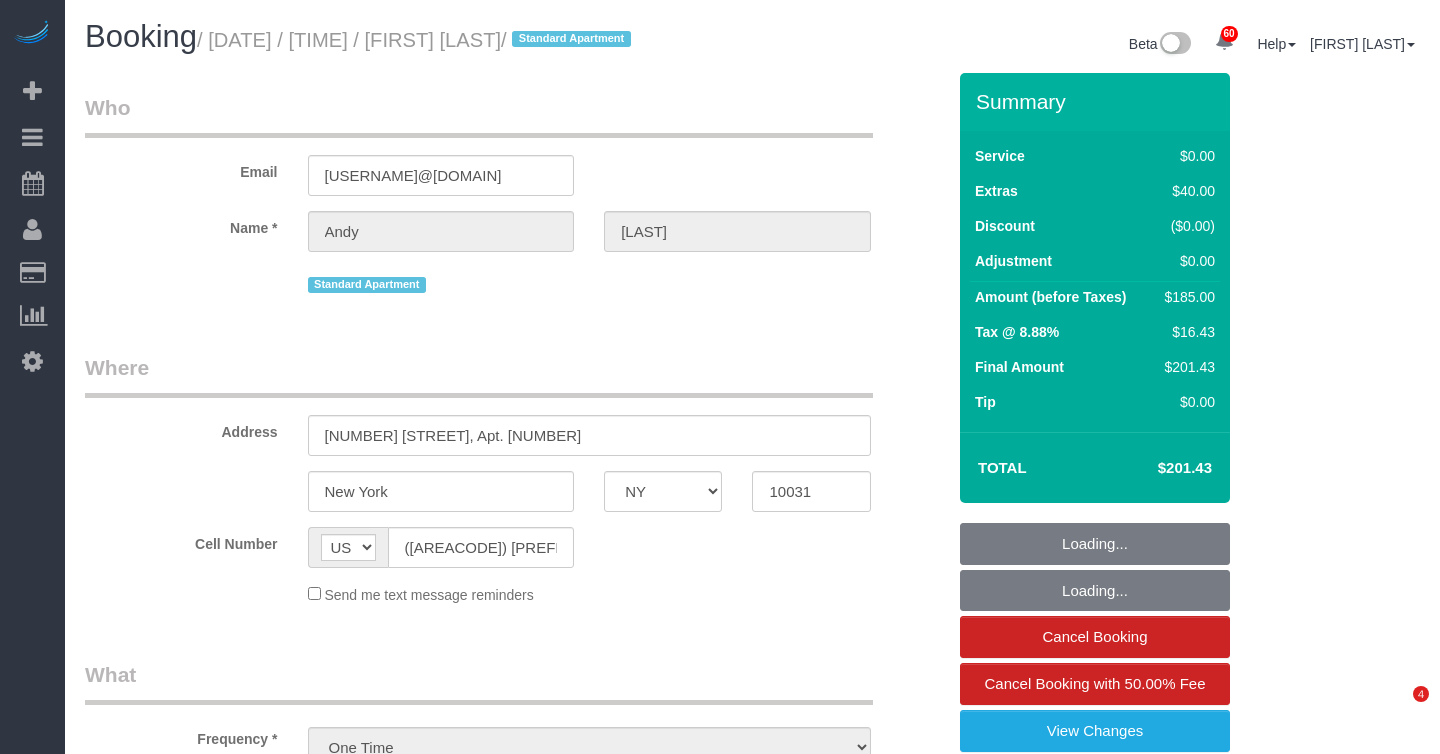 select on "NY" 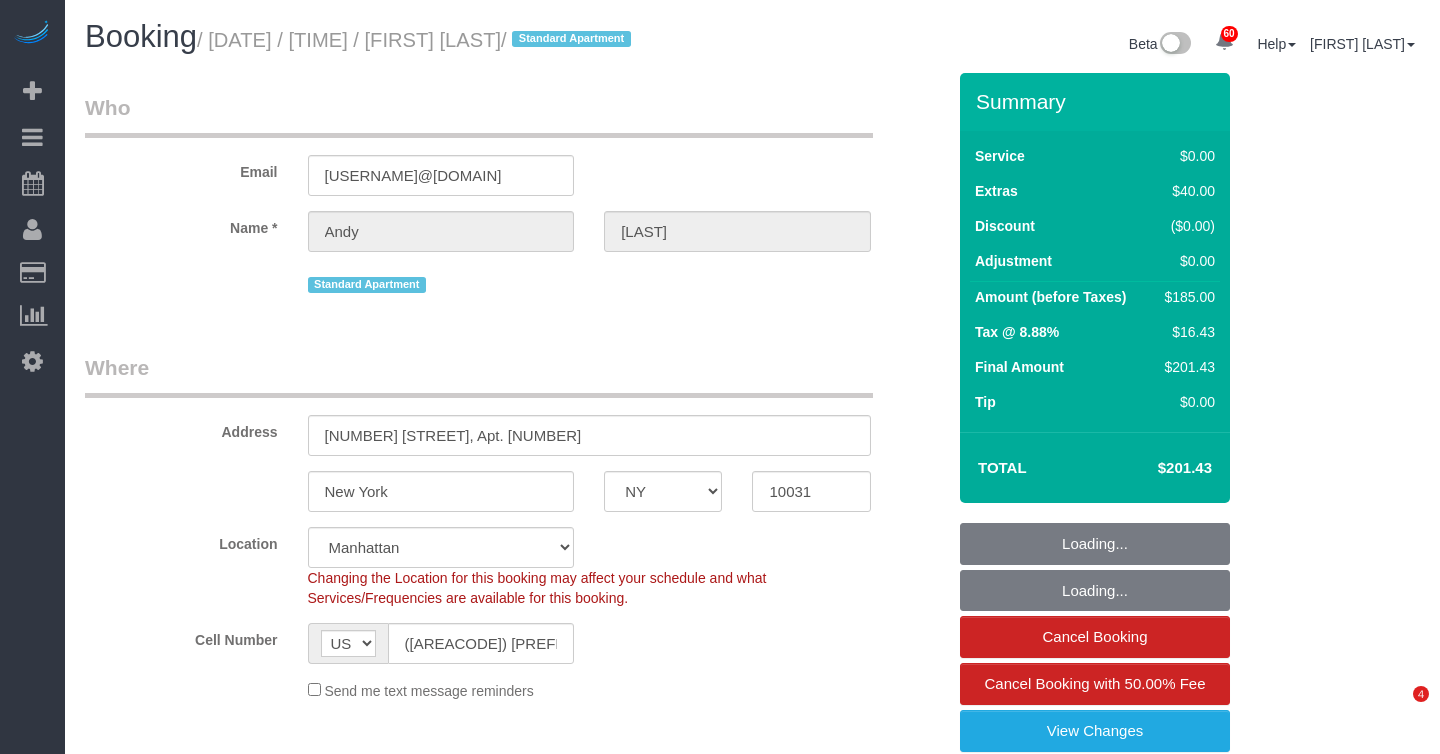 select 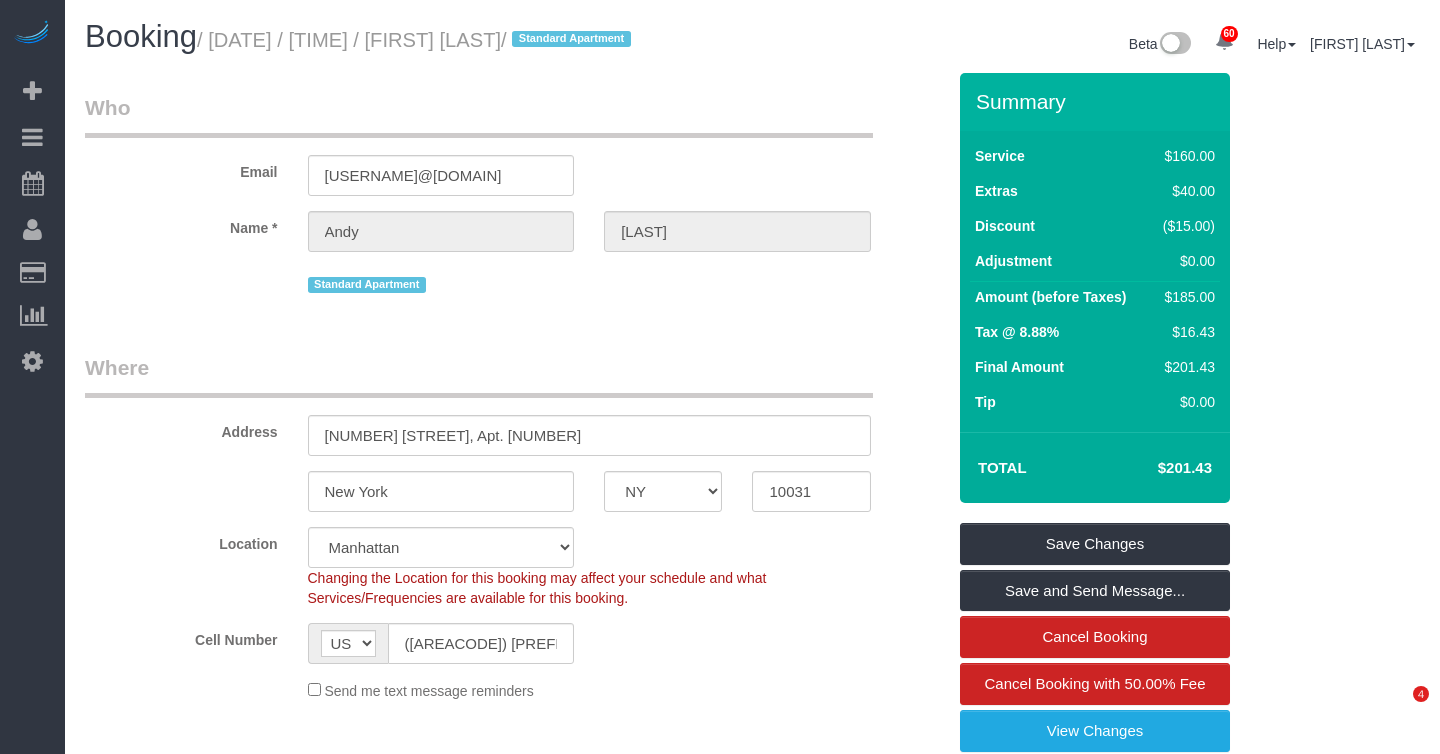 scroll, scrollTop: 0, scrollLeft: 0, axis: both 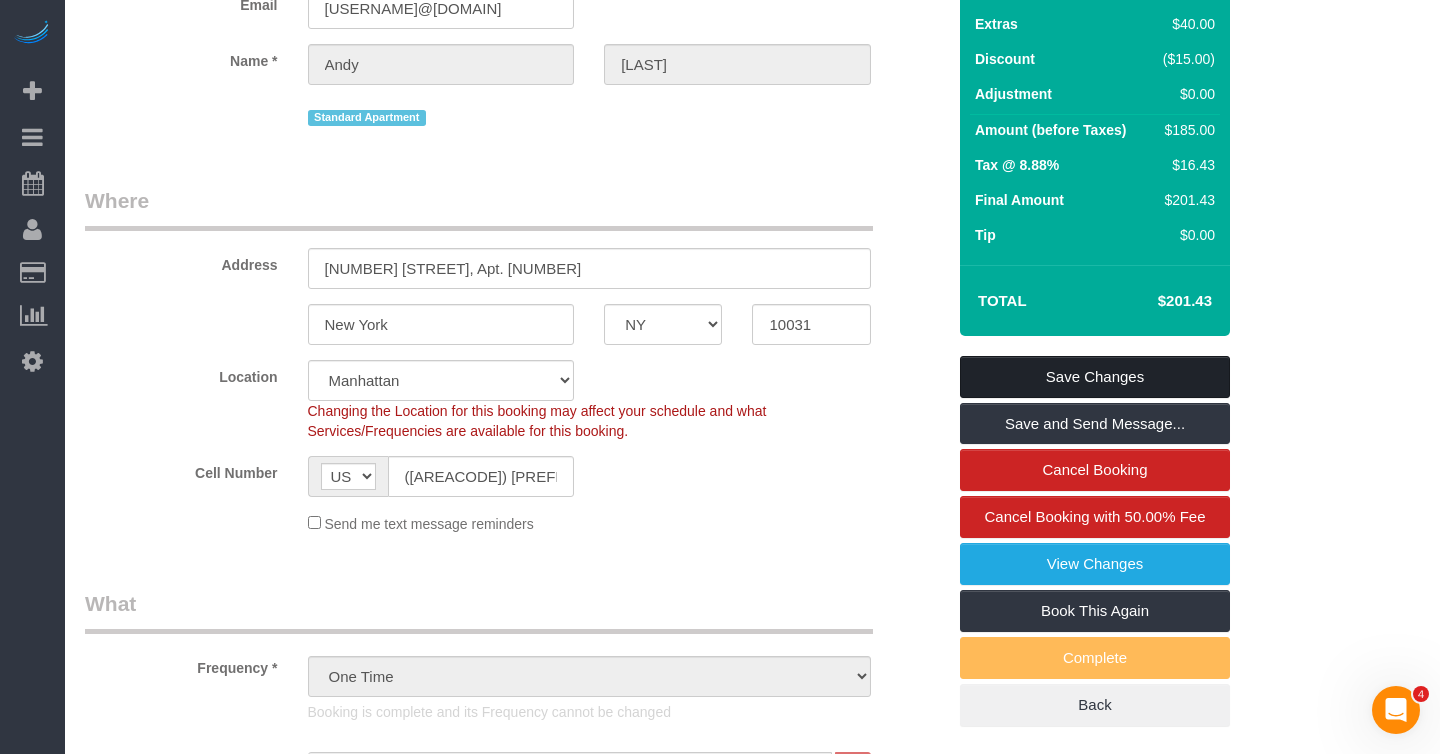 click on "Save Changes" at bounding box center (1095, 377) 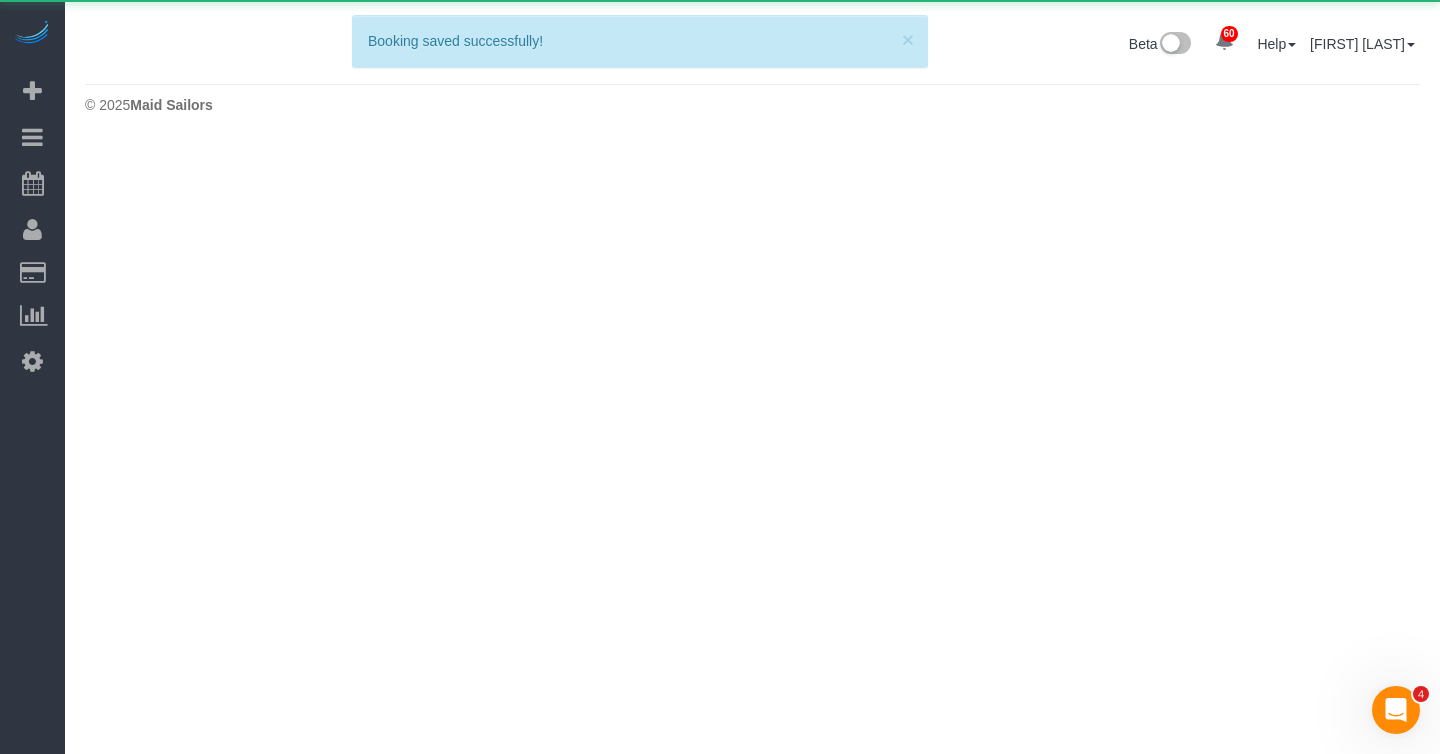 scroll, scrollTop: 0, scrollLeft: 0, axis: both 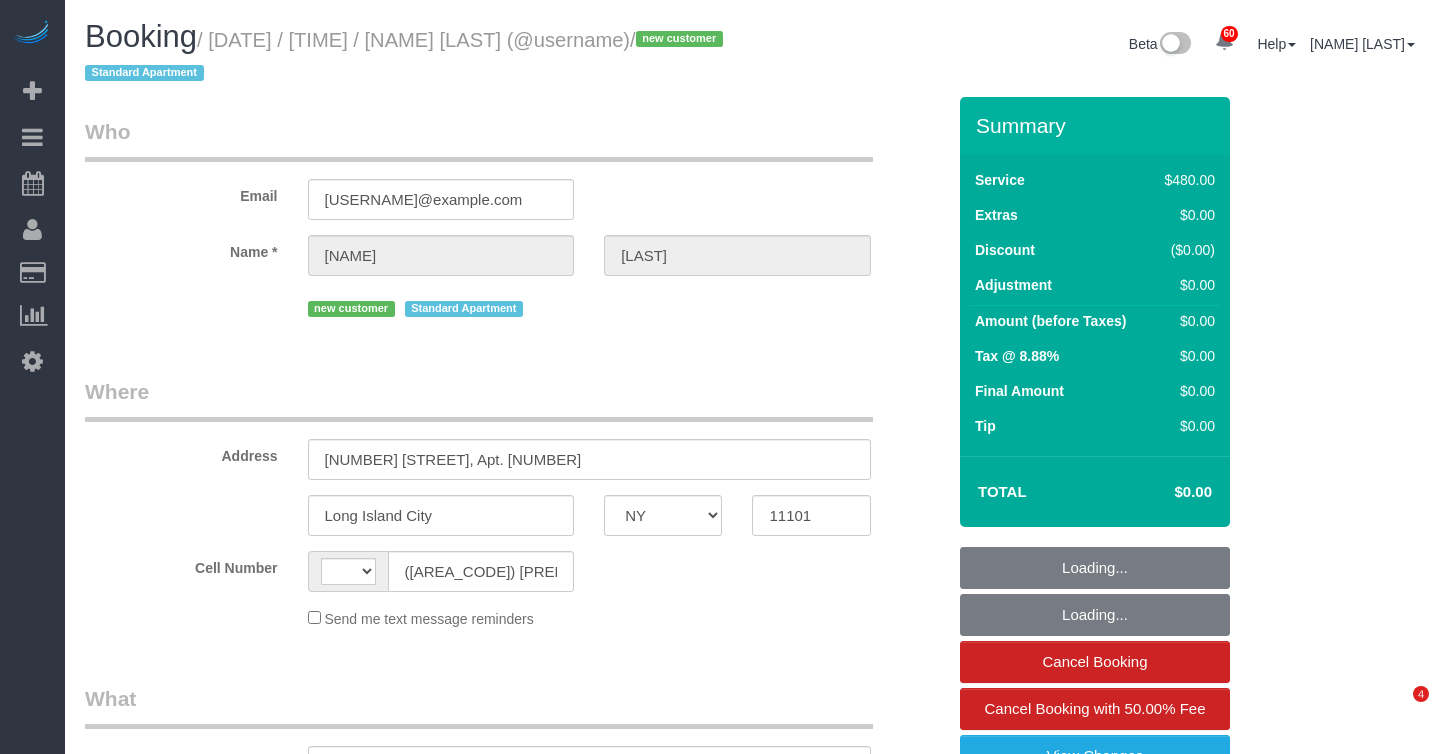 select on "NY" 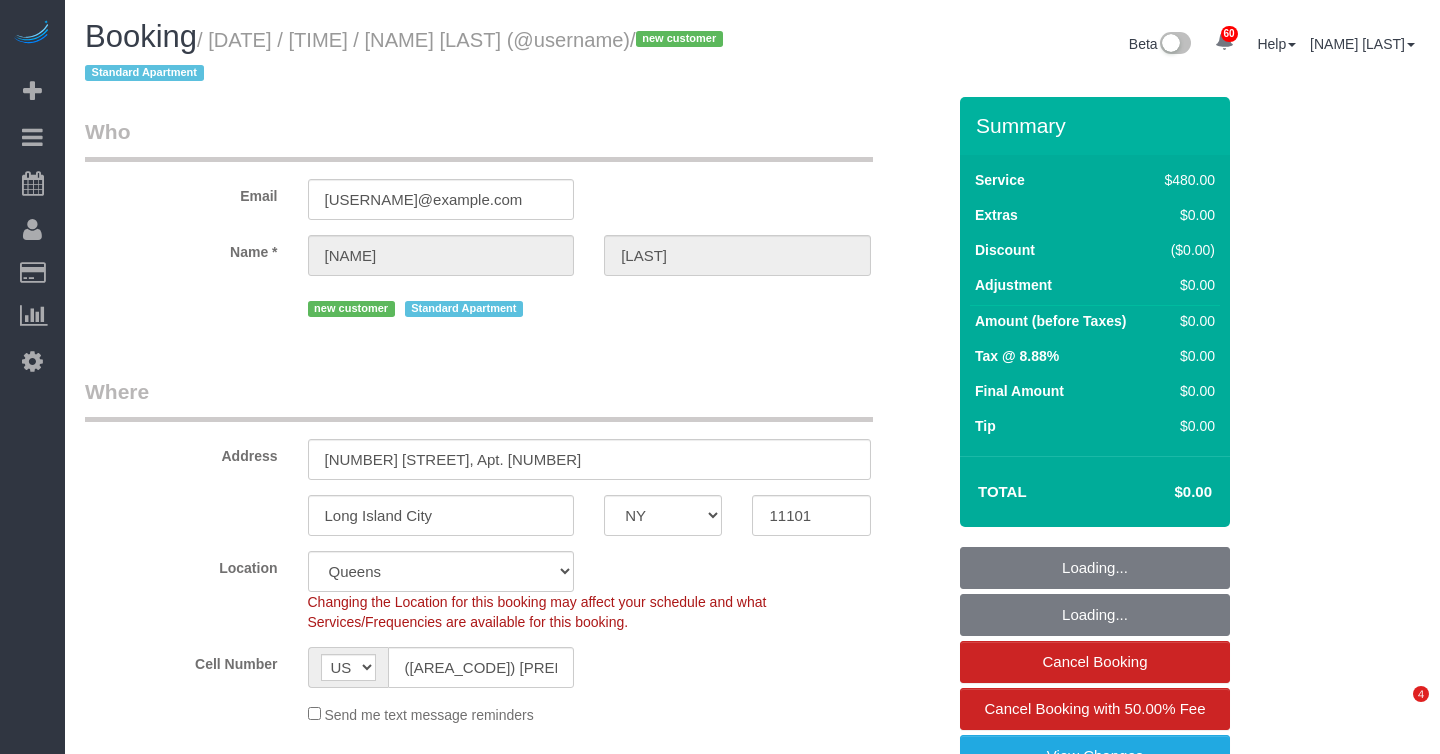 select on "spot1" 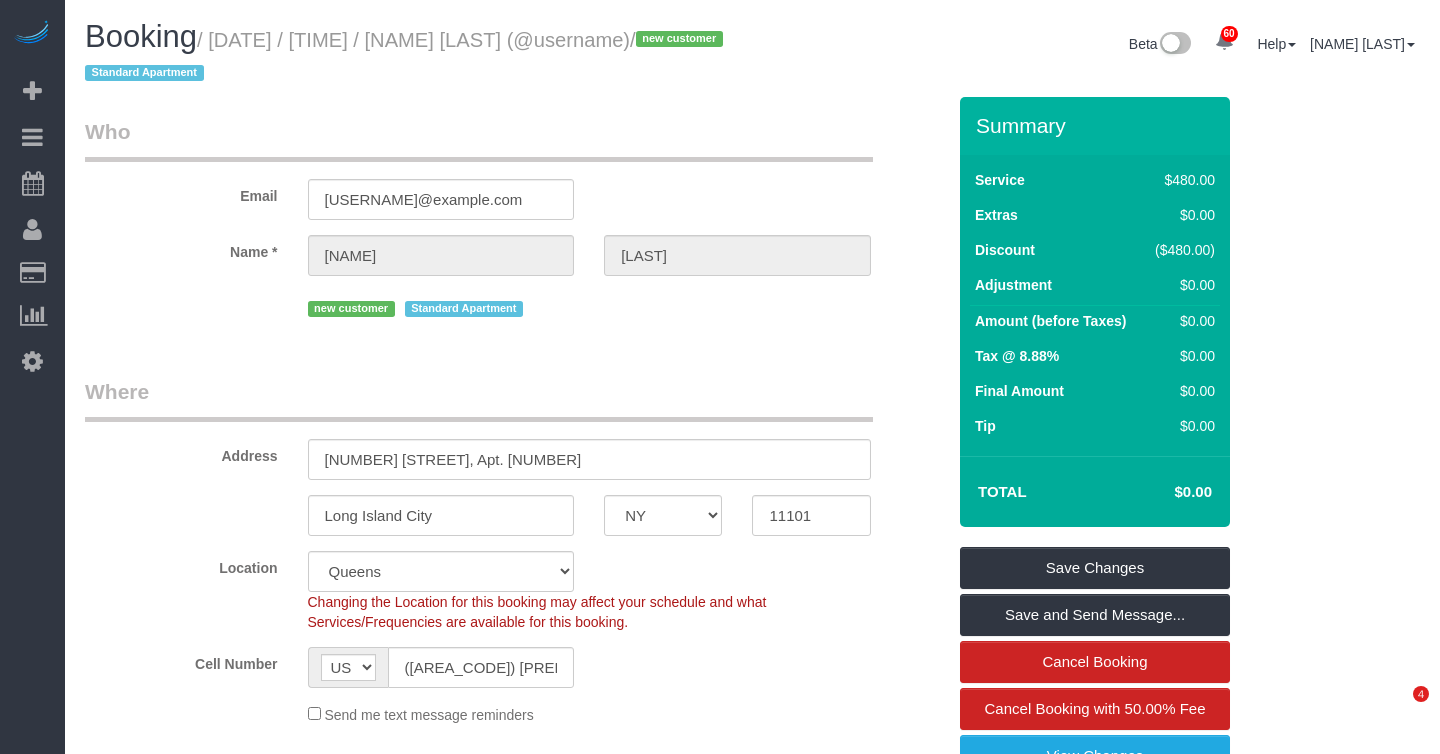 scroll, scrollTop: 0, scrollLeft: 0, axis: both 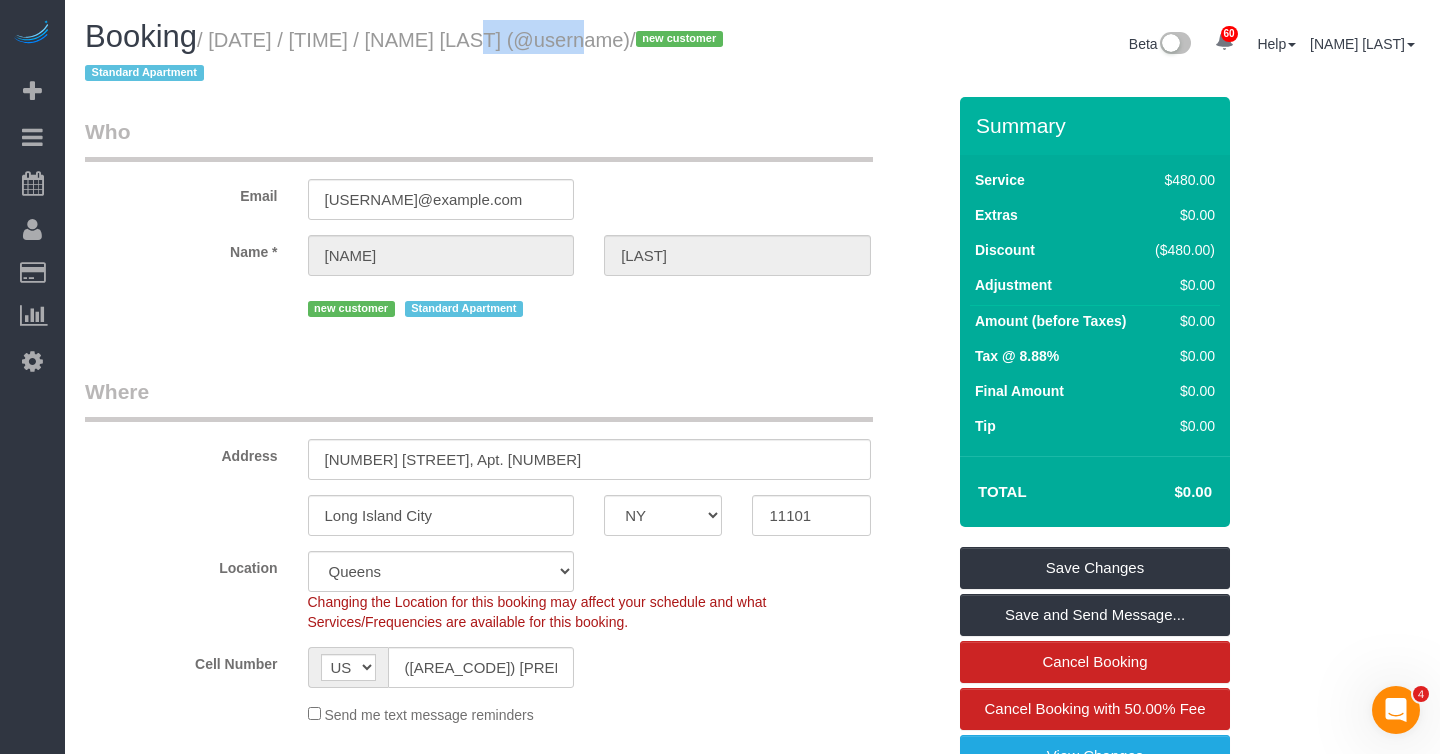 drag, startPoint x: 452, startPoint y: 45, endPoint x: 555, endPoint y: 47, distance: 103.01942 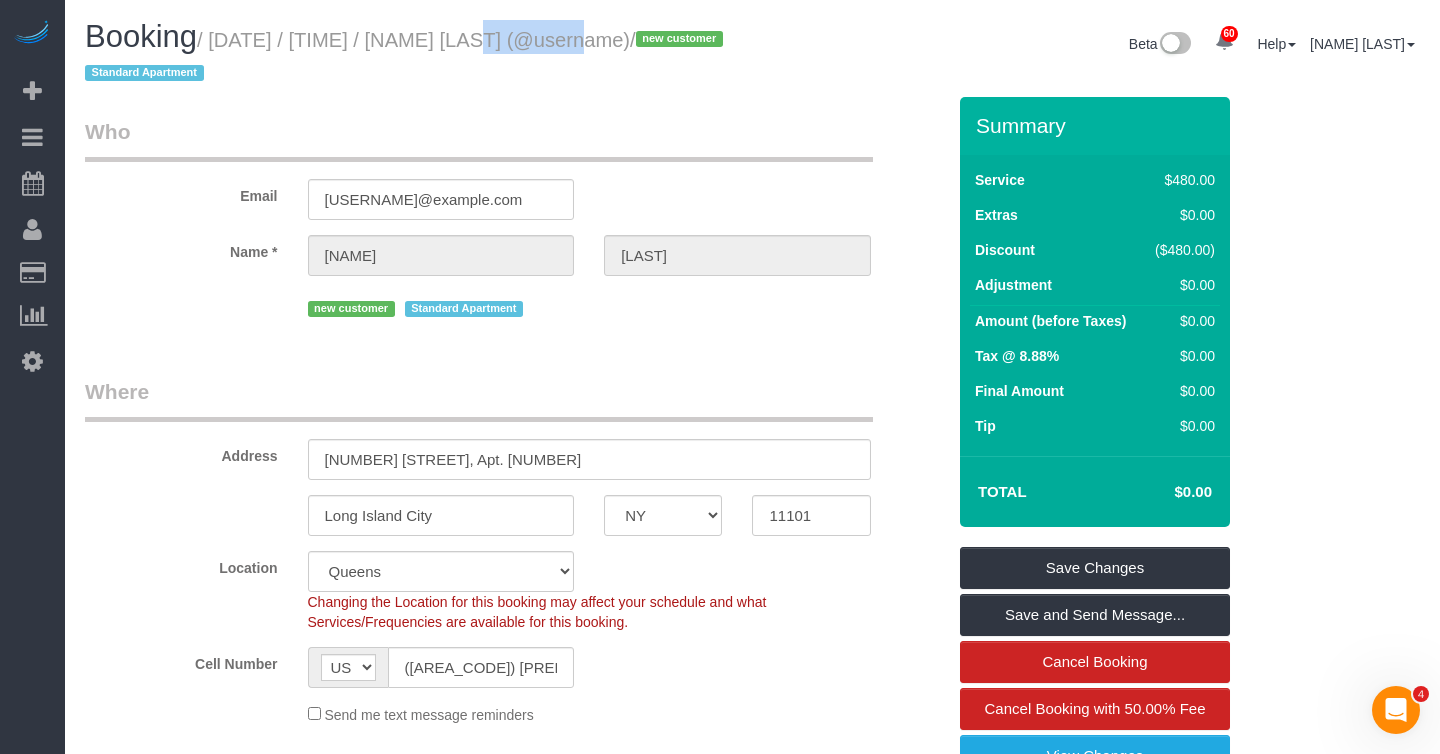 drag, startPoint x: 227, startPoint y: 44, endPoint x: 700, endPoint y: 49, distance: 473.02643 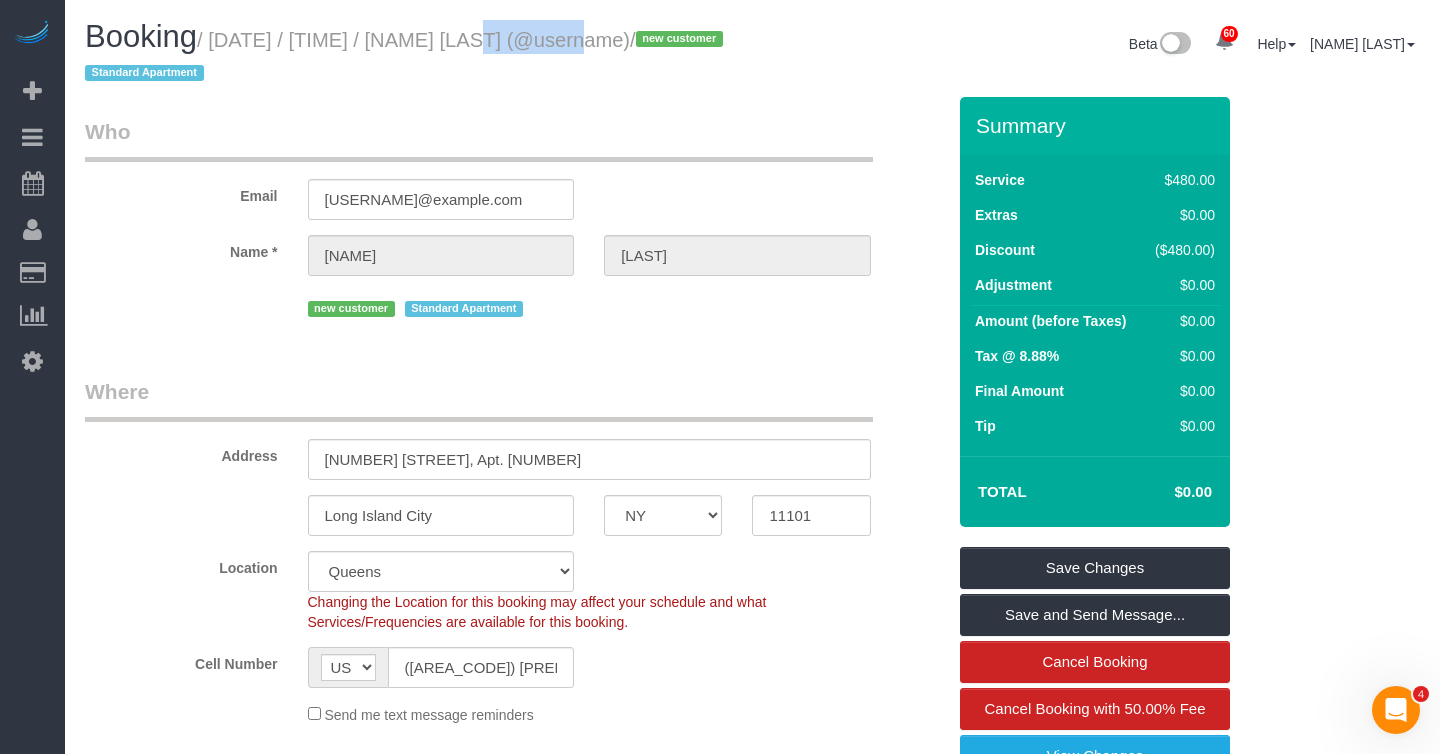 click on "/ July 18, 2025 / 1:00PM / Monica Suh (@lifeofmongzi)
/
new customer
Standard Apartment" at bounding box center (407, 57) 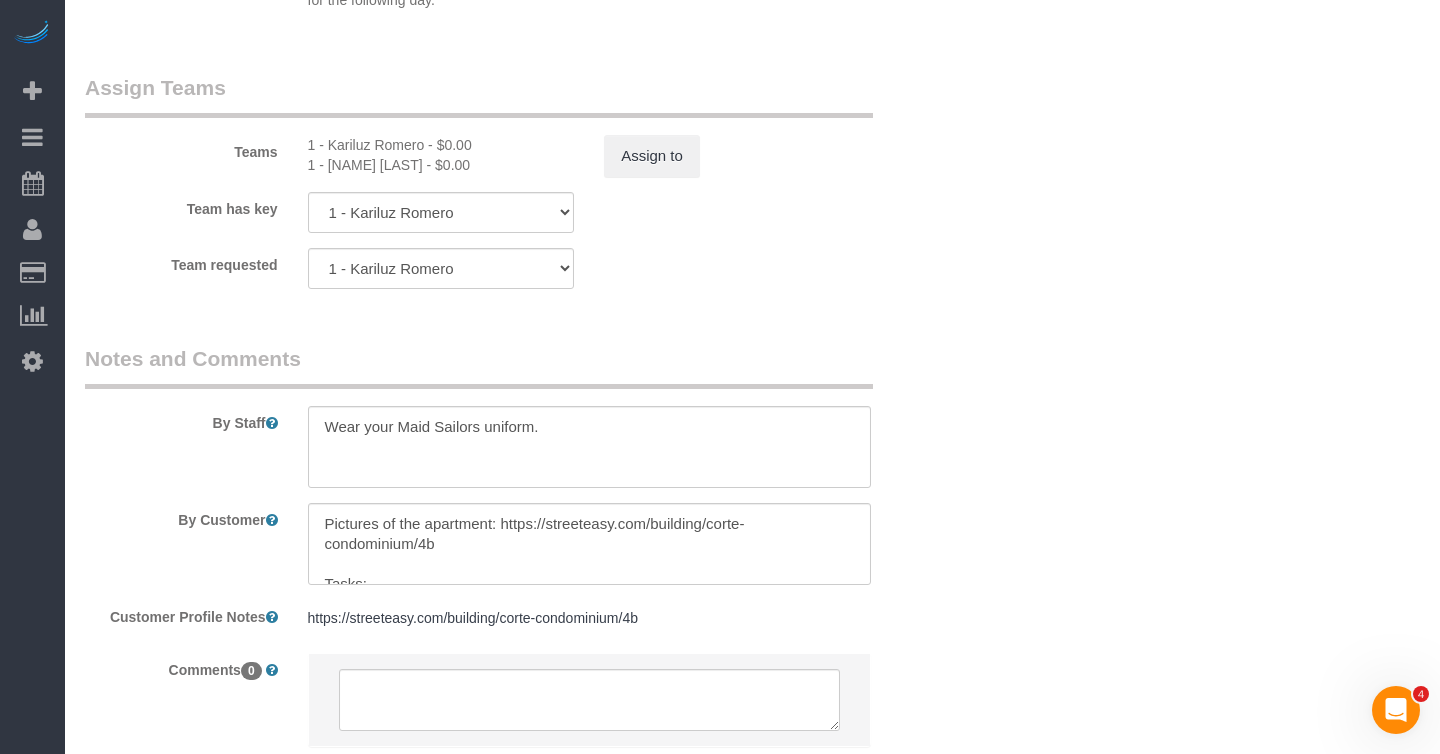 scroll, scrollTop: 2227, scrollLeft: 0, axis: vertical 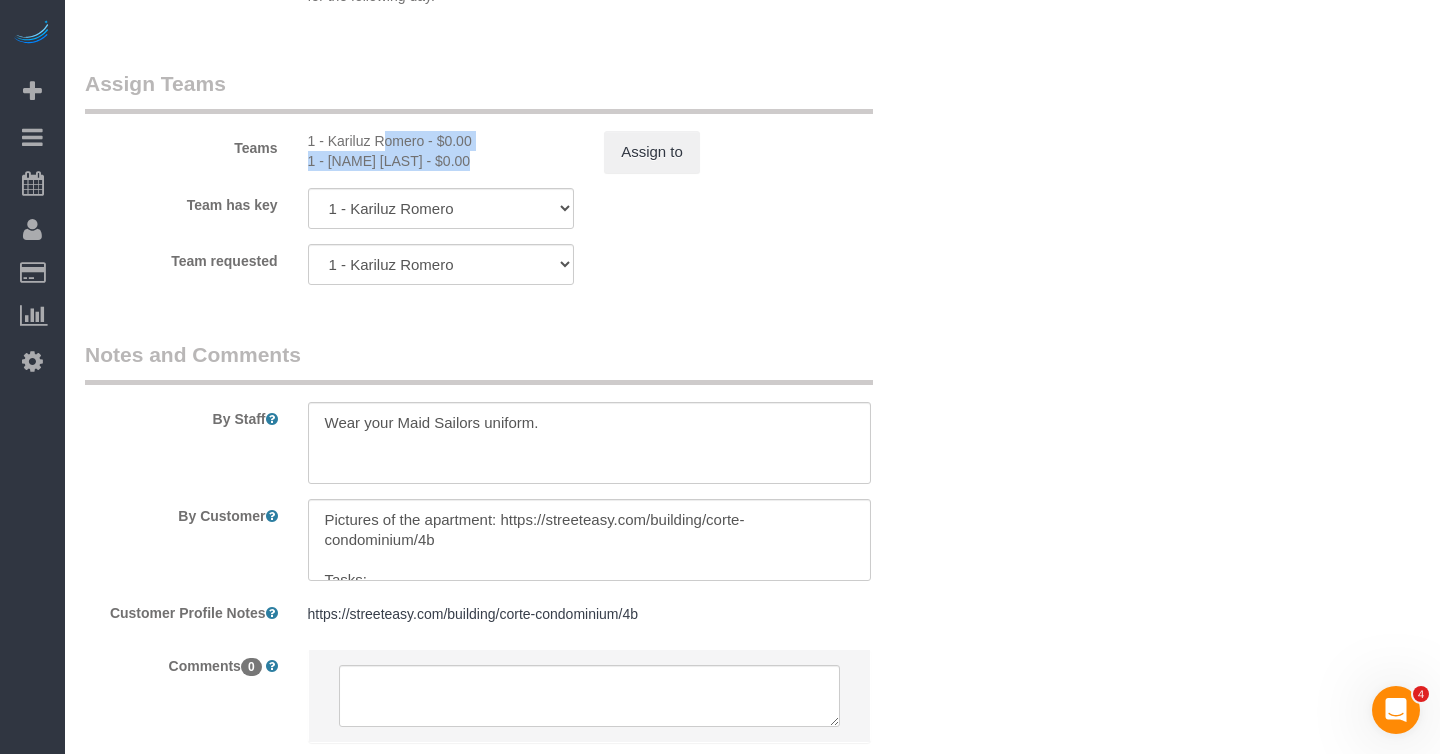 drag, startPoint x: 410, startPoint y: 164, endPoint x: 328, endPoint y: 141, distance: 85.16454 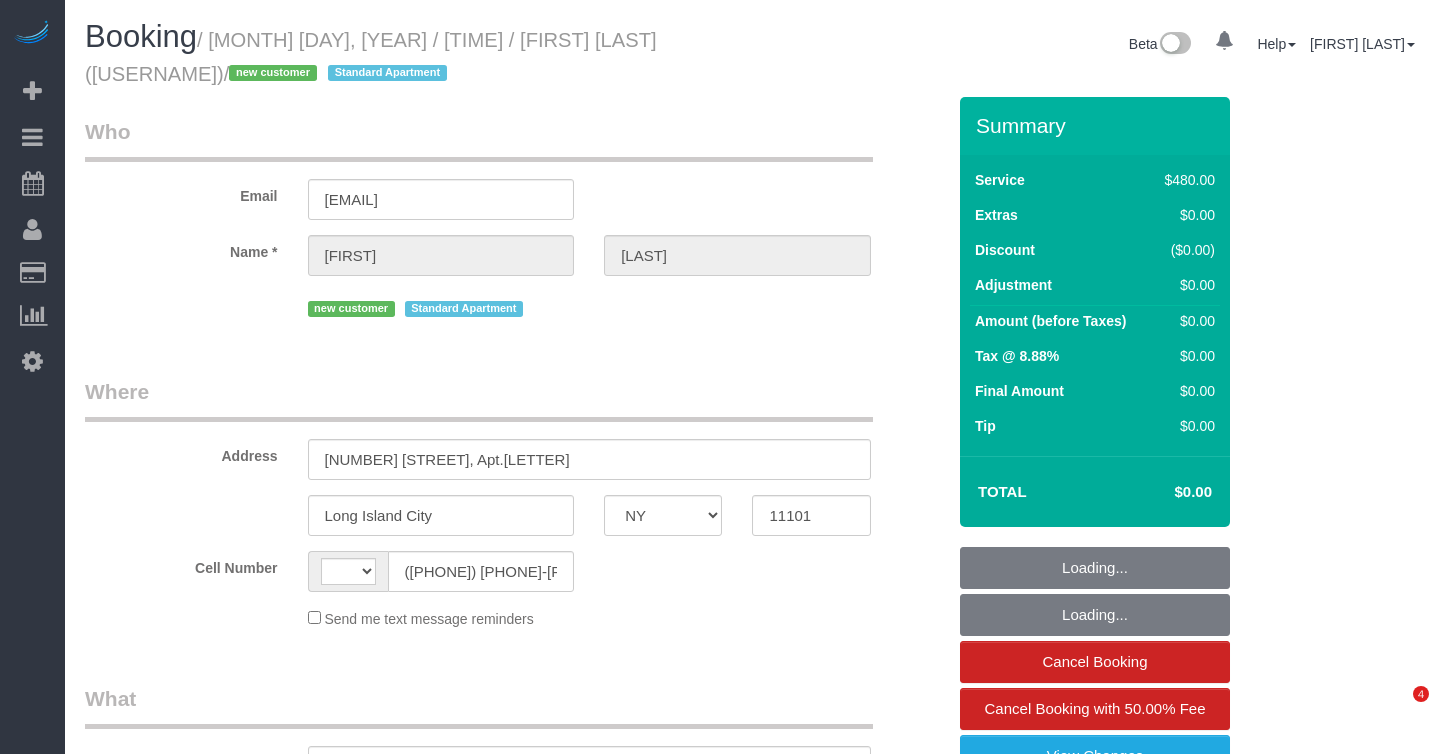 select on "NY" 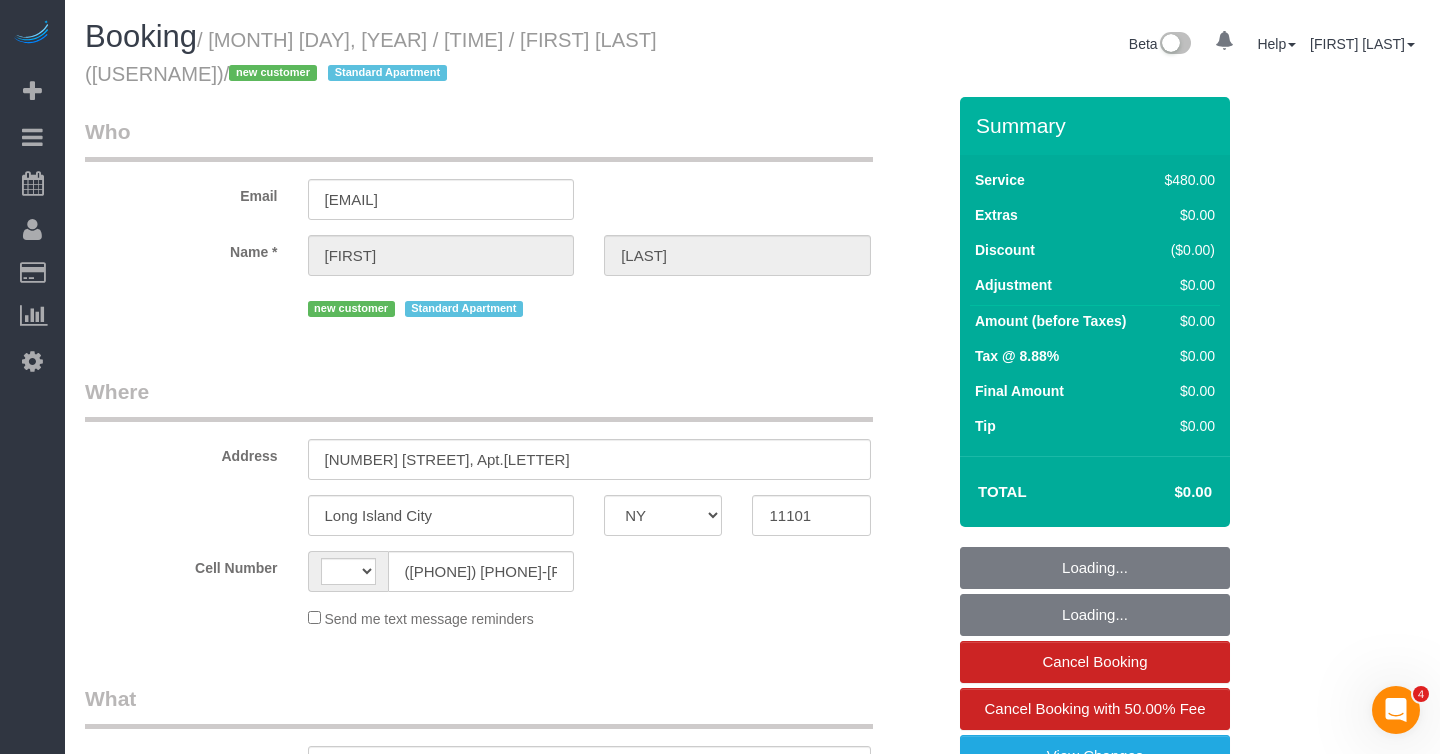 scroll, scrollTop: 0, scrollLeft: 0, axis: both 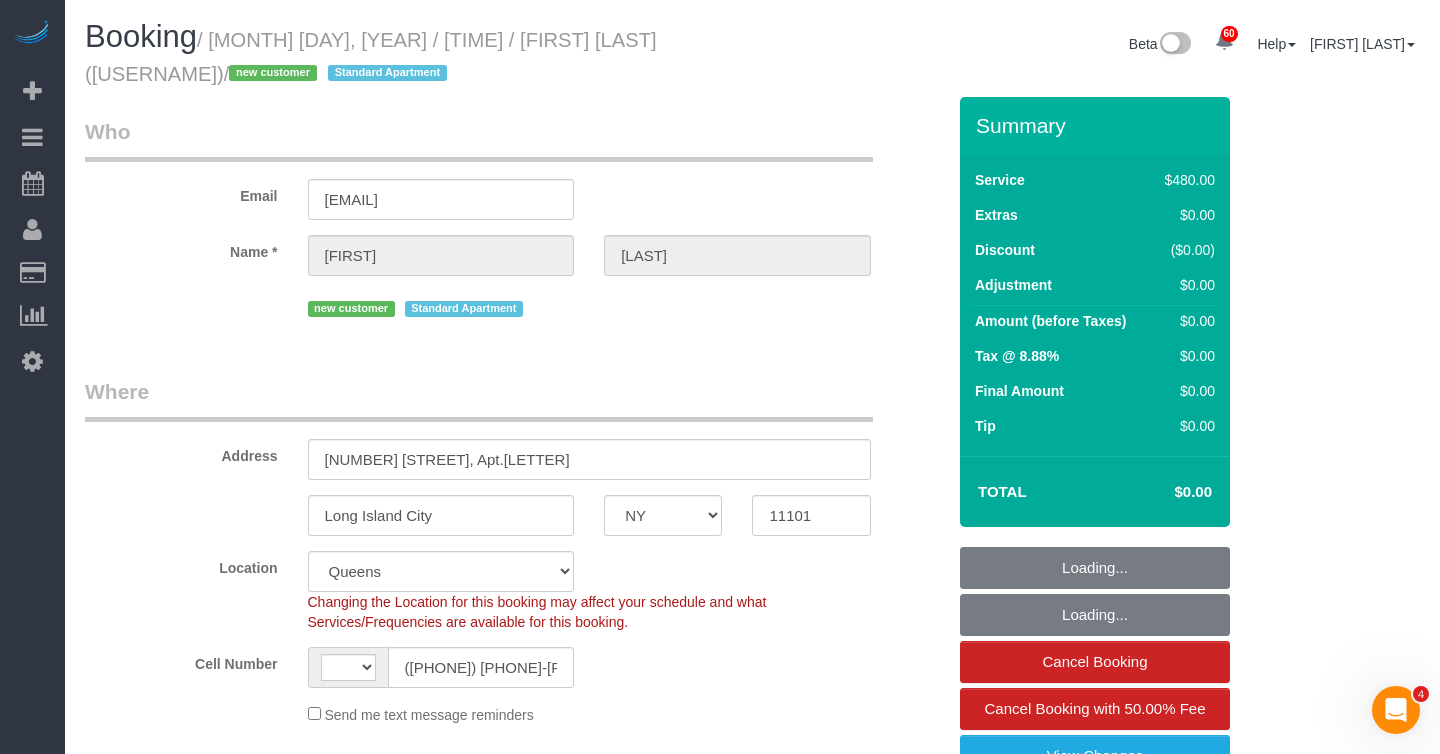select on "object:731" 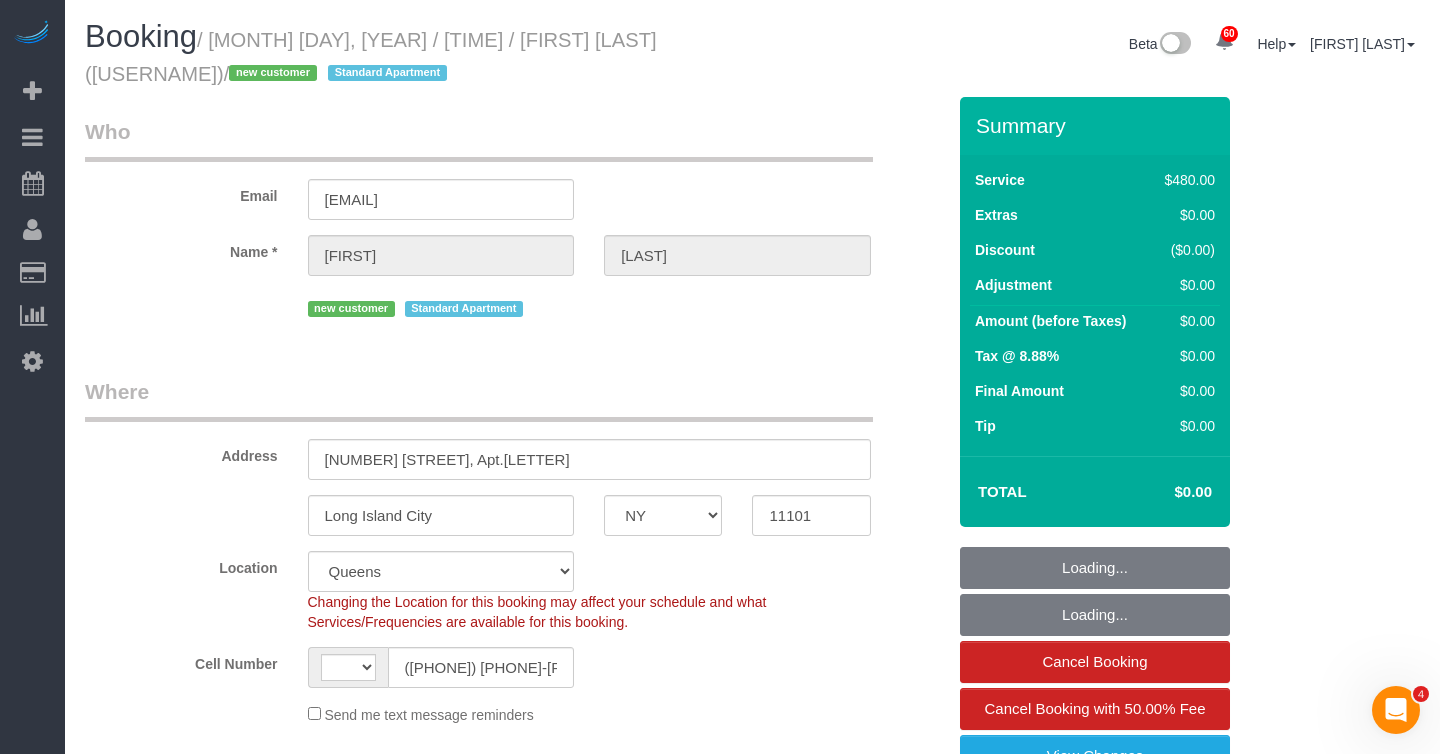 select on "string:stripe-pm_1RkZQq4VGloSiKo7U3AREzj4" 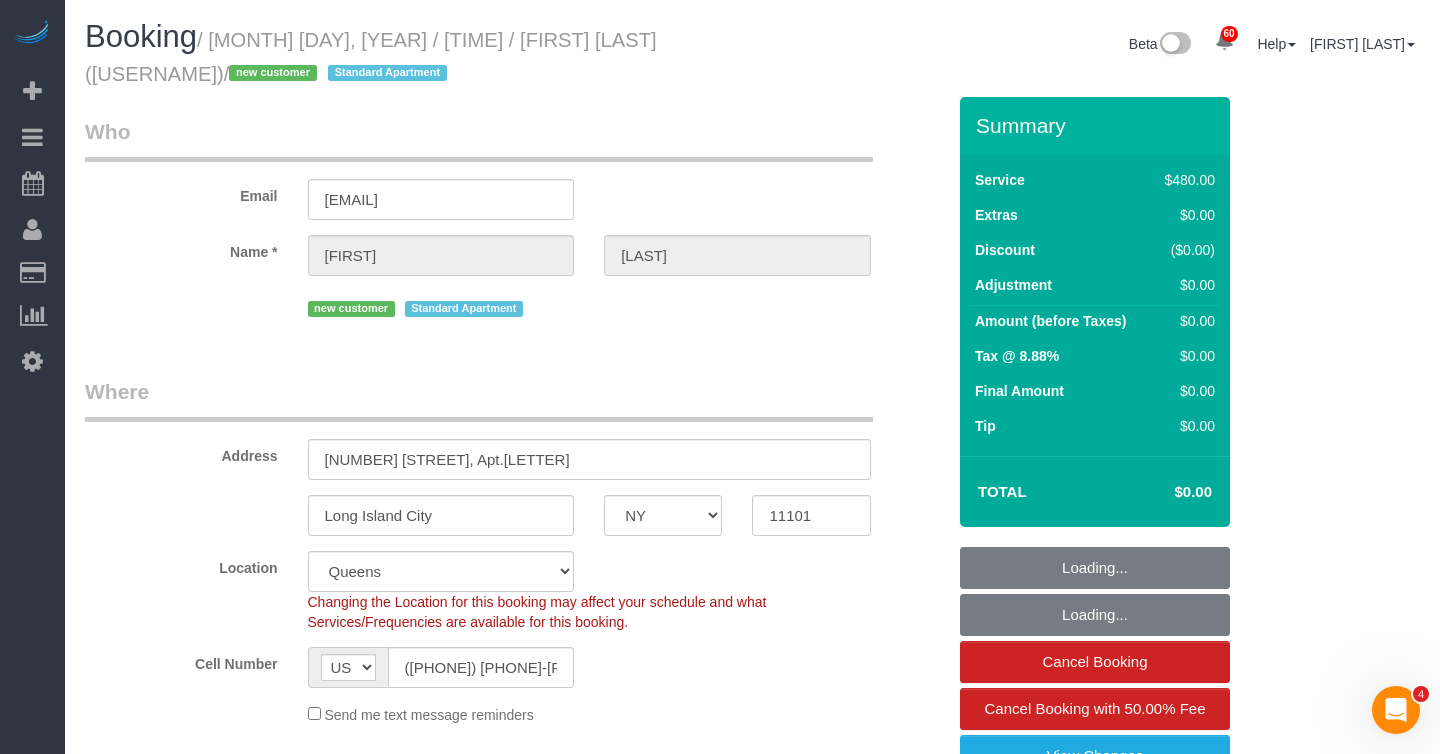 select on "string:US" 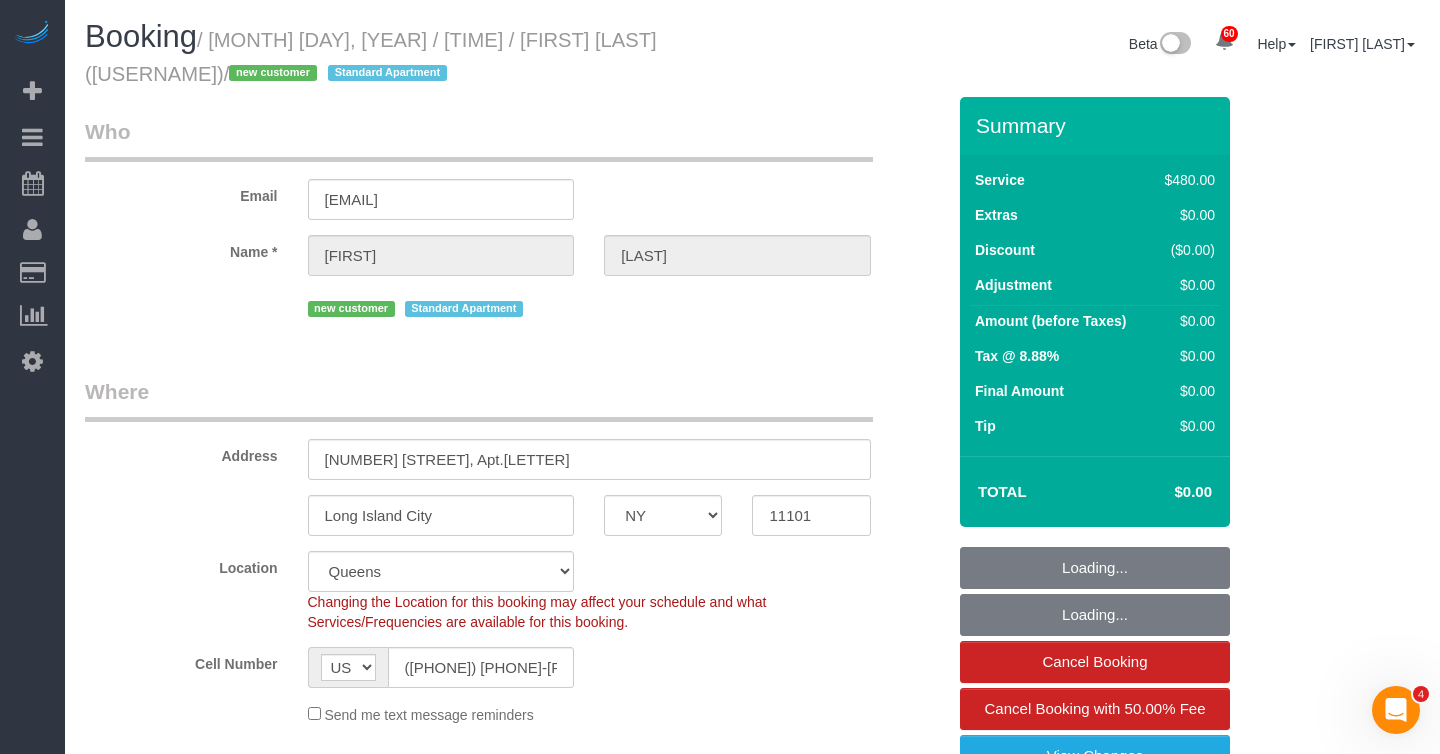 select on "spot1" 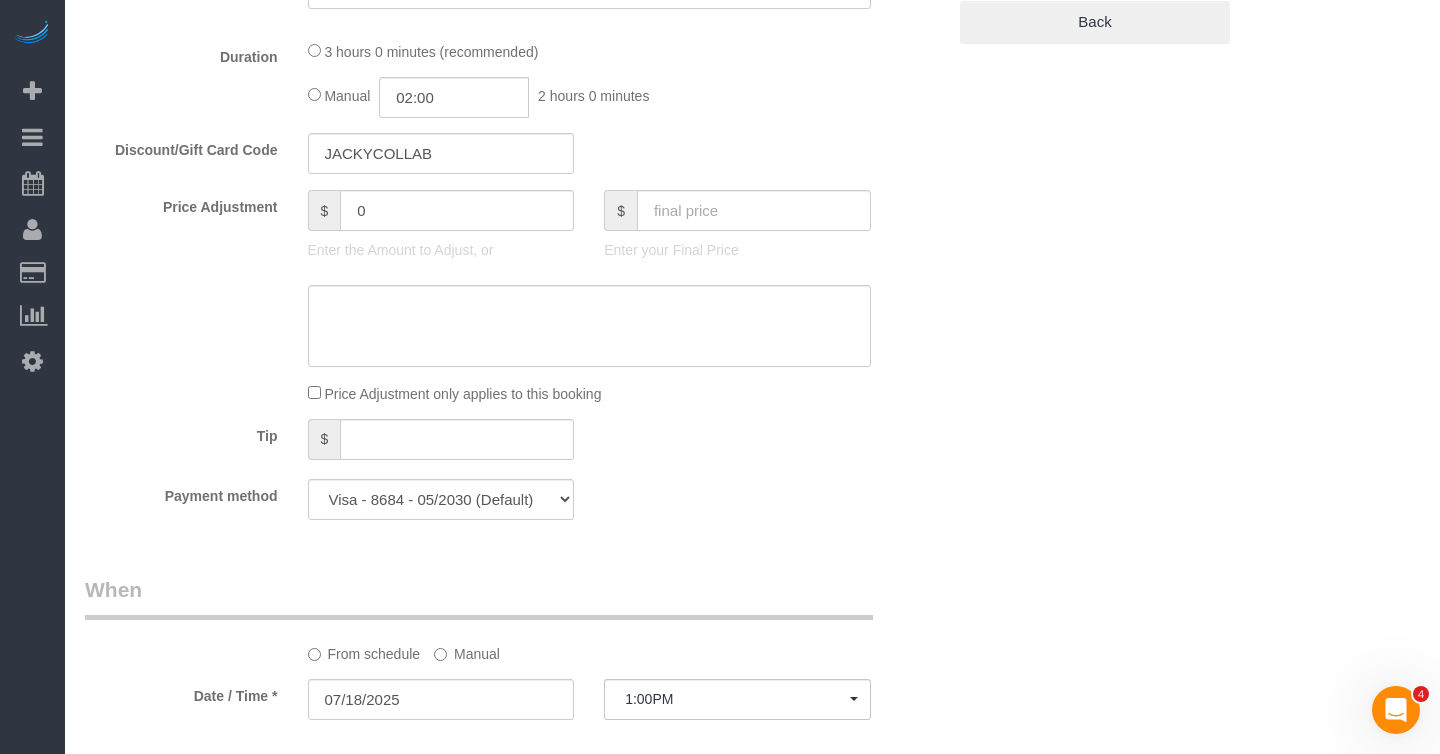 select on "2" 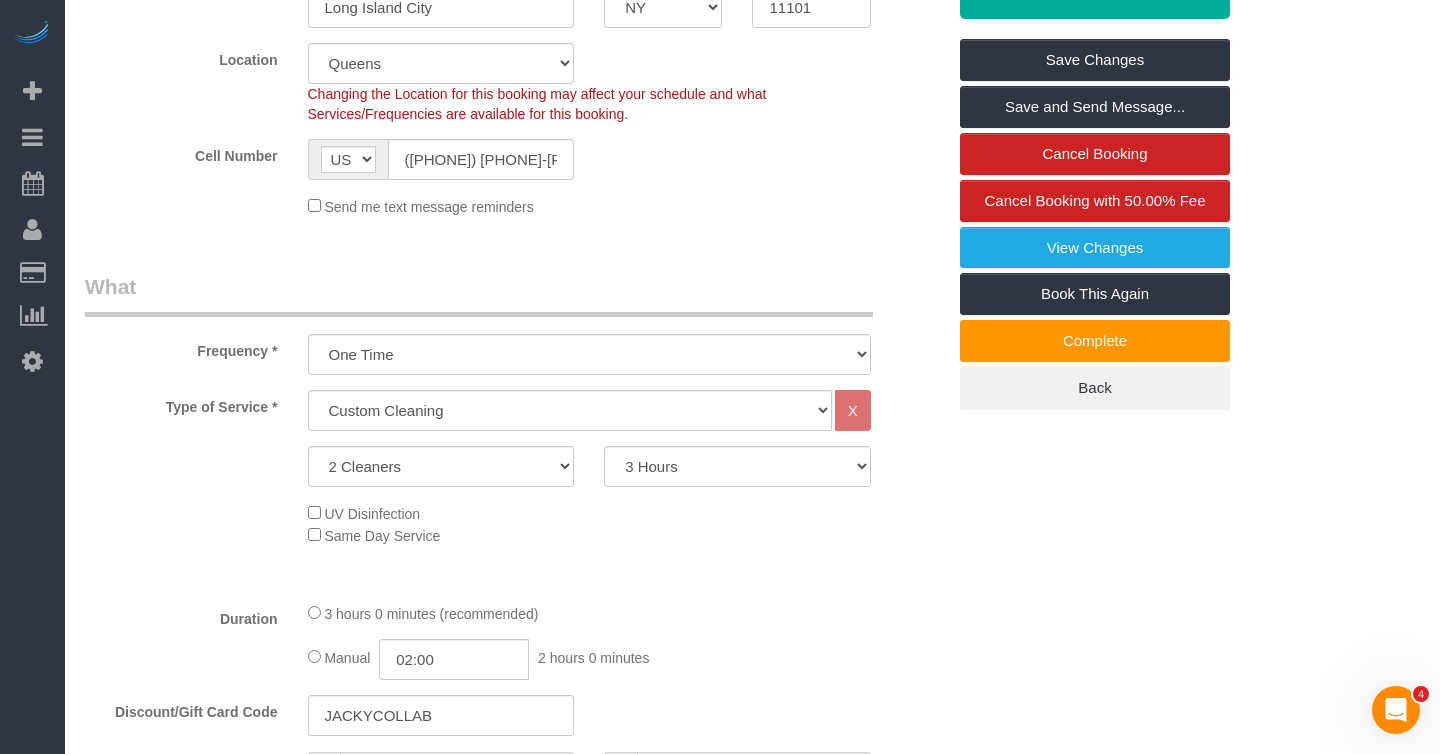 scroll, scrollTop: 502, scrollLeft: 0, axis: vertical 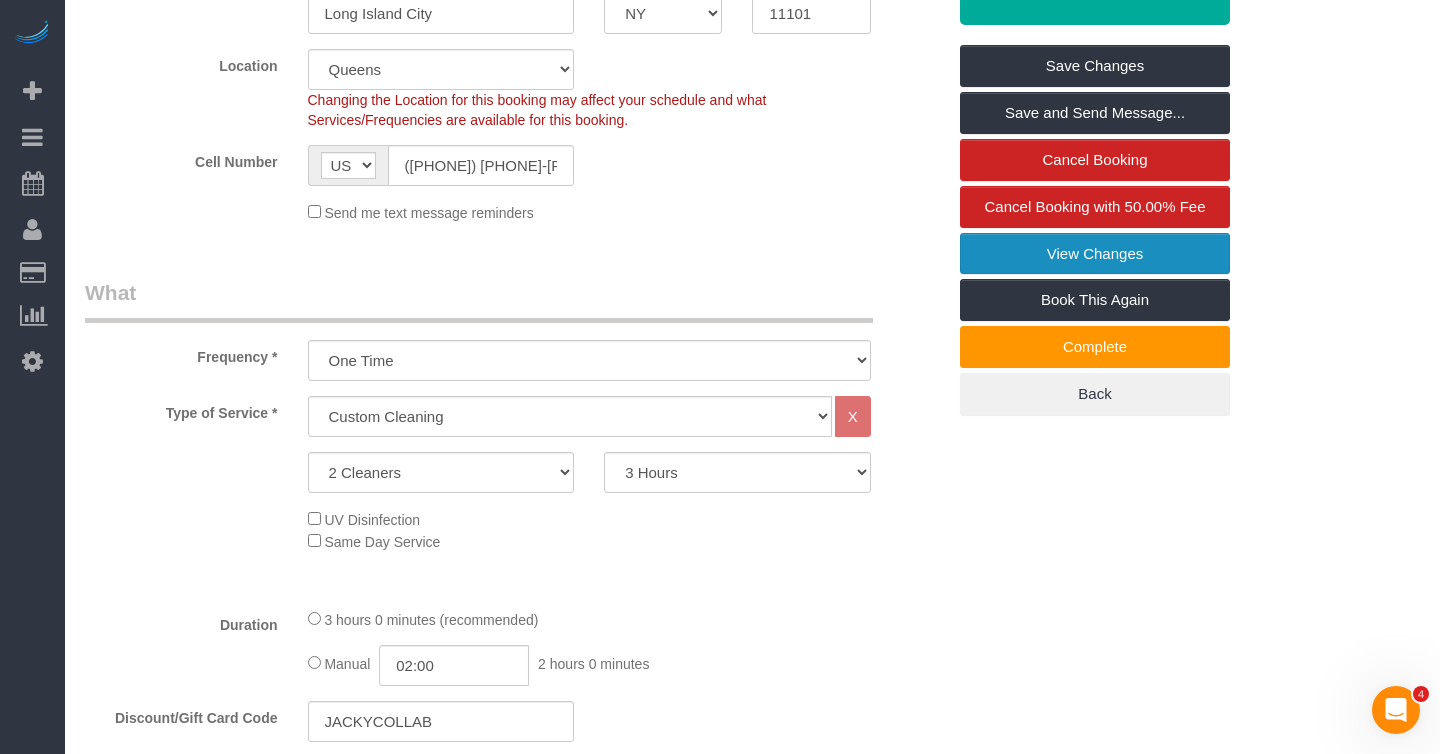 click on "View Changes" at bounding box center [1095, 254] 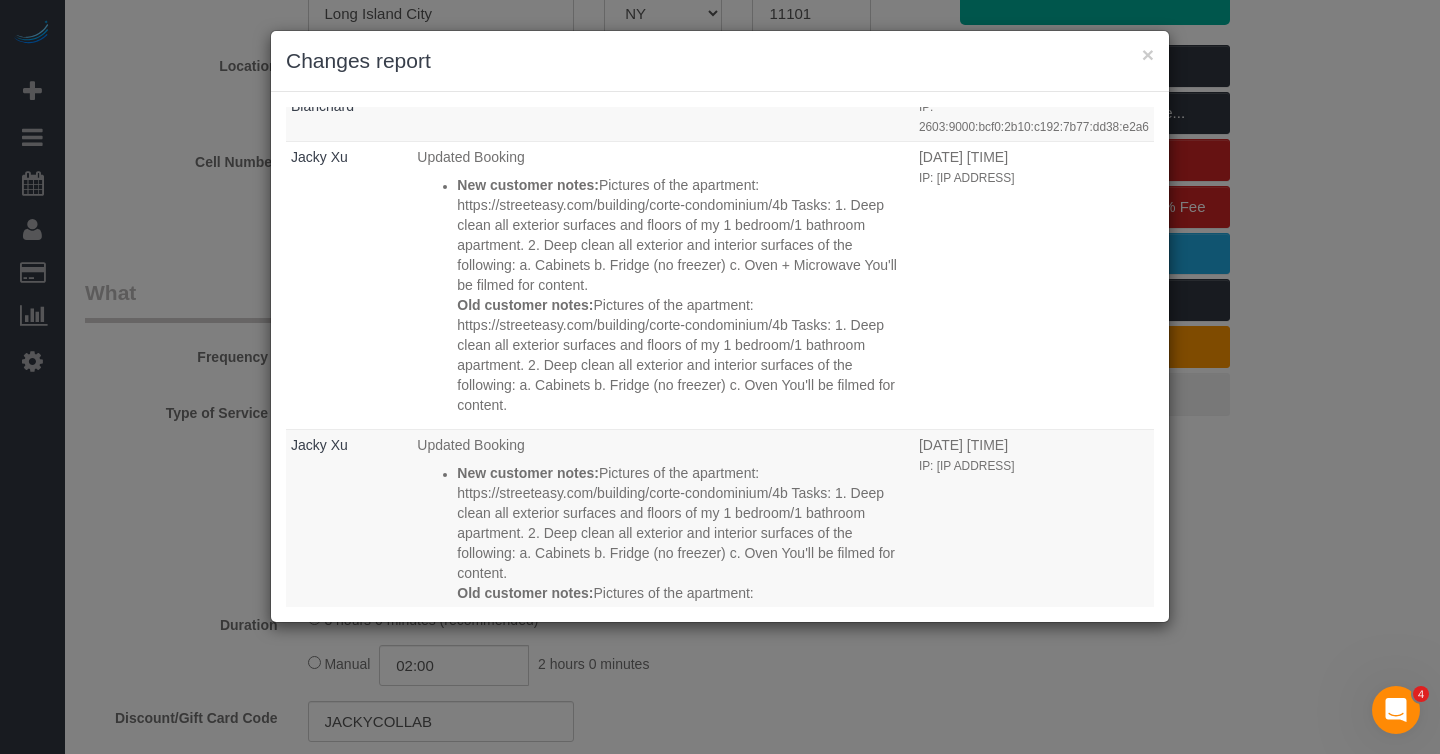 scroll, scrollTop: 476, scrollLeft: 0, axis: vertical 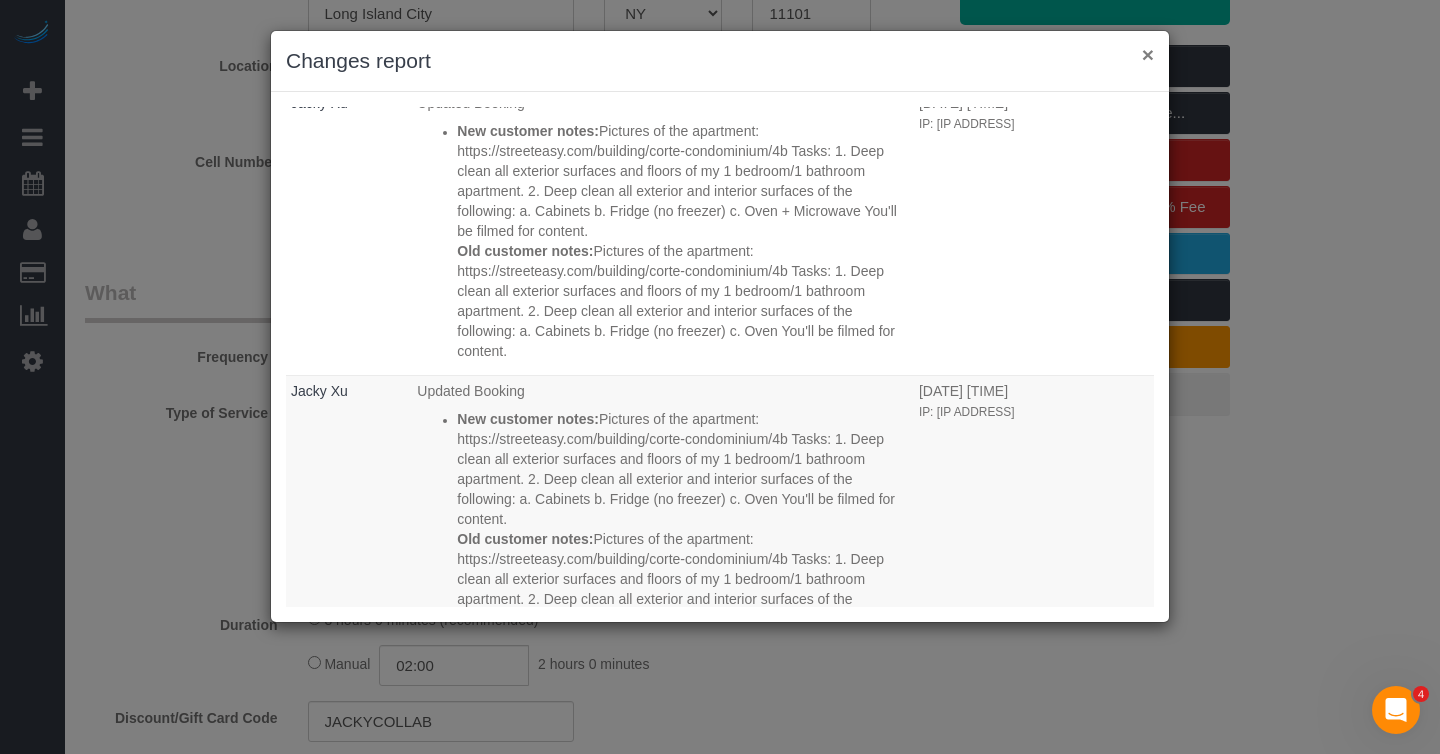 click on "×" at bounding box center [1148, 54] 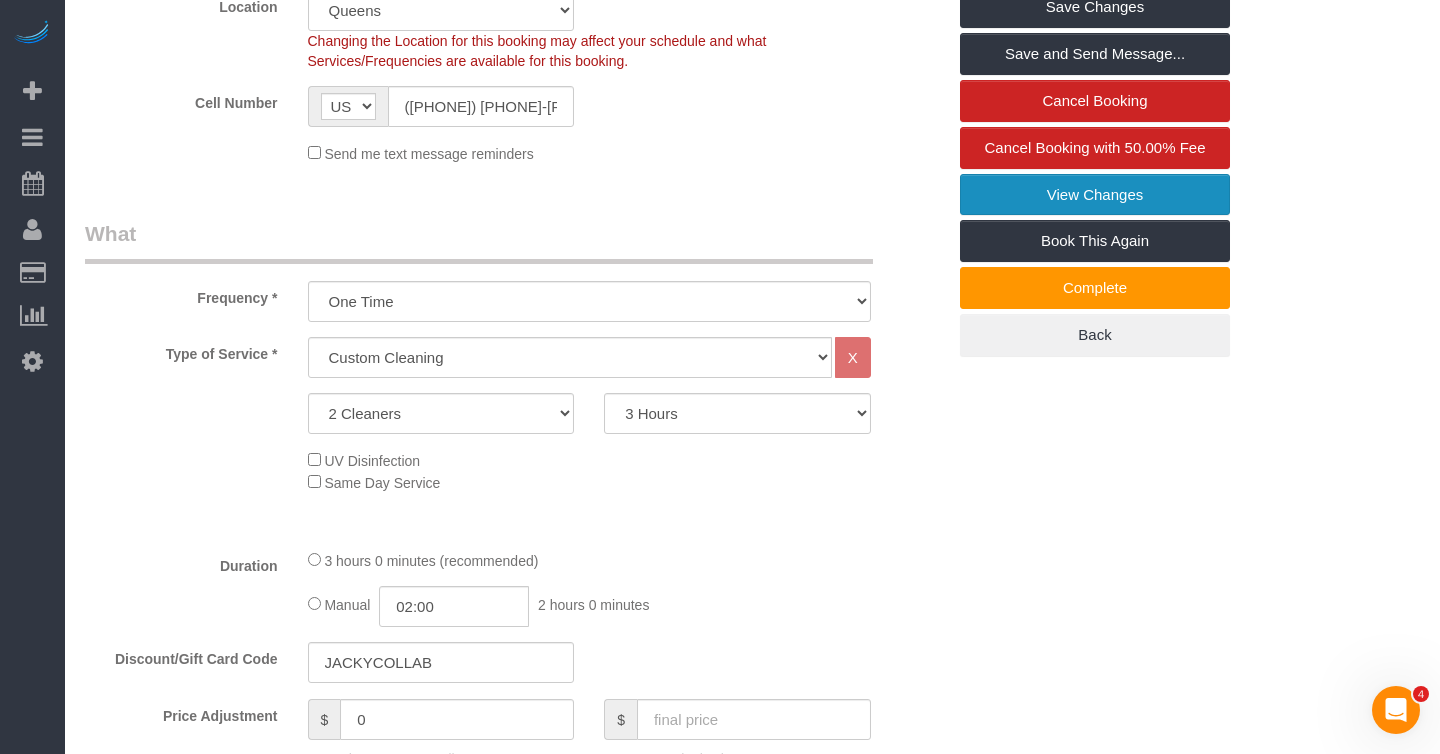 scroll, scrollTop: 562, scrollLeft: 0, axis: vertical 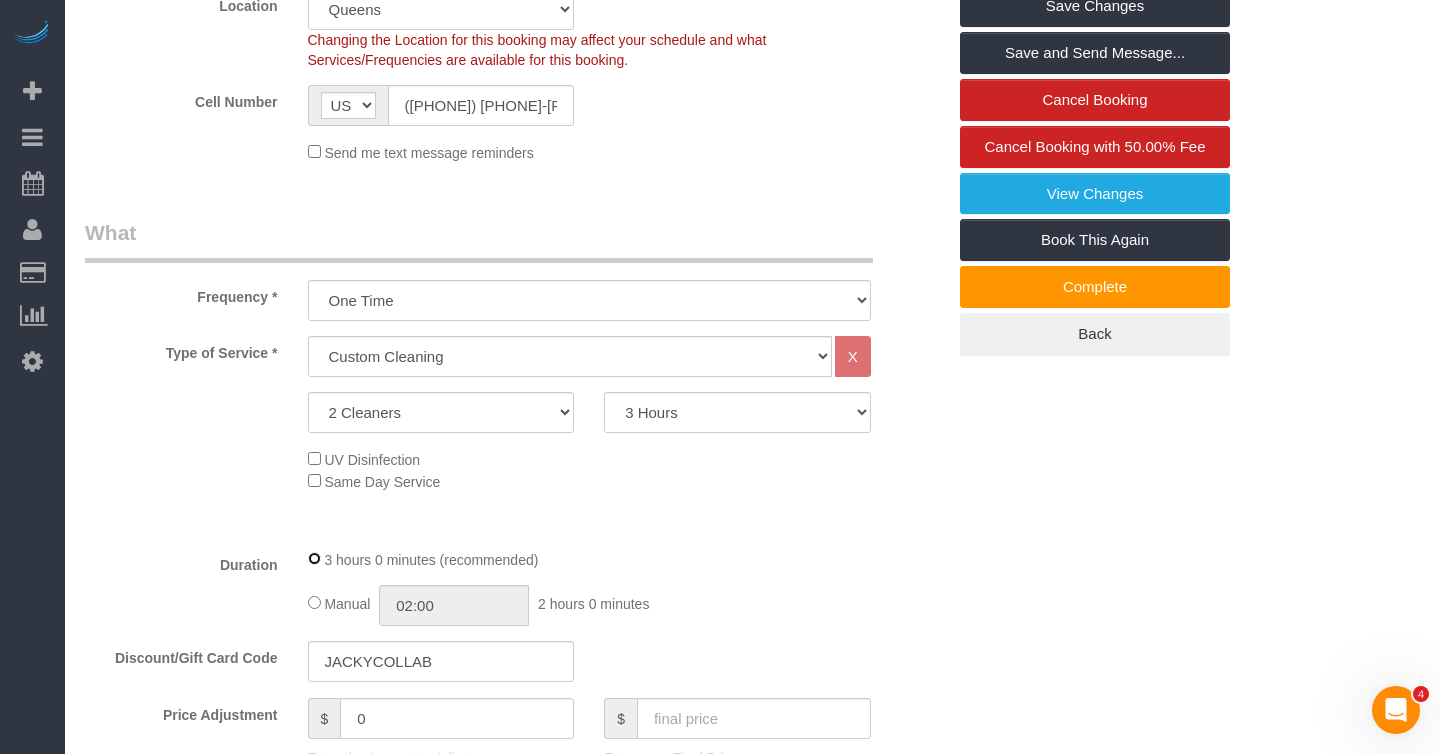 select on "spot39" 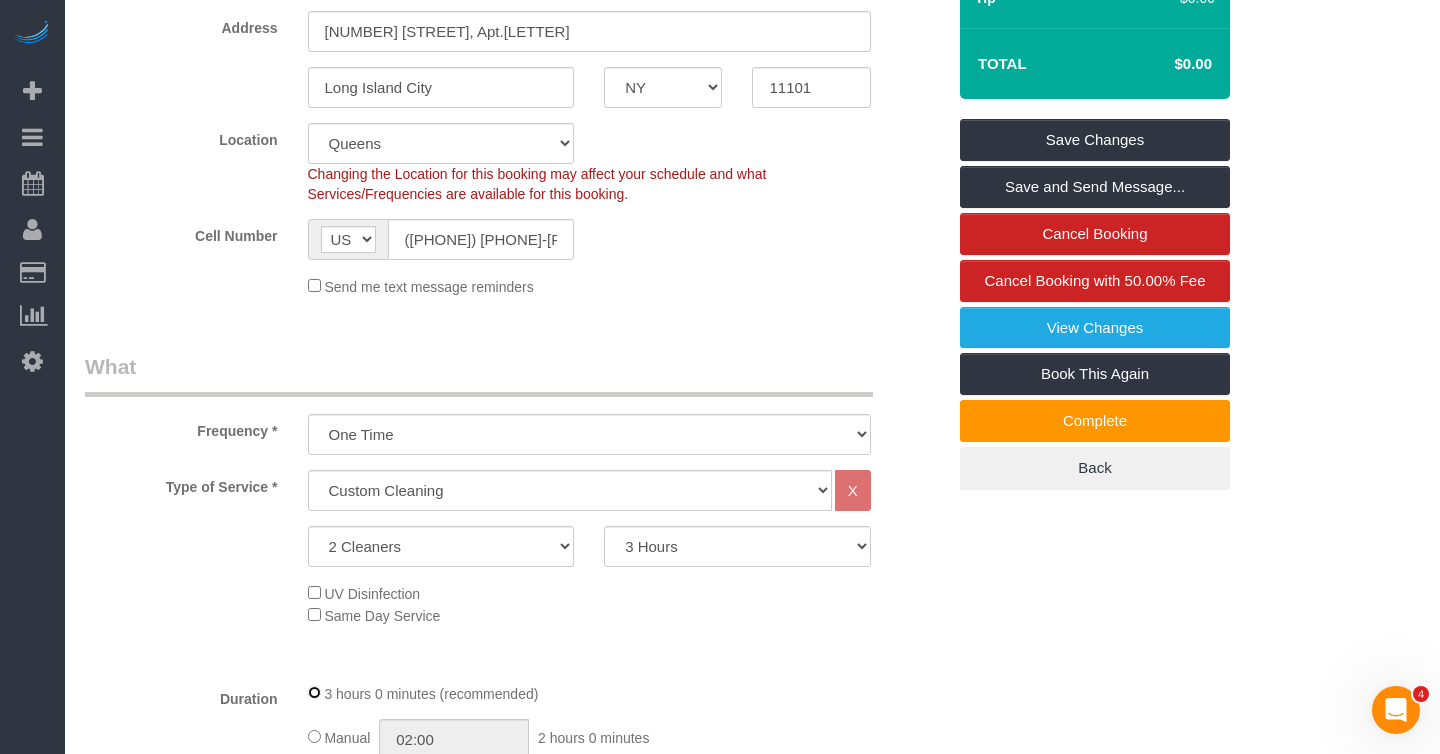scroll, scrollTop: 416, scrollLeft: 0, axis: vertical 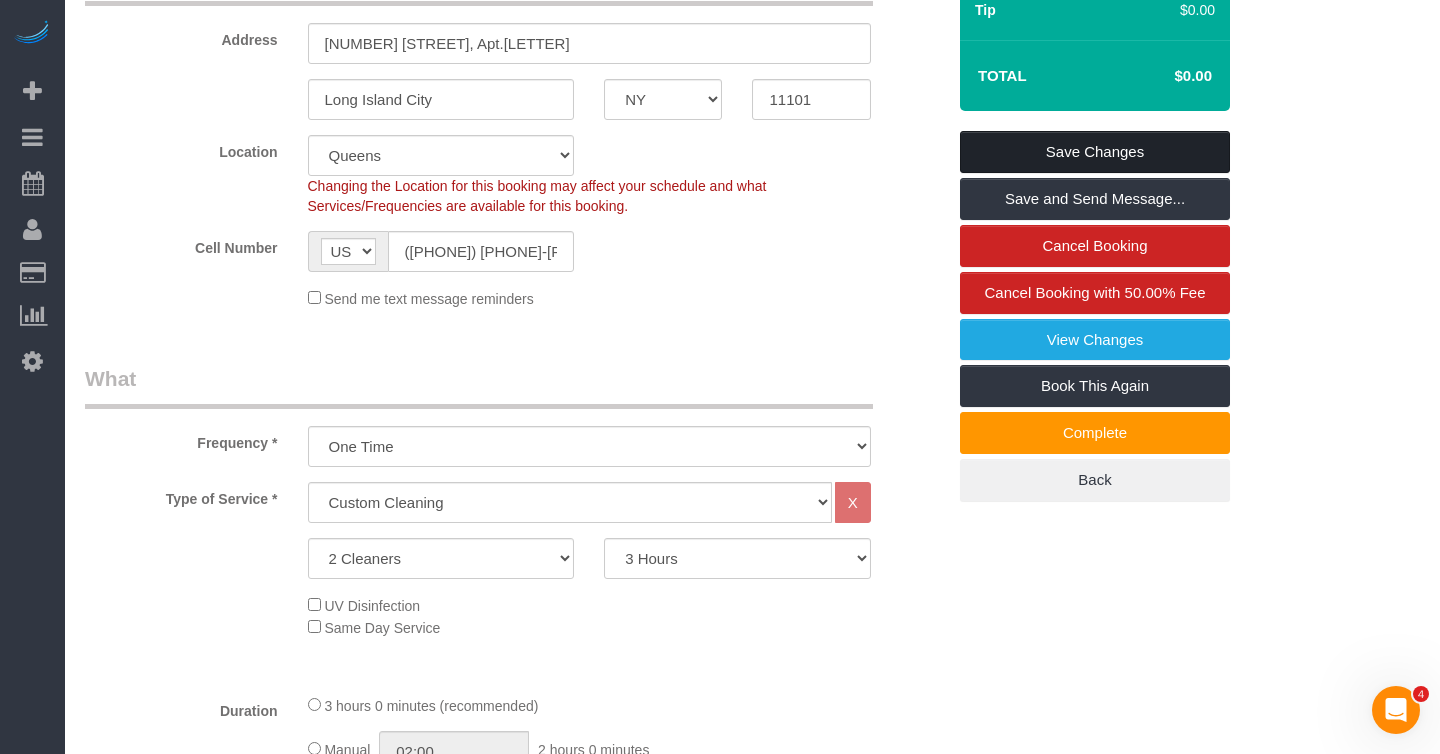 click on "Save Changes" at bounding box center (1095, 152) 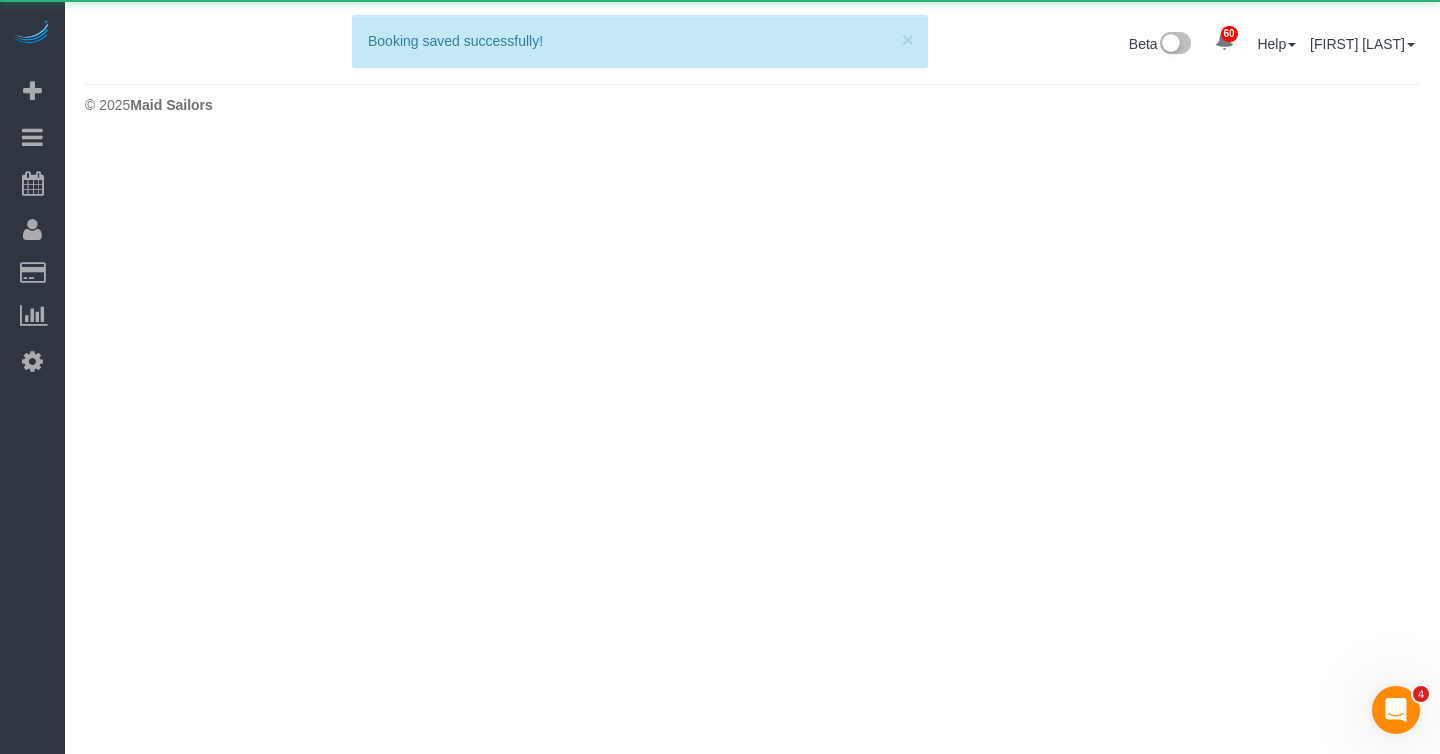 scroll, scrollTop: 0, scrollLeft: 0, axis: both 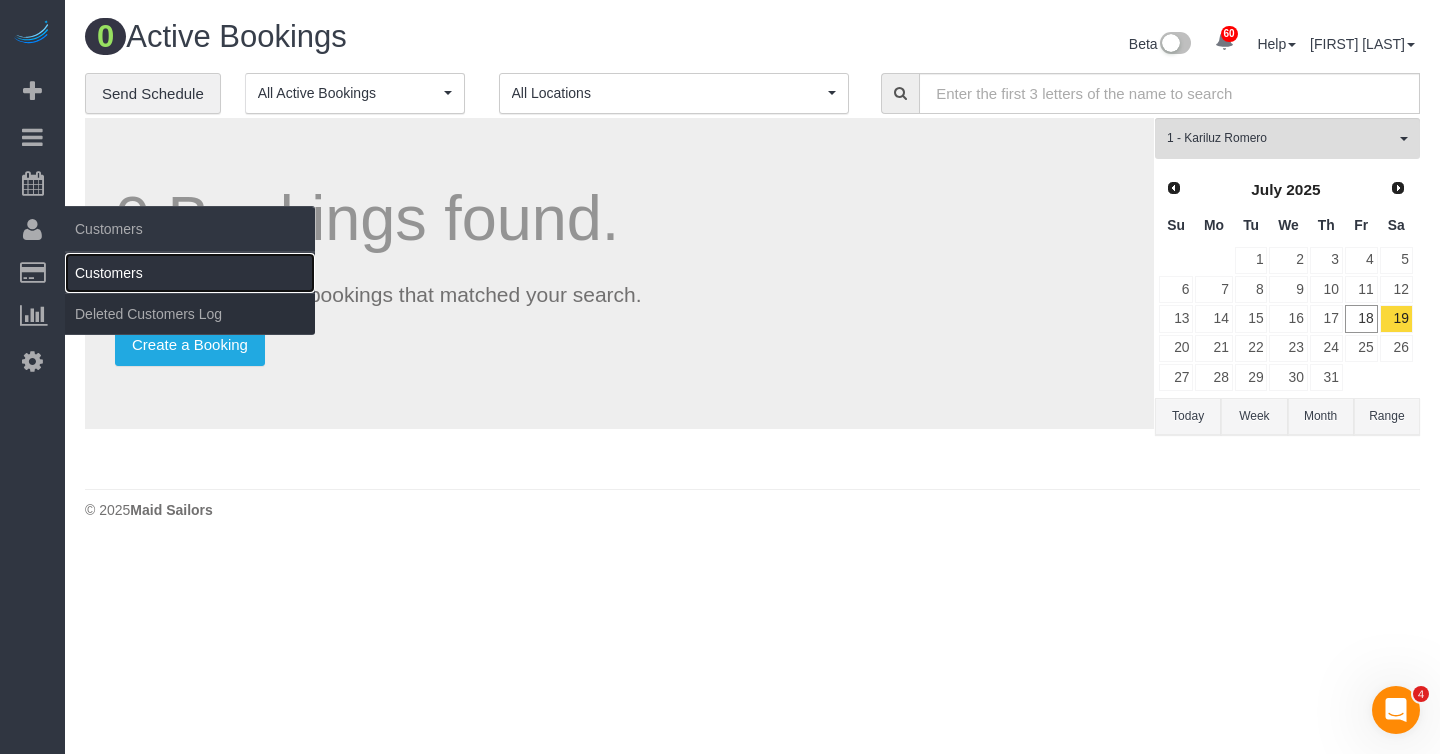 click on "Customers" at bounding box center [190, 273] 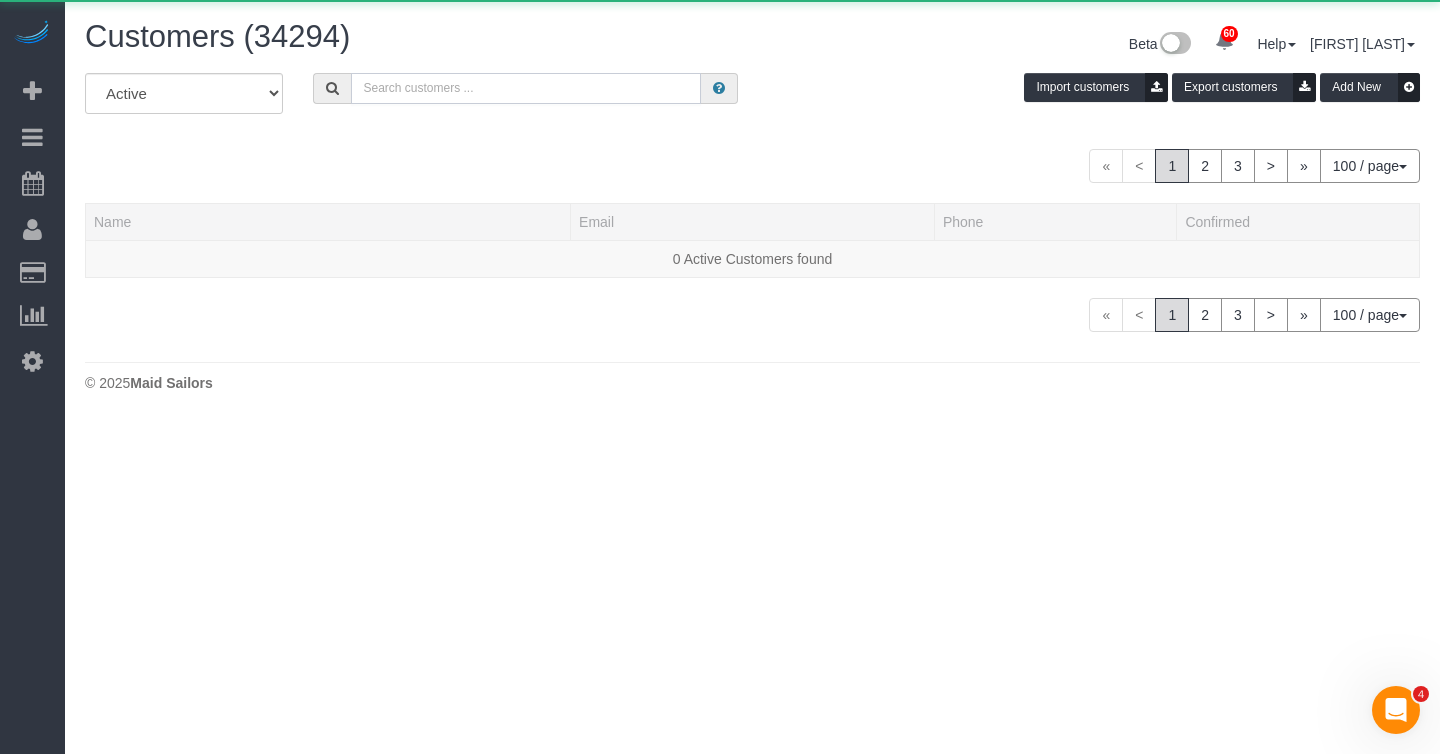 click at bounding box center (526, 88) 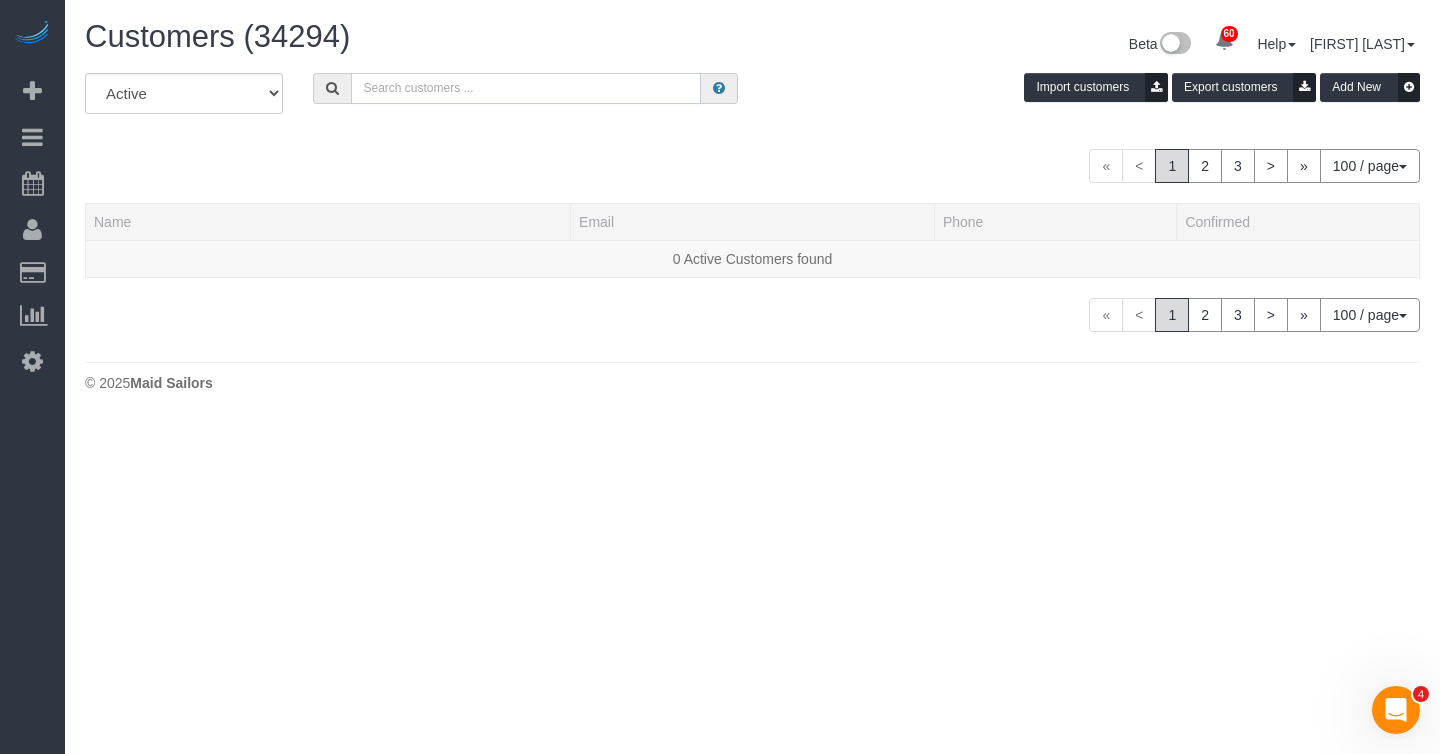 paste on "dragonbcl@hotmail.com" 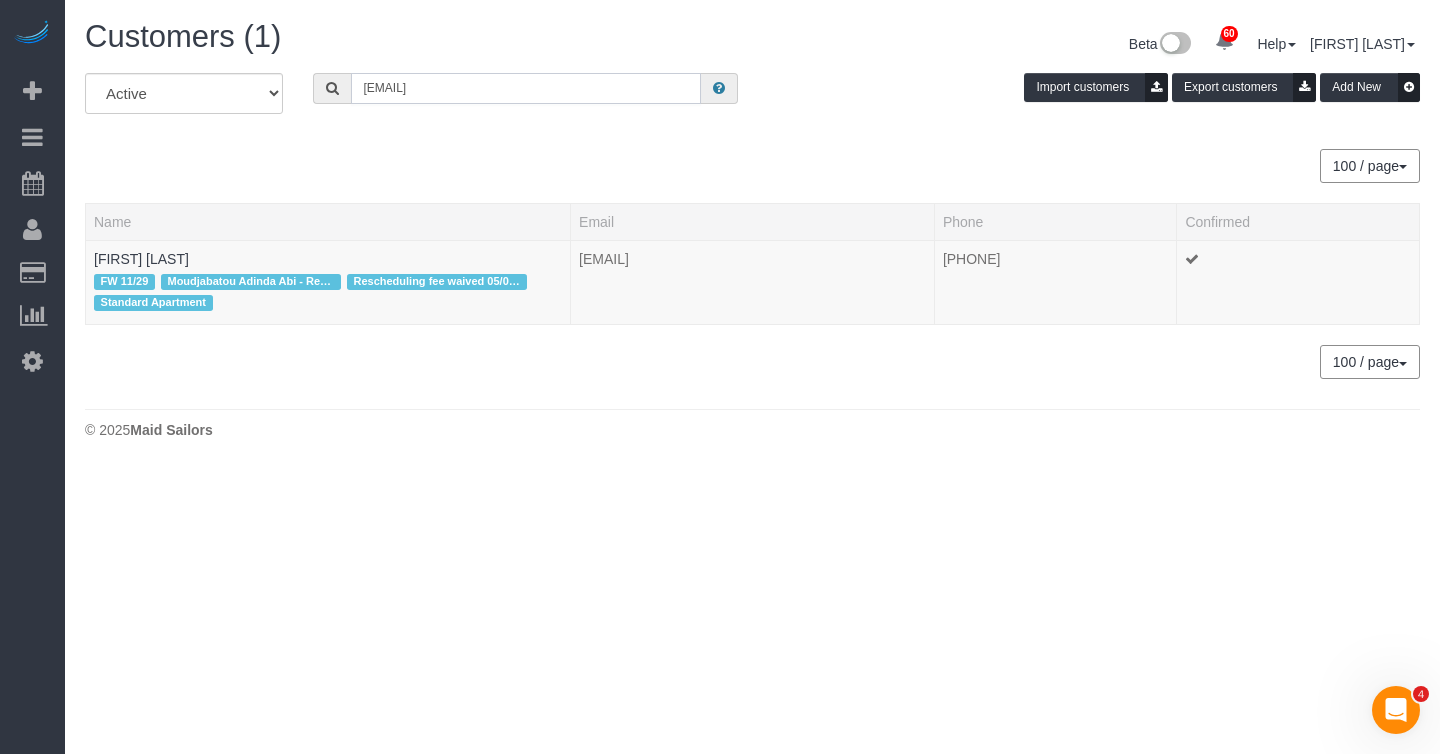 type on "dragonbcl@hotmail.com" 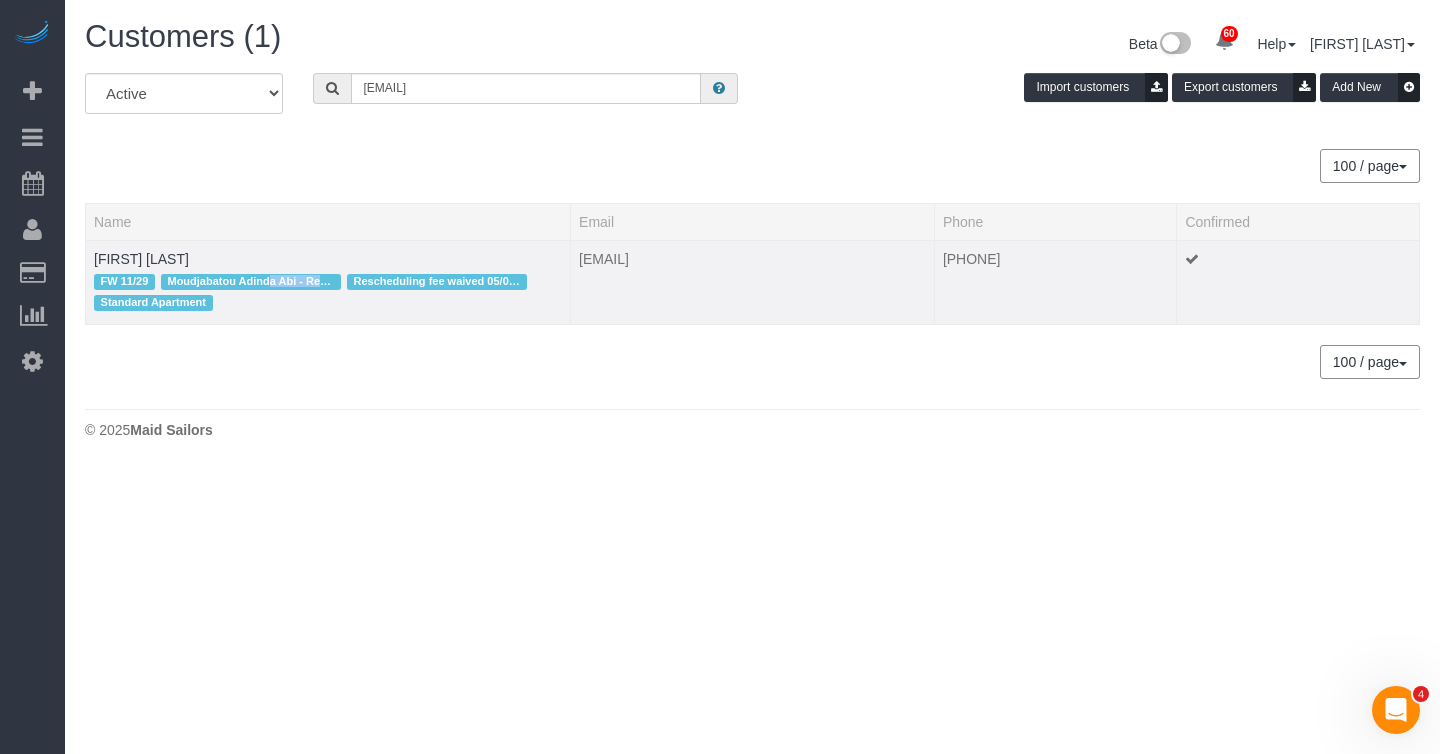 drag, startPoint x: 237, startPoint y: 284, endPoint x: 169, endPoint y: 285, distance: 68.007355 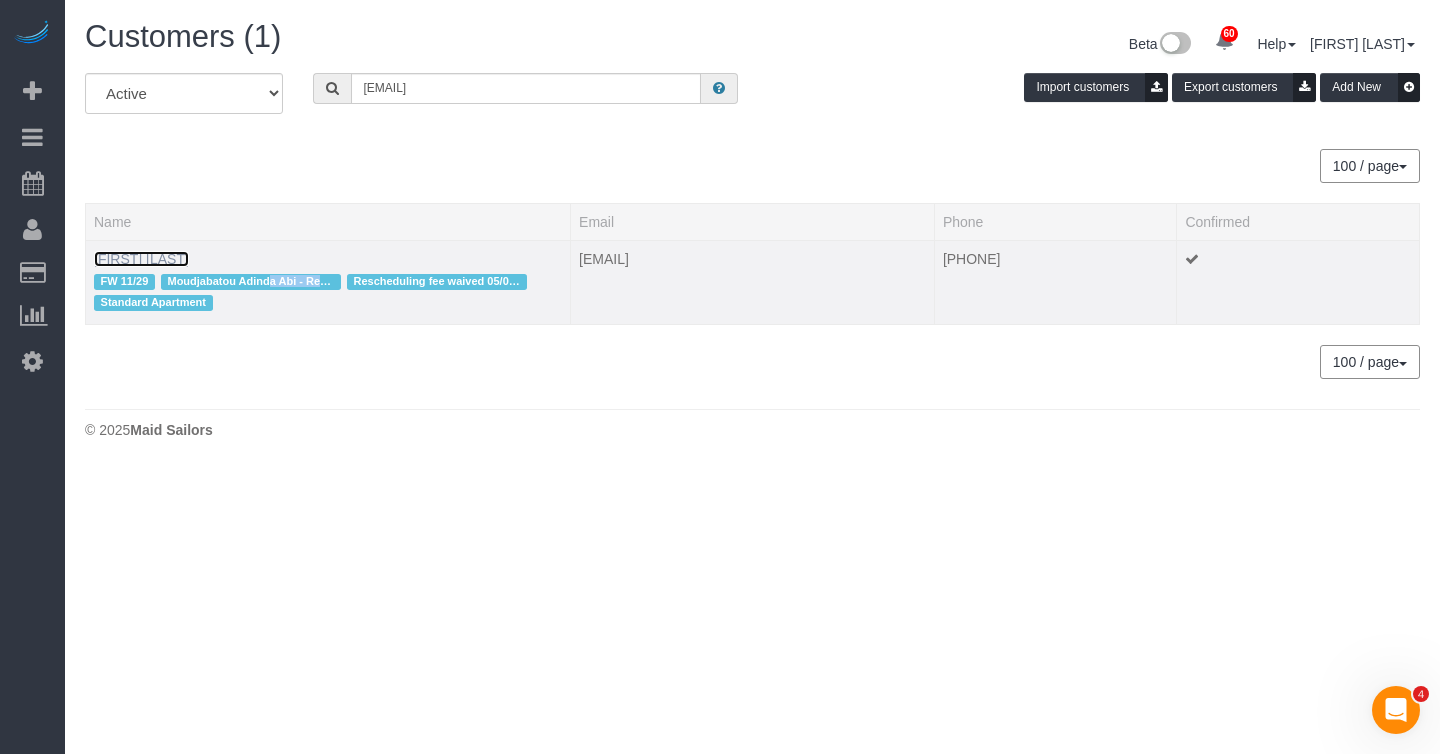 click on "Chris Lee" at bounding box center (141, 259) 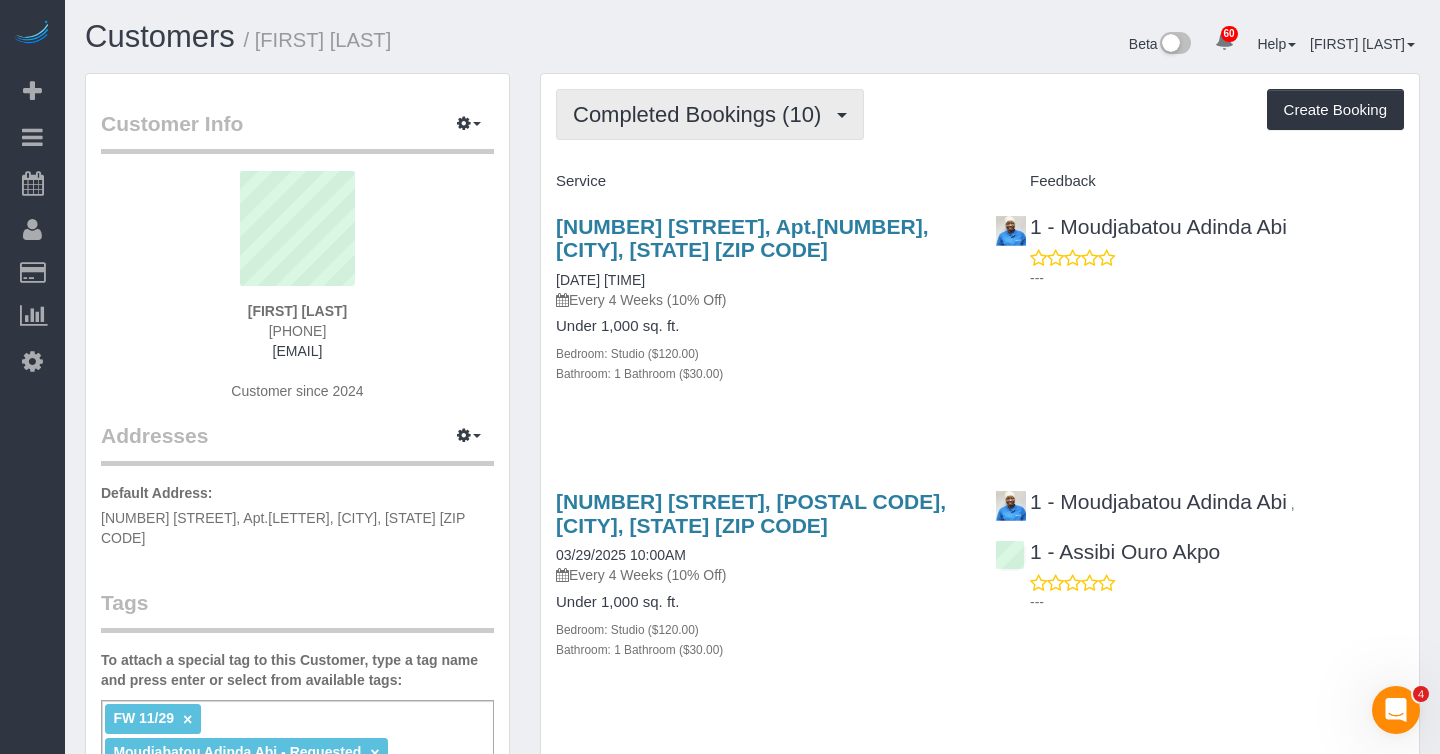 click on "Completed Bookings (10)" at bounding box center (702, 114) 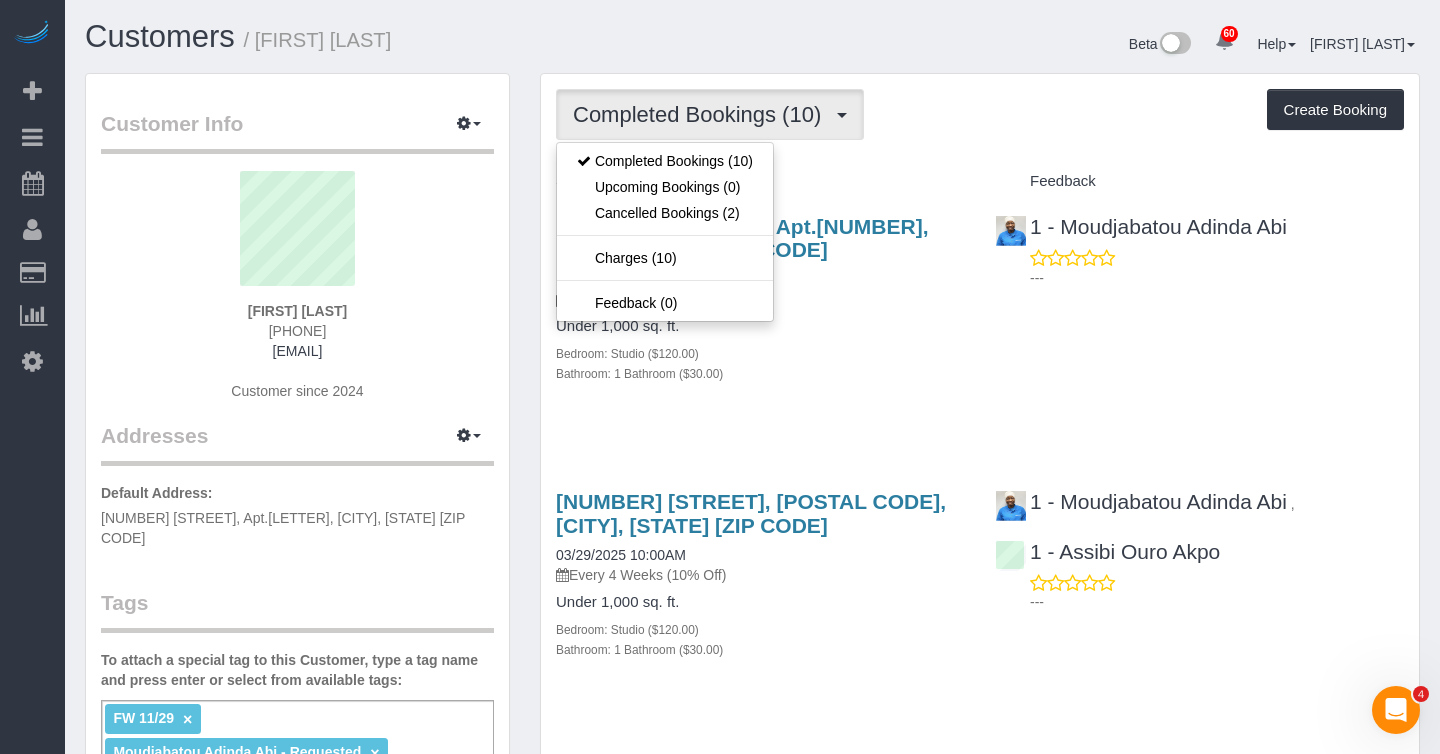 click on "Completed Bookings (10)
Completed Bookings (10)
Upcoming Bookings (0)
Cancelled Bookings (2)
Charges (10)
Feedback (0)
Create Booking
Service
Feedback" at bounding box center [980, 1540] 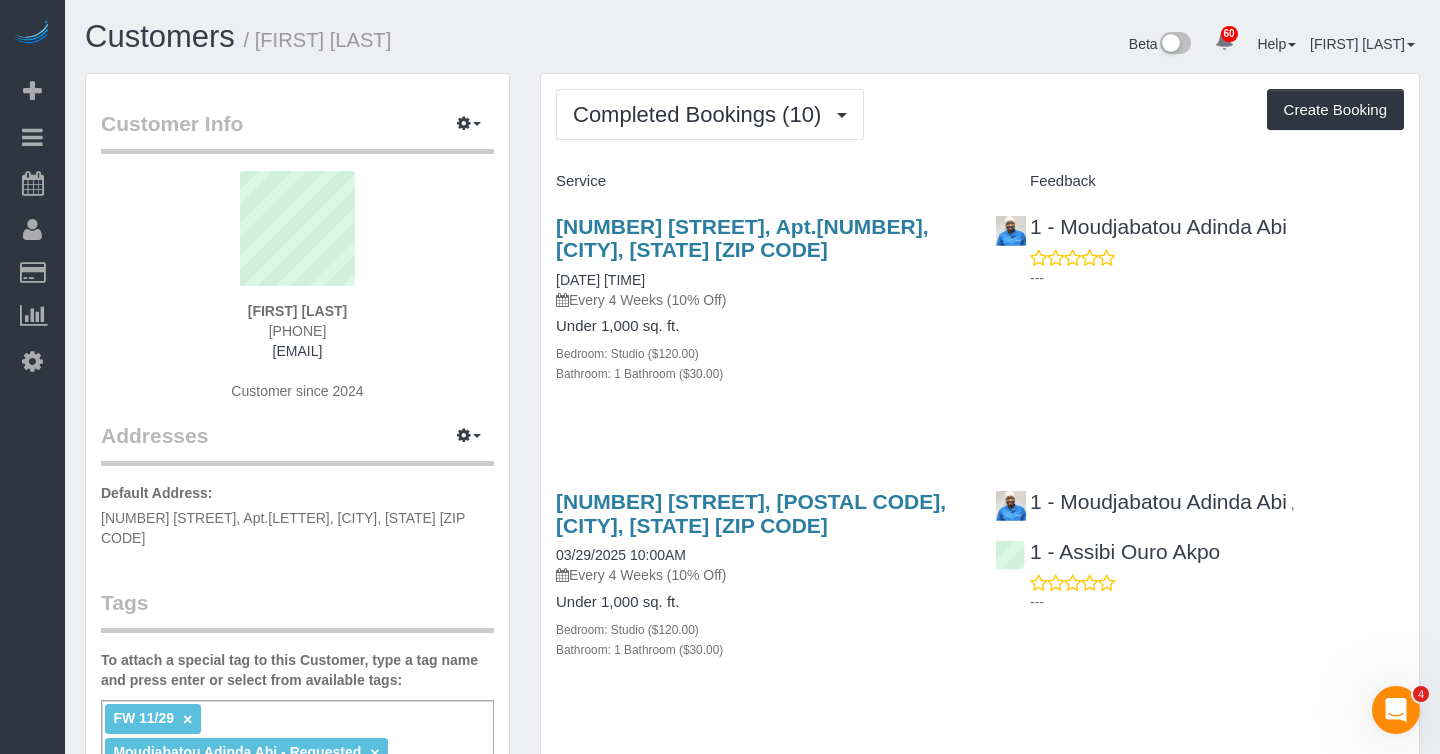 drag, startPoint x: 336, startPoint y: 310, endPoint x: 257, endPoint y: 313, distance: 79.05694 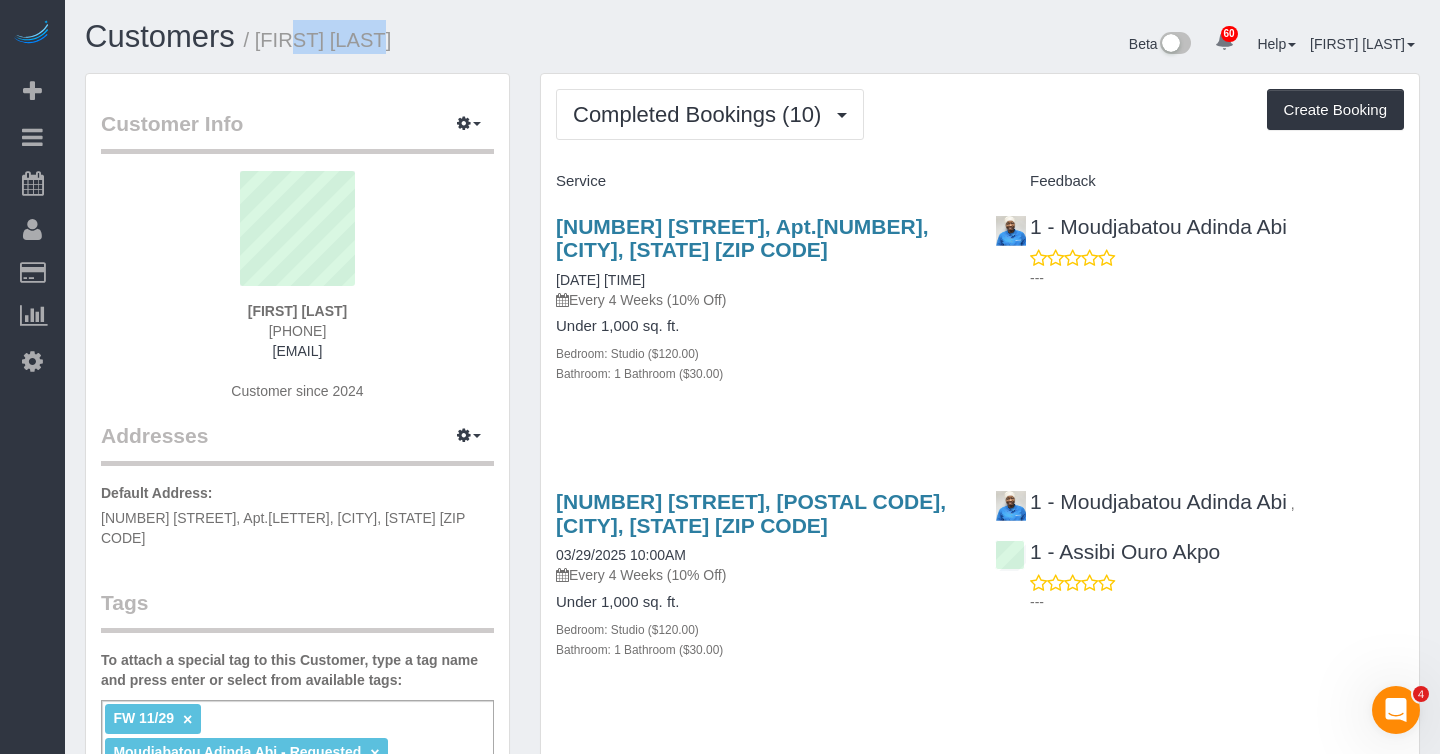 drag, startPoint x: 364, startPoint y: 41, endPoint x: 270, endPoint y: 45, distance: 94.08507 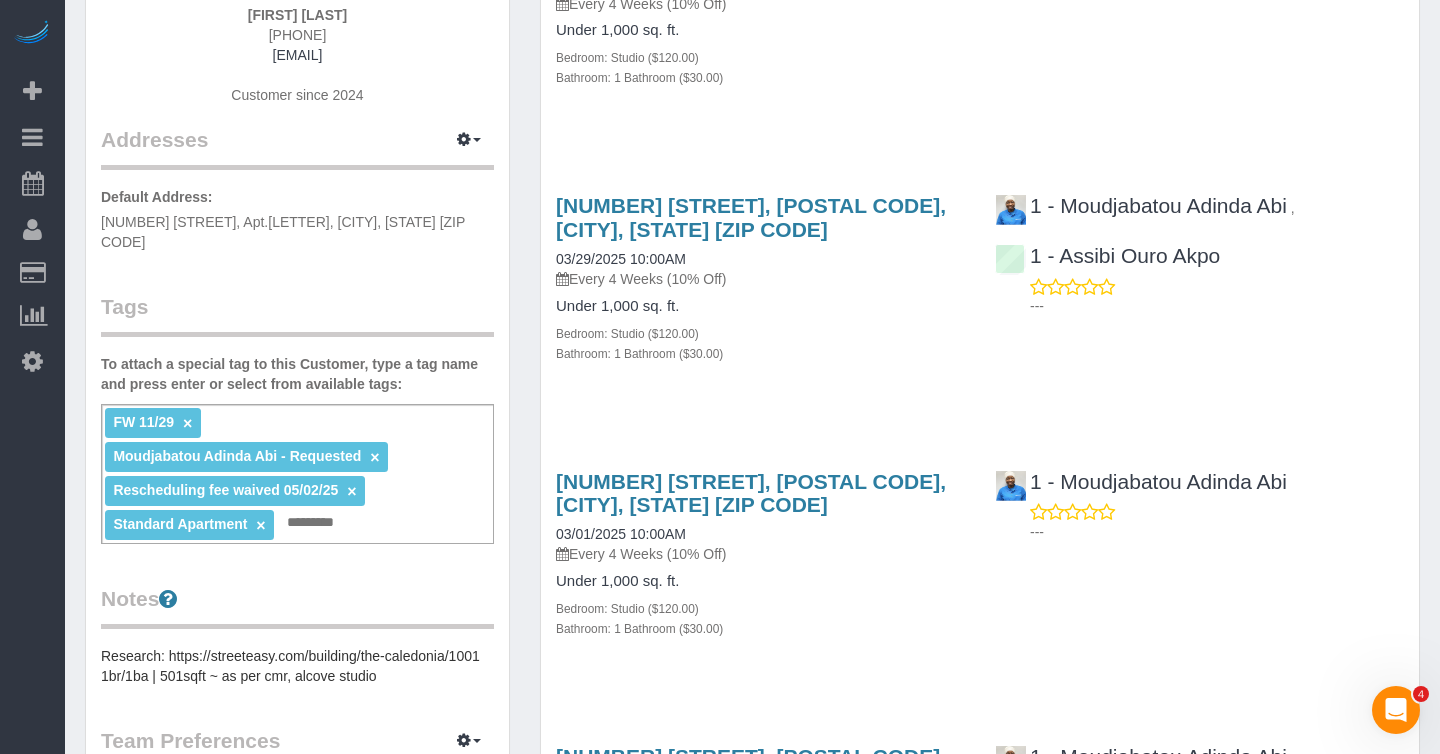 scroll, scrollTop: 298, scrollLeft: 0, axis: vertical 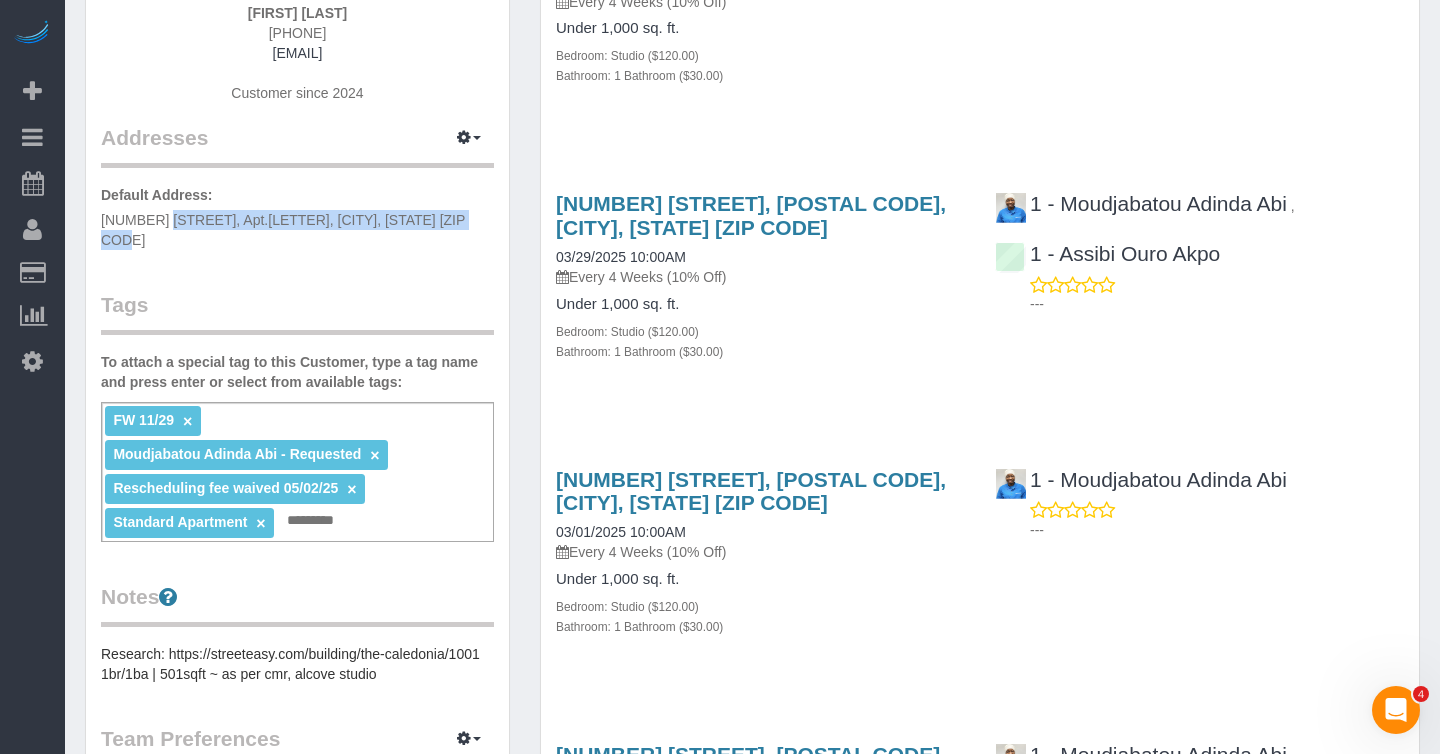 drag, startPoint x: 100, startPoint y: 220, endPoint x: 438, endPoint y: 216, distance: 338.02368 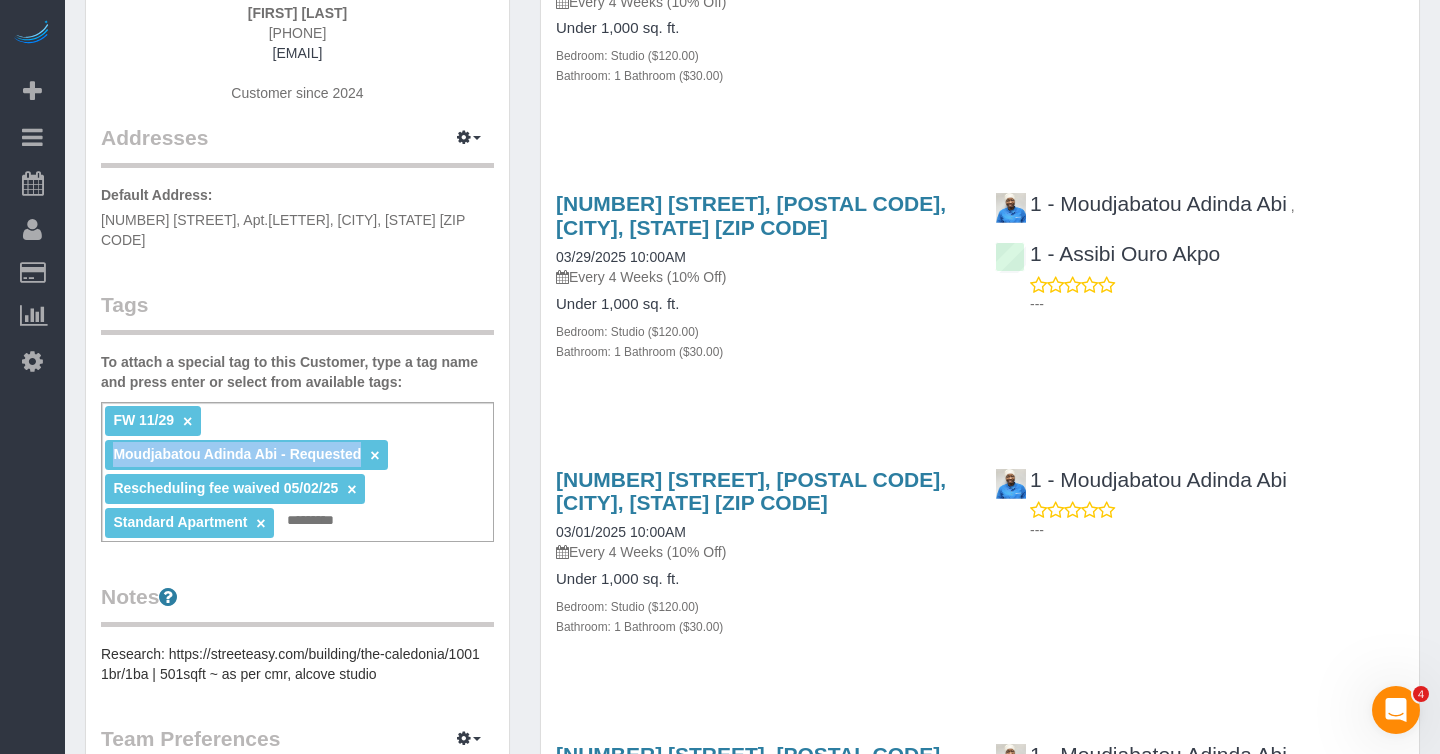 drag, startPoint x: 113, startPoint y: 435, endPoint x: 361, endPoint y: 436, distance: 248.00201 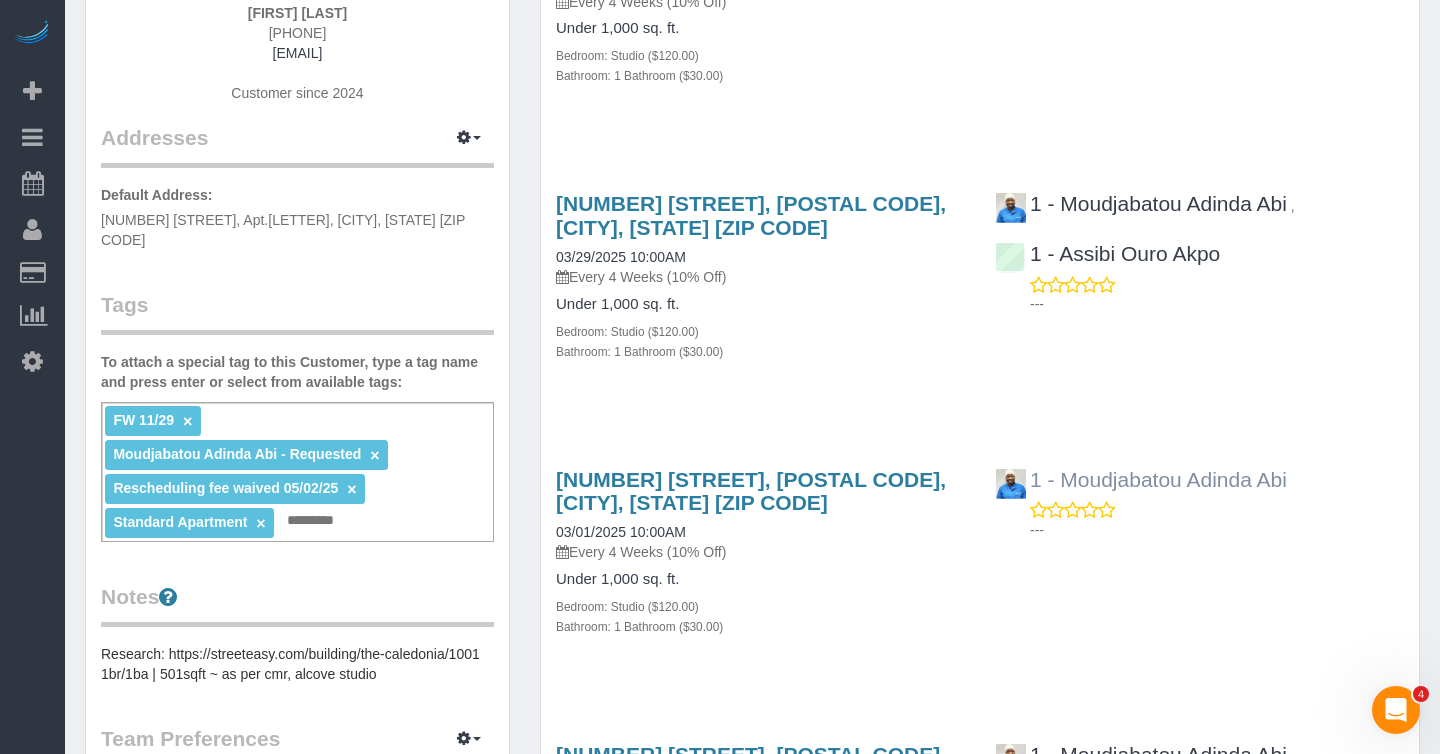 drag, startPoint x: 1378, startPoint y: 471, endPoint x: 1063, endPoint y: 479, distance: 315.10156 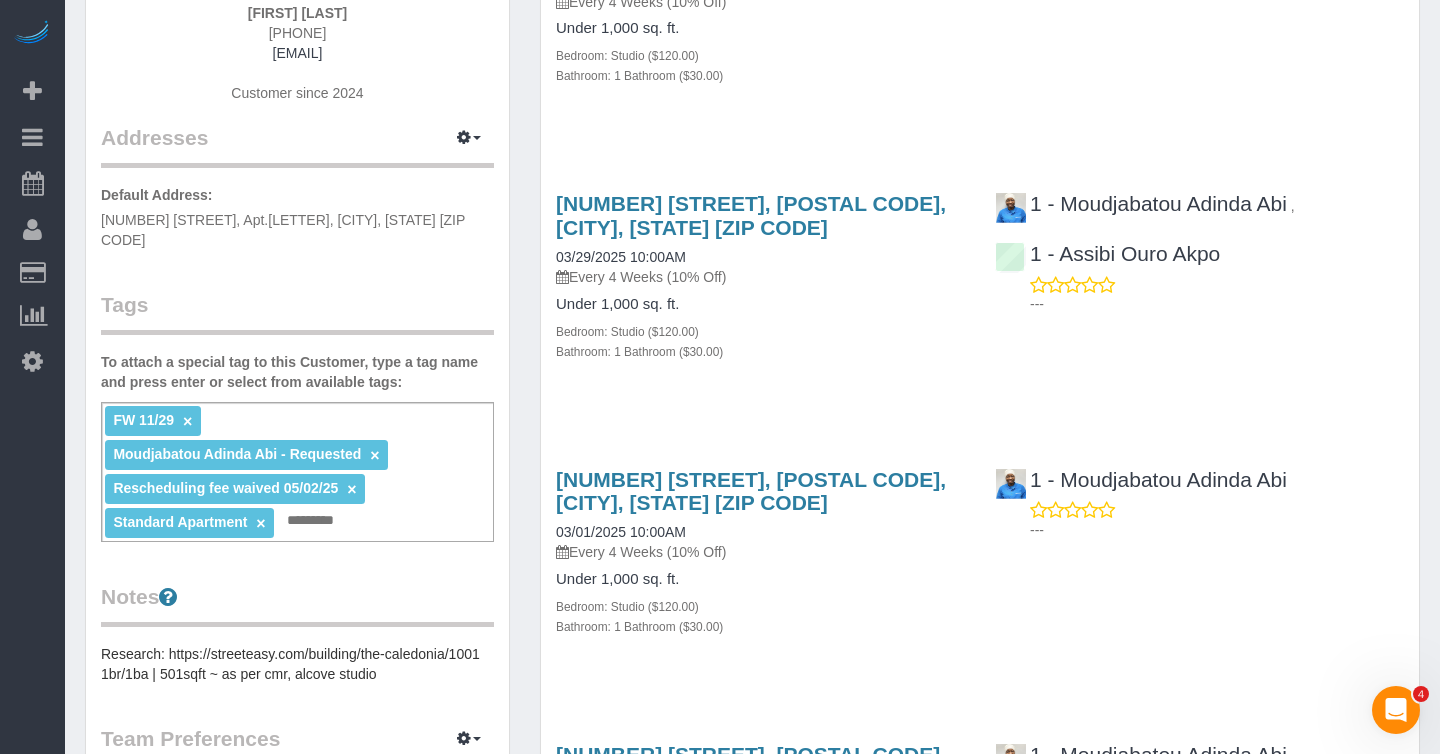 scroll, scrollTop: 0, scrollLeft: 0, axis: both 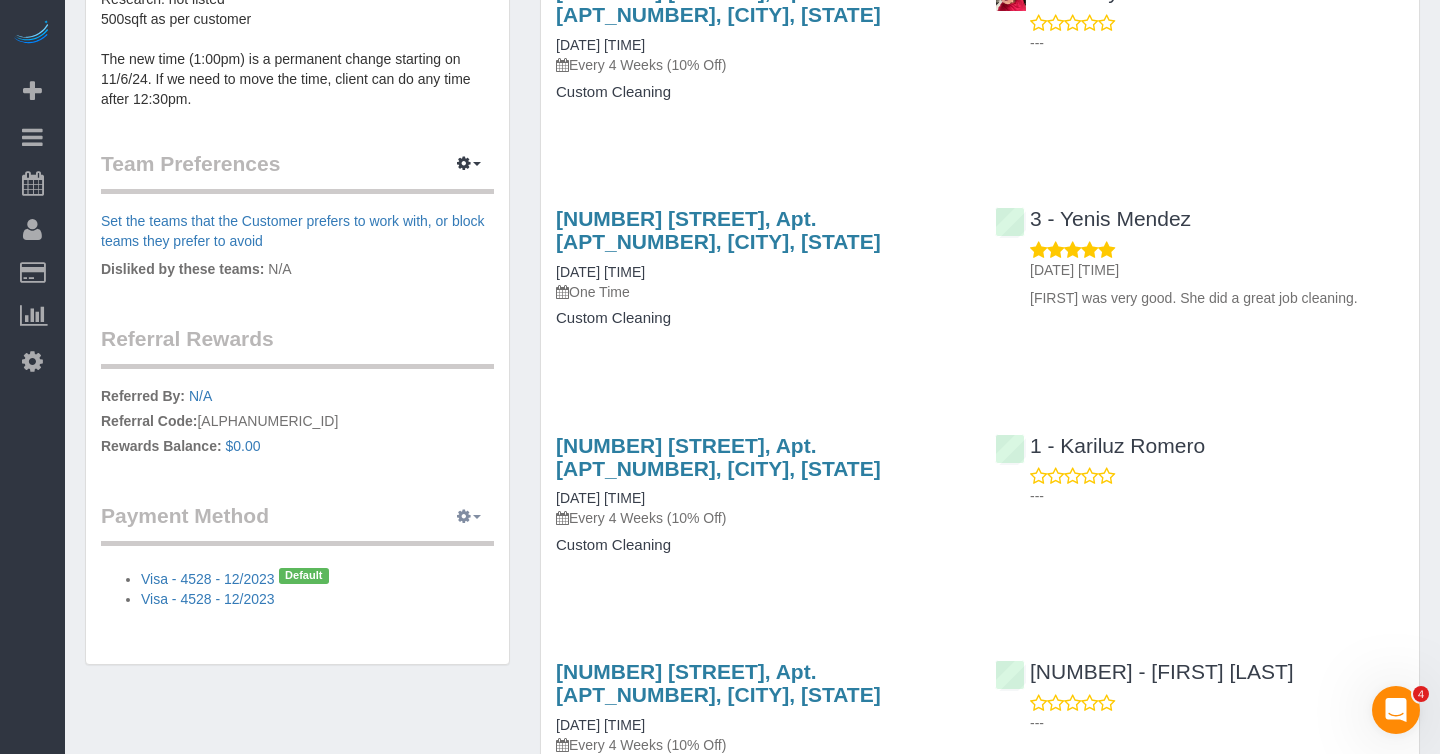 click at bounding box center [464, 516] 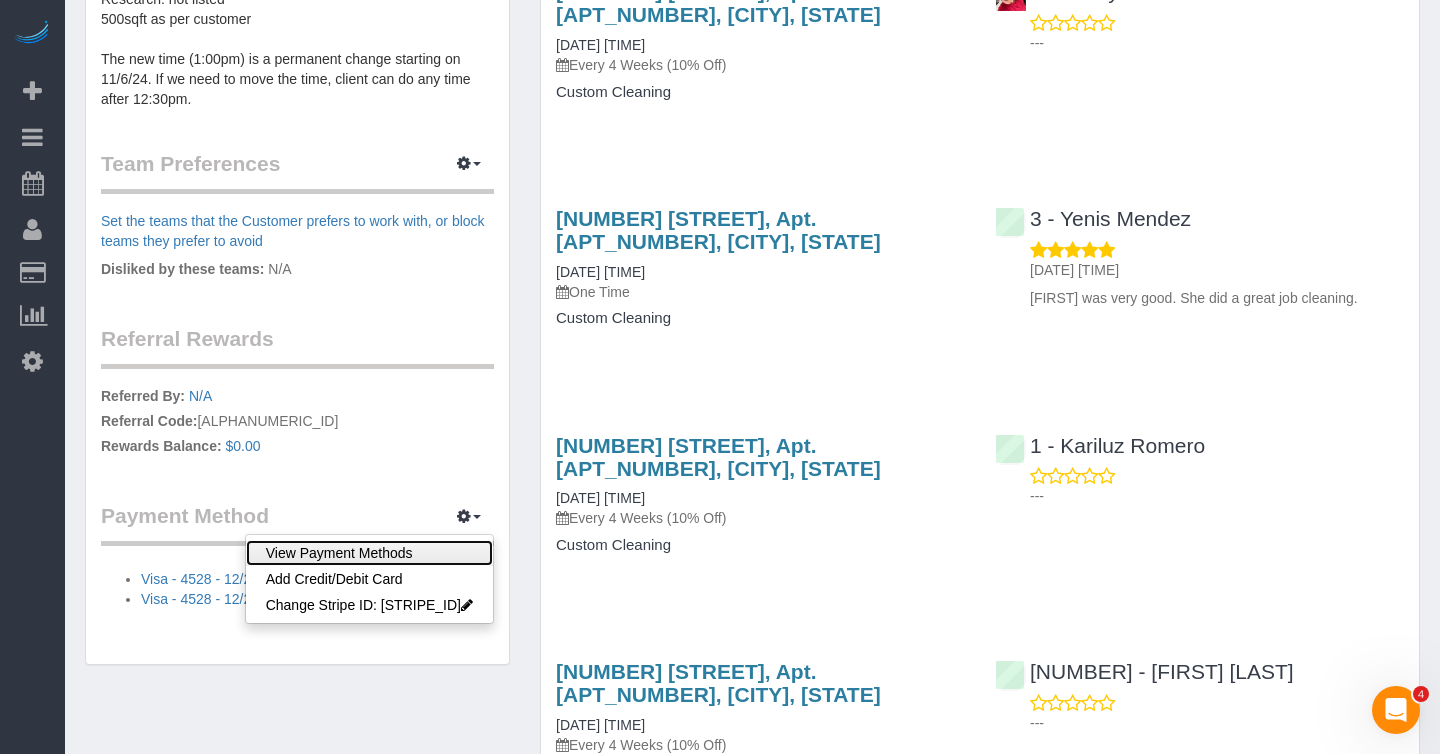 click on "View Payment Methods" at bounding box center [369, 553] 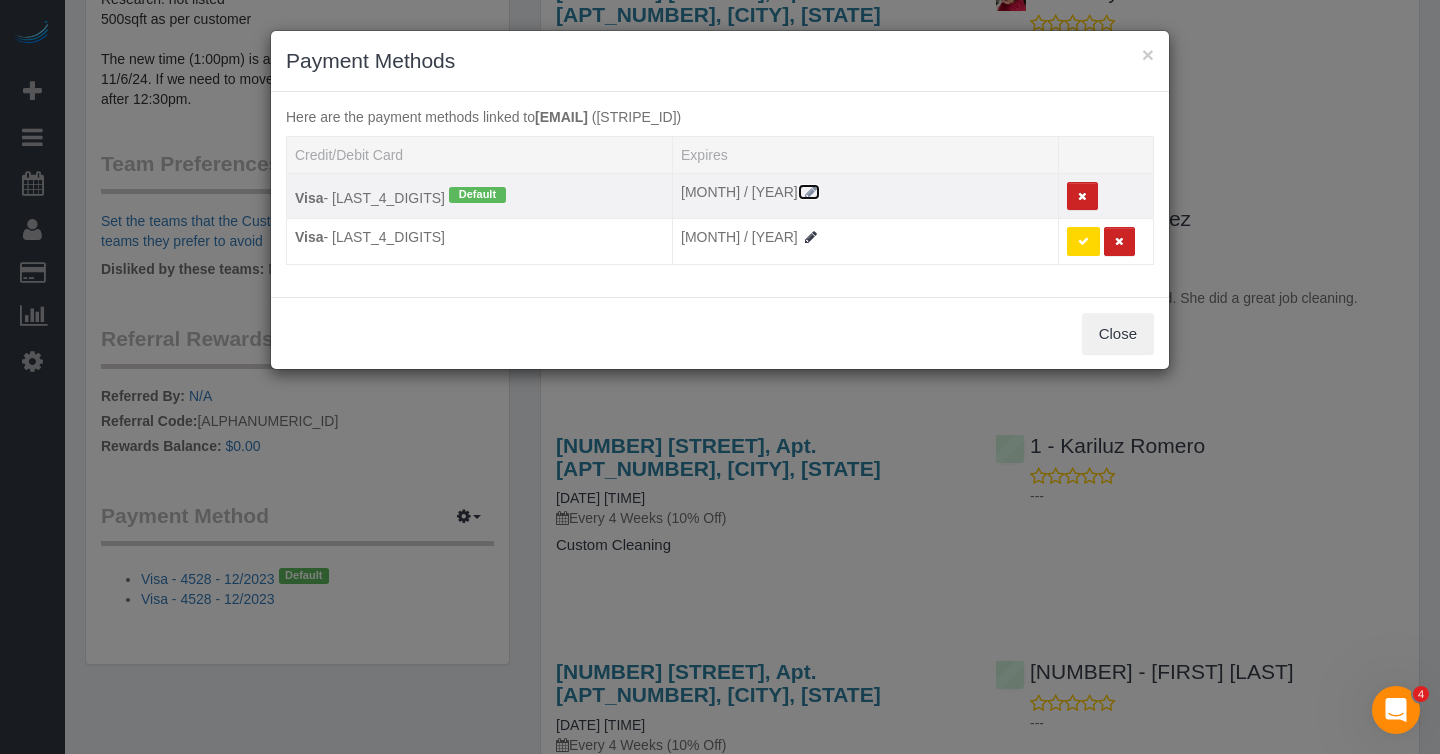 click at bounding box center (811, 192) 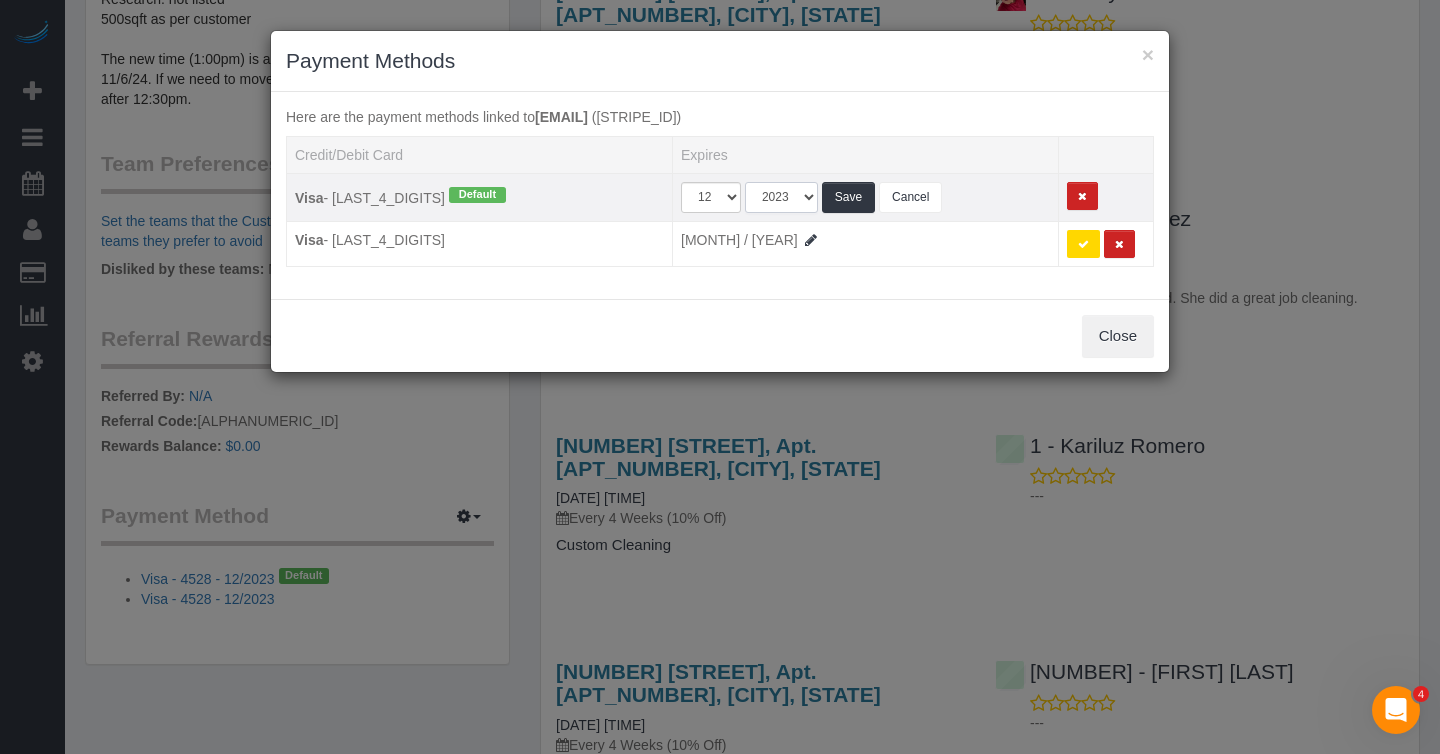 click on "2023 2025 2026 2027 2028 2029 2030 2031 2032 2033 2034" at bounding box center (781, 197) 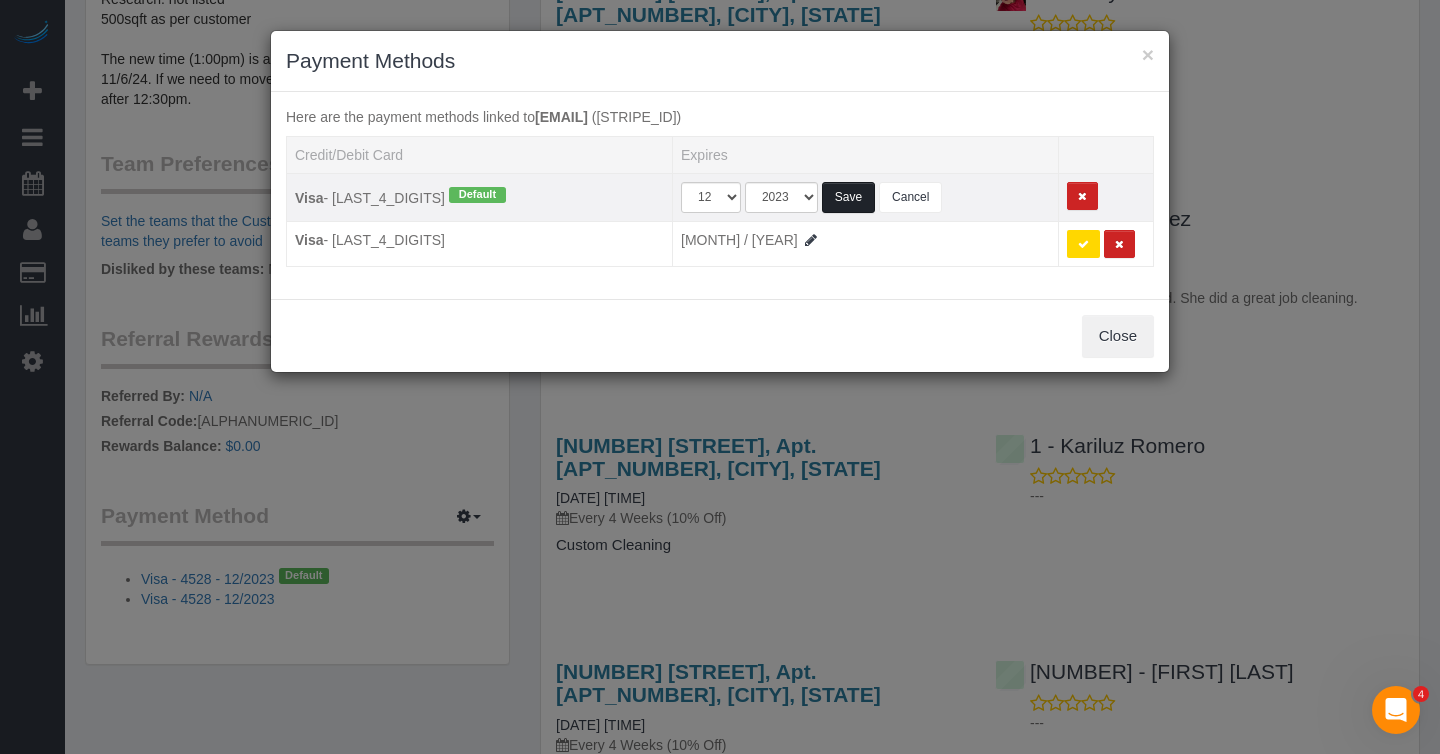 click on "Save" at bounding box center [848, 197] 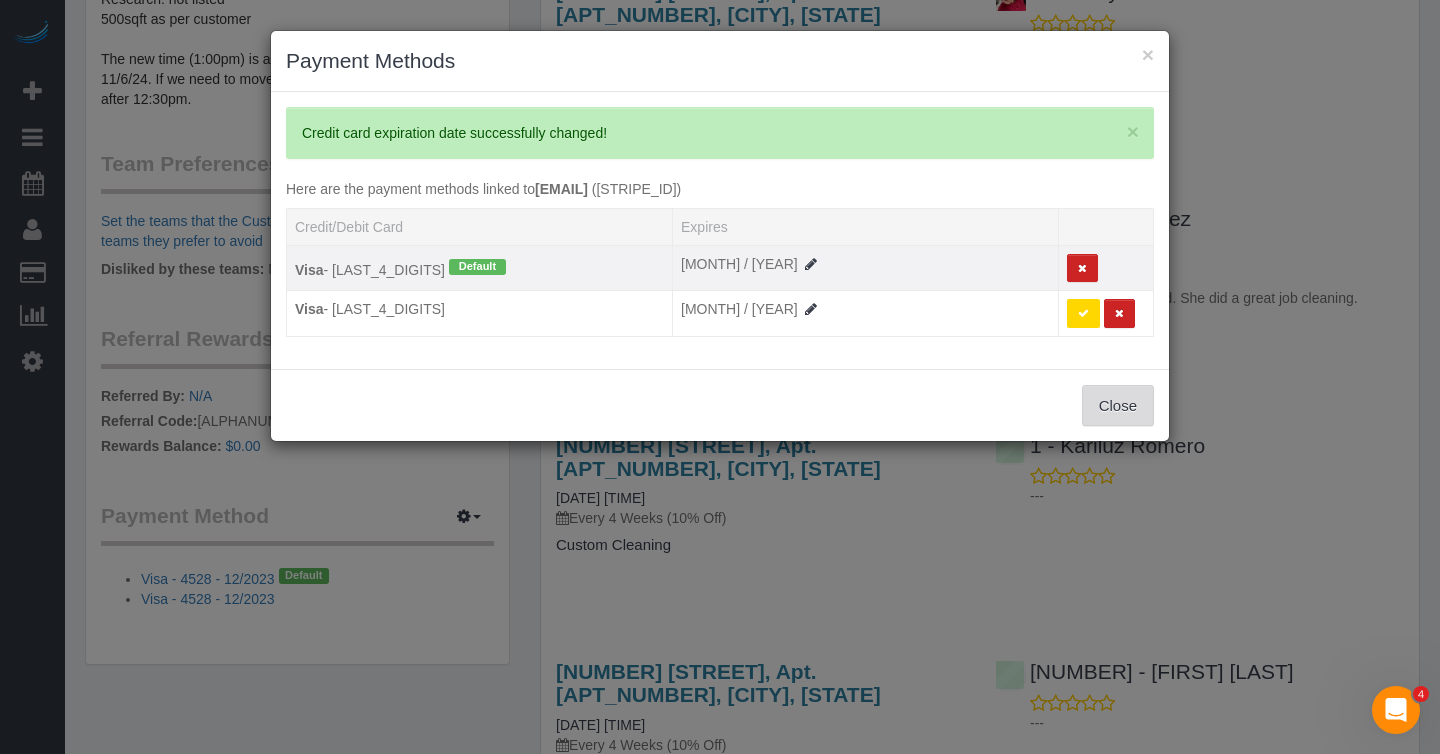 click on "Close" at bounding box center [1118, 406] 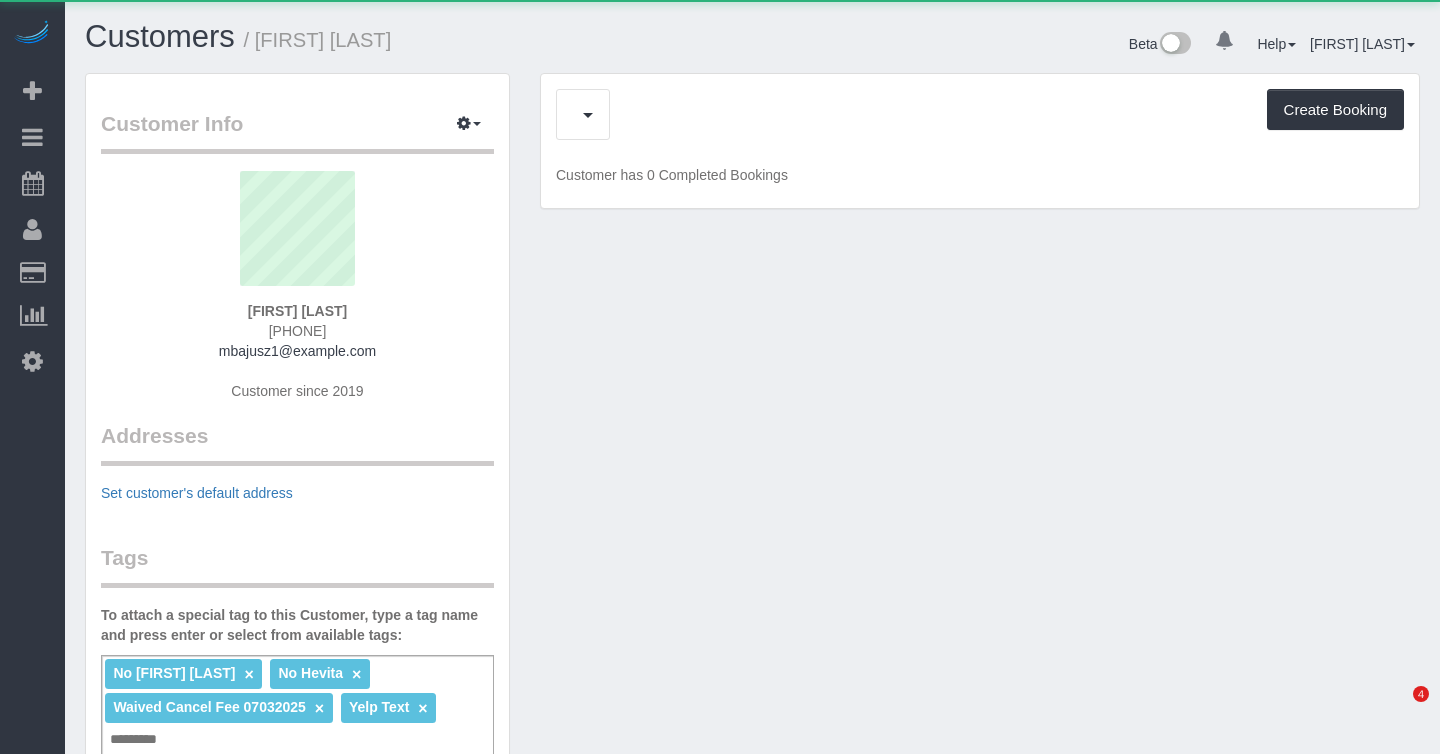 scroll, scrollTop: 0, scrollLeft: 0, axis: both 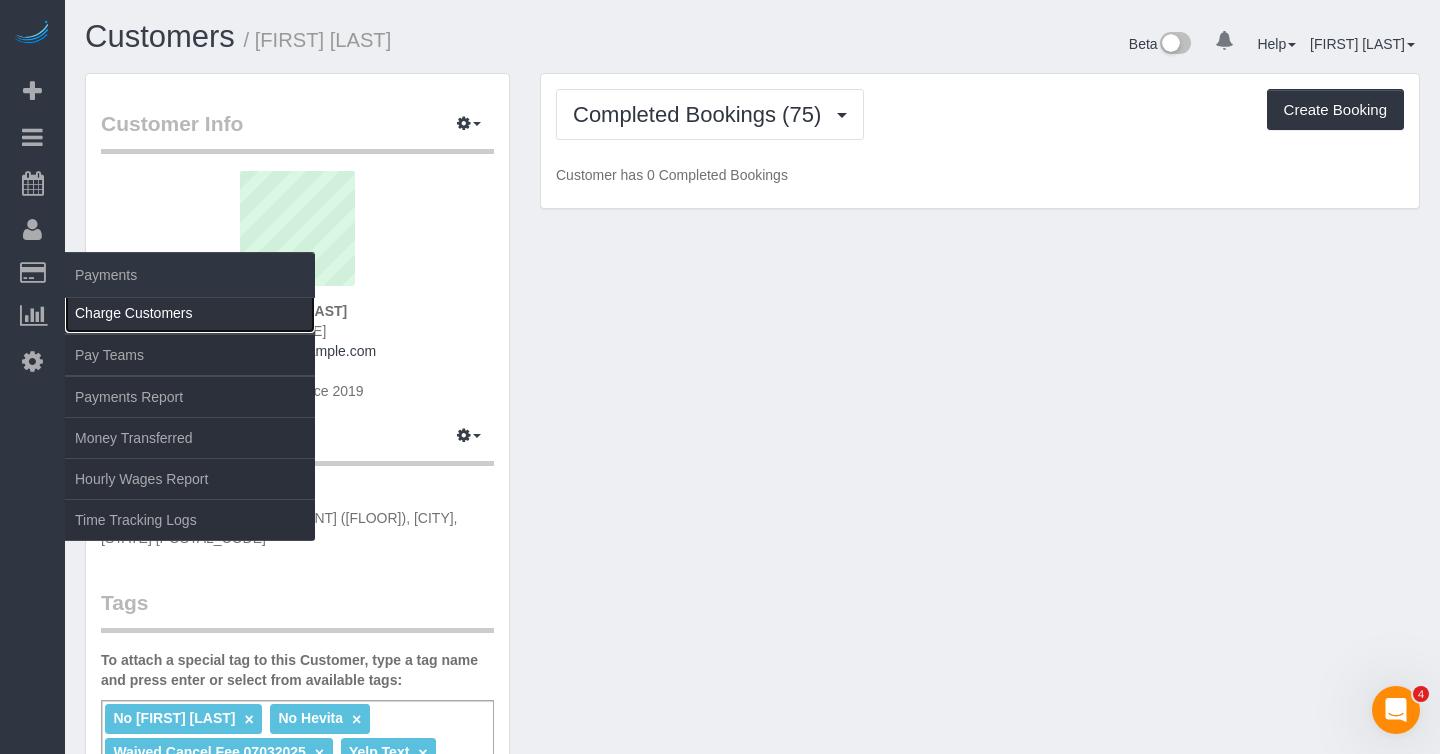 click on "Charge Customers" at bounding box center (190, 313) 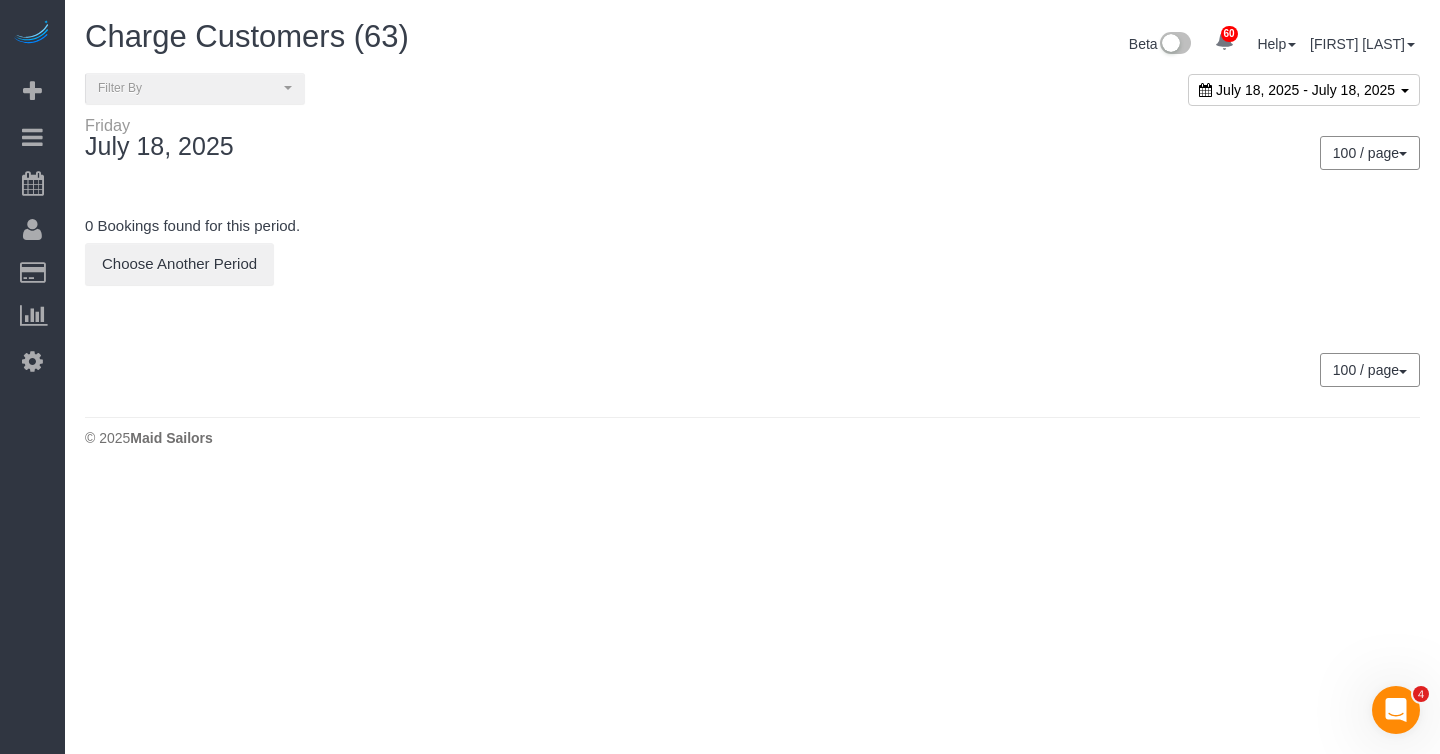 click on "July 18, 2025 - July 18, 2025" at bounding box center [1305, 90] 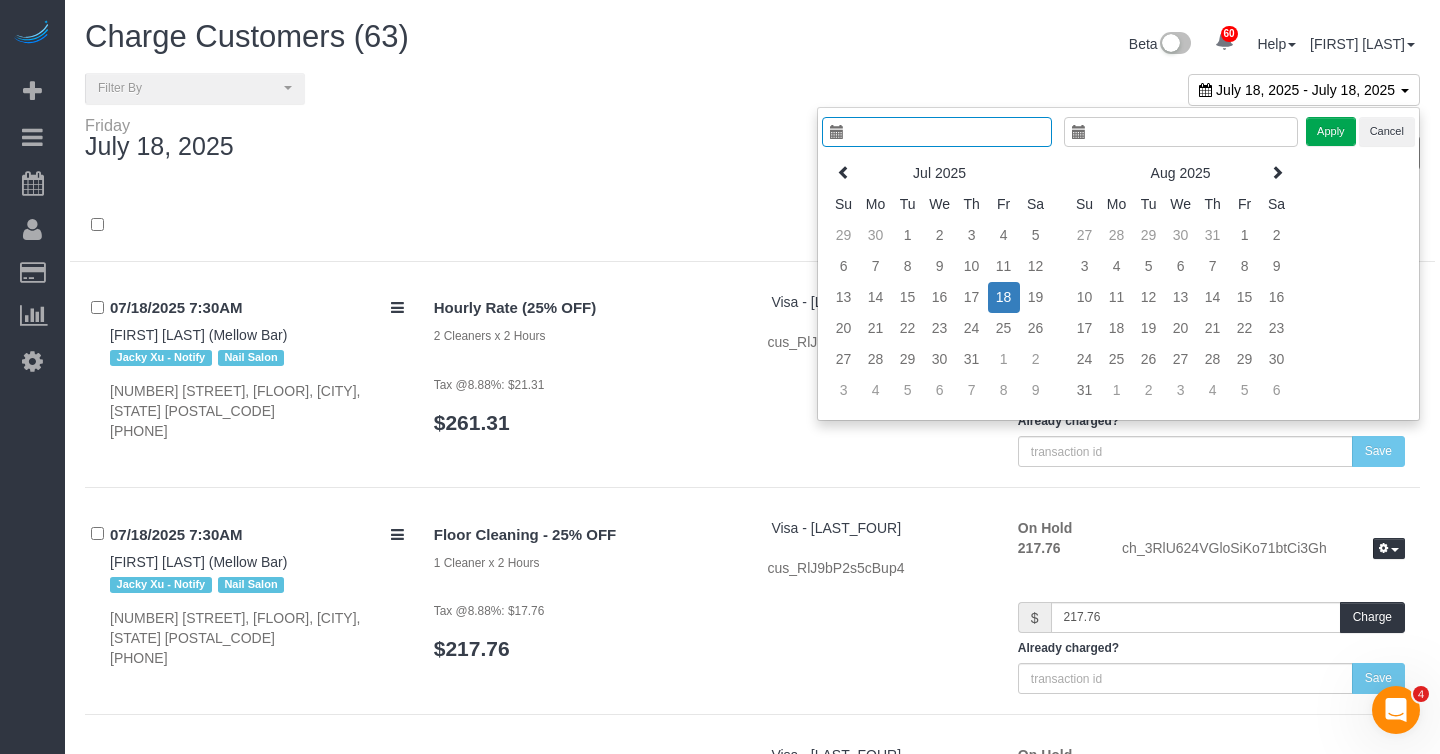 type on "**********" 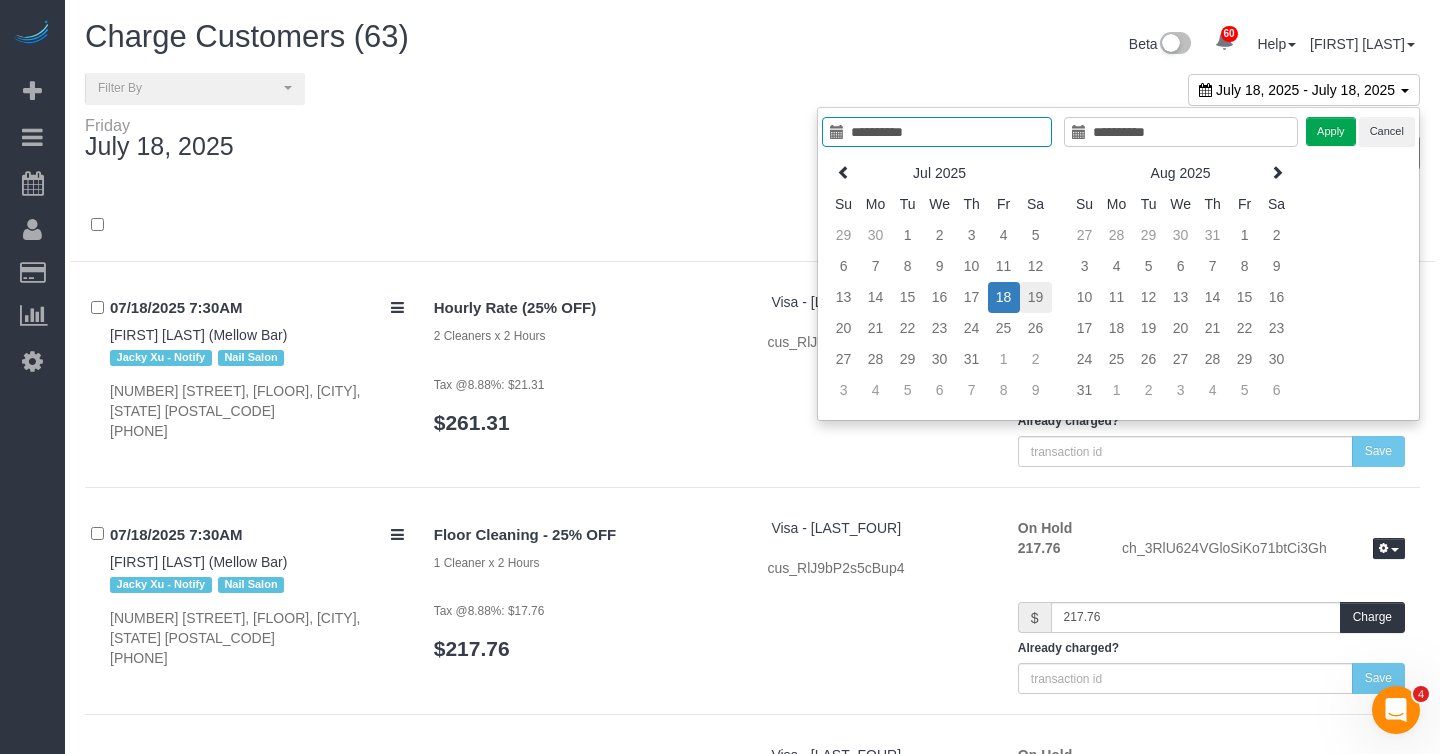 type on "**********" 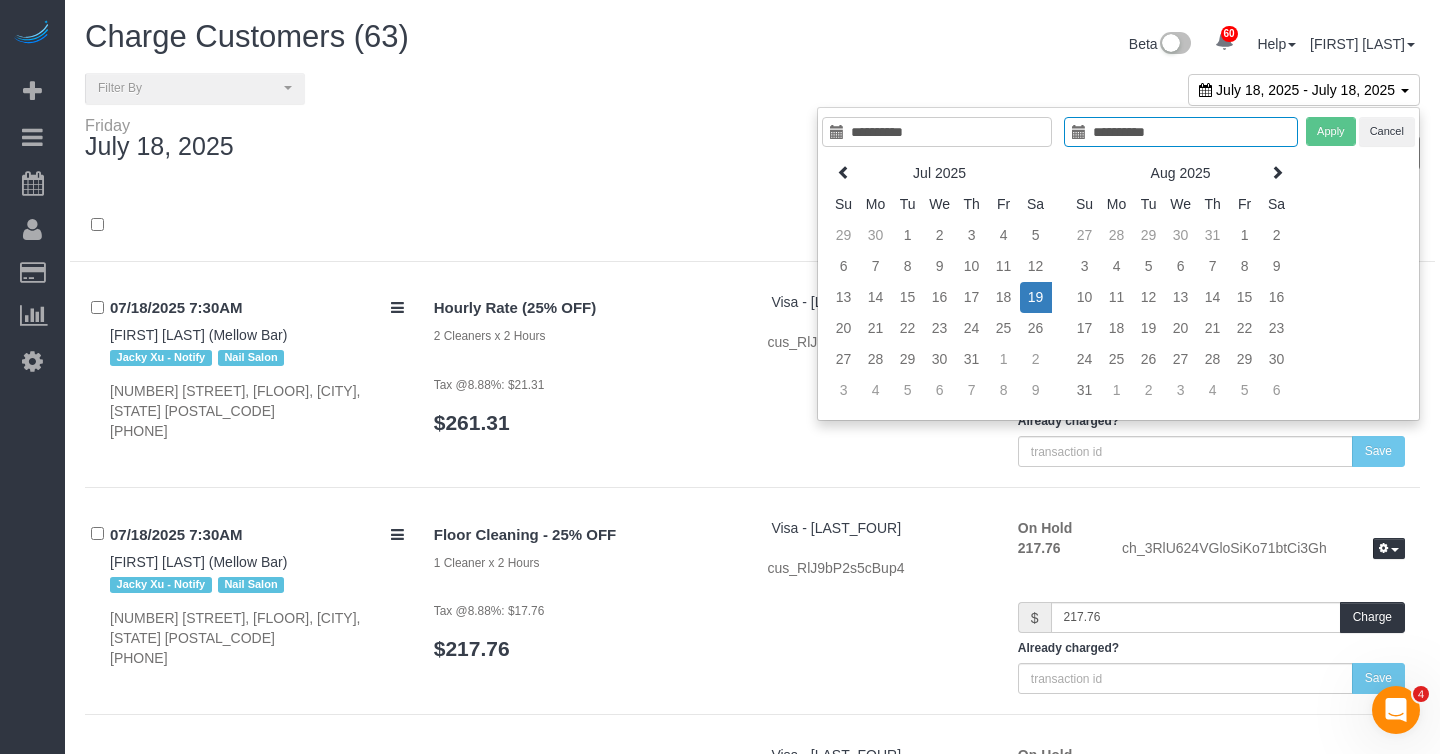 click on "19" at bounding box center (1036, 297) 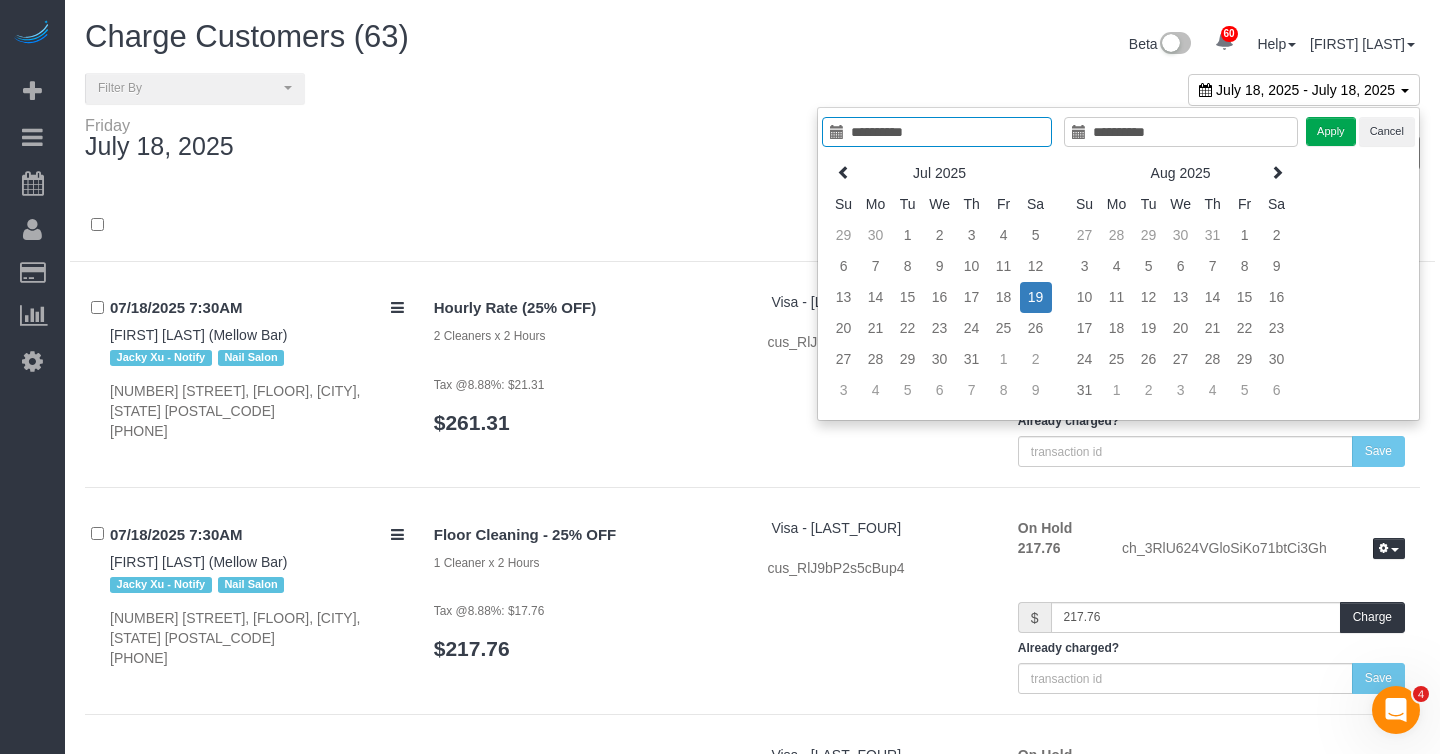 type on "**********" 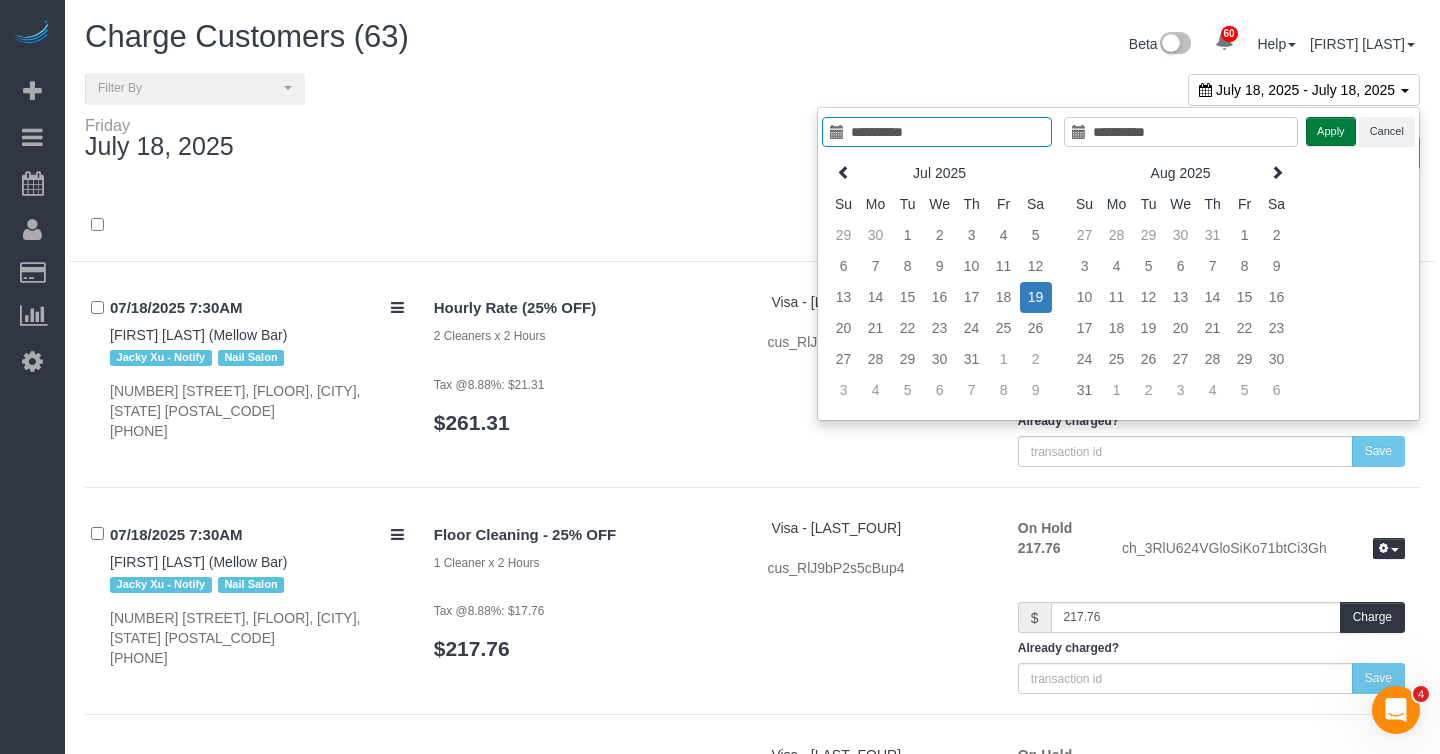 click on "Apply" at bounding box center [1331, 131] 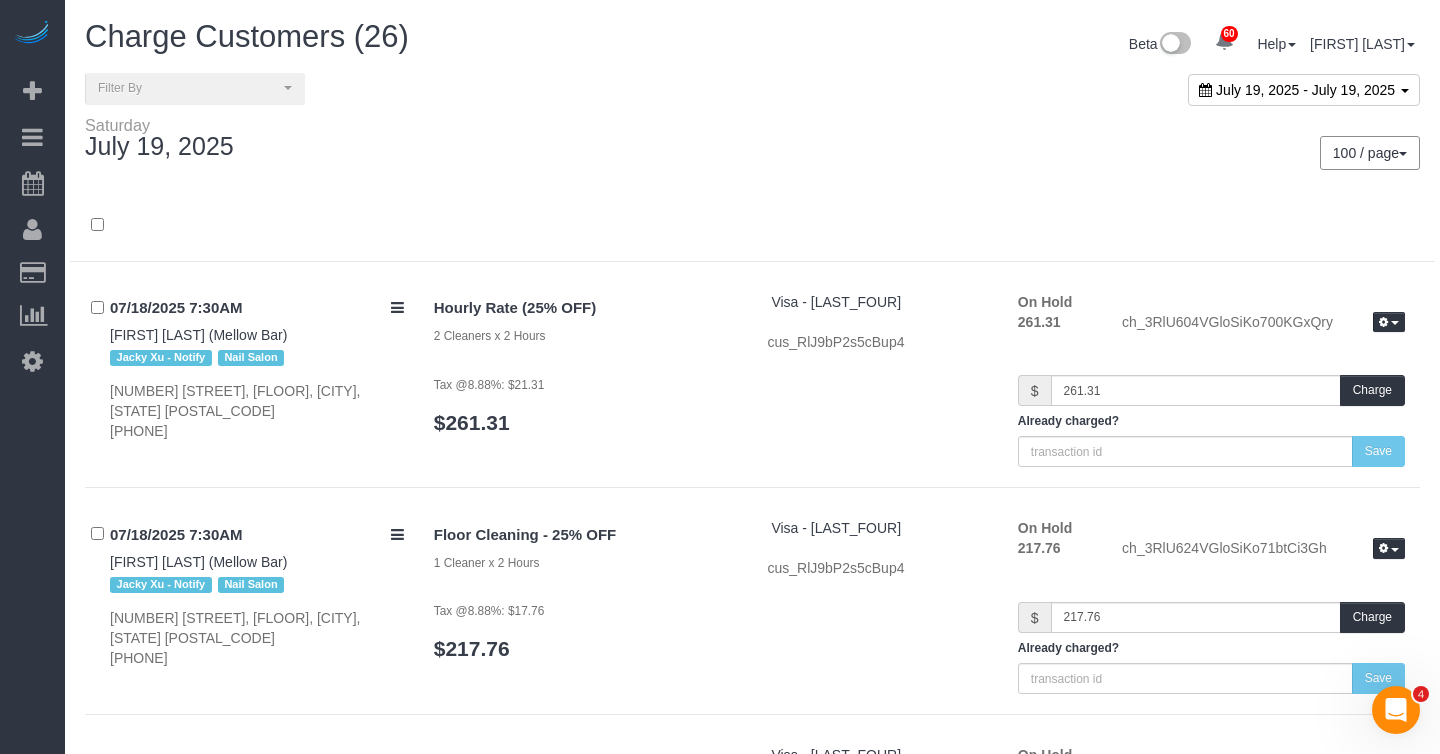 click on "100 / page
10 / page
20 / page
30 / page
40 / page
50 / page
100 / page" at bounding box center (1094, 153) 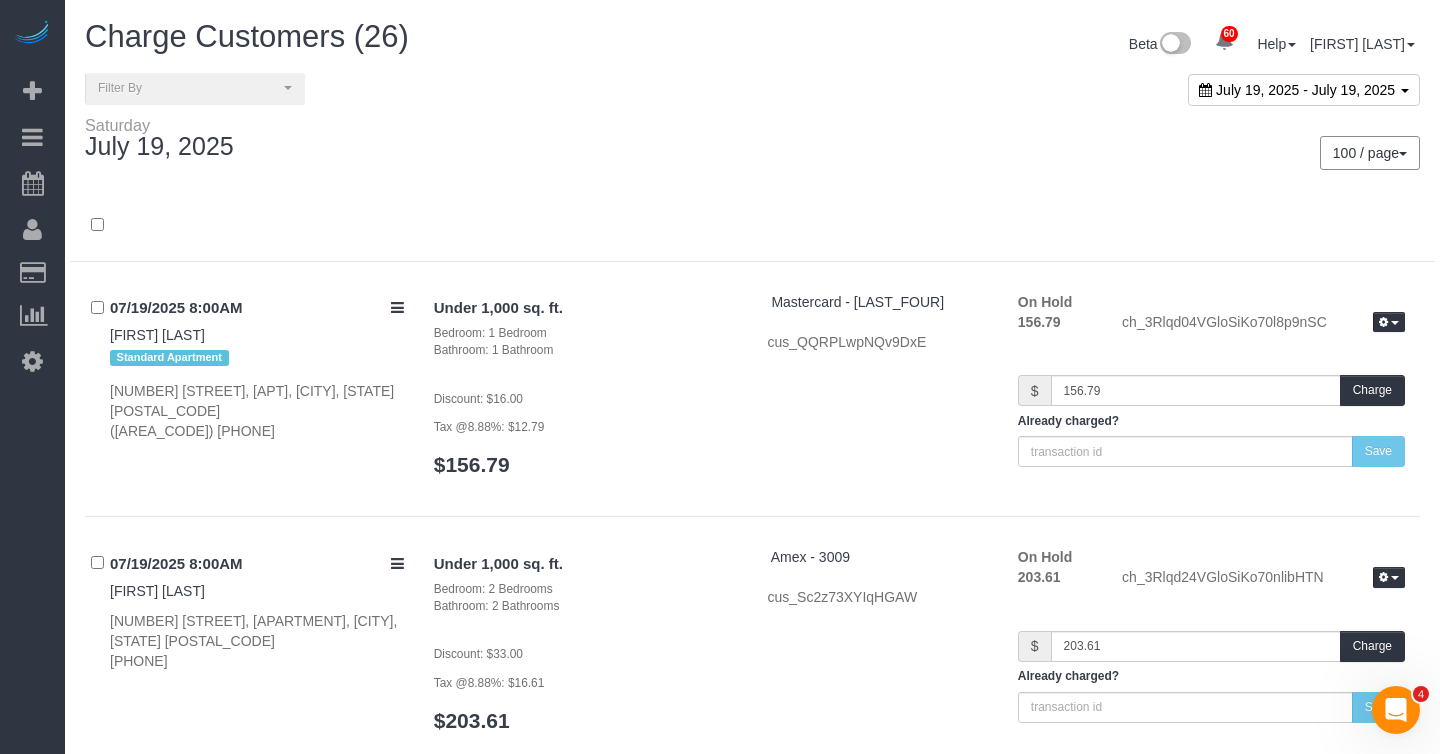 scroll, scrollTop: 5828, scrollLeft: 0, axis: vertical 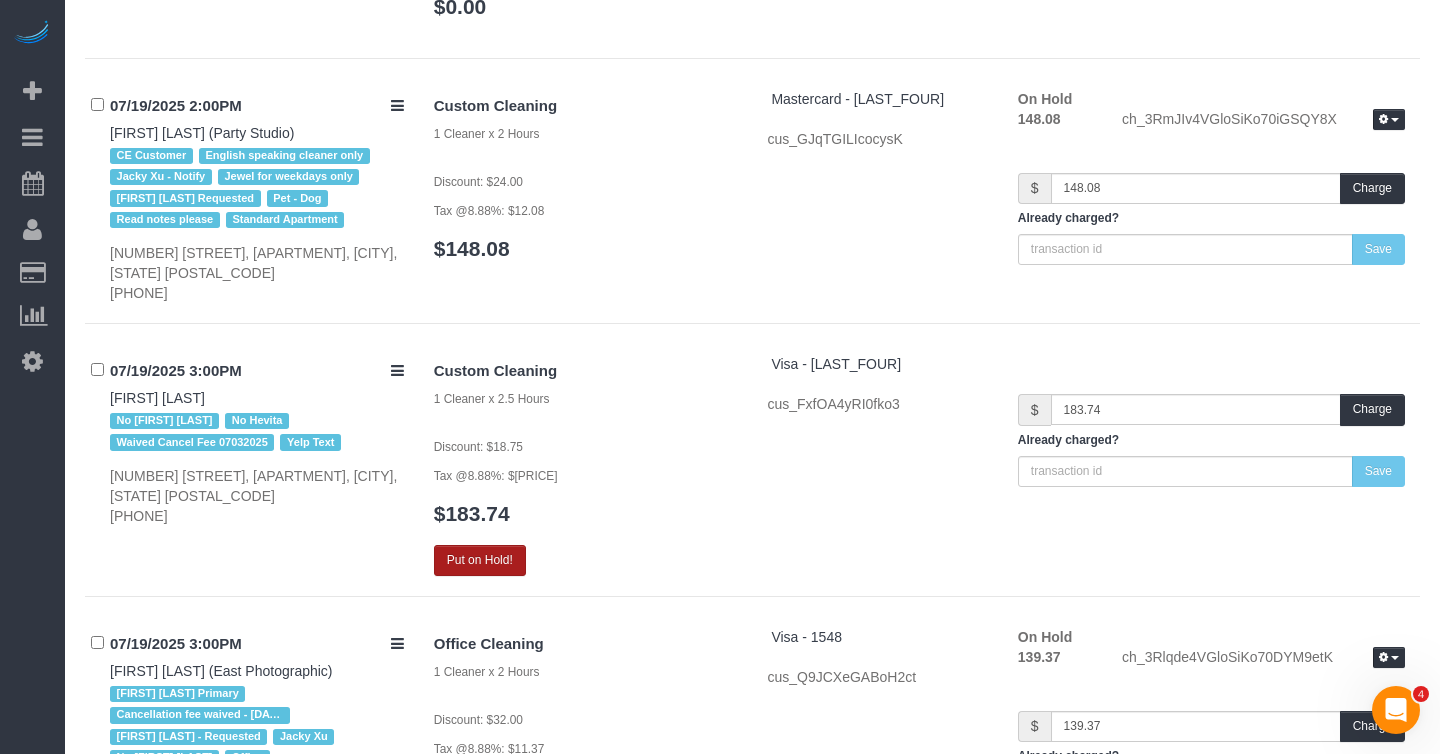 click on "Put on Hold!" at bounding box center [480, 560] 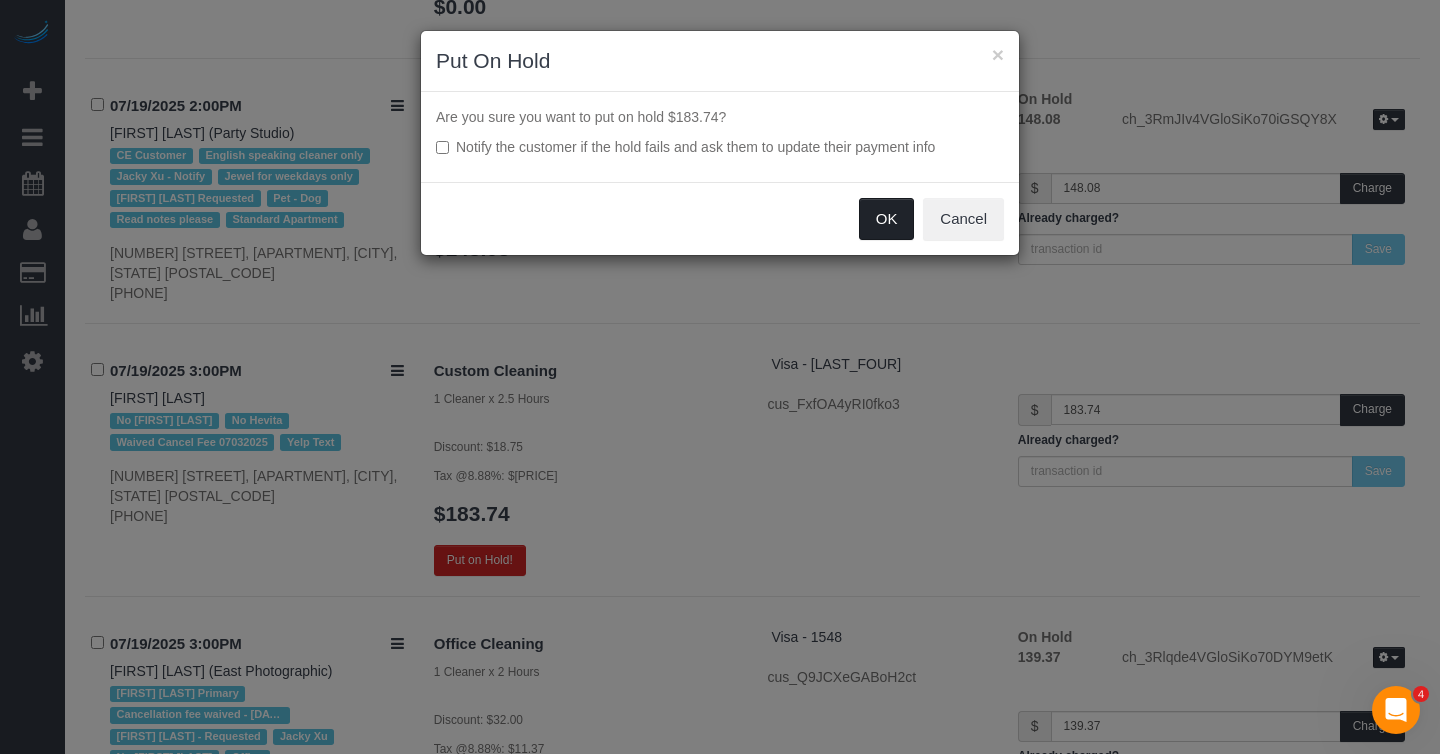 click on "OK" at bounding box center (887, 219) 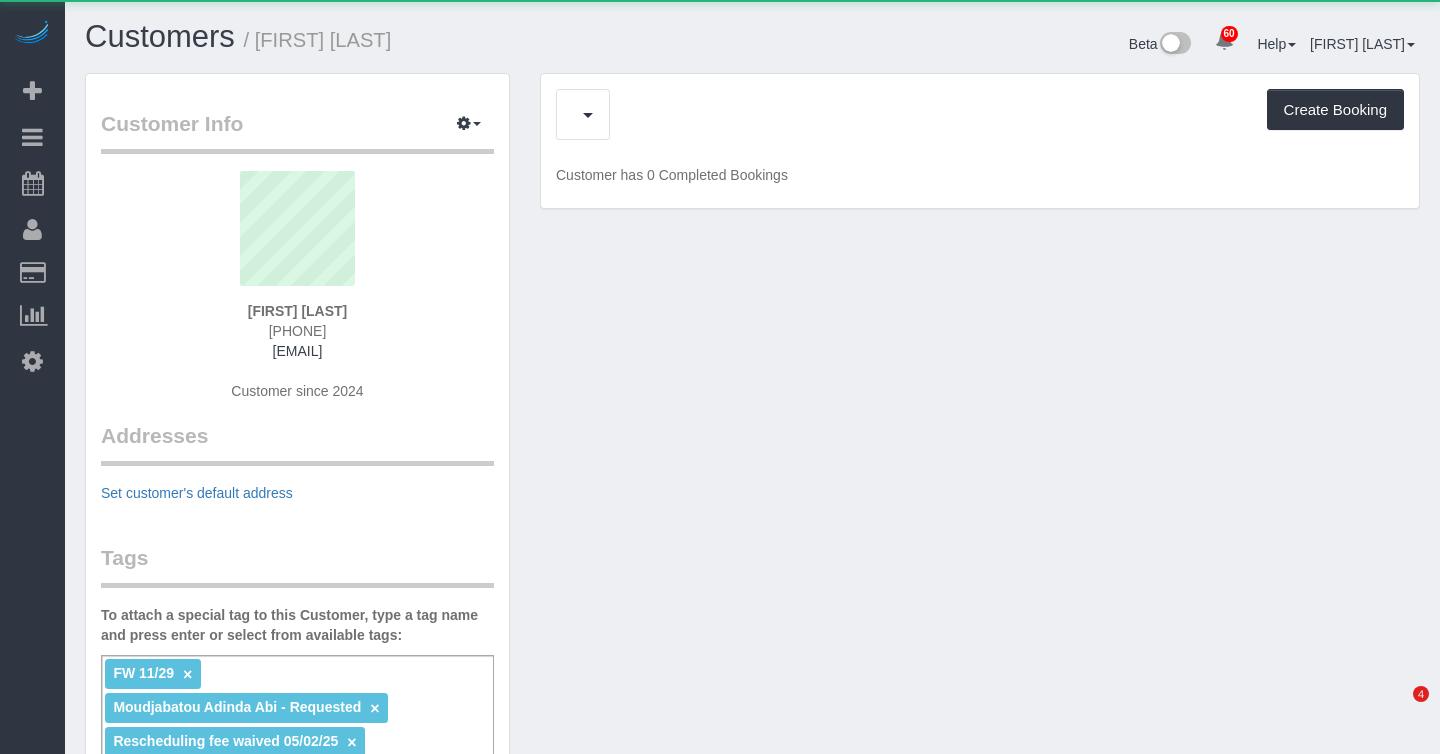 scroll, scrollTop: 0, scrollLeft: 0, axis: both 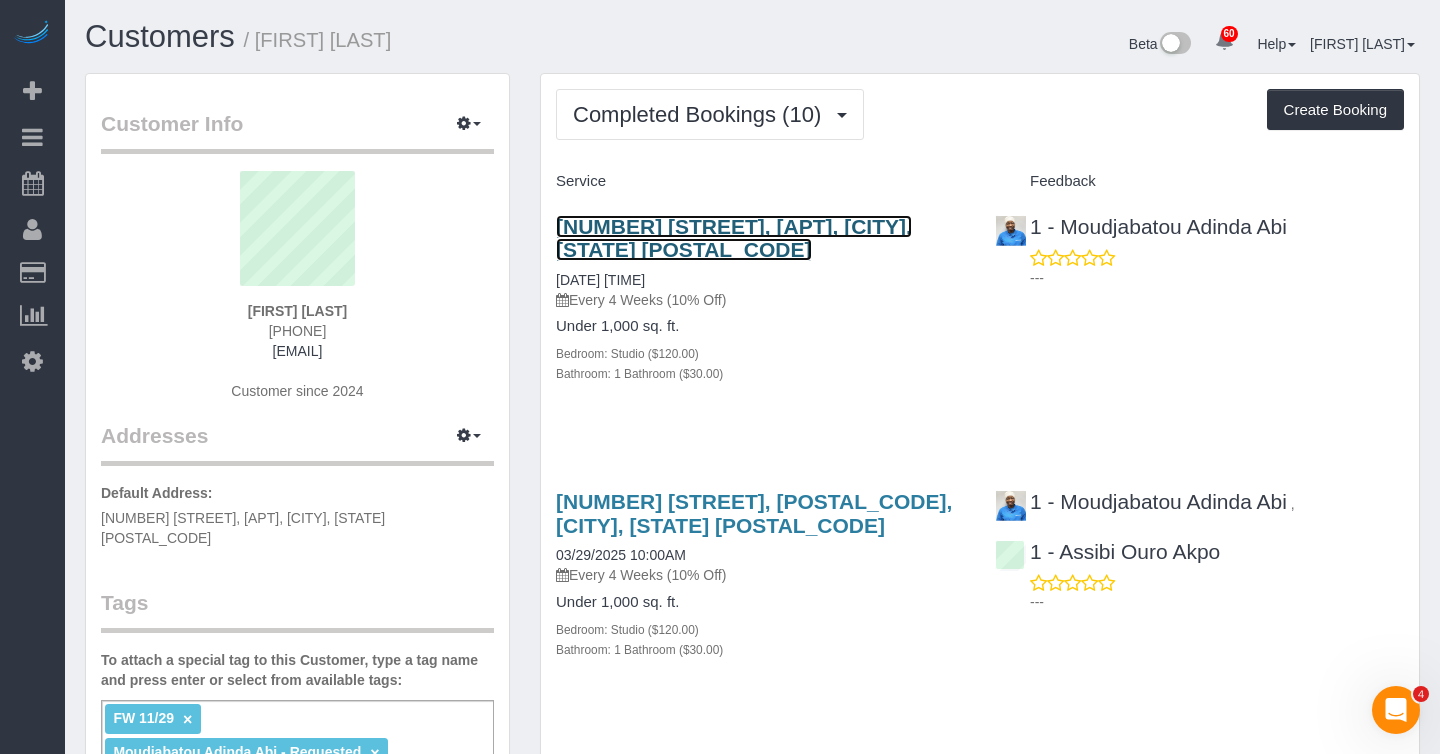 click on "[NUMBER] [STREET], [APT], [CITY], [STATE] [POSTAL_CODE]" at bounding box center [734, 238] 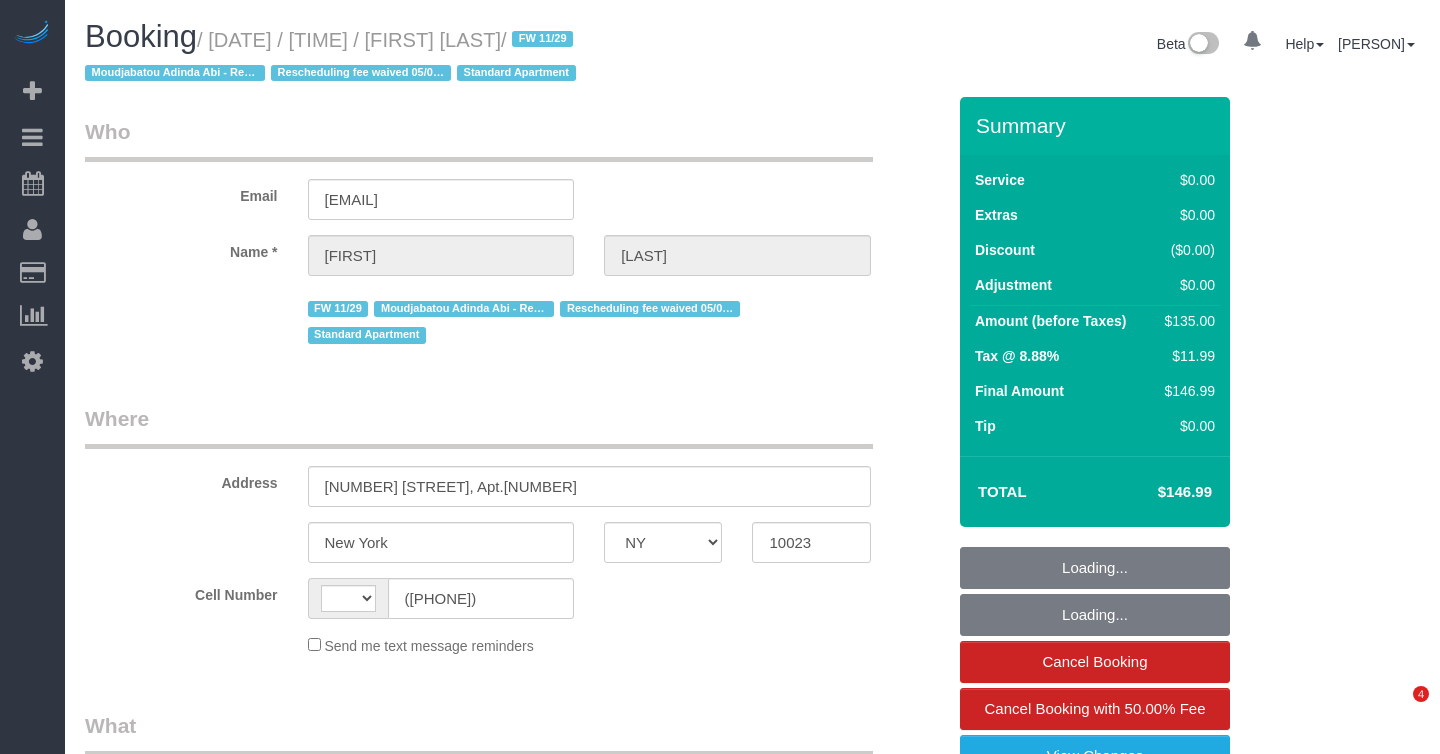 select on "NY" 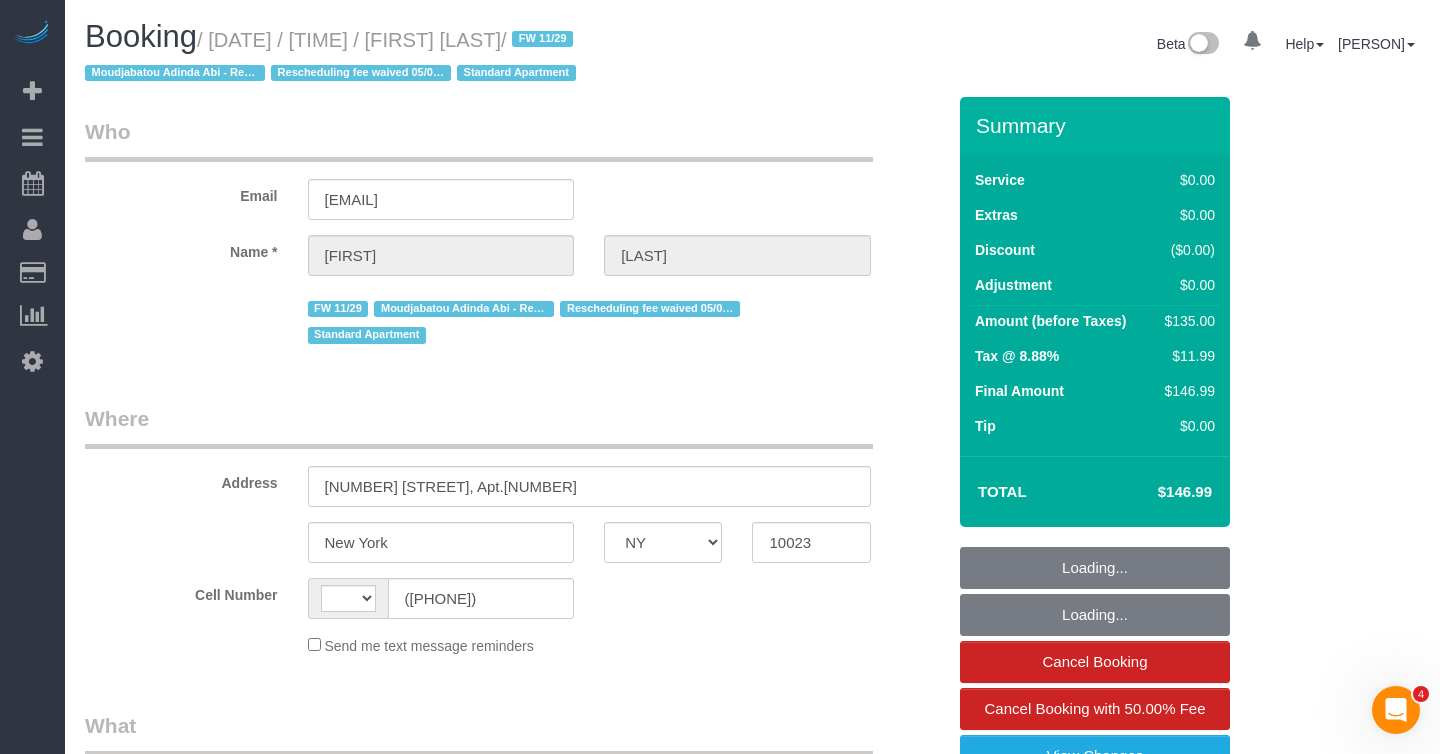 scroll, scrollTop: 0, scrollLeft: 0, axis: both 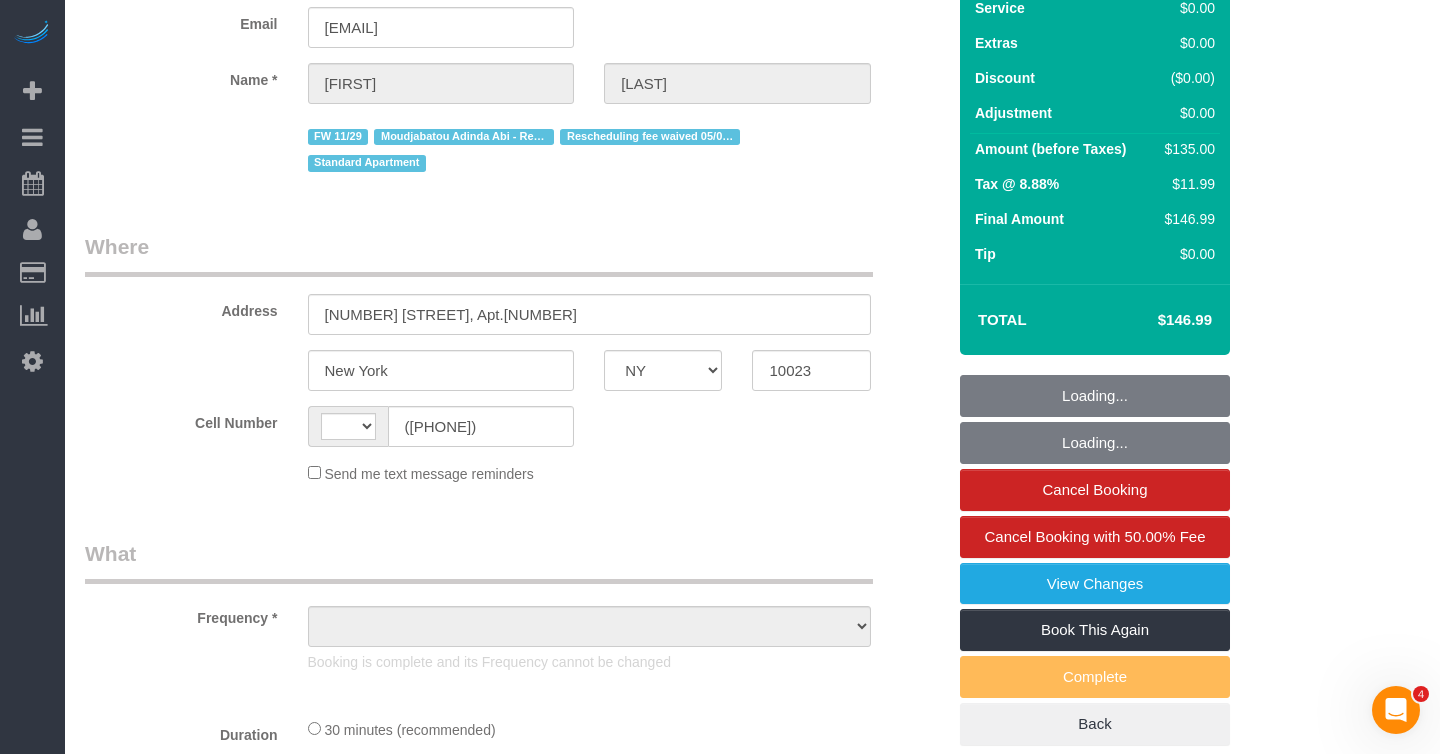 select on "string:US" 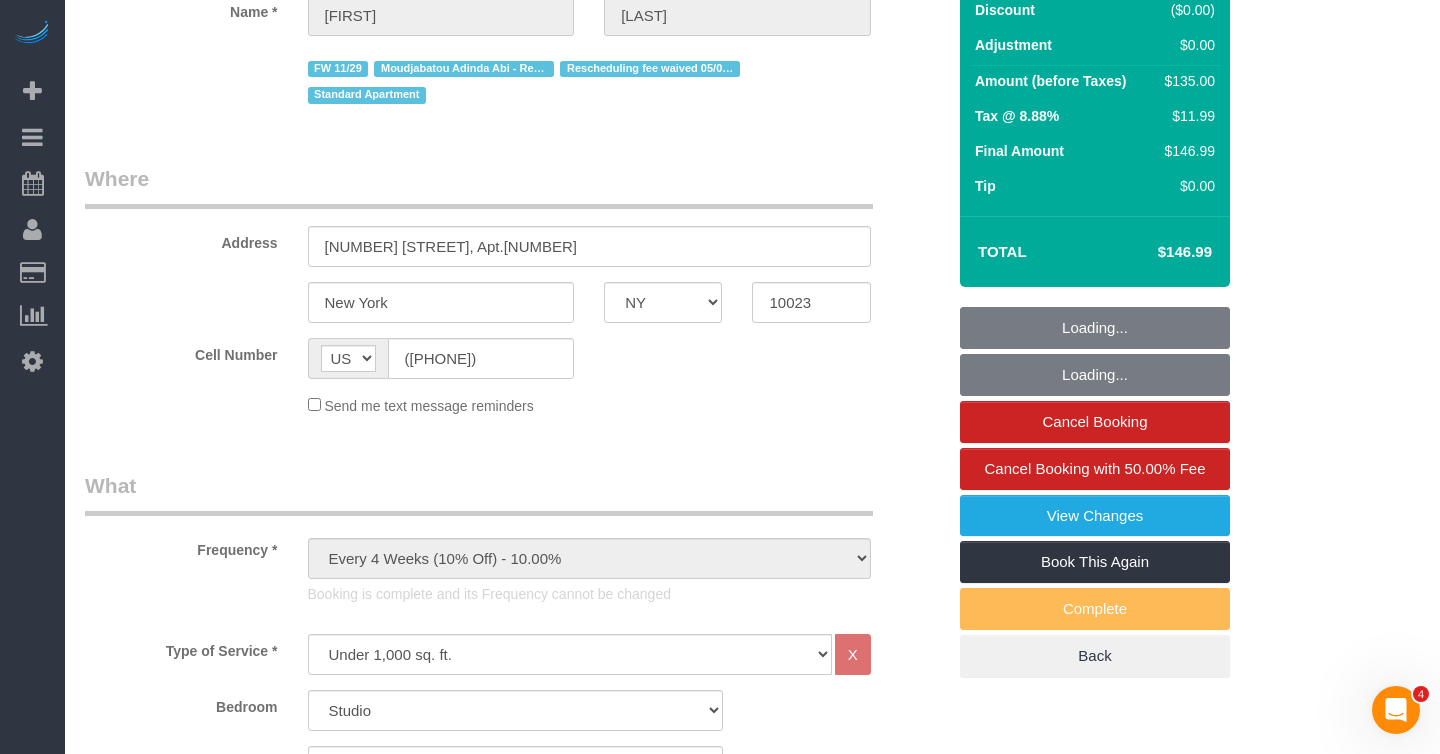 select on "number:89" 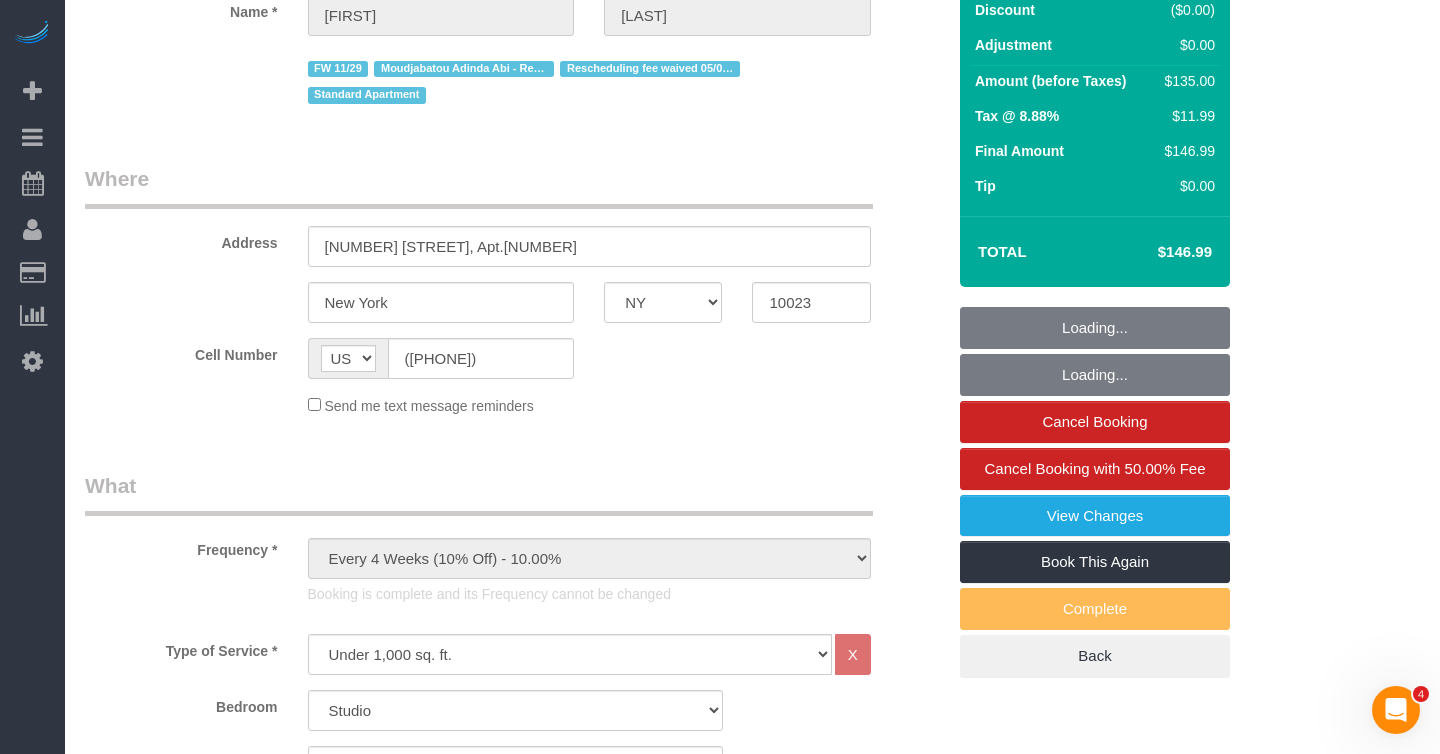select on "number:90" 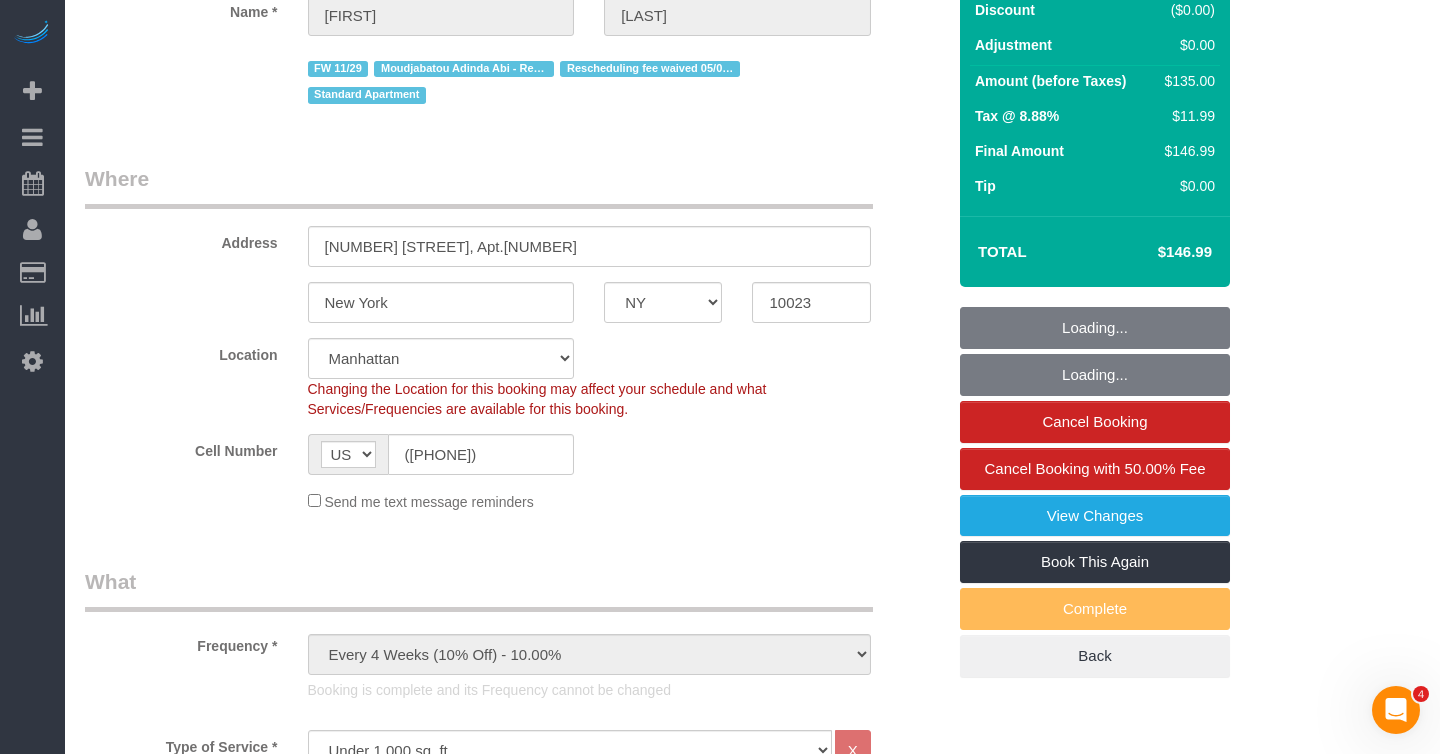 select on "object:1487" 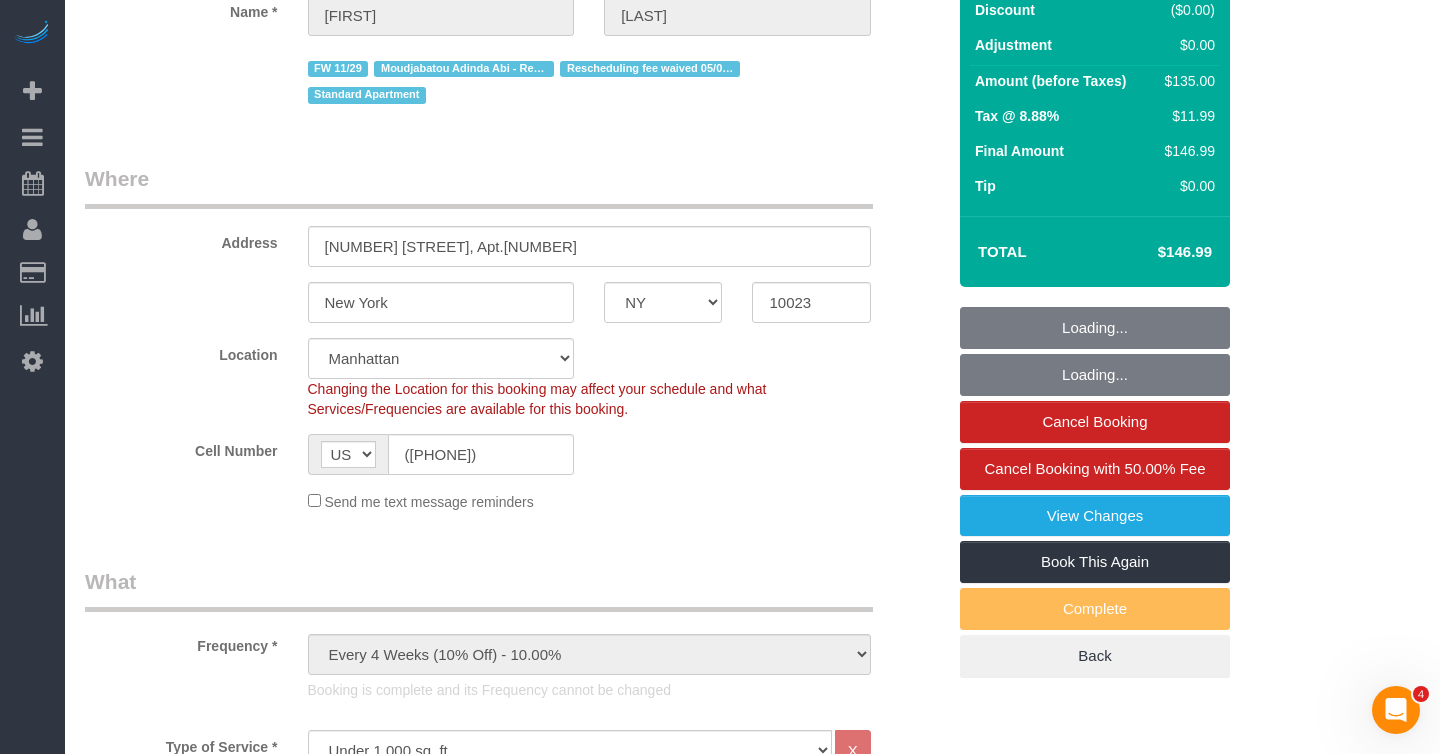 select on "string:stripe-pm_1PeIXw4VGloSiKo7SrwGQ5oC" 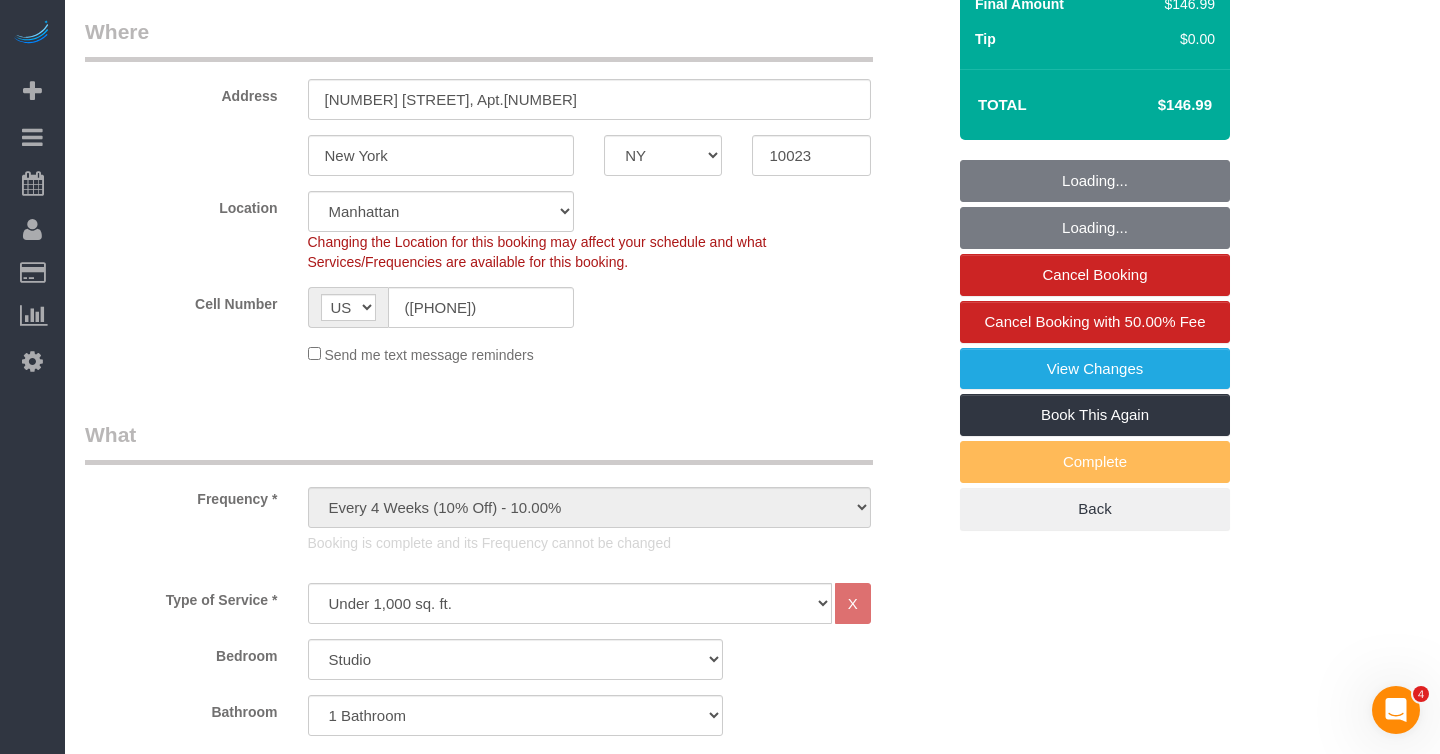 scroll, scrollTop: 413, scrollLeft: 0, axis: vertical 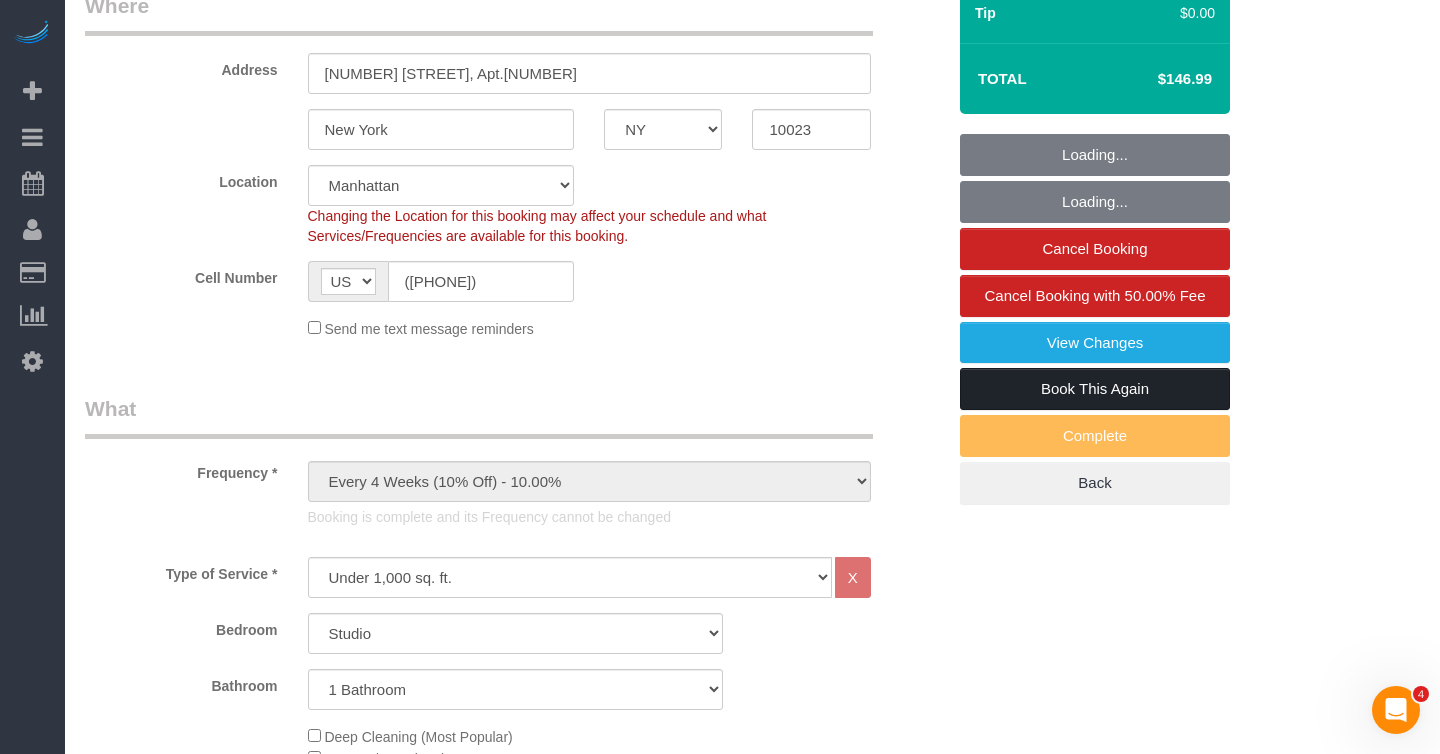 click on "Book This Again" at bounding box center (1095, 389) 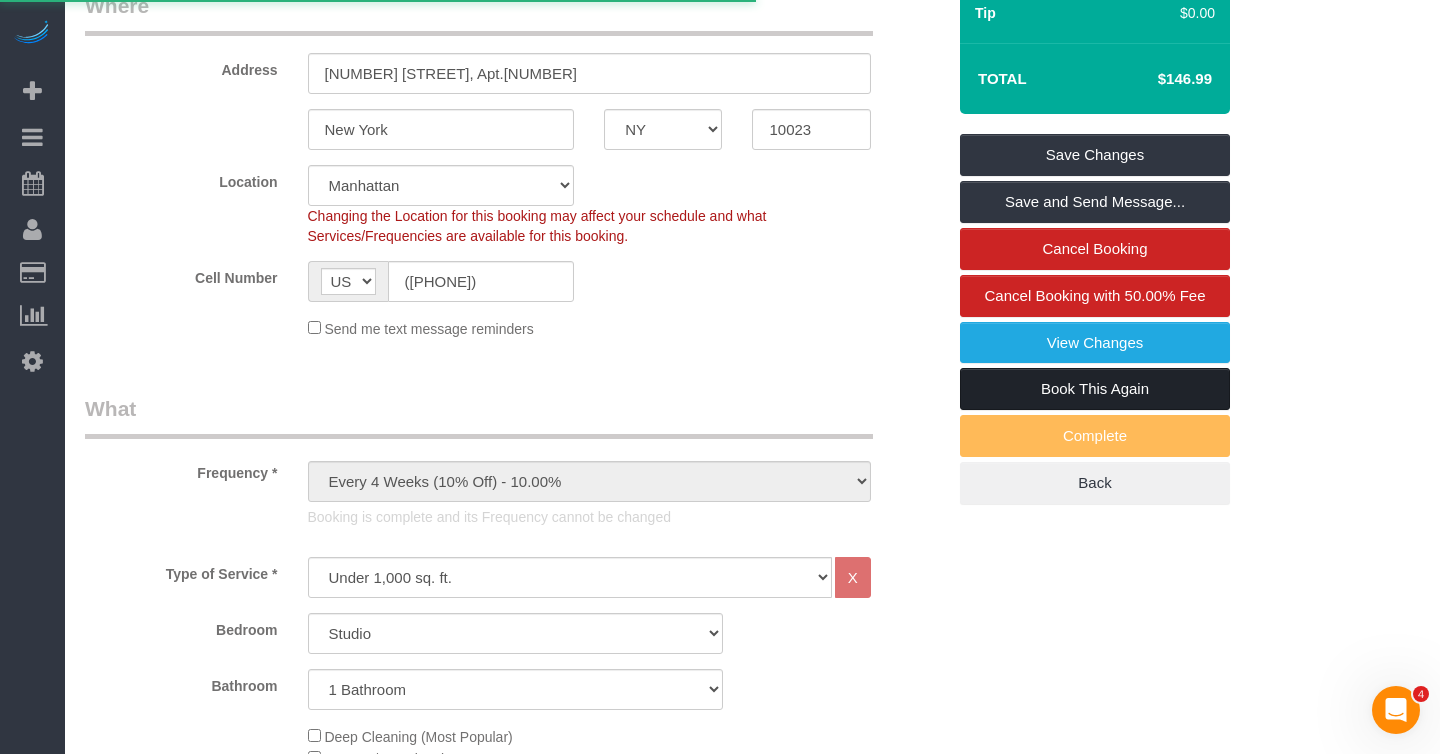 select on "NY" 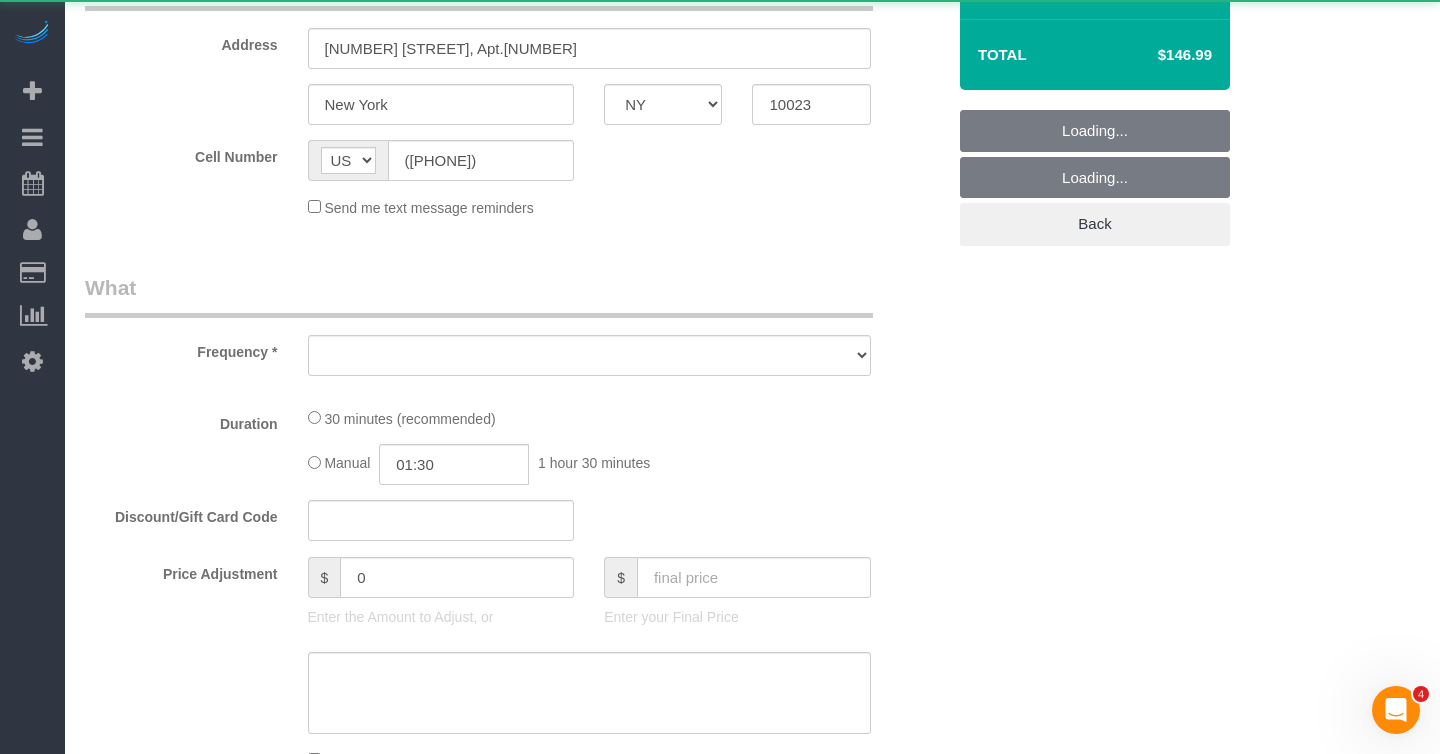 scroll, scrollTop: 0, scrollLeft: 0, axis: both 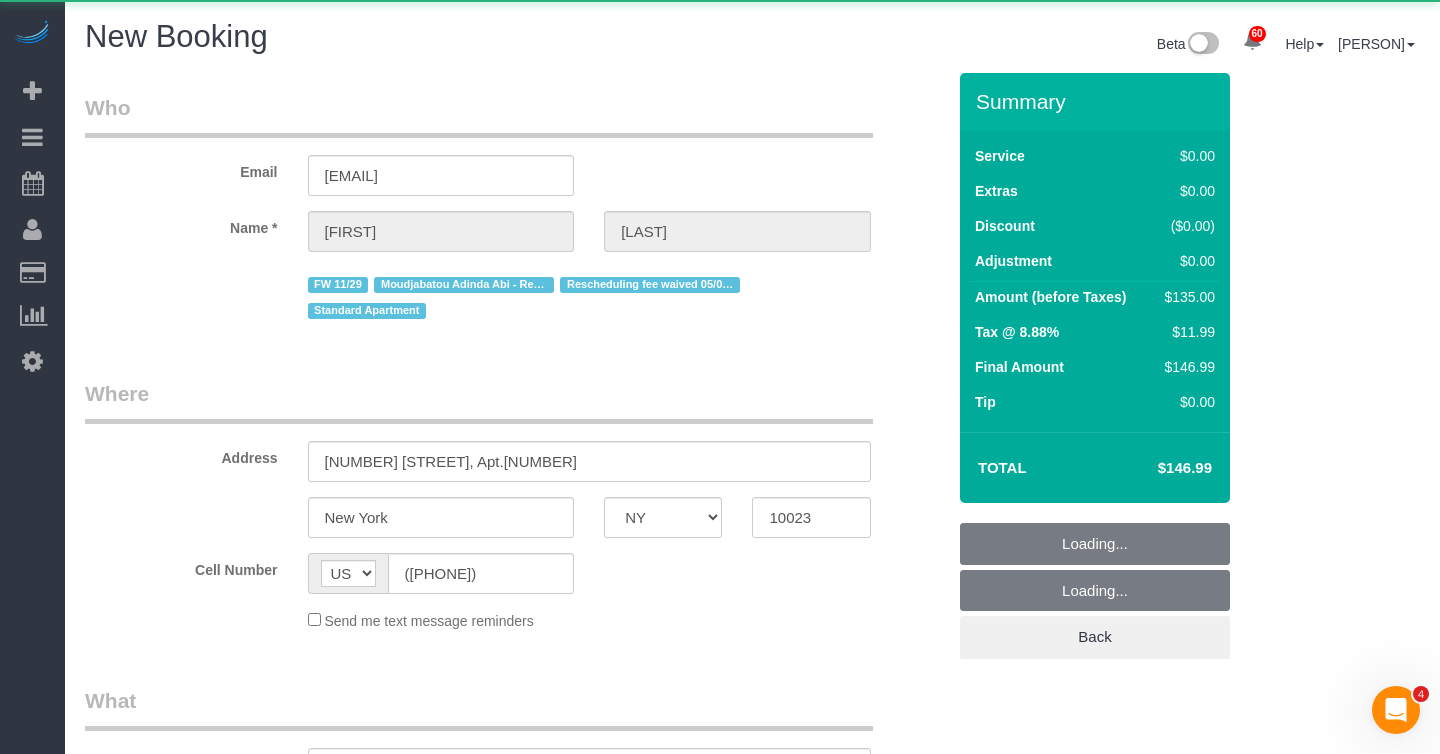 select on "number:89" 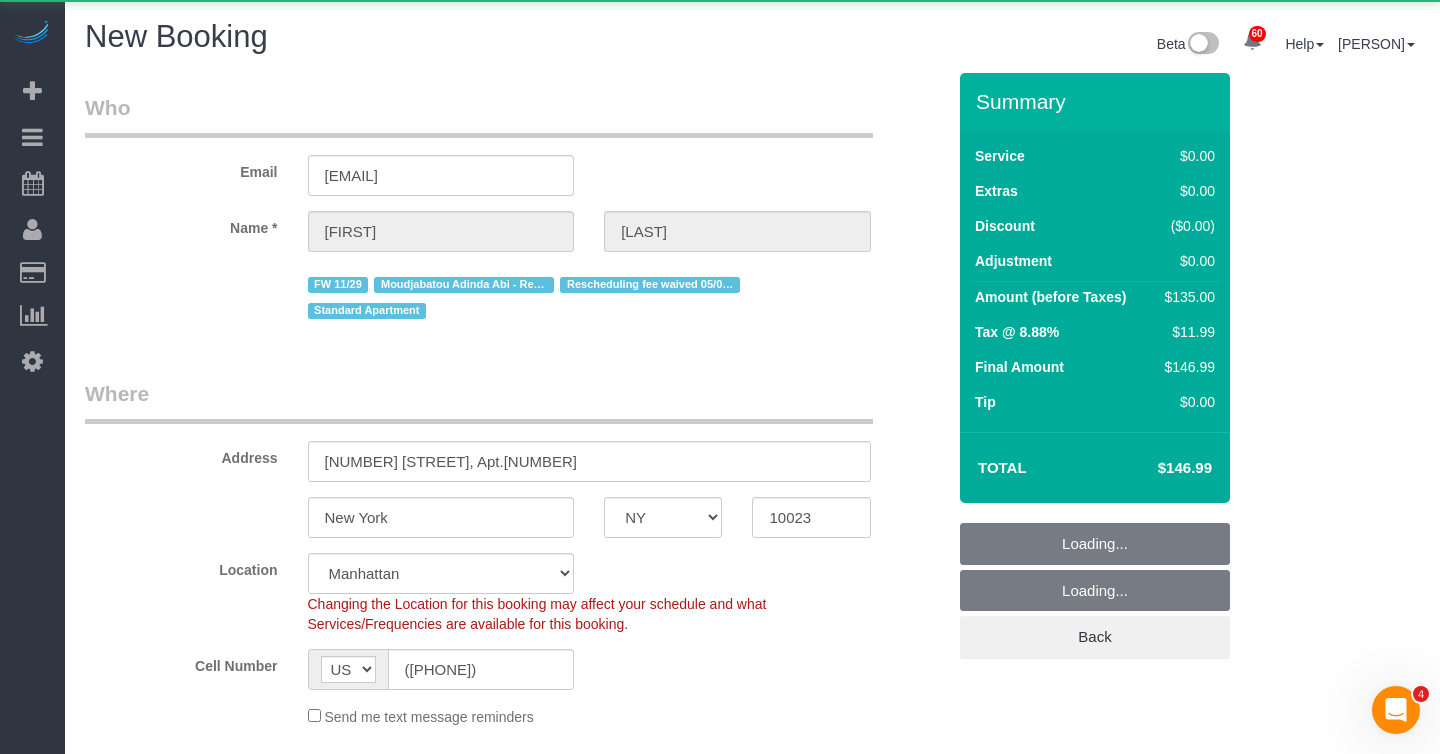 select on "object:2429" 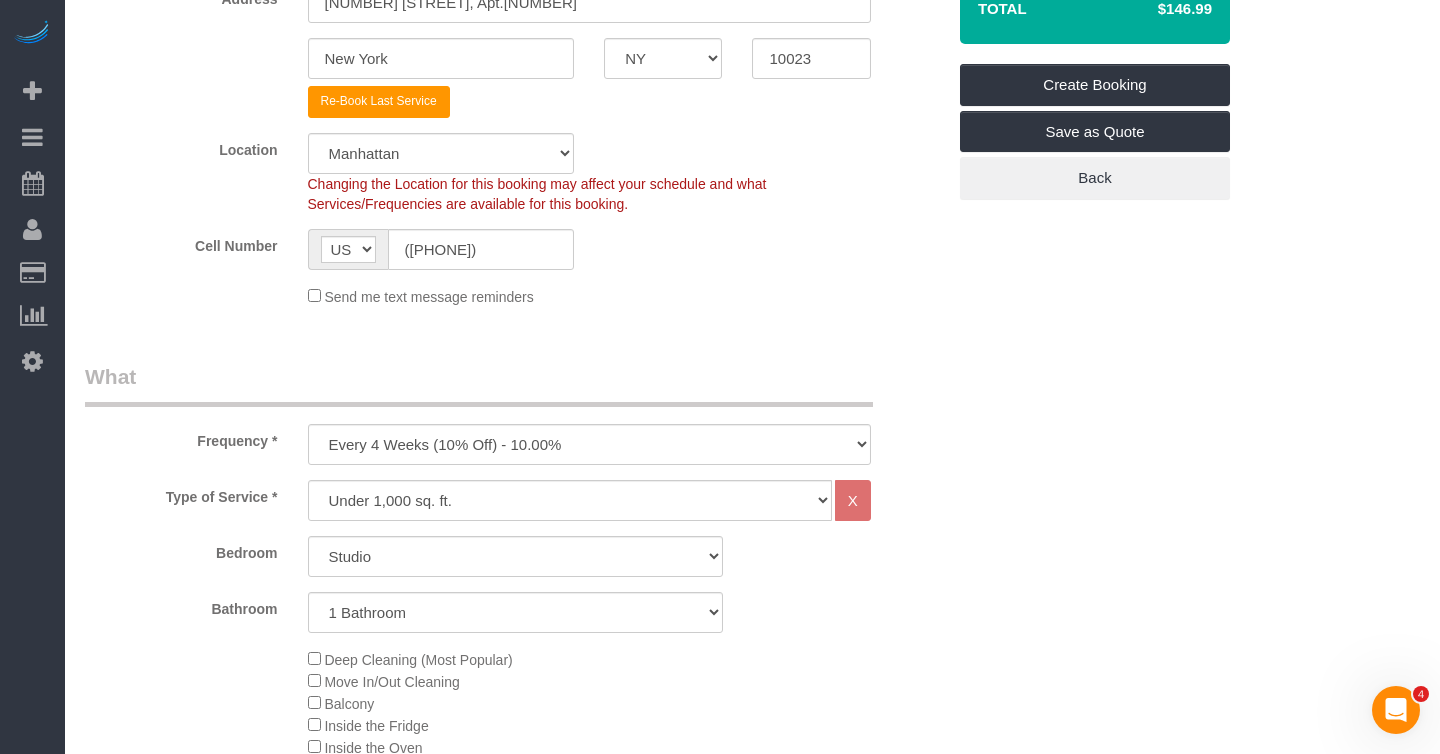 scroll, scrollTop: 469, scrollLeft: 0, axis: vertical 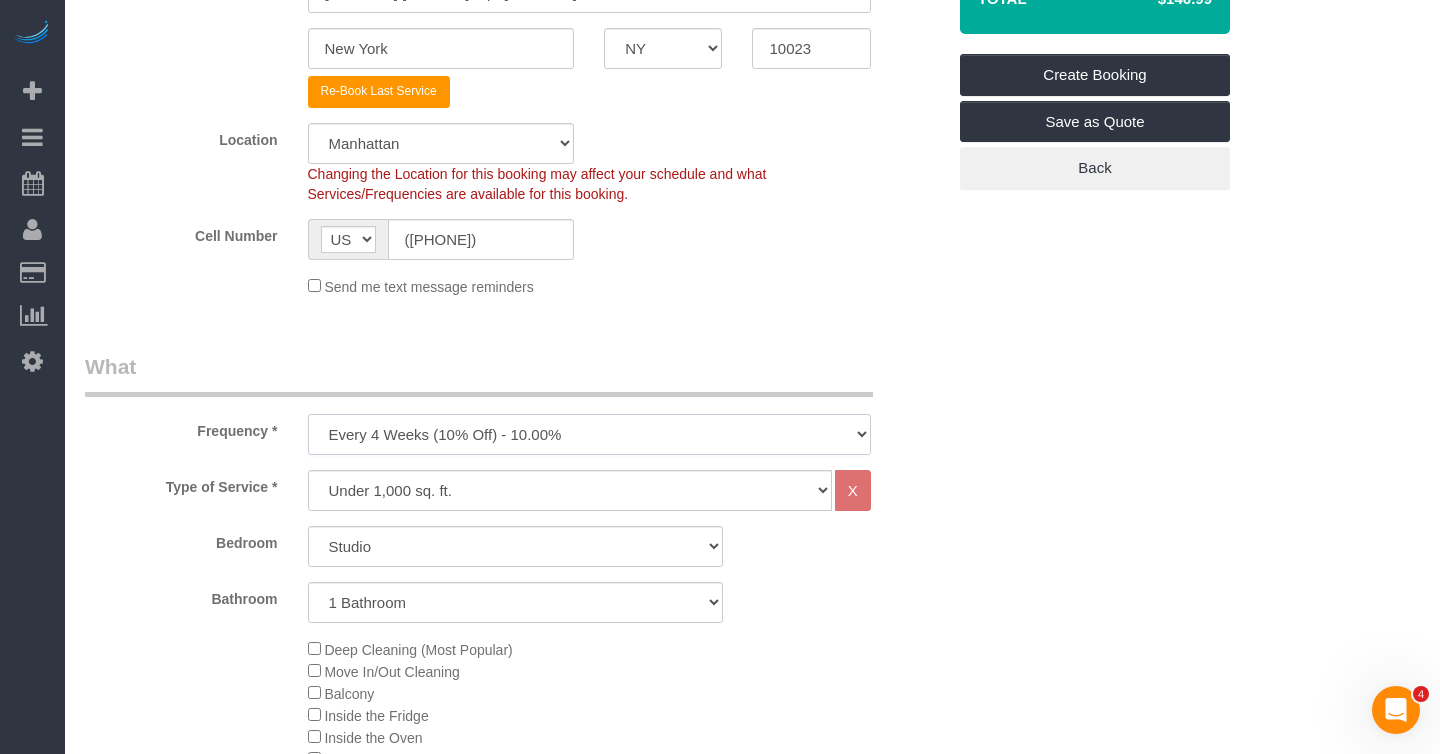 click on "One Time Weekly (20% Off) - 20.00% Every 2 Weeks (15% Off) - 15.00% Every 4 Weeks (10% Off) - 10.00%" at bounding box center (589, 434) 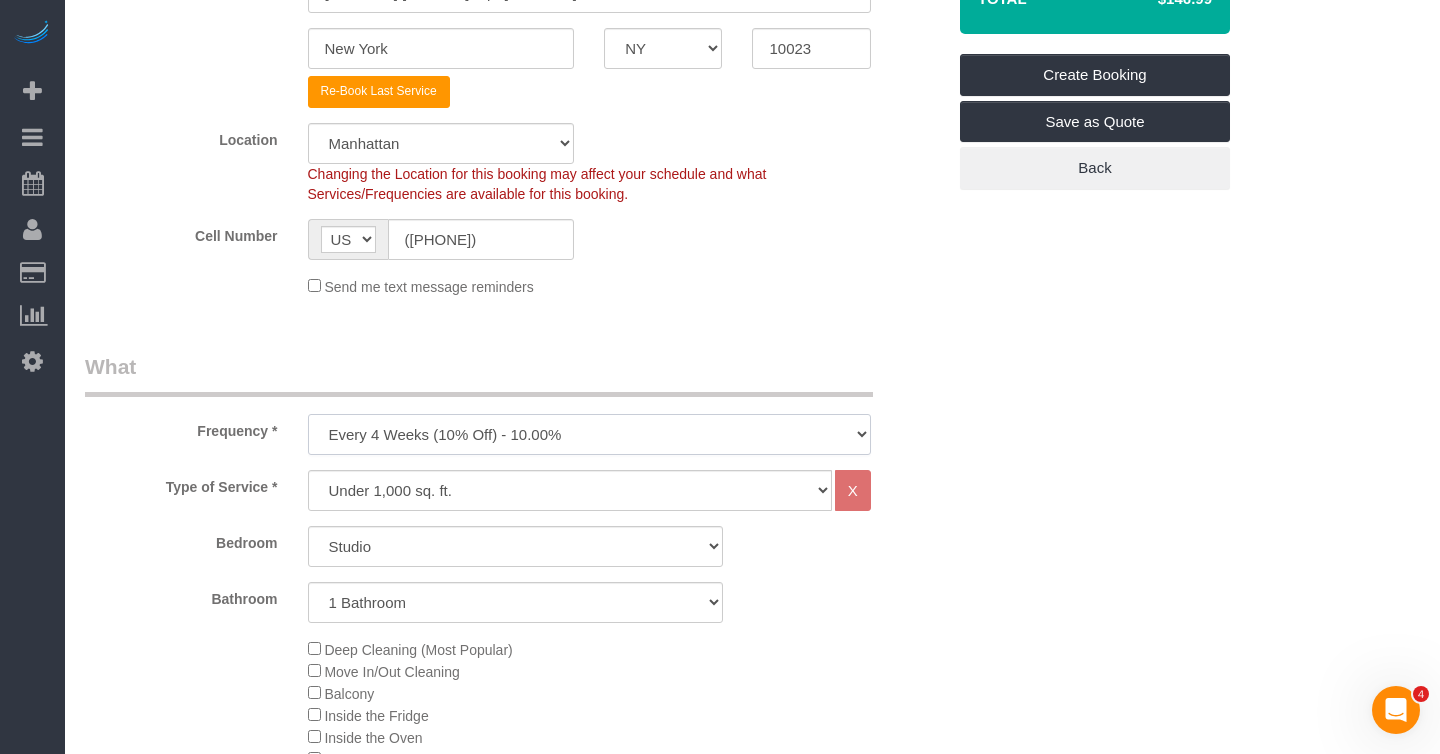 select on "object:2855" 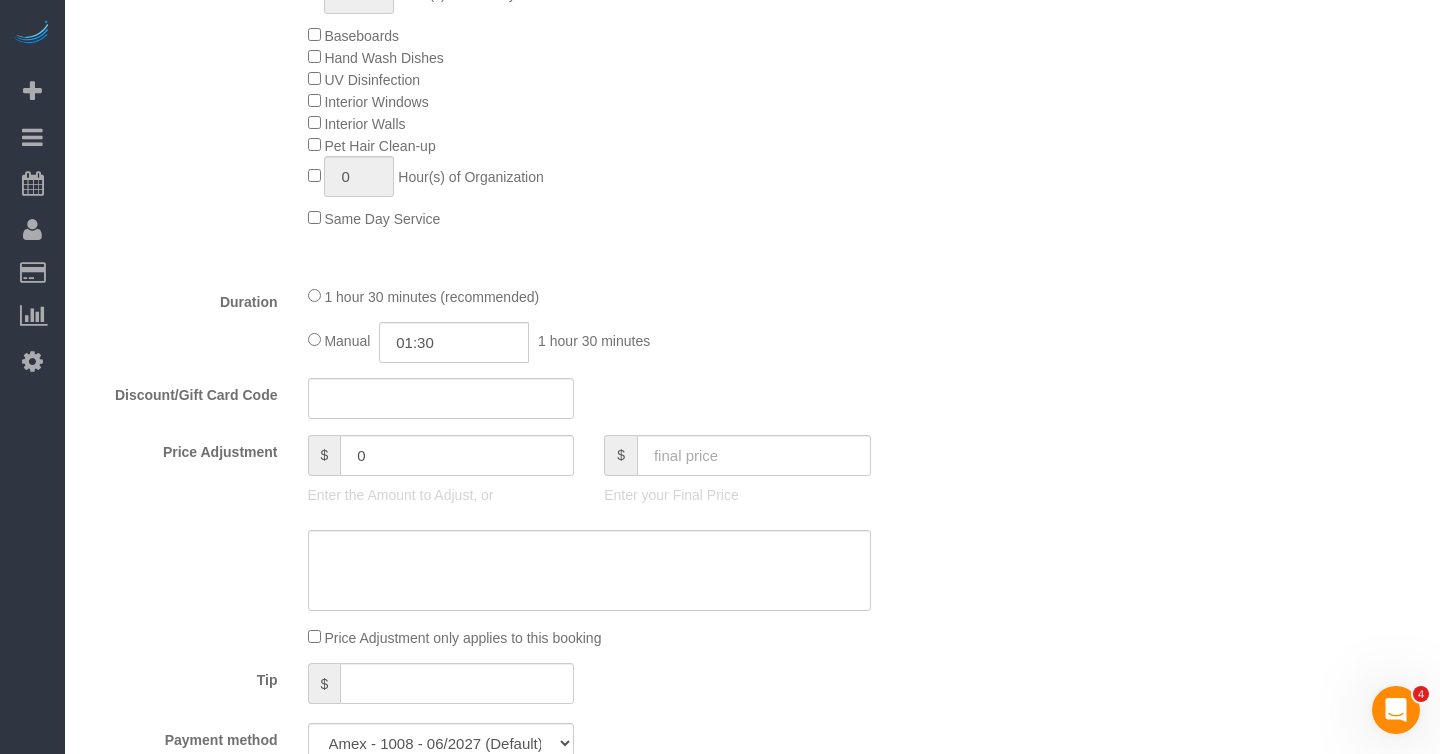 scroll, scrollTop: 1268, scrollLeft: 0, axis: vertical 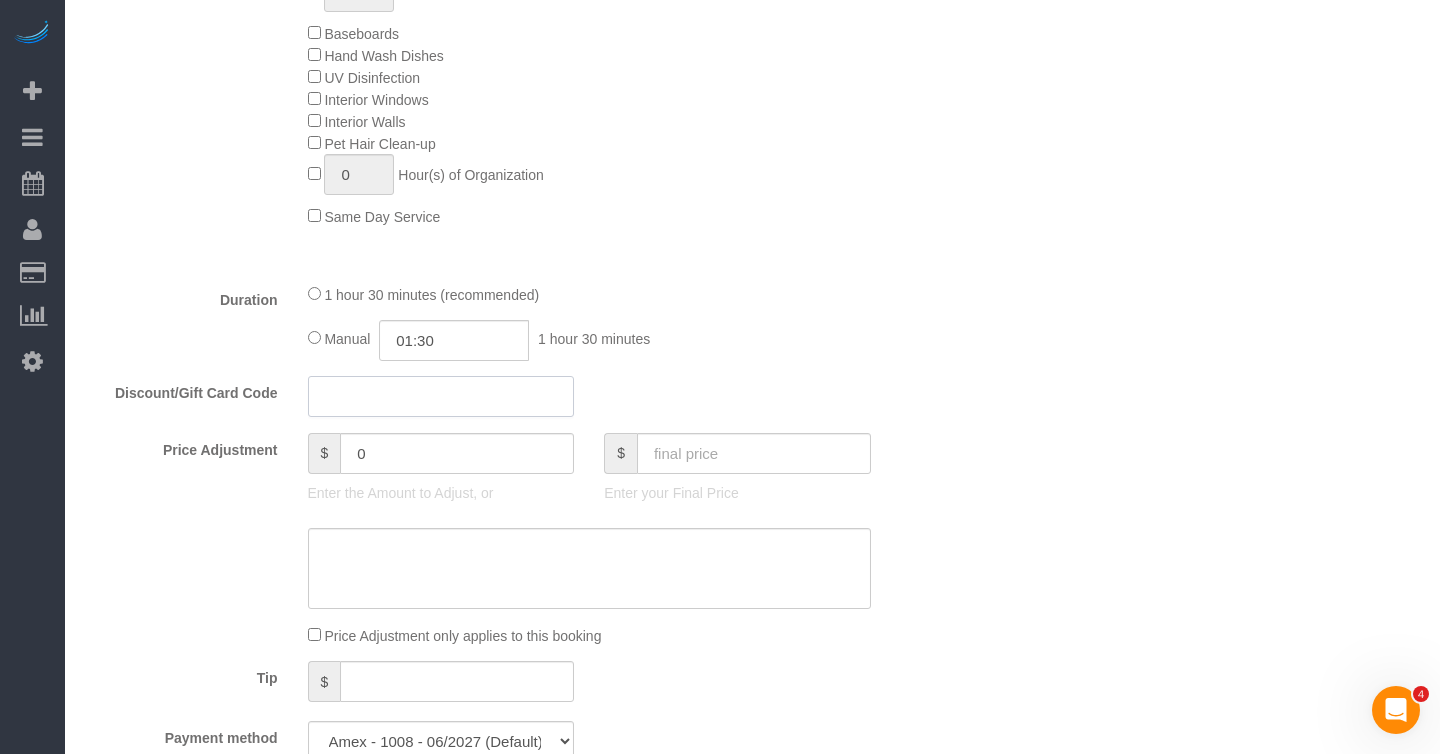 click 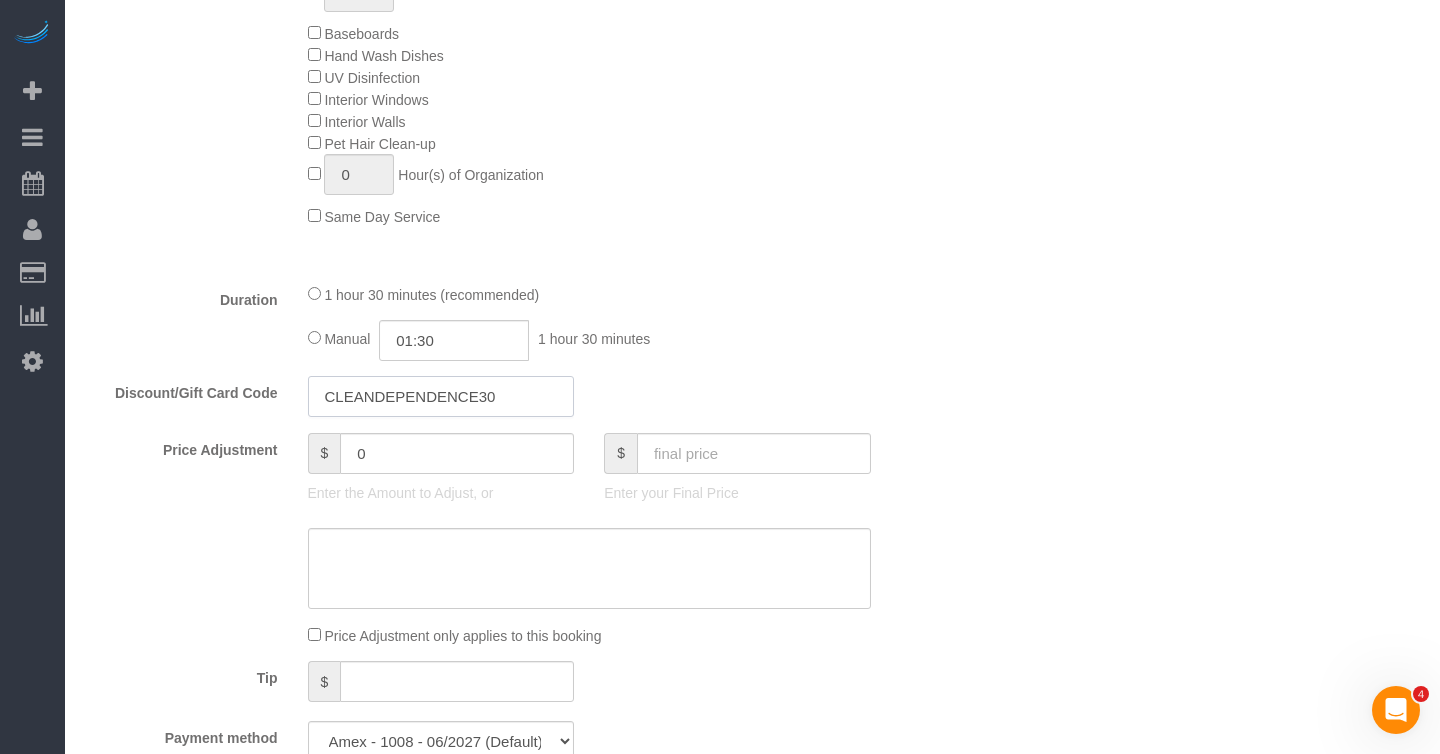 type on "CLEANDEPENDENCE30" 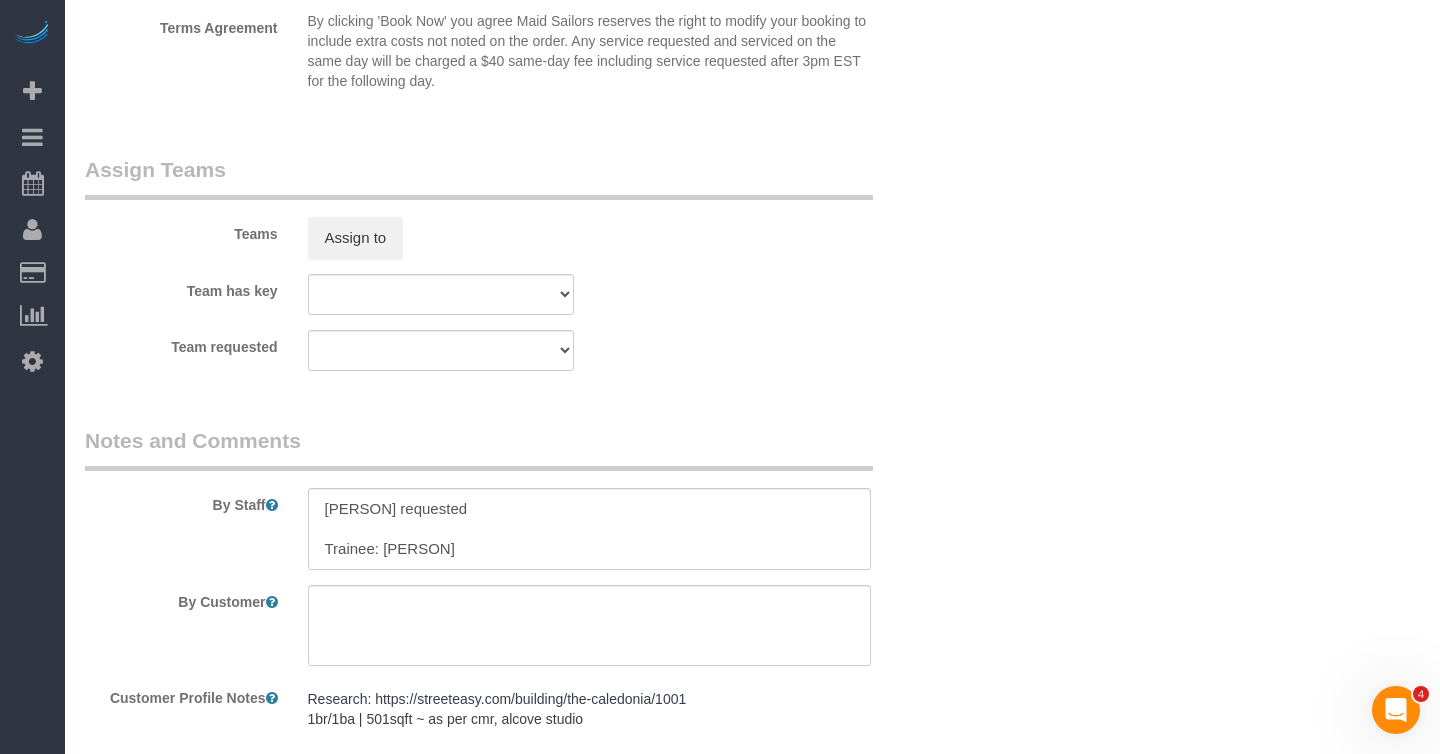 scroll, scrollTop: 2692, scrollLeft: 0, axis: vertical 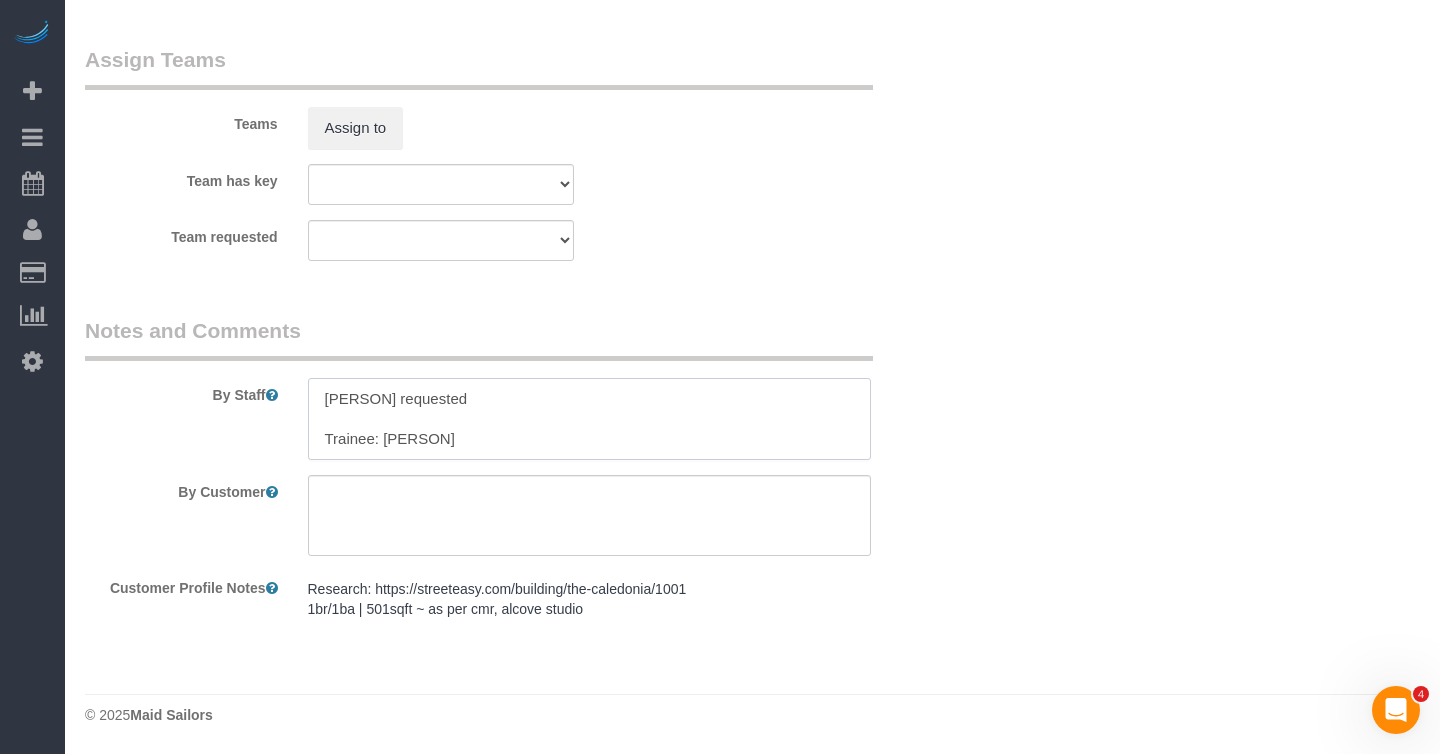 click at bounding box center [589, 419] 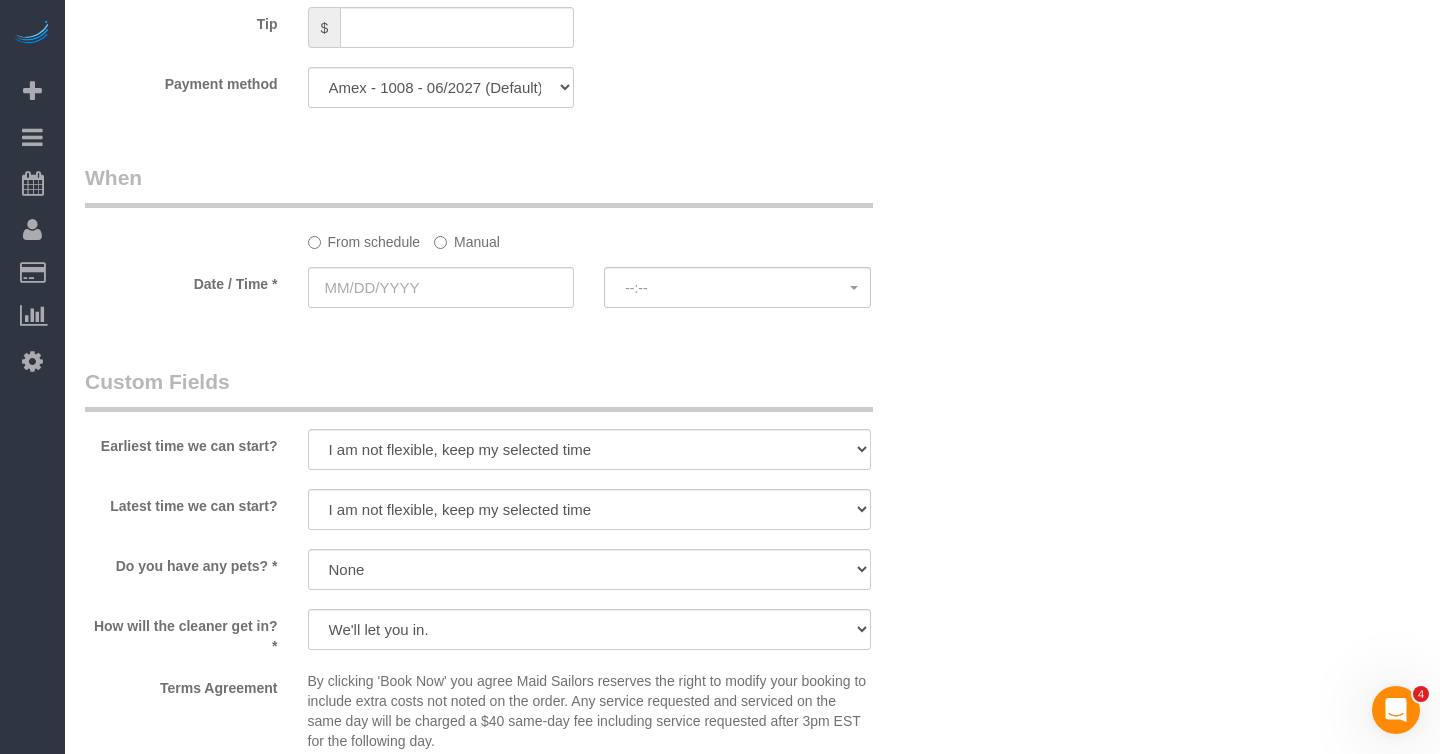 scroll, scrollTop: 1912, scrollLeft: 0, axis: vertical 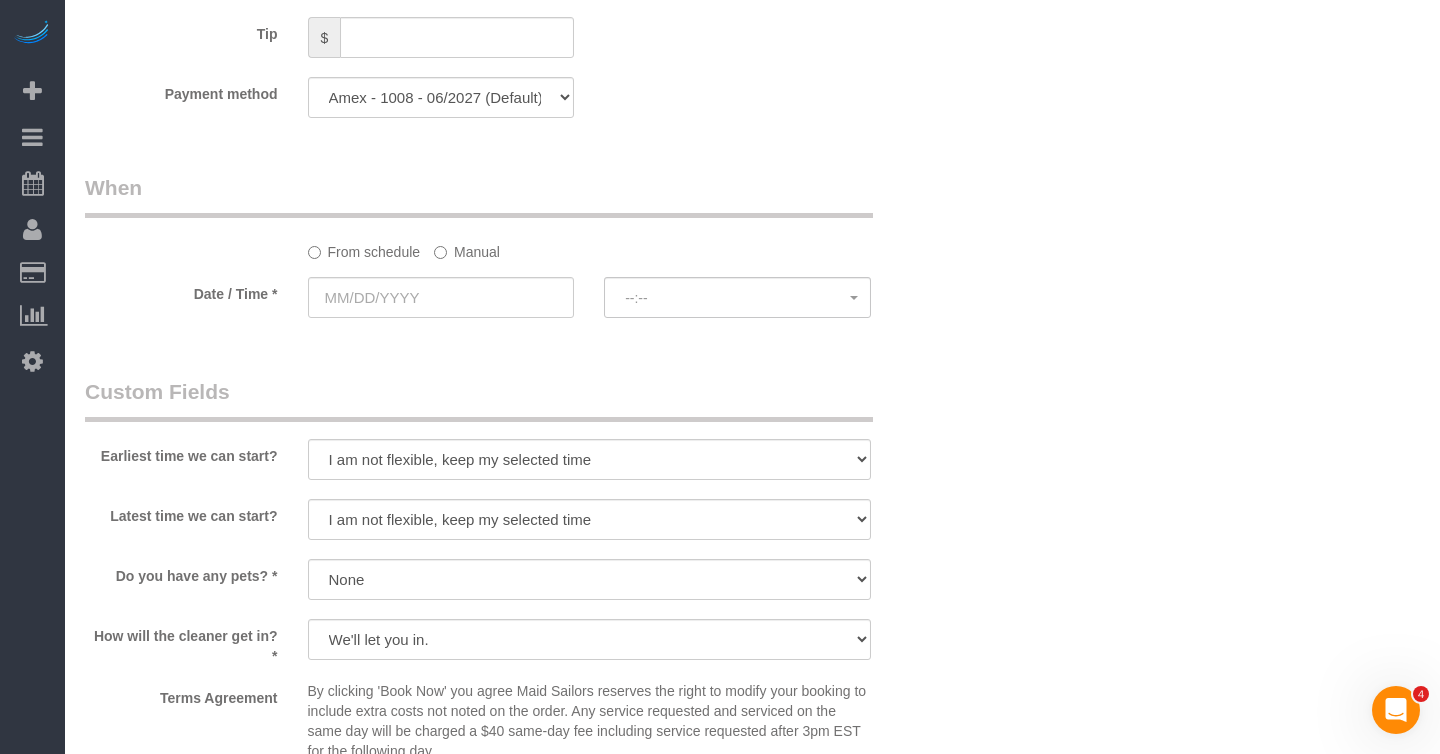 type on "Anyone is fine" 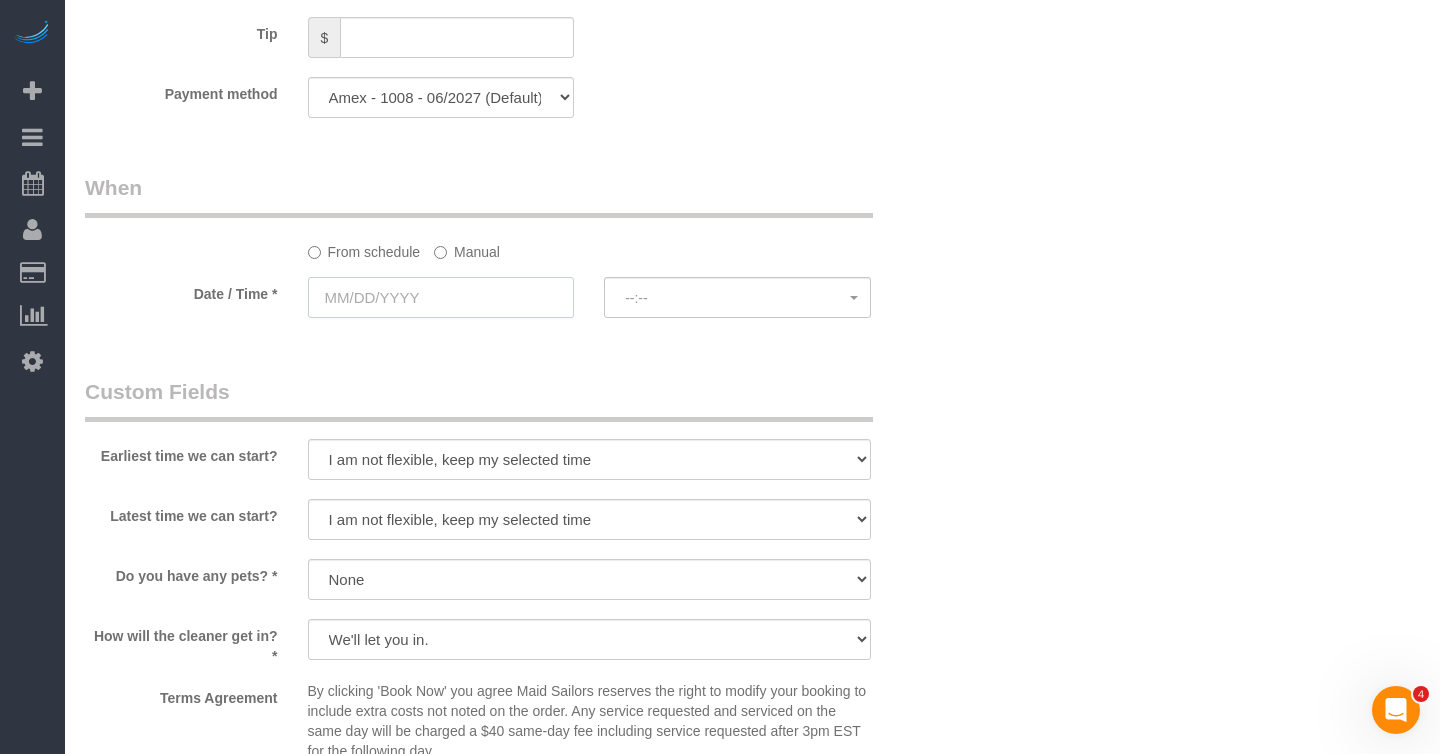 click at bounding box center [441, 297] 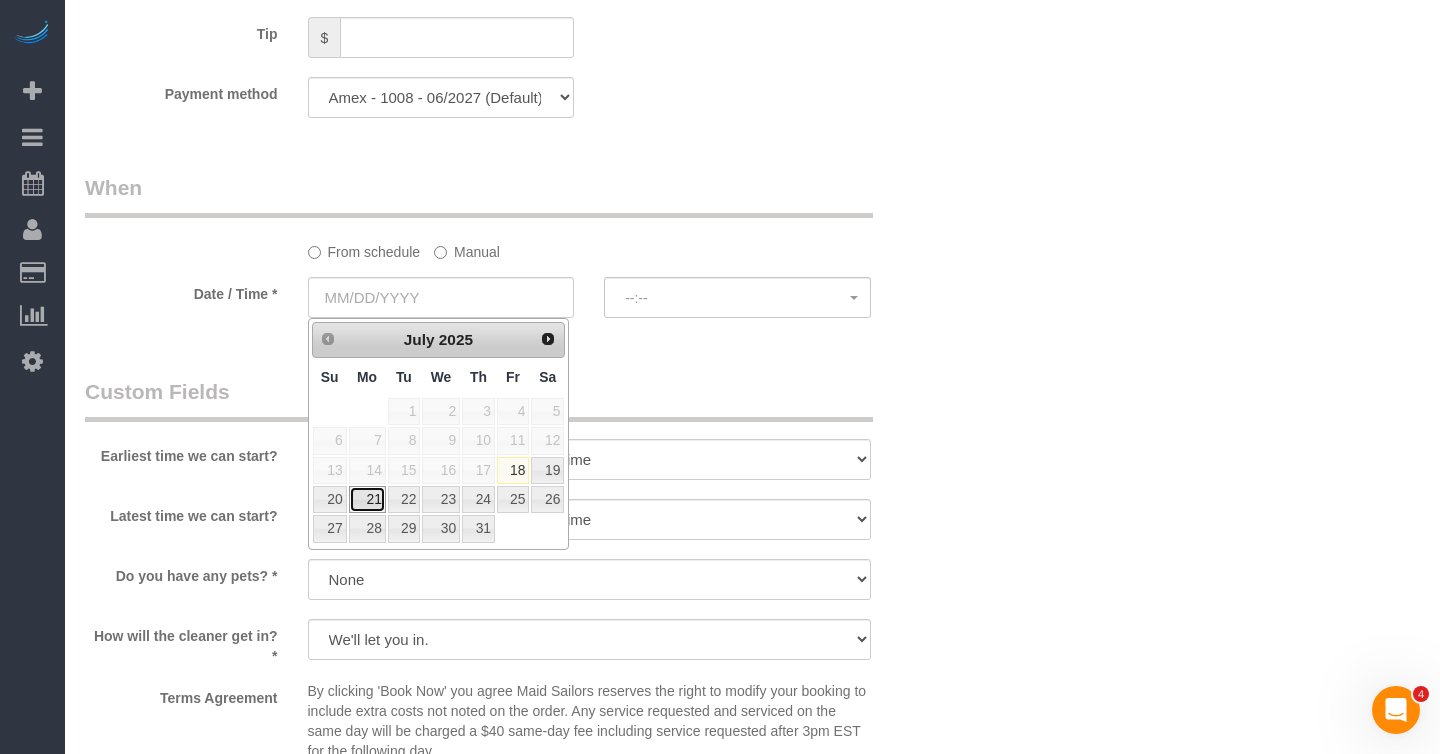 click on "21" at bounding box center (367, 499) 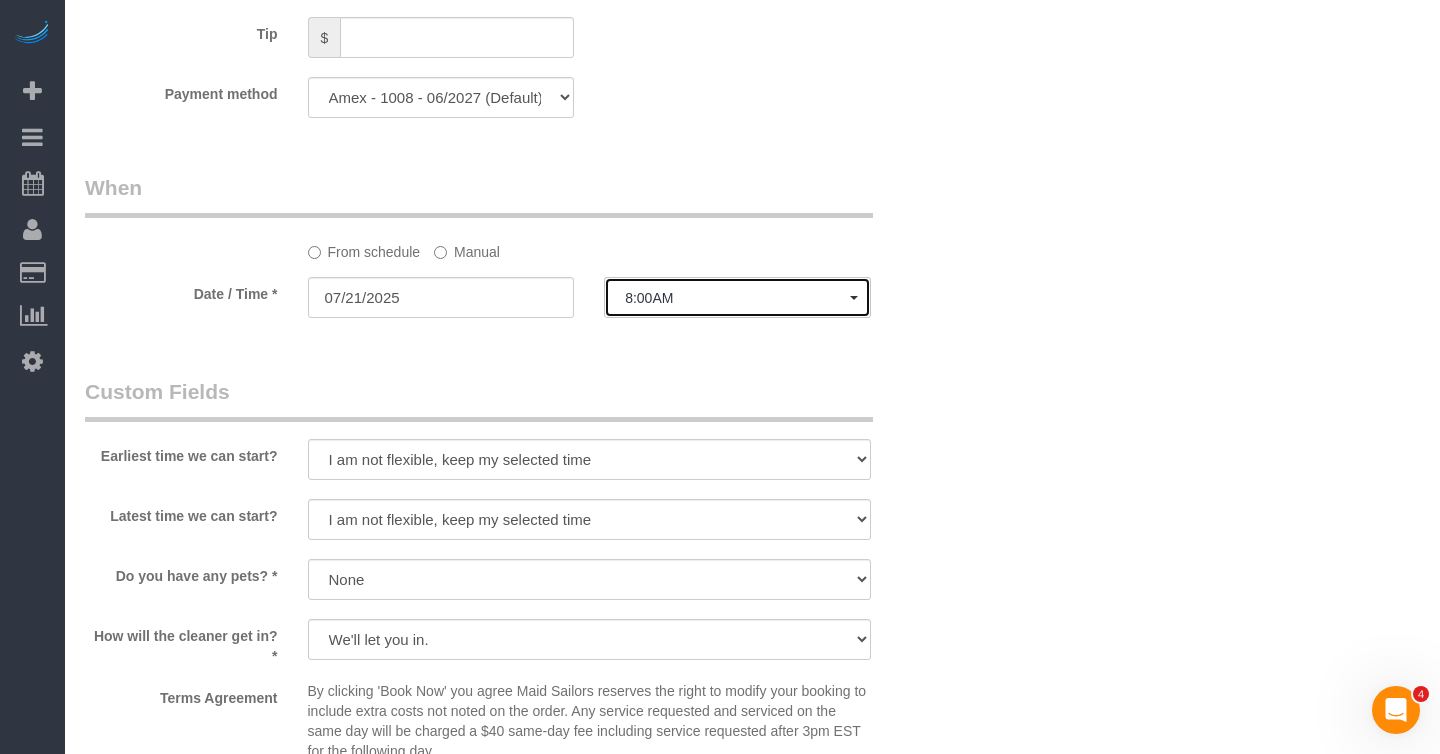 click on "8:00AM" 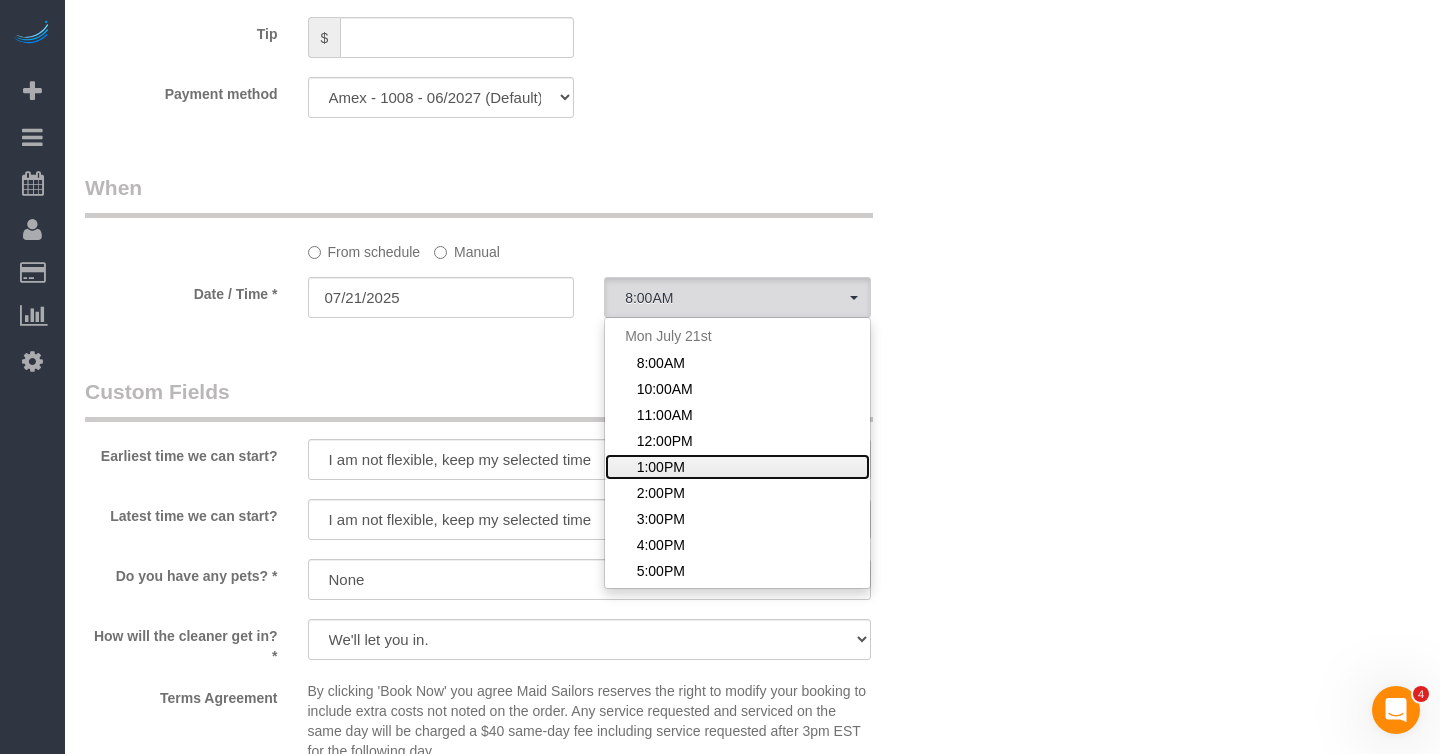 click on "1:00PM" 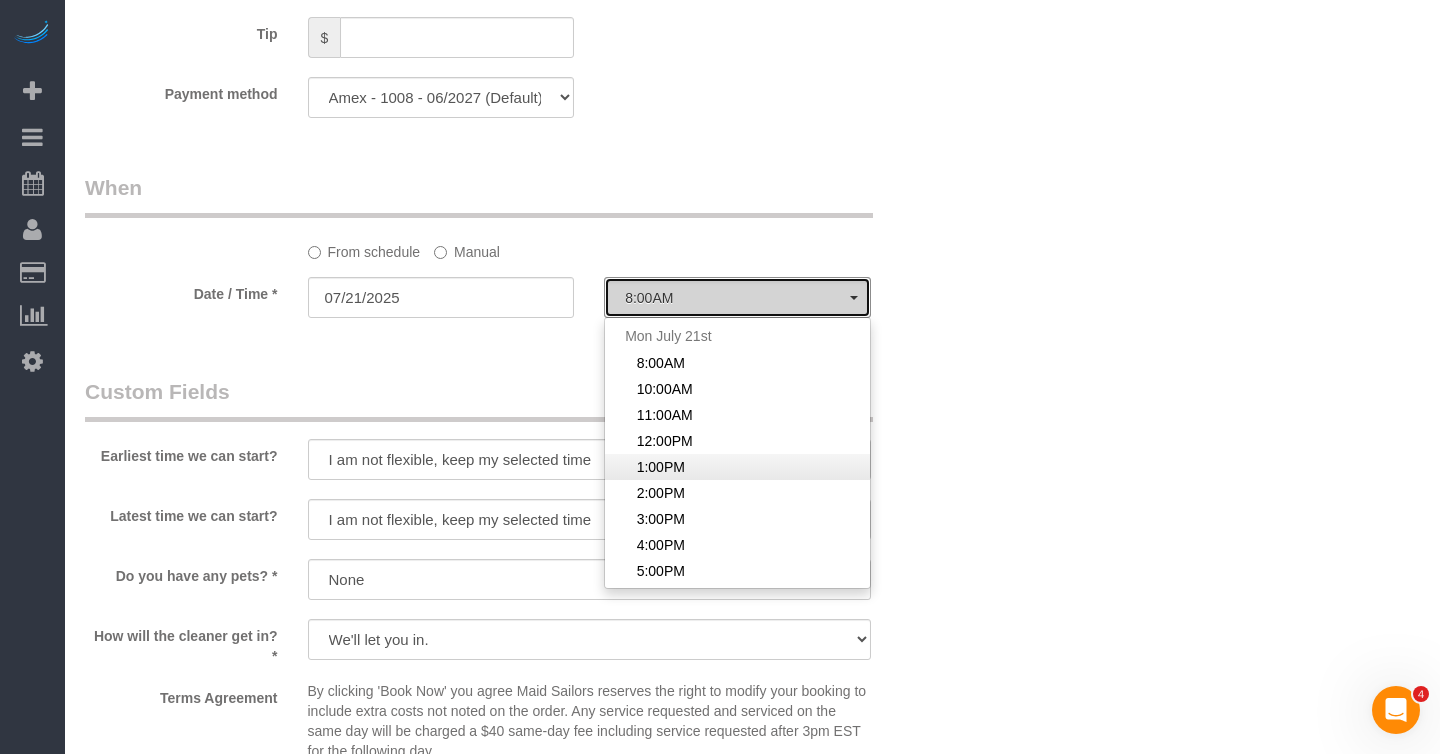select on "spot10" 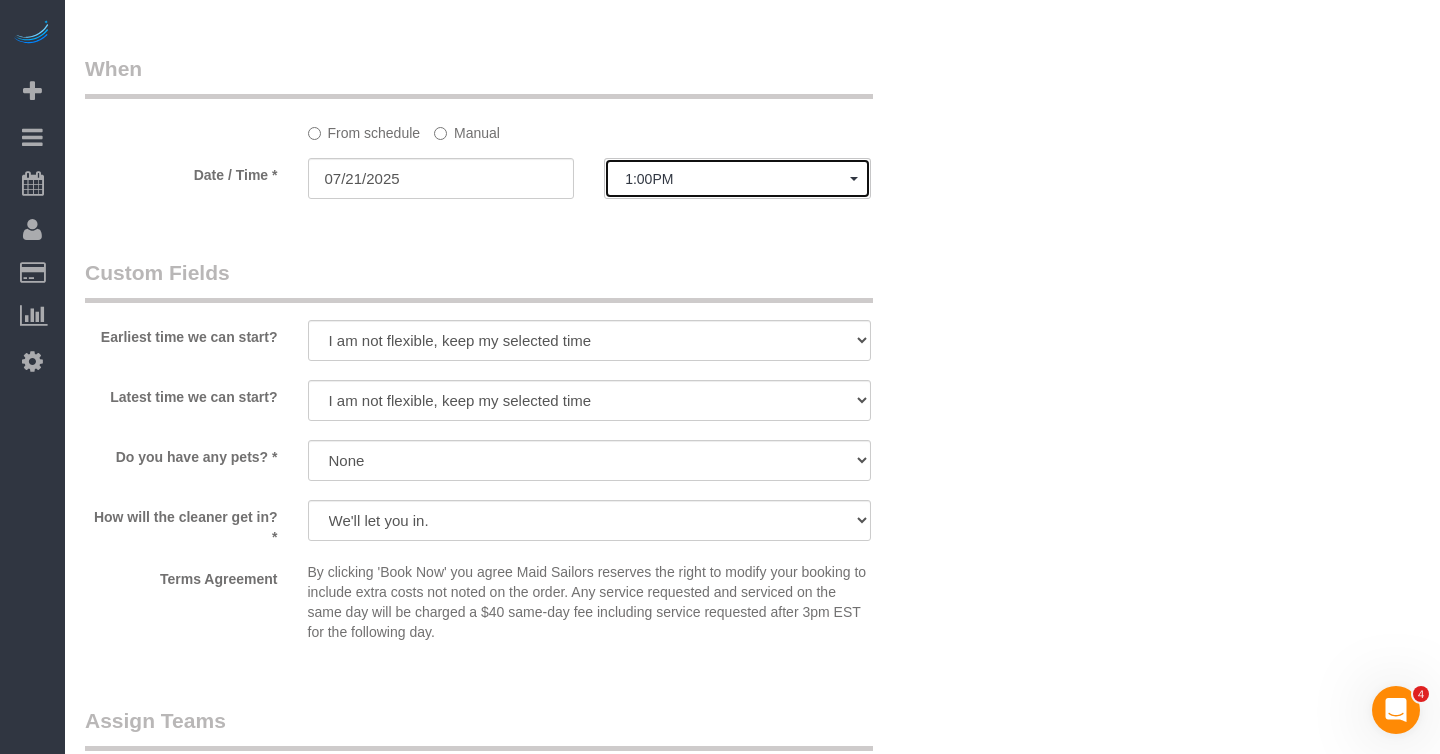 scroll, scrollTop: 2059, scrollLeft: 0, axis: vertical 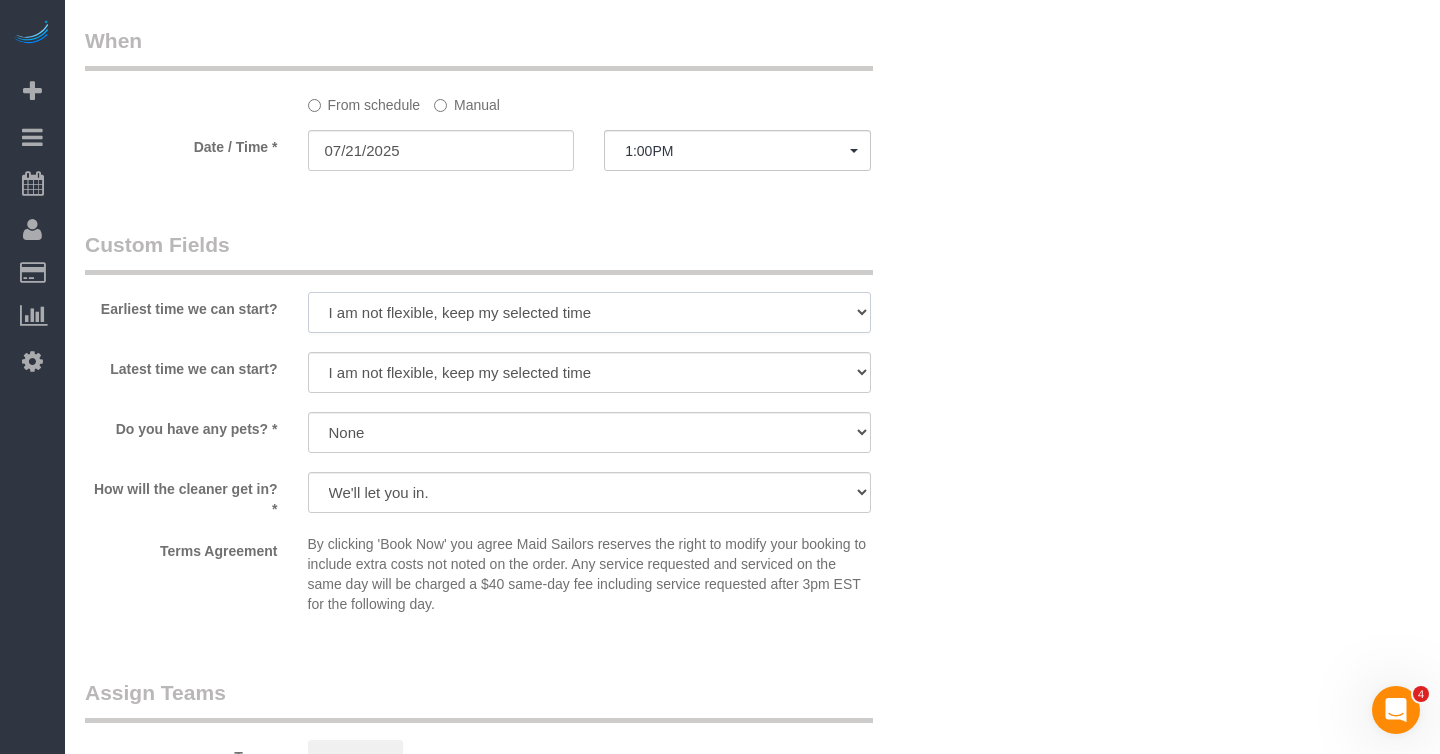 click on "I am not flexible, keep my selected time 8:00 AM 9:00 AM 10:00 AM 11:00 AM 12:00 PM 1:00 PM 2:00 PM 3:00 PM 4:00 PM 5:00 PM 6:00 PM 7:00 PM" at bounding box center (589, 312) 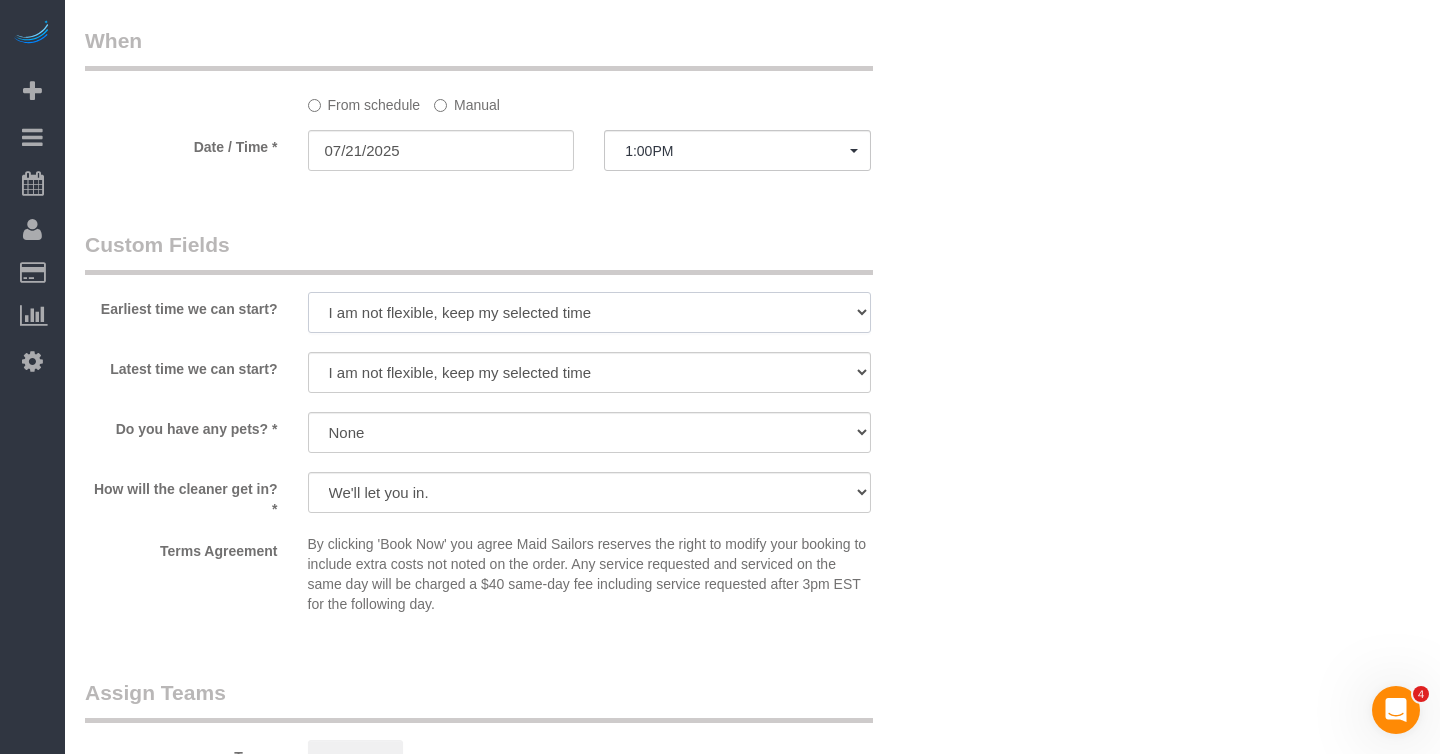 select on "number:56" 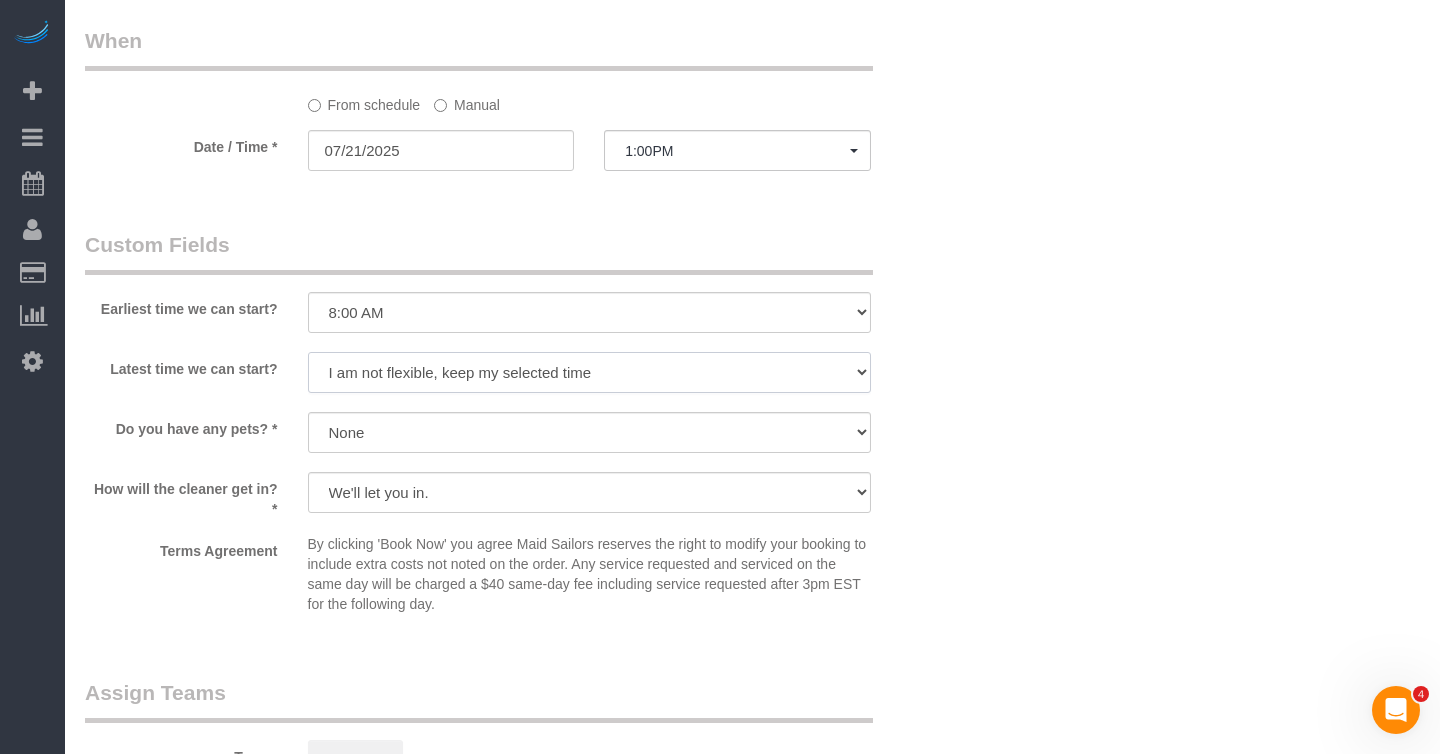 click on "I am not flexible, keep my selected time 8:00 AM 9:00 AM 10:00 AM 11:00 AM 12:00 PM 1:00 PM 2:00 PM 3:00 PM 4:00 PM 5:00 PM 6:00 PM 7:00 PM" at bounding box center (589, 372) 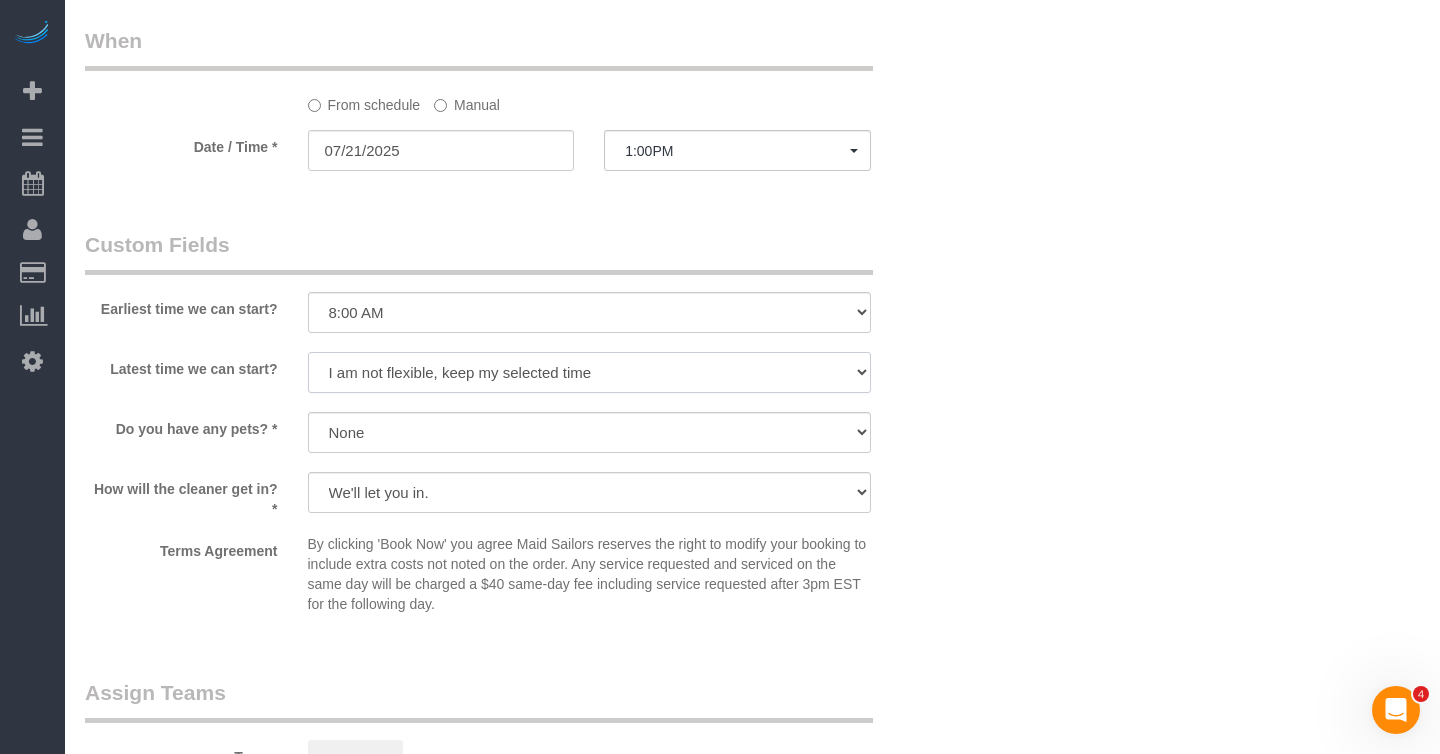 select on "number:75" 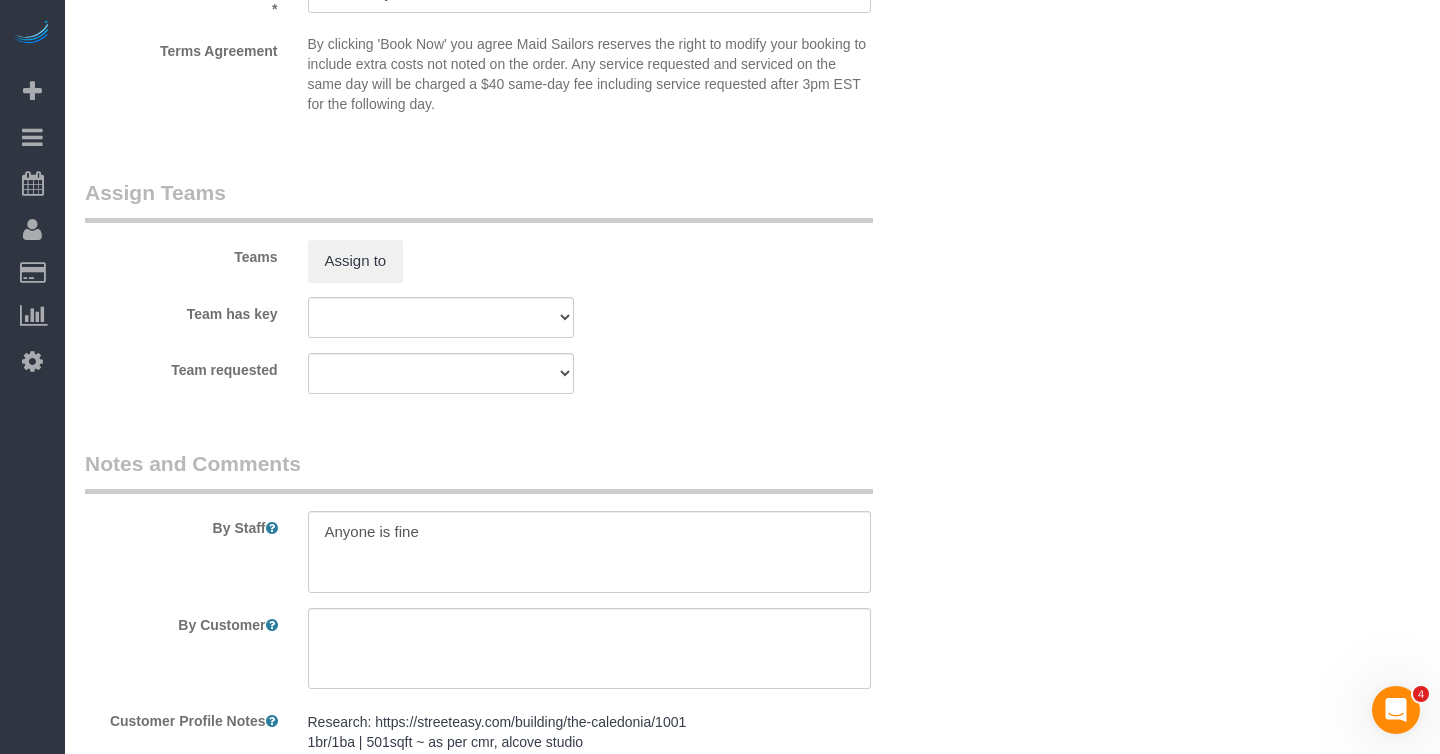 scroll, scrollTop: 2571, scrollLeft: 0, axis: vertical 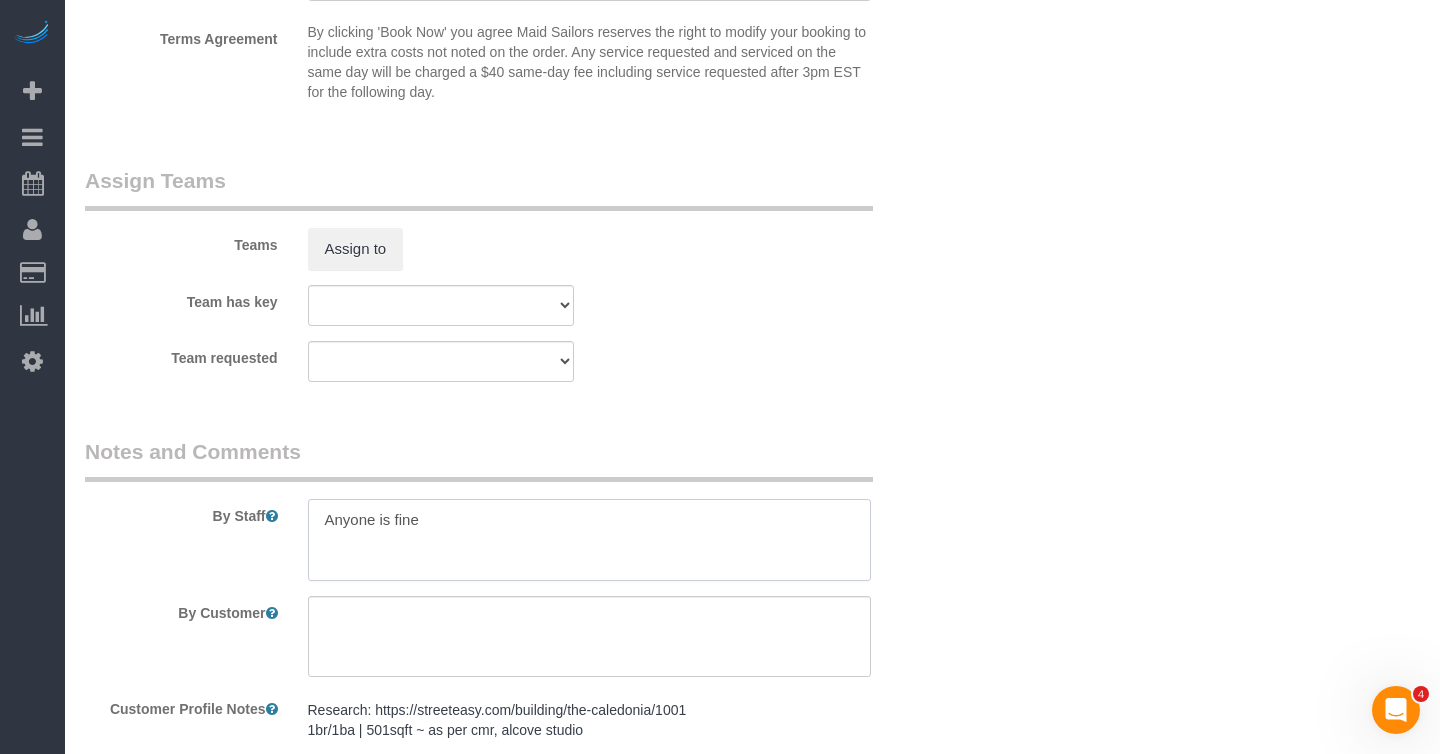 click at bounding box center [589, 540] 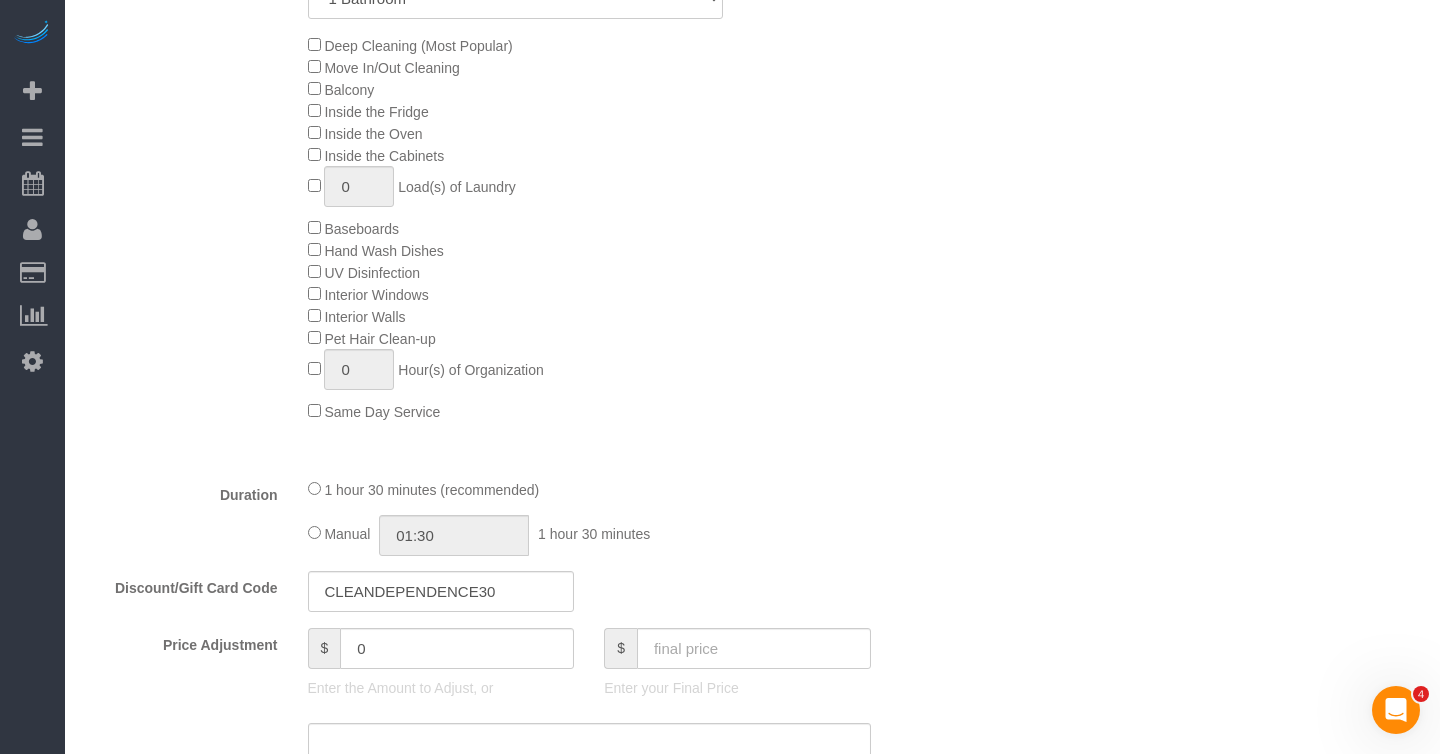 scroll, scrollTop: 789, scrollLeft: 0, axis: vertical 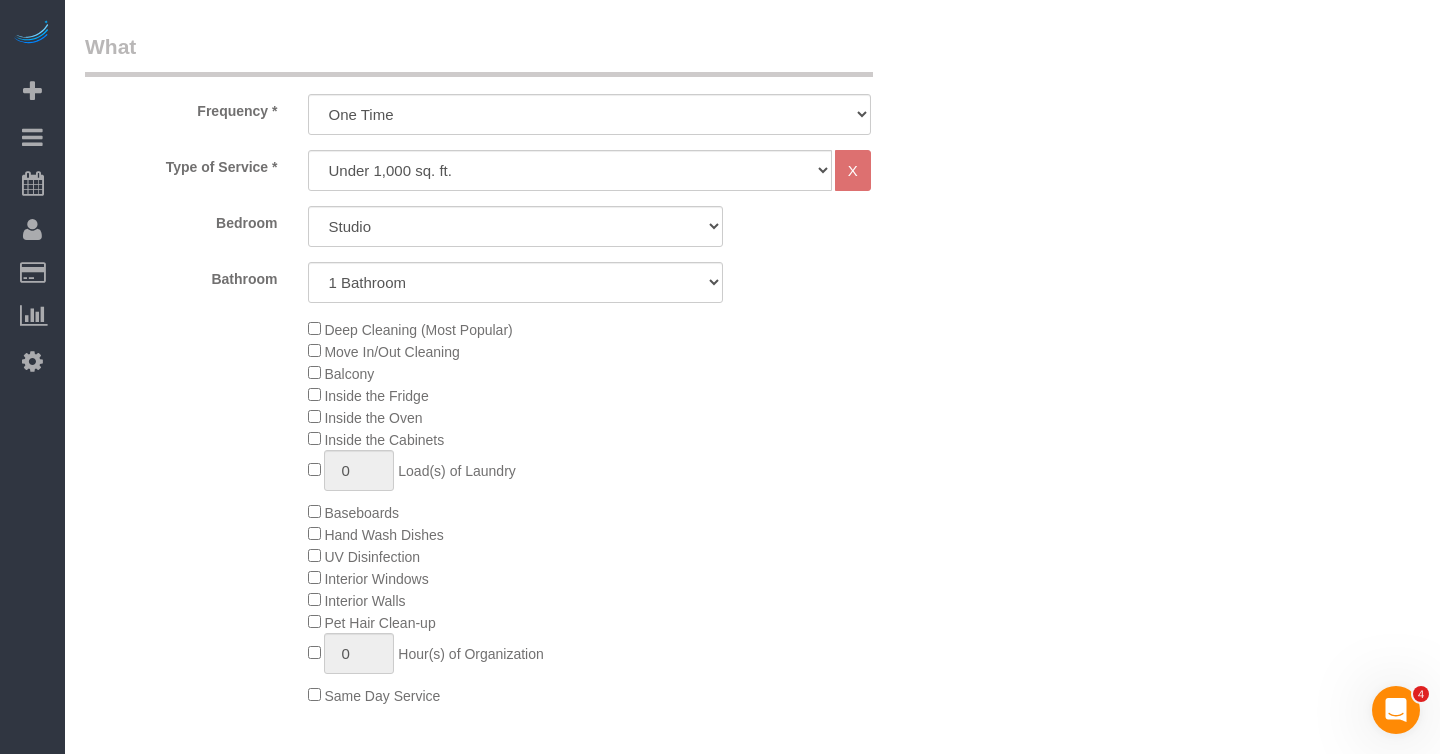 type on "Anyone is fine. Flexible with date and time too, just let him know in advance" 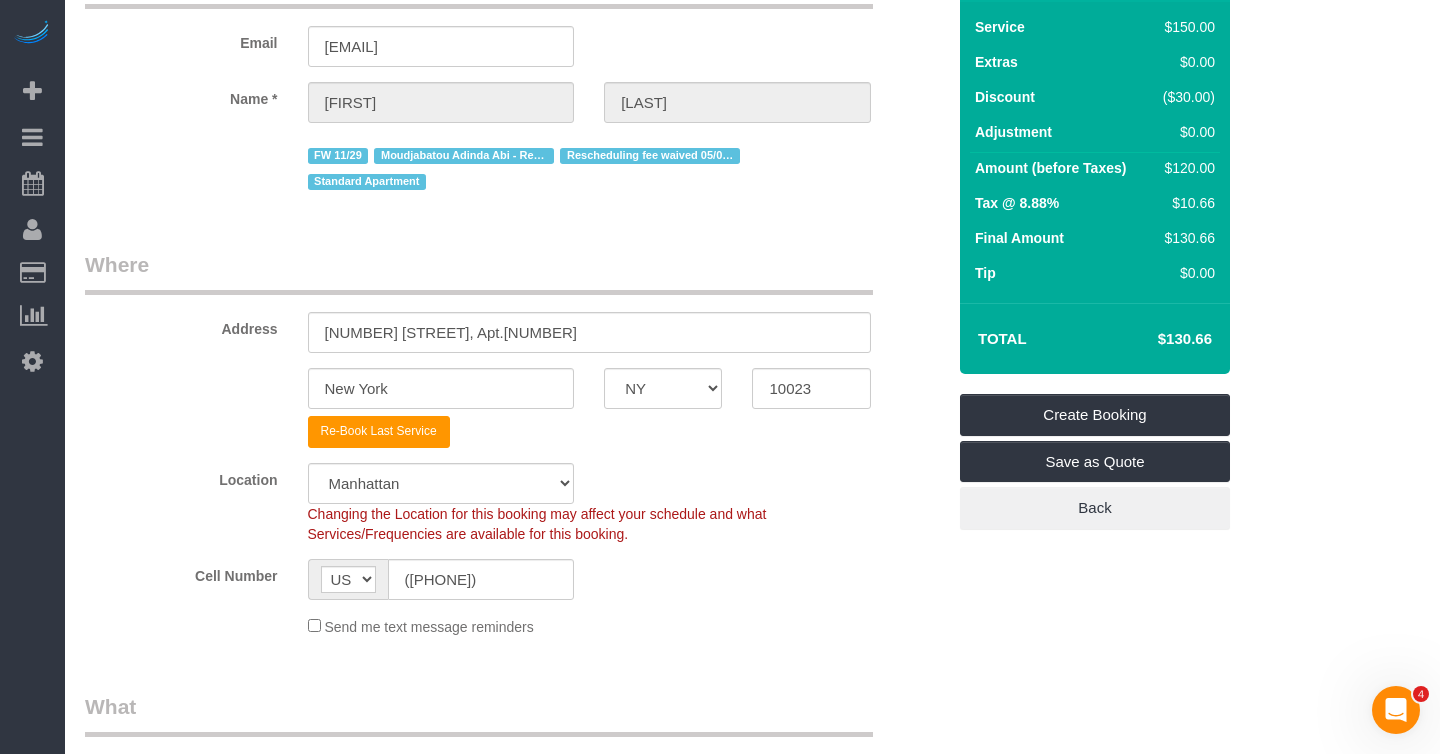 scroll, scrollTop: 0, scrollLeft: 0, axis: both 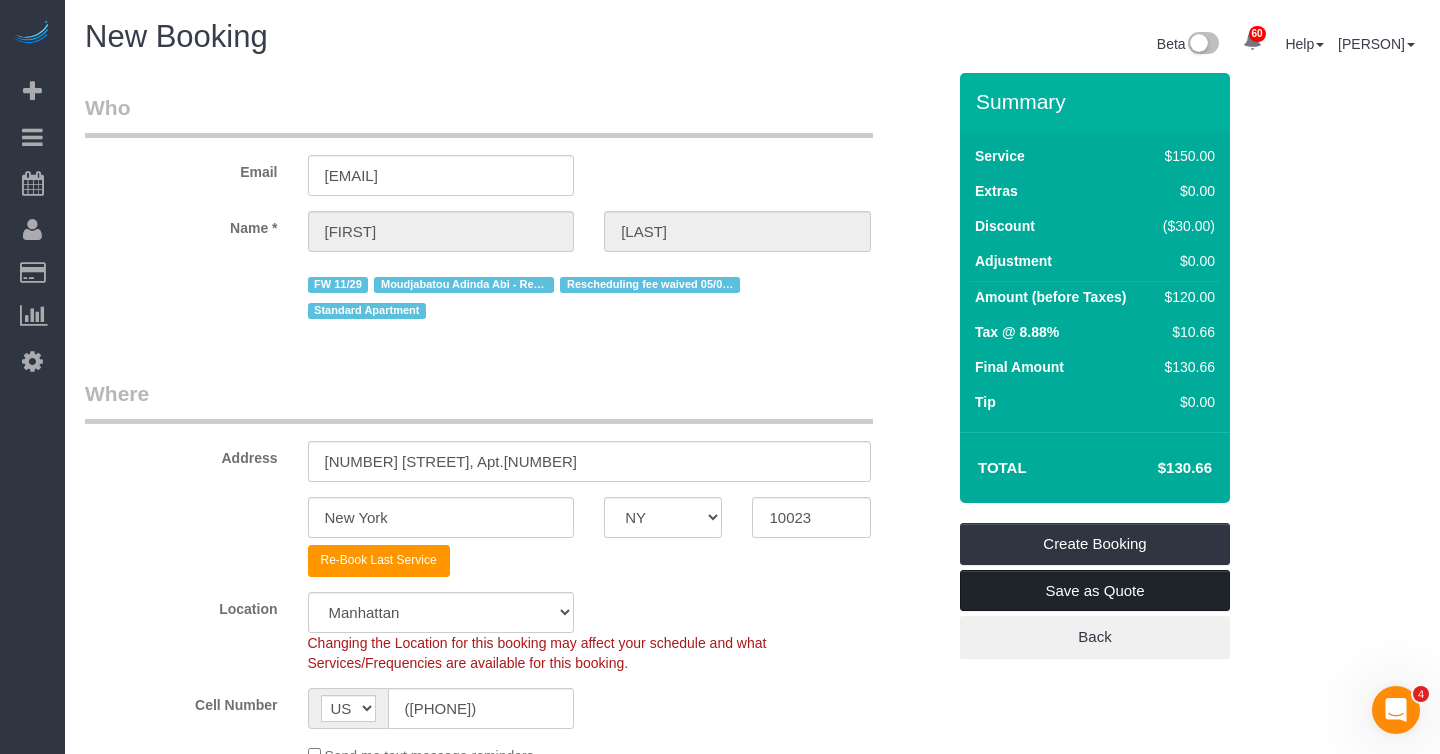 click on "Save as Quote" at bounding box center [1095, 591] 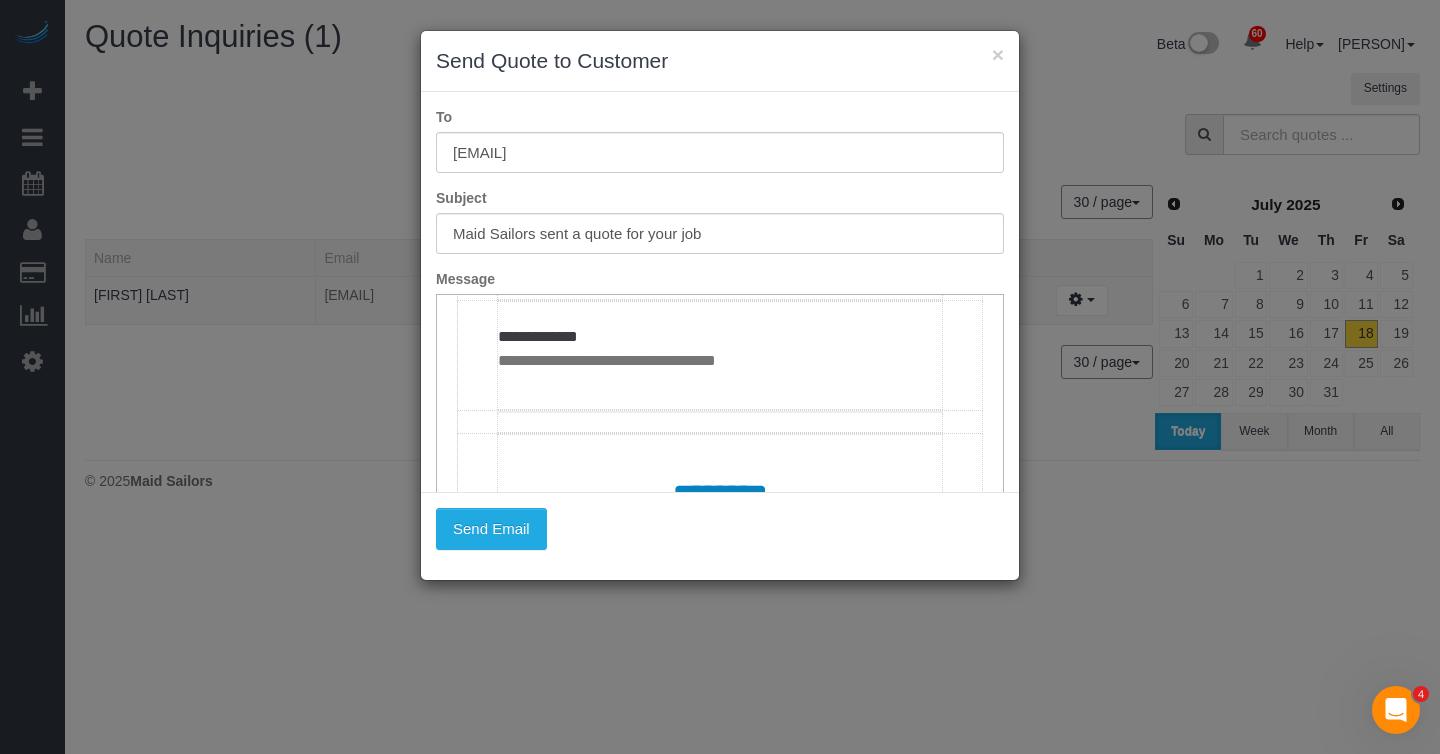scroll, scrollTop: 1067, scrollLeft: 0, axis: vertical 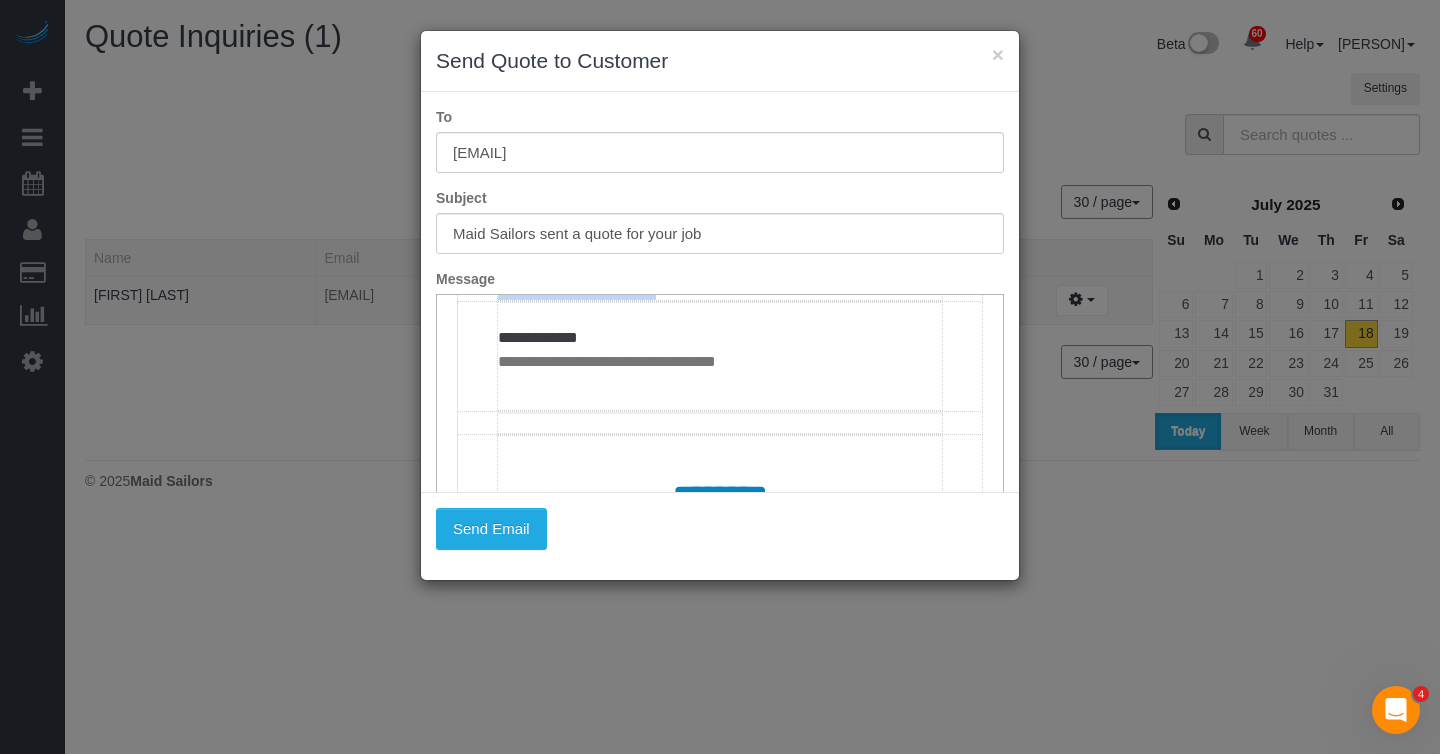 drag, startPoint x: 700, startPoint y: 347, endPoint x: 495, endPoint y: 312, distance: 207.96634 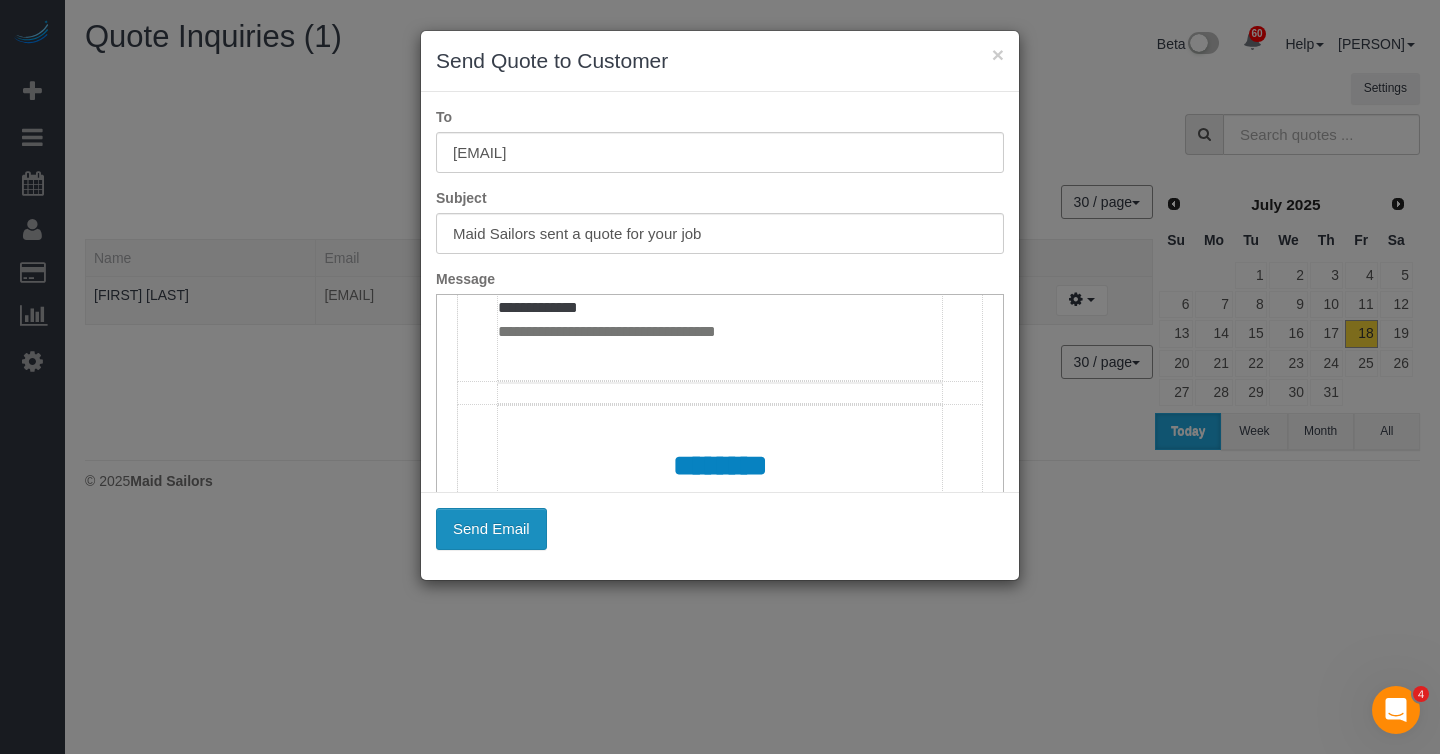 click on "Send Email" at bounding box center (491, 529) 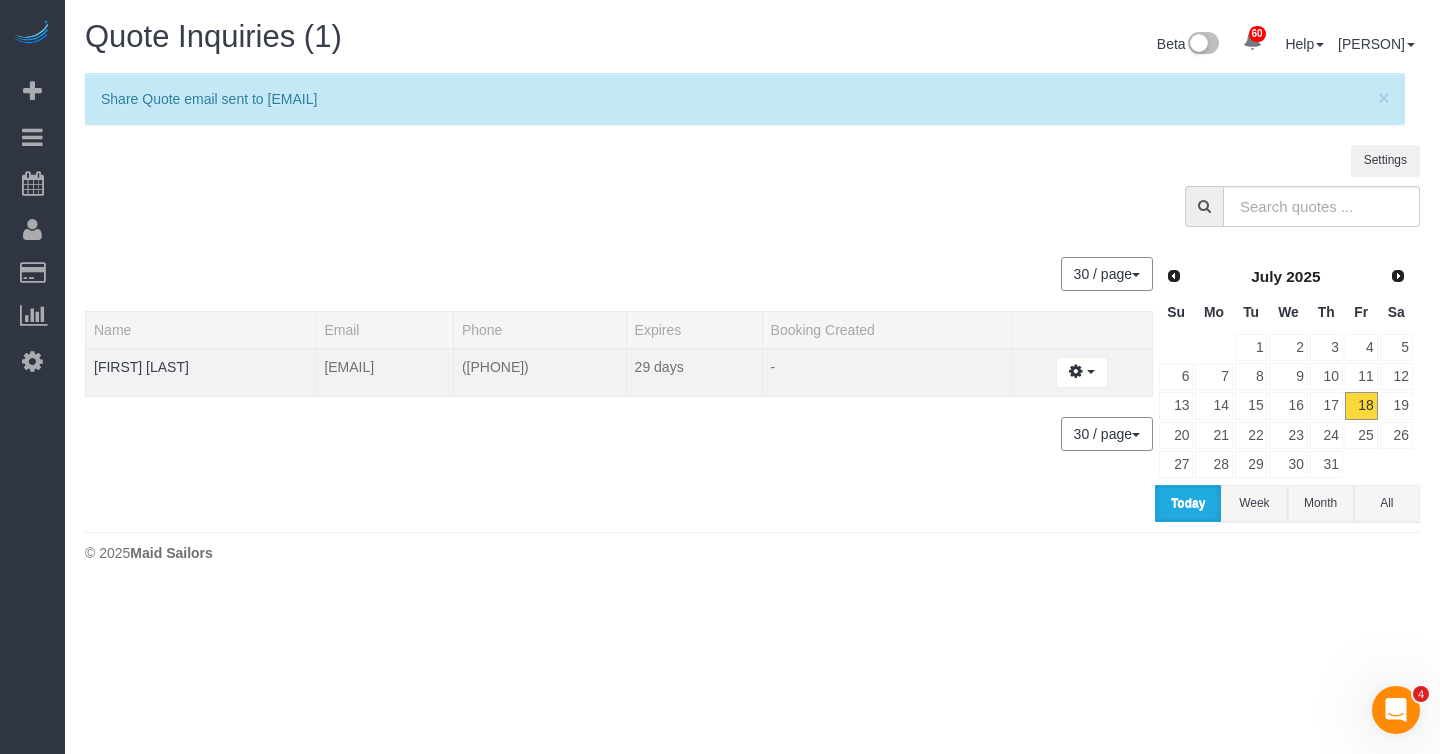 drag, startPoint x: 396, startPoint y: 364, endPoint x: 225, endPoint y: 365, distance: 171.00293 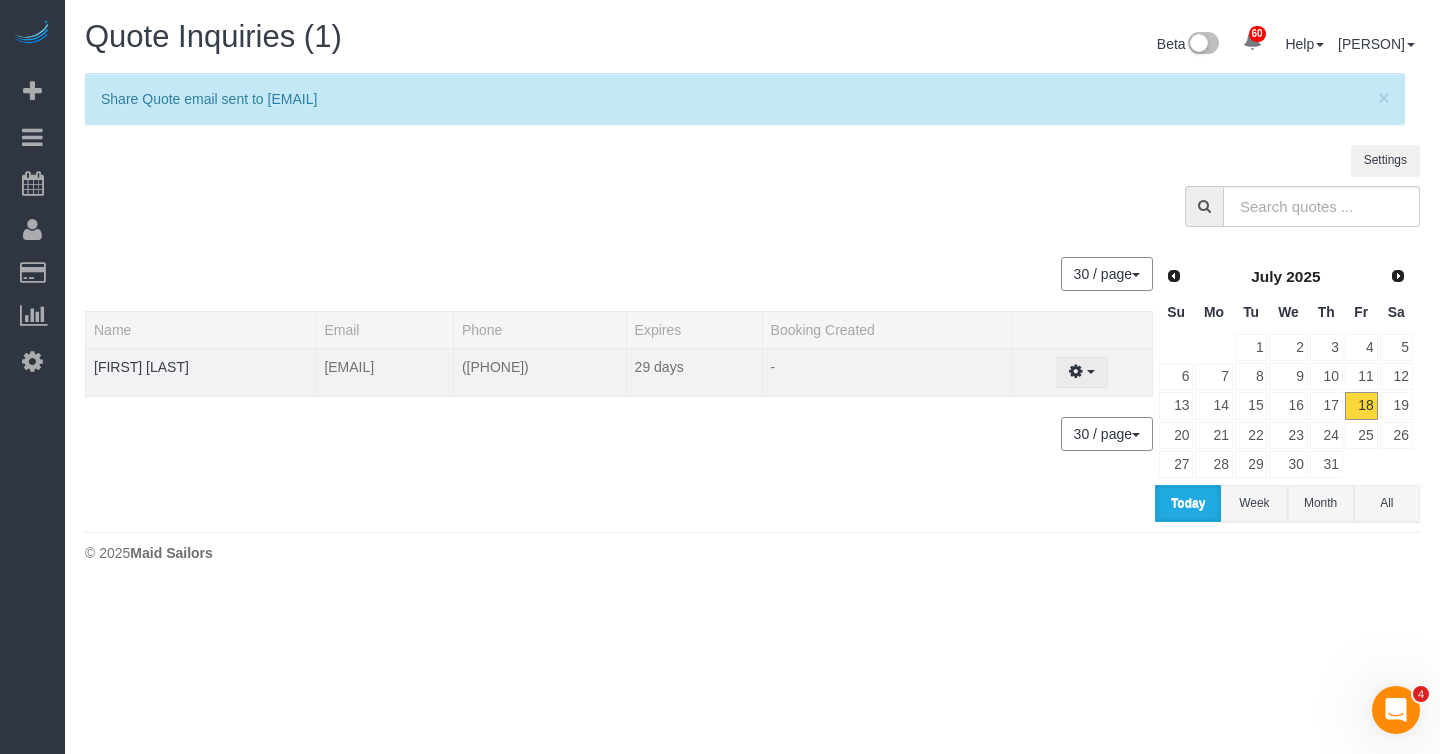 click at bounding box center [1076, 371] 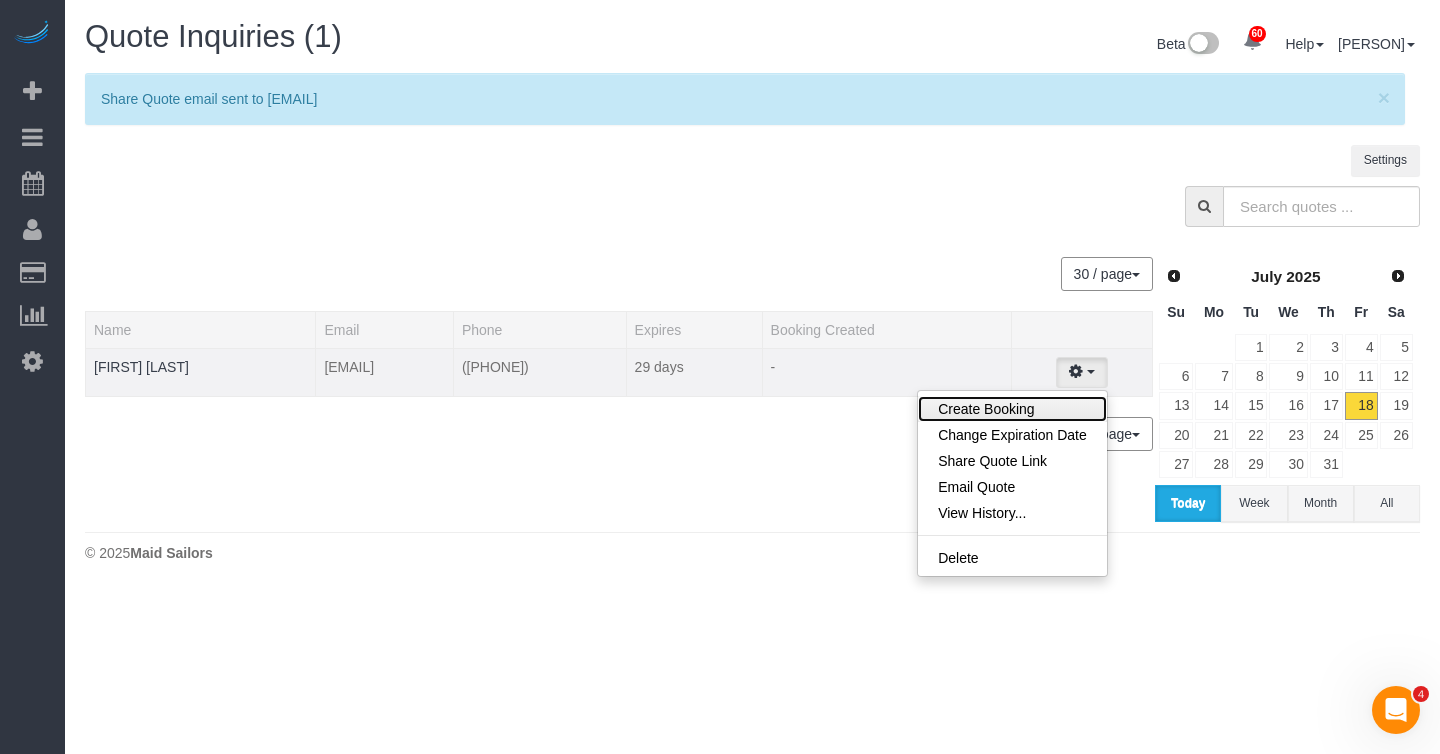 click on "Create Booking" at bounding box center (1012, 409) 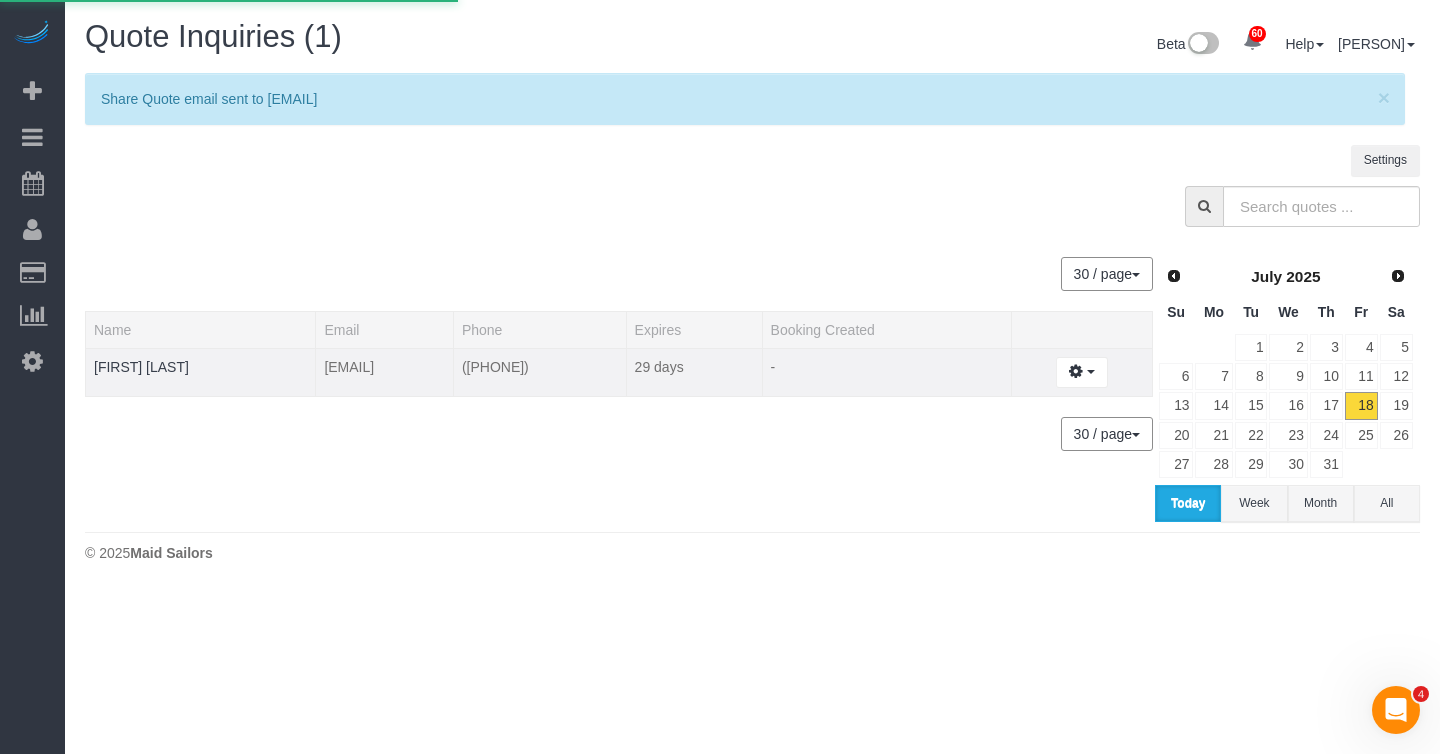select on "NY" 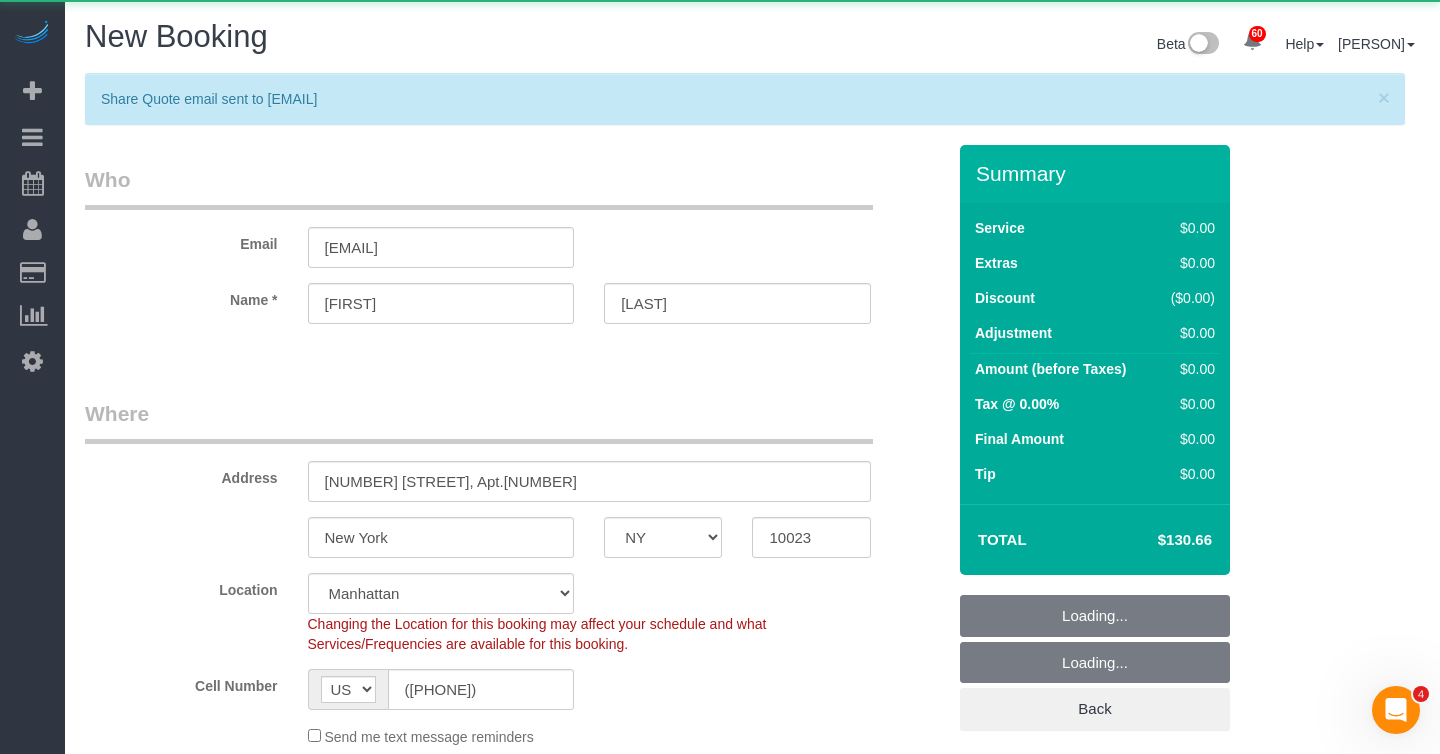 select on "object:4147" 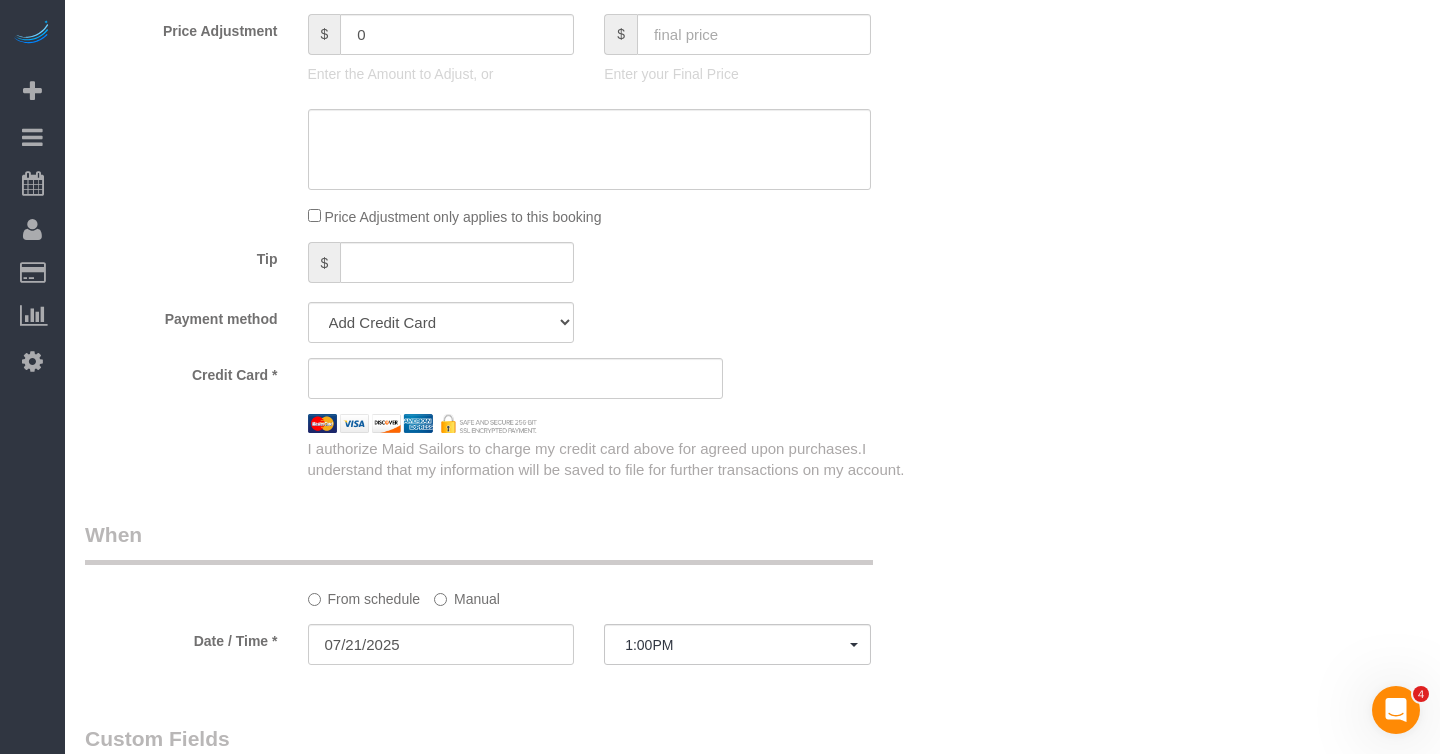 select on "object:4675" 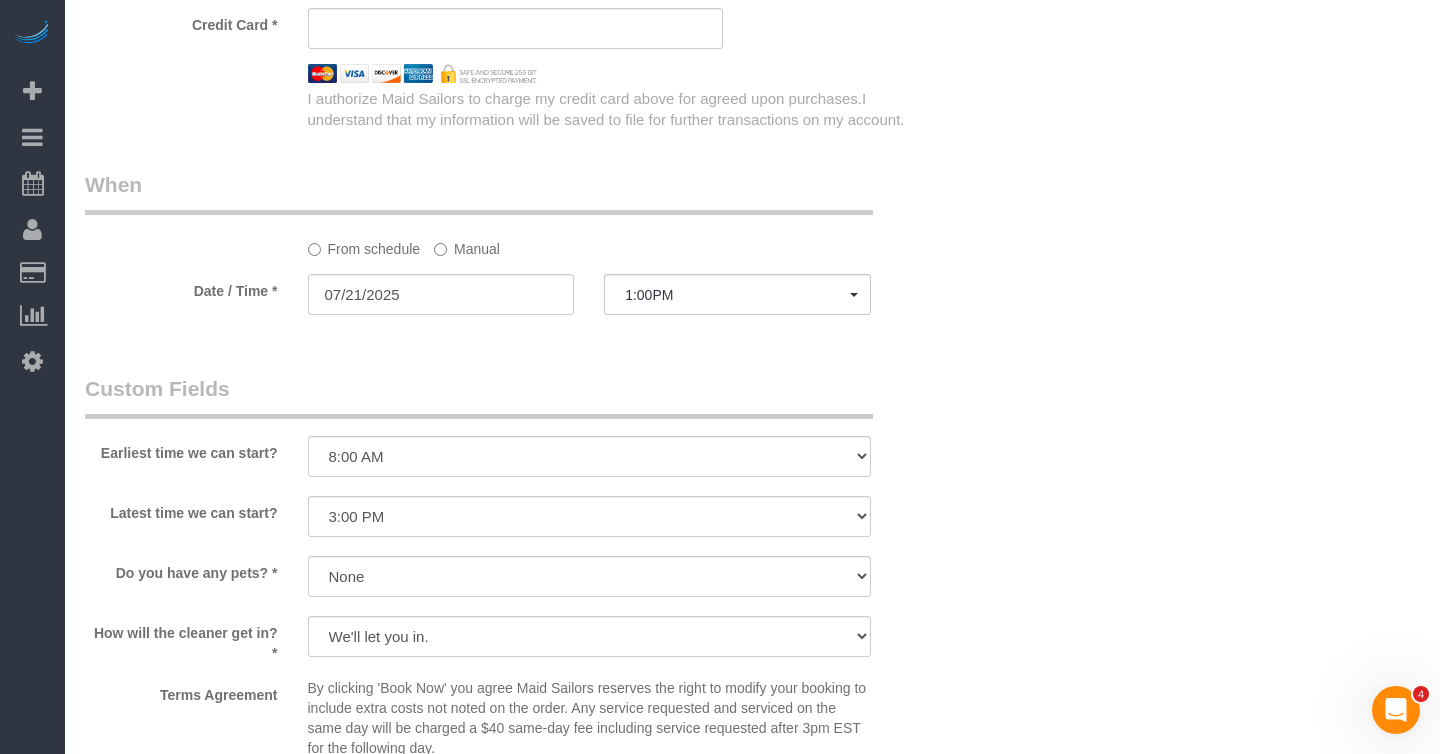 scroll, scrollTop: 2014, scrollLeft: 0, axis: vertical 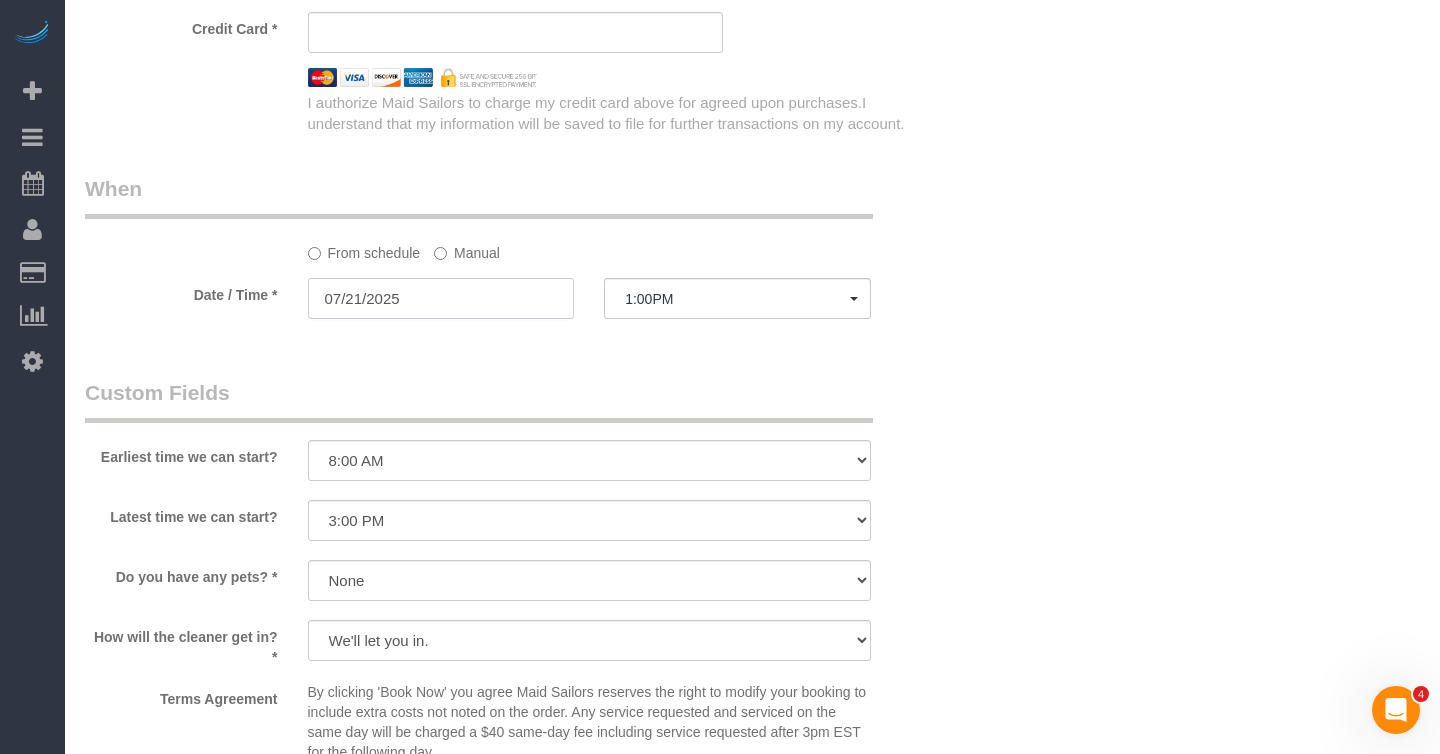 click on "07/21/2025" at bounding box center [441, 298] 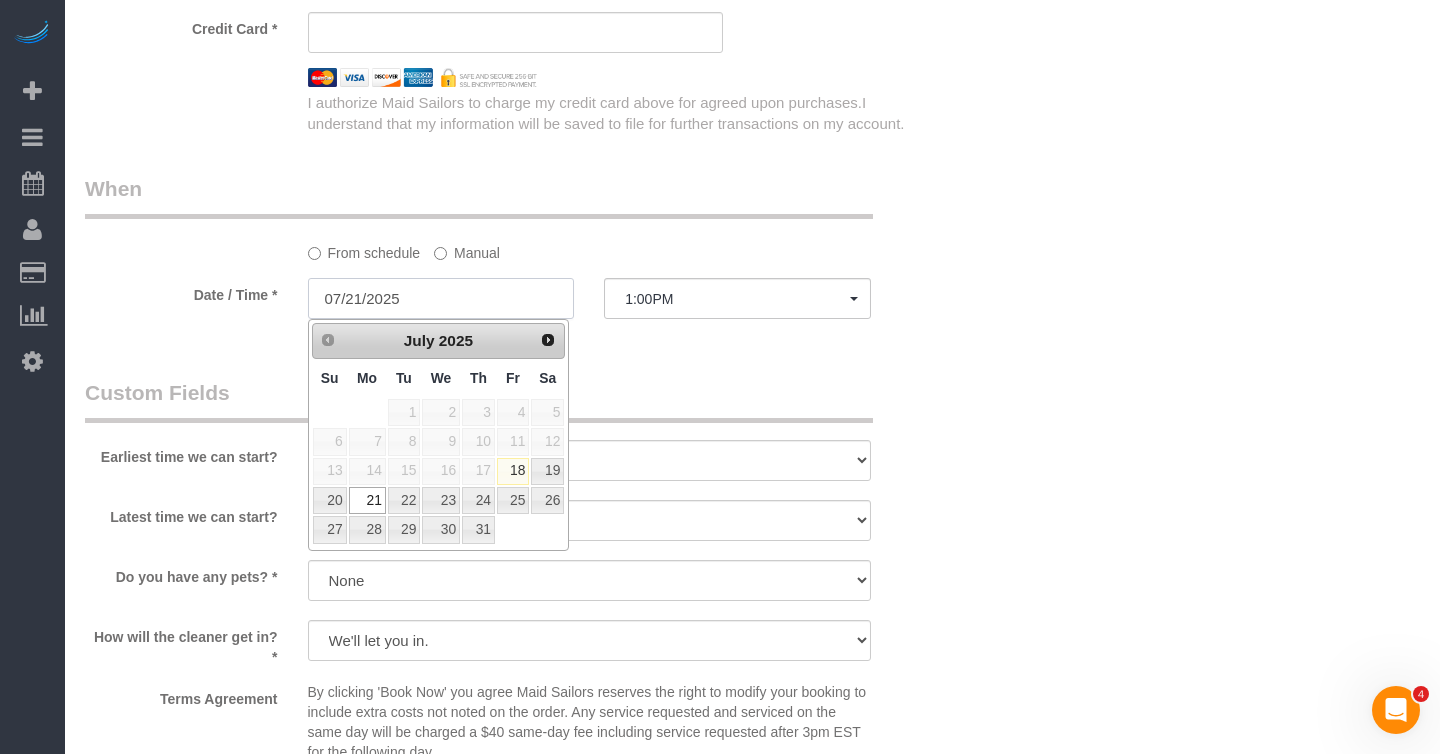 select on "spot178" 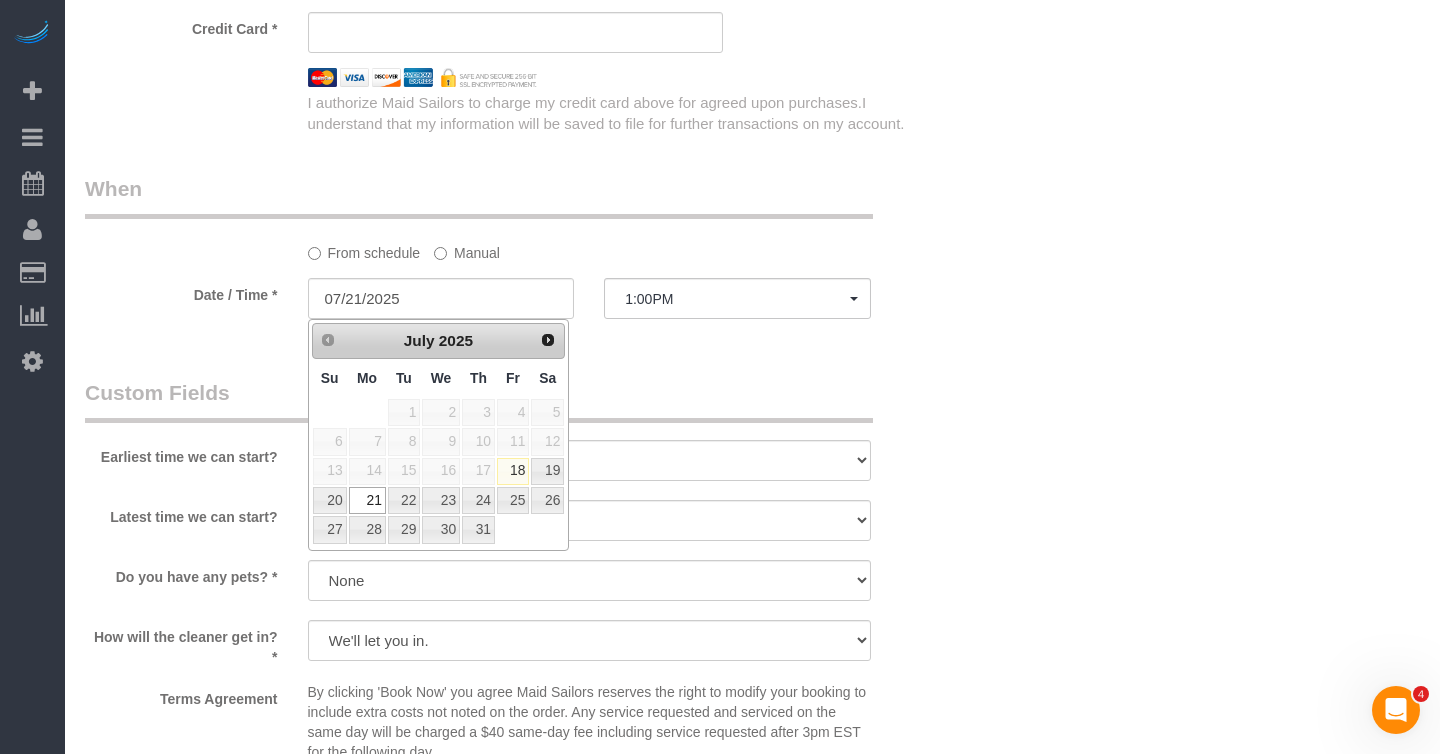 click on "Who
Email
dragonbcl@hotmail.com
Name *
Chris
Lee
Where
Address
15 West 61st Street, Apt.16B
New York
AK
AL
AR
AZ
CA
CO
CT
DC
DE
FL
GA
HI
IA
ID
IL
IN
KS
KY
LA
MA
MD
ME
MI
MN
MO
MS
MT
NC
ND
NE
NH" at bounding box center [515, -238] 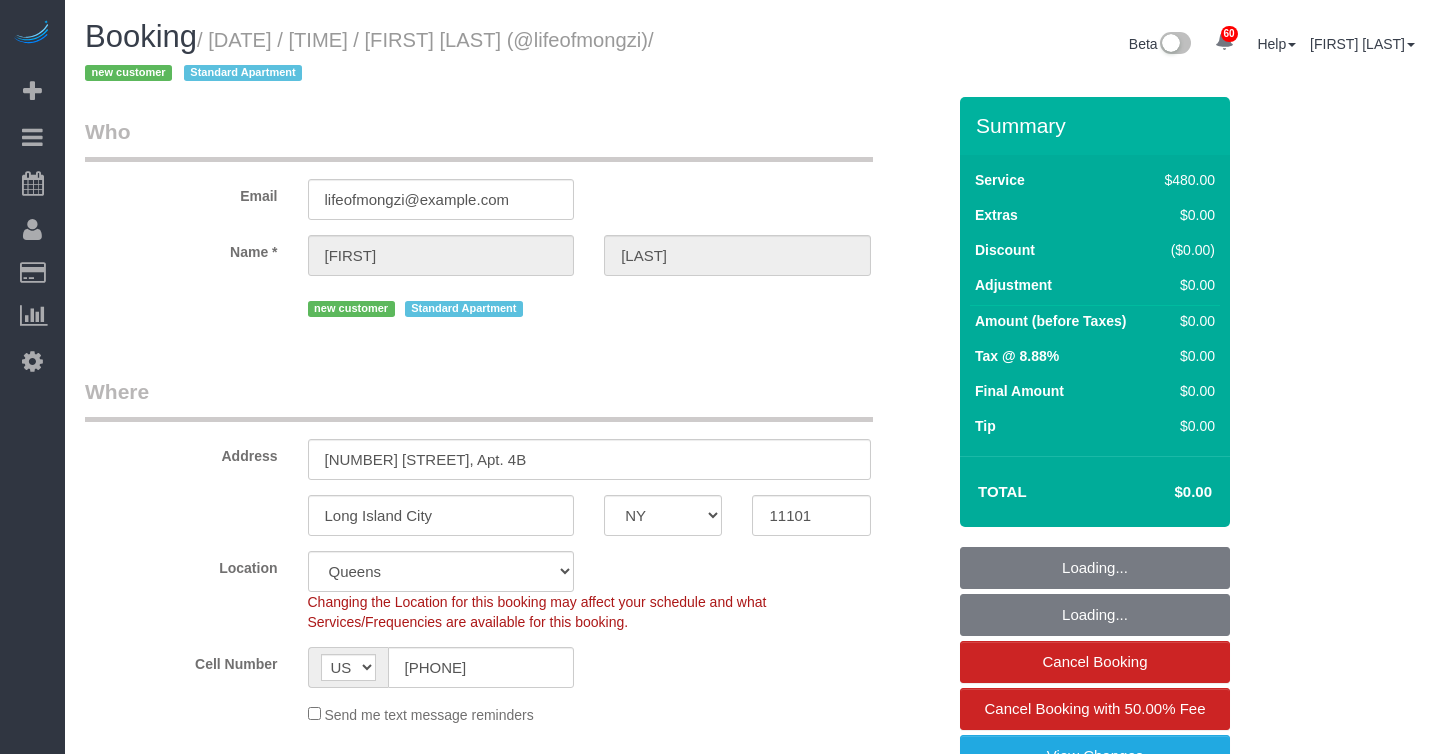 select on "NY" 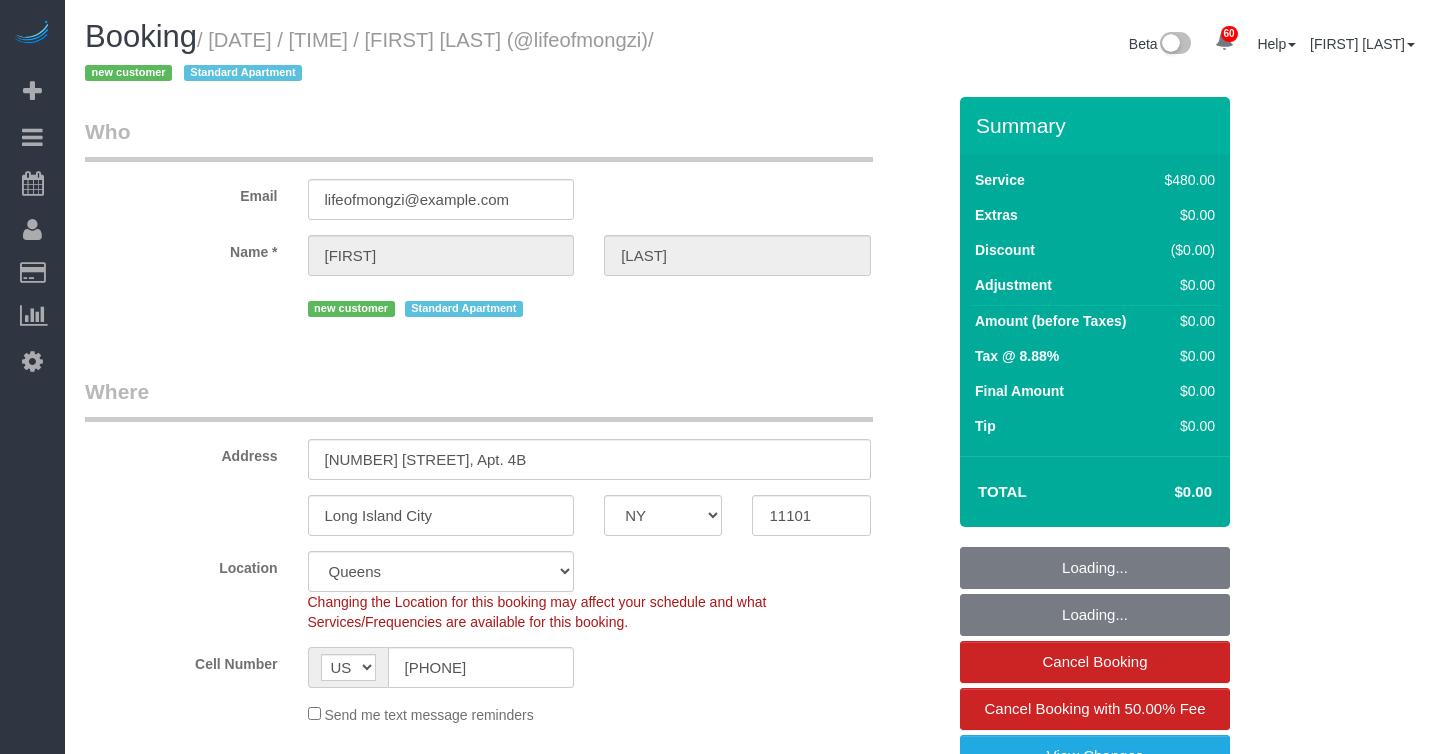 select on "object:1467" 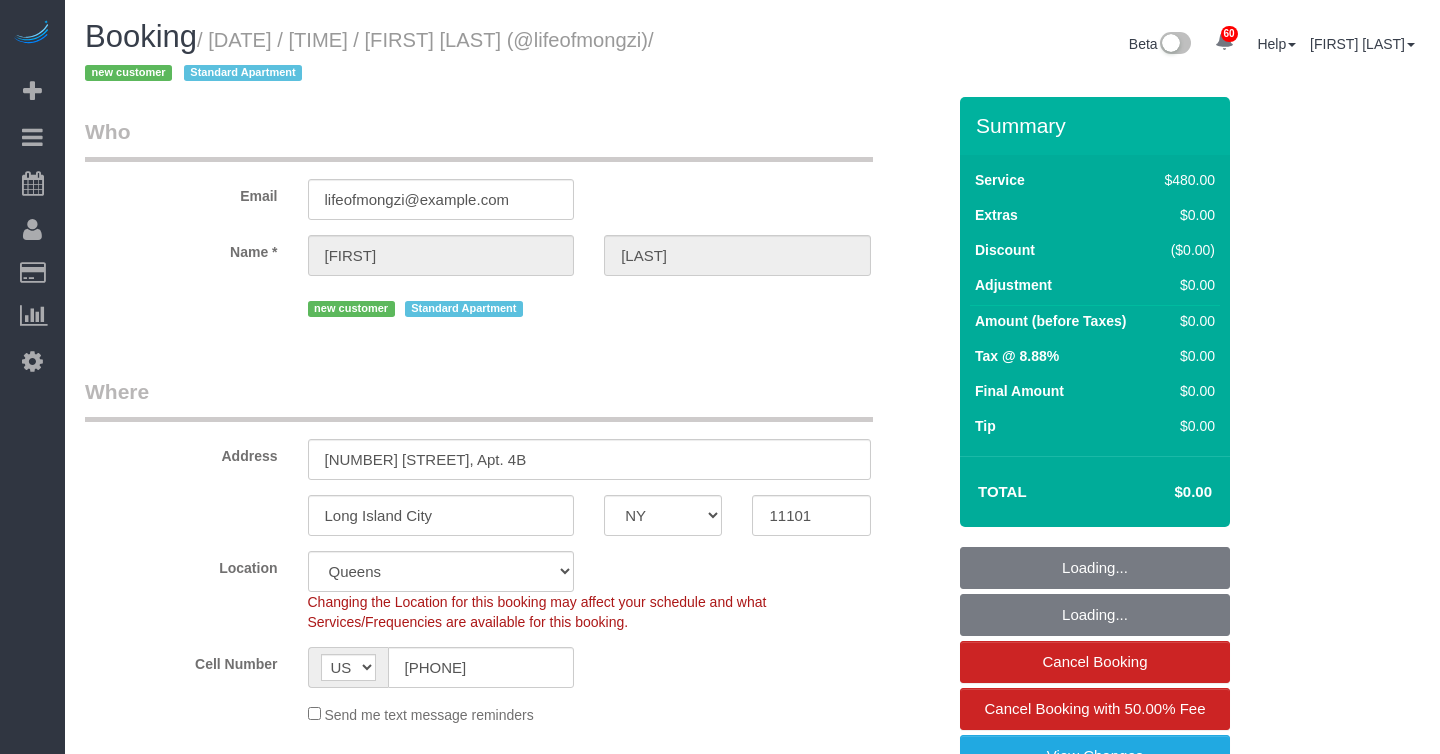 scroll, scrollTop: 0, scrollLeft: 0, axis: both 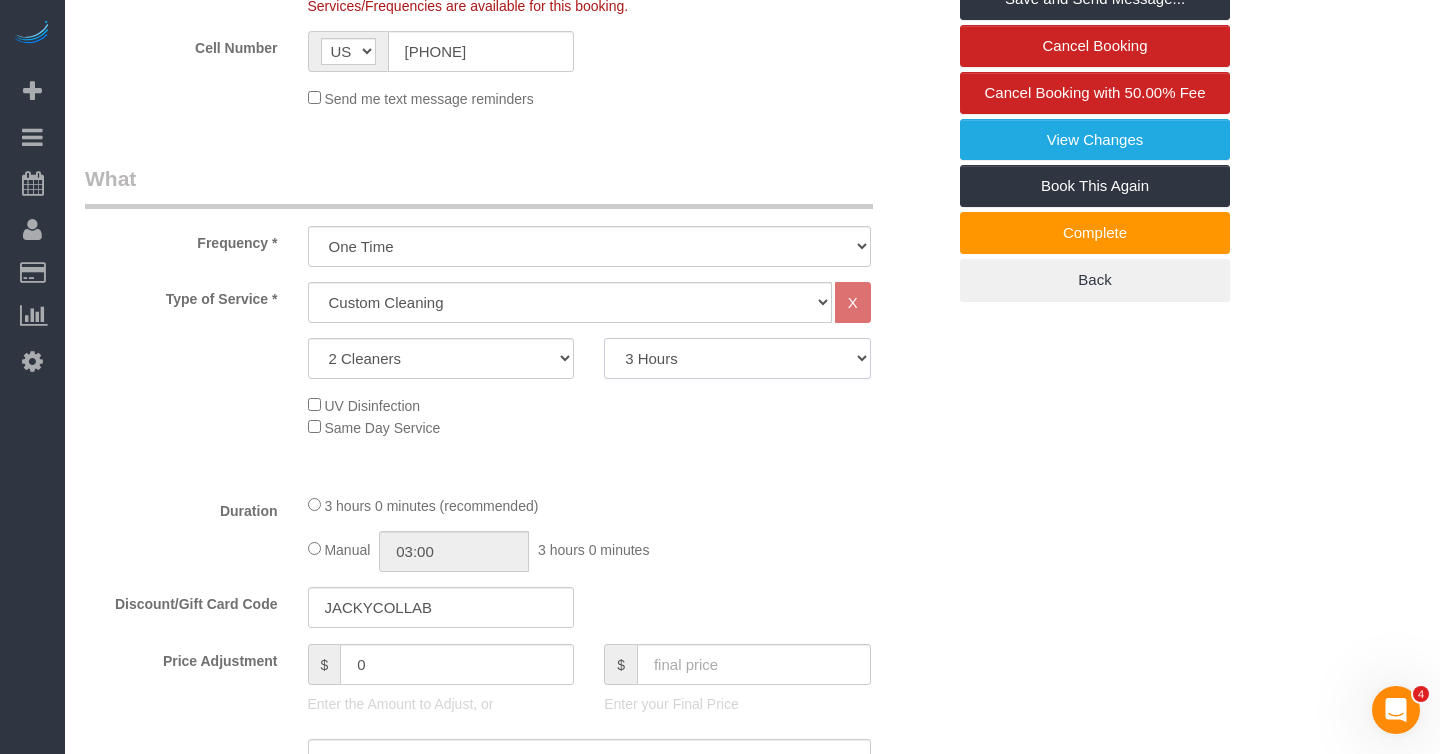 click on "2 Hours
2.5 Hours
3 Hours
3.5 Hours
4 Hours
4.5 Hours
5 Hours
5.5 Hours
6 Hours
6.5 Hours
7 Hours
7.5 Hours
8 Hours
8.5 Hours
9 Hours
9.5 Hours
10 Hours
10.5 Hours
11 Hours
11.5 Hours
12 Hours
12.5 Hours
13 Hours
13.5 Hours
14 Hours
14.5 Hours
15 Hours
15.5 Hours
16 Hours
16.5 Hours" 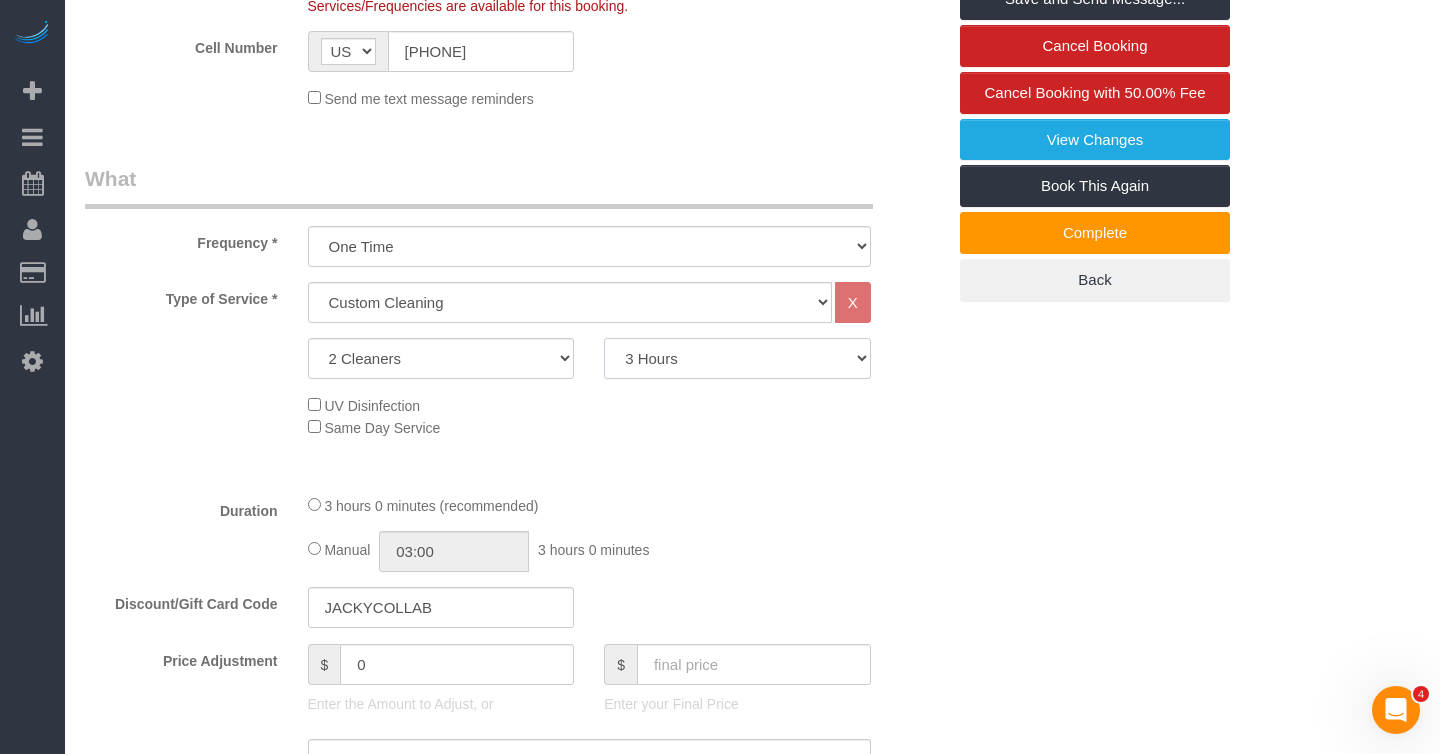 select on "240" 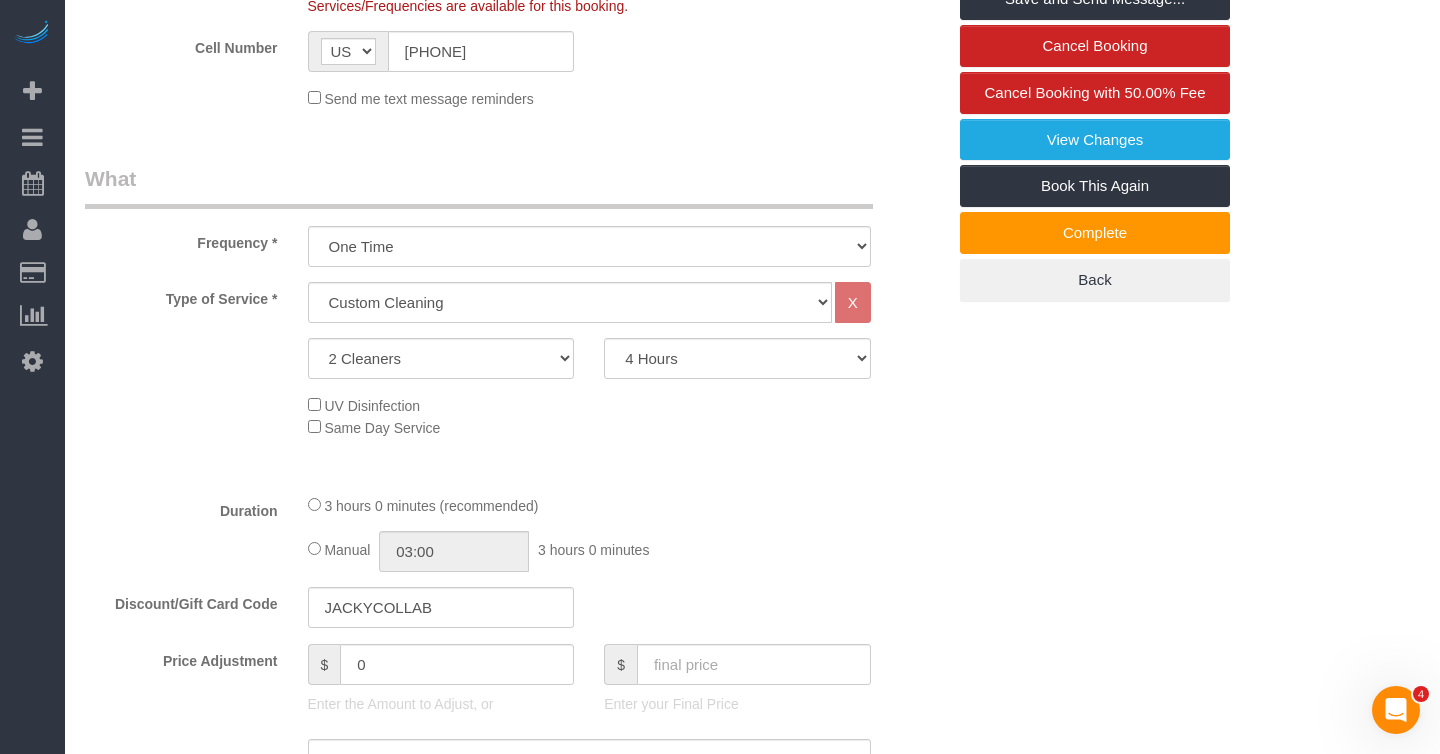 click on "UV Disinfection
Same Day Service" 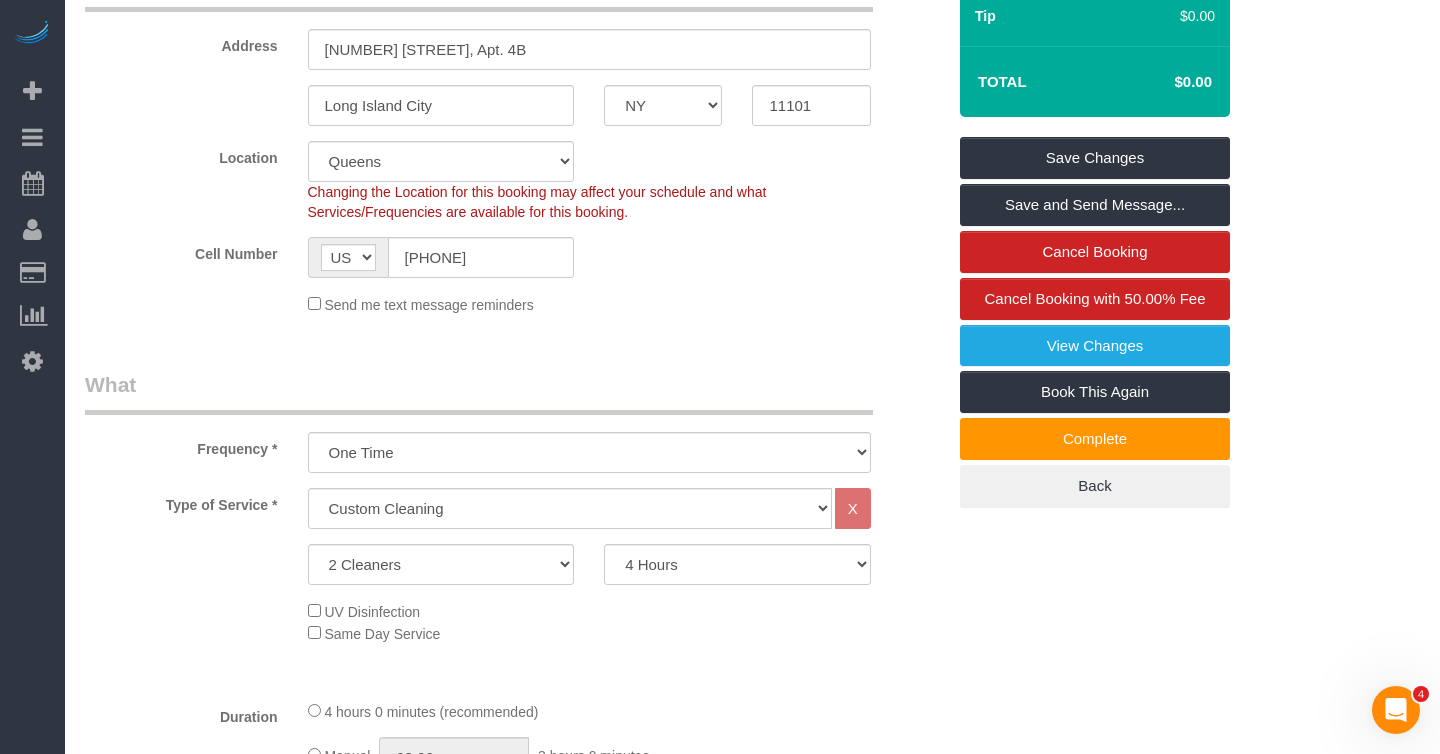 select on "spot37" 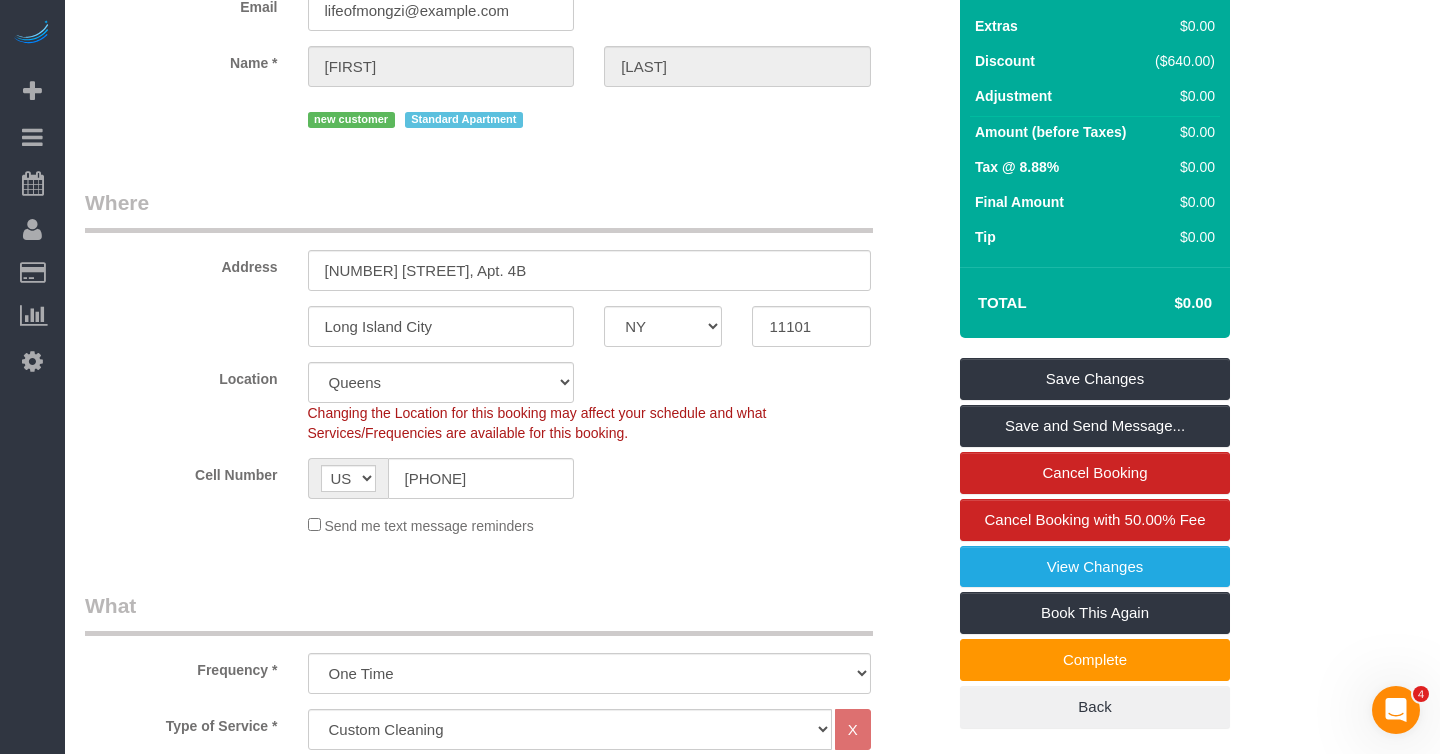 scroll, scrollTop: 186, scrollLeft: 0, axis: vertical 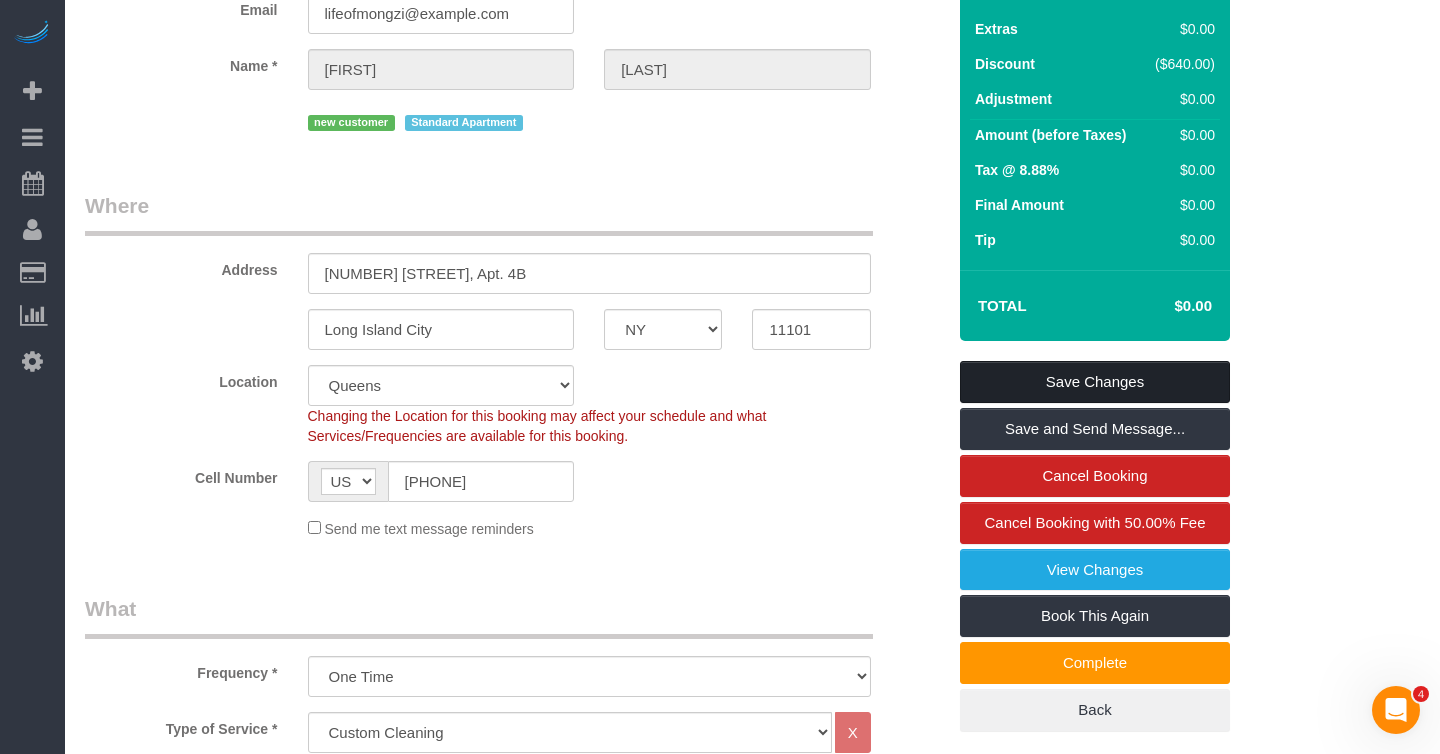 click on "Save Changes" at bounding box center (1095, 382) 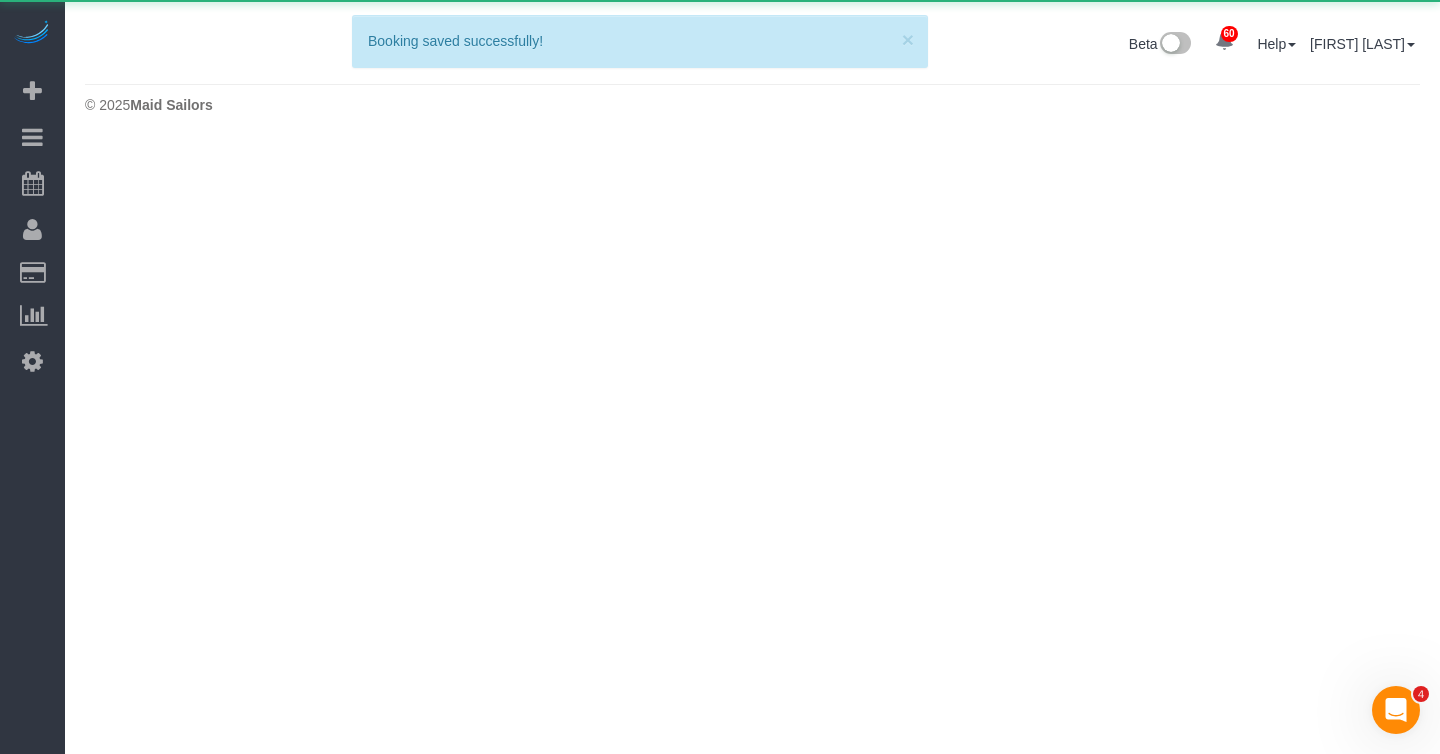 scroll, scrollTop: 0, scrollLeft: 0, axis: both 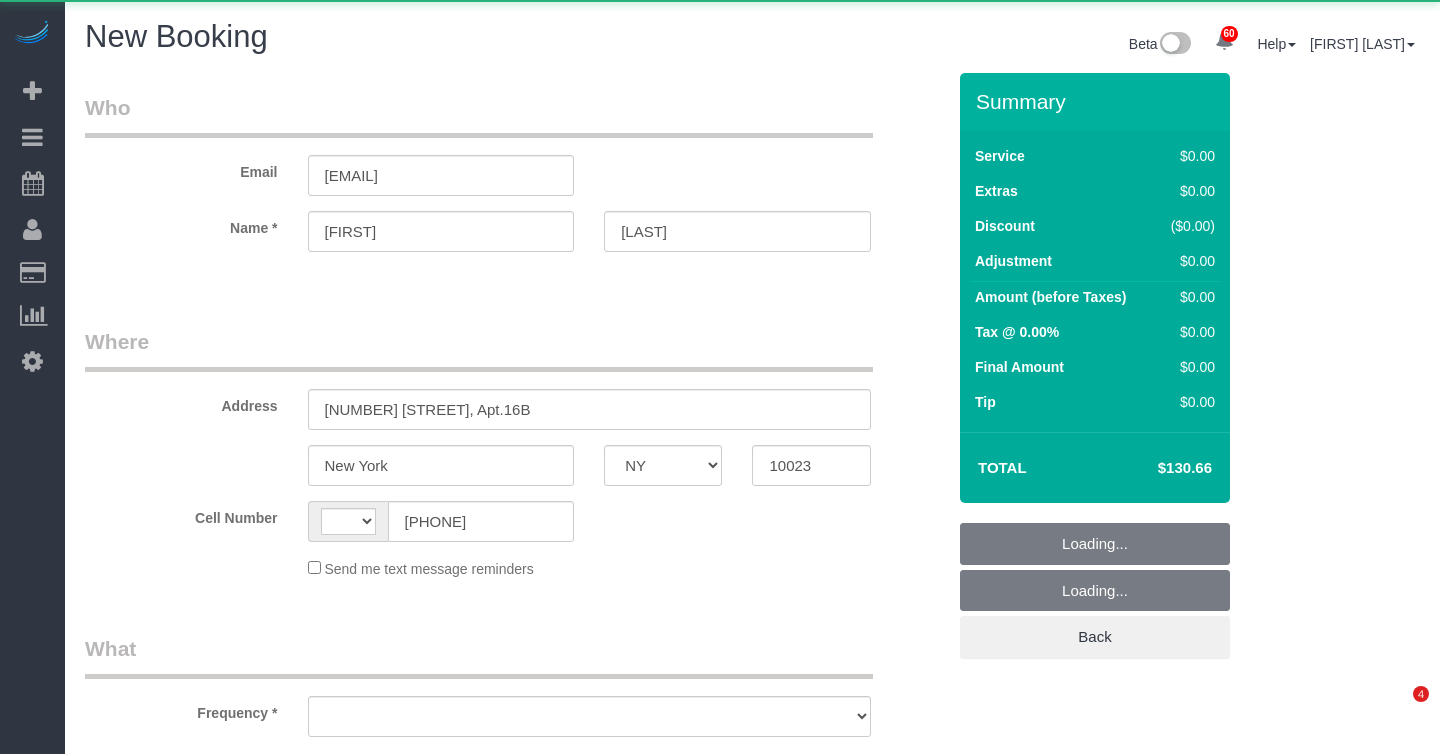 select on "NY" 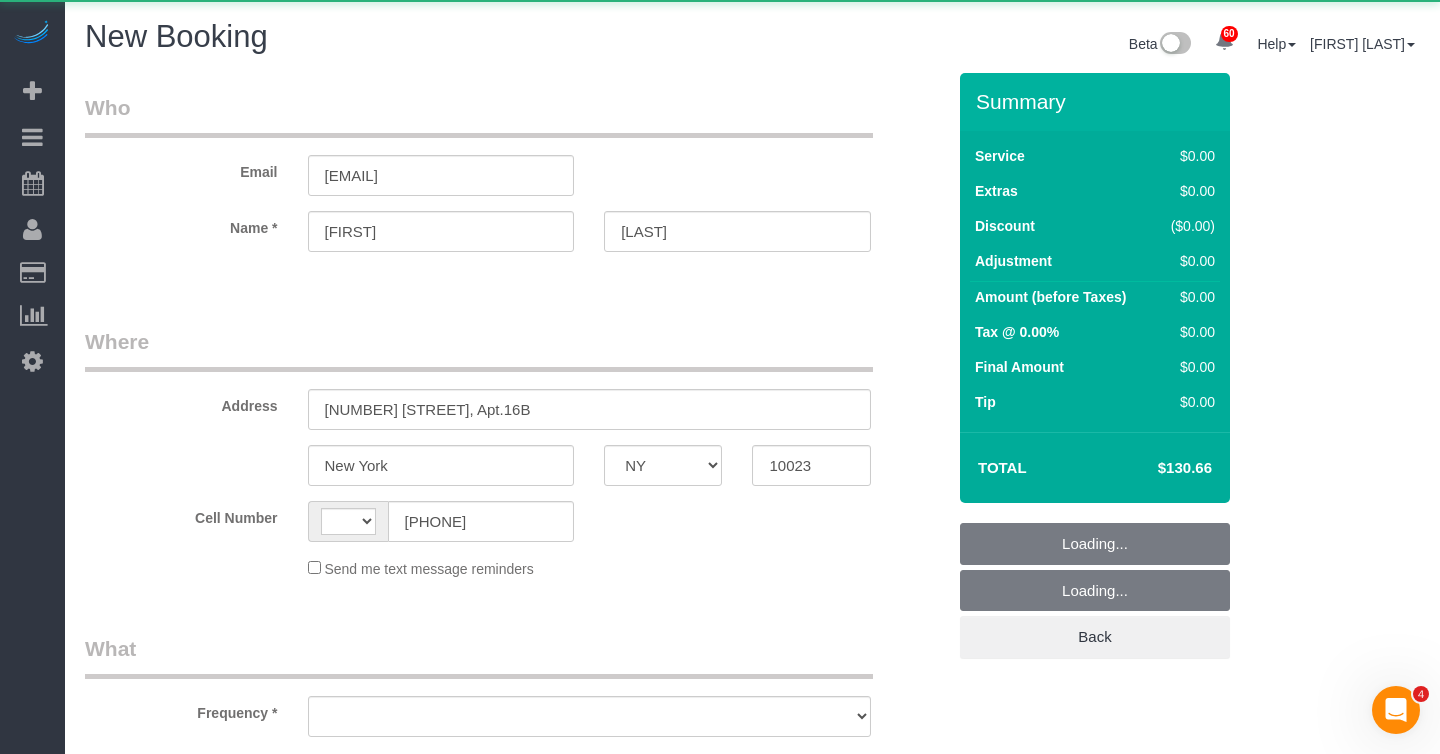 scroll, scrollTop: 0, scrollLeft: 0, axis: both 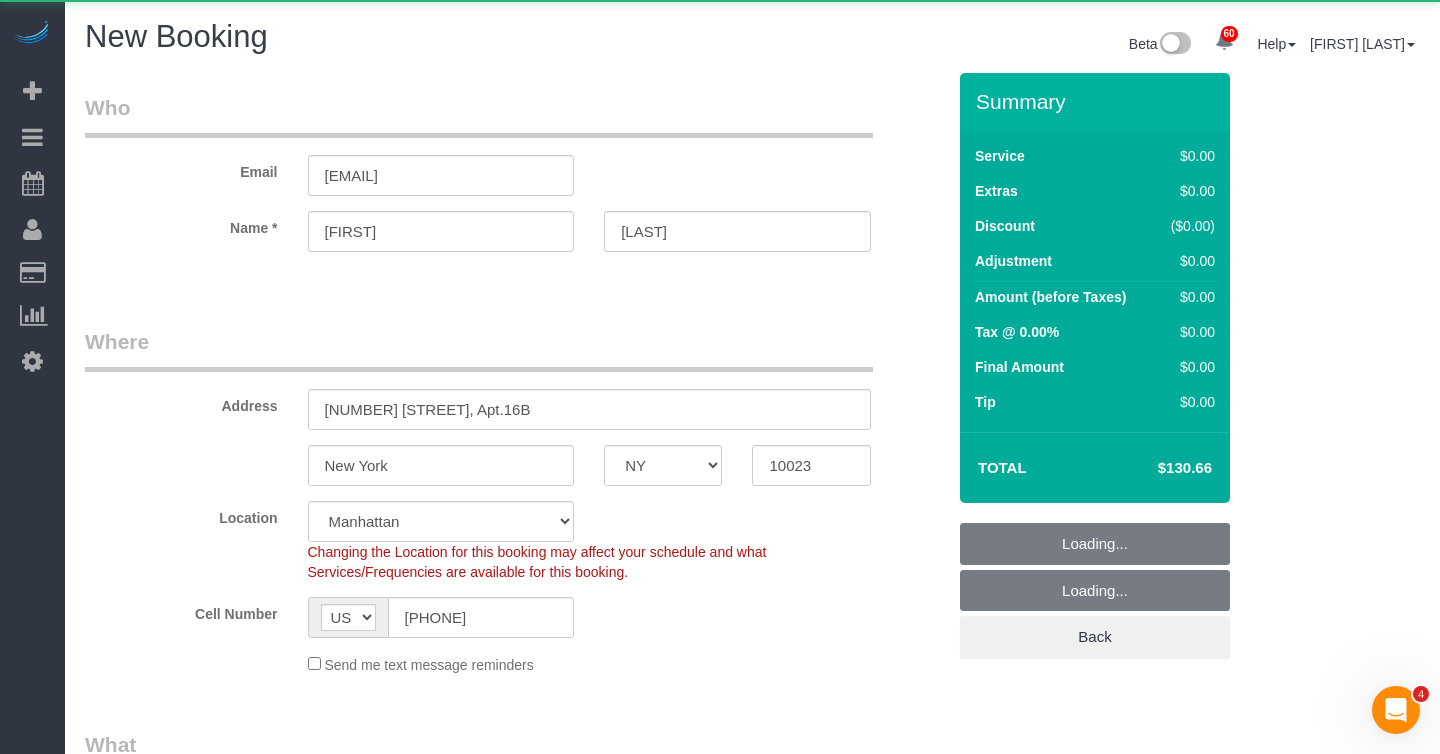 select on "object:1102" 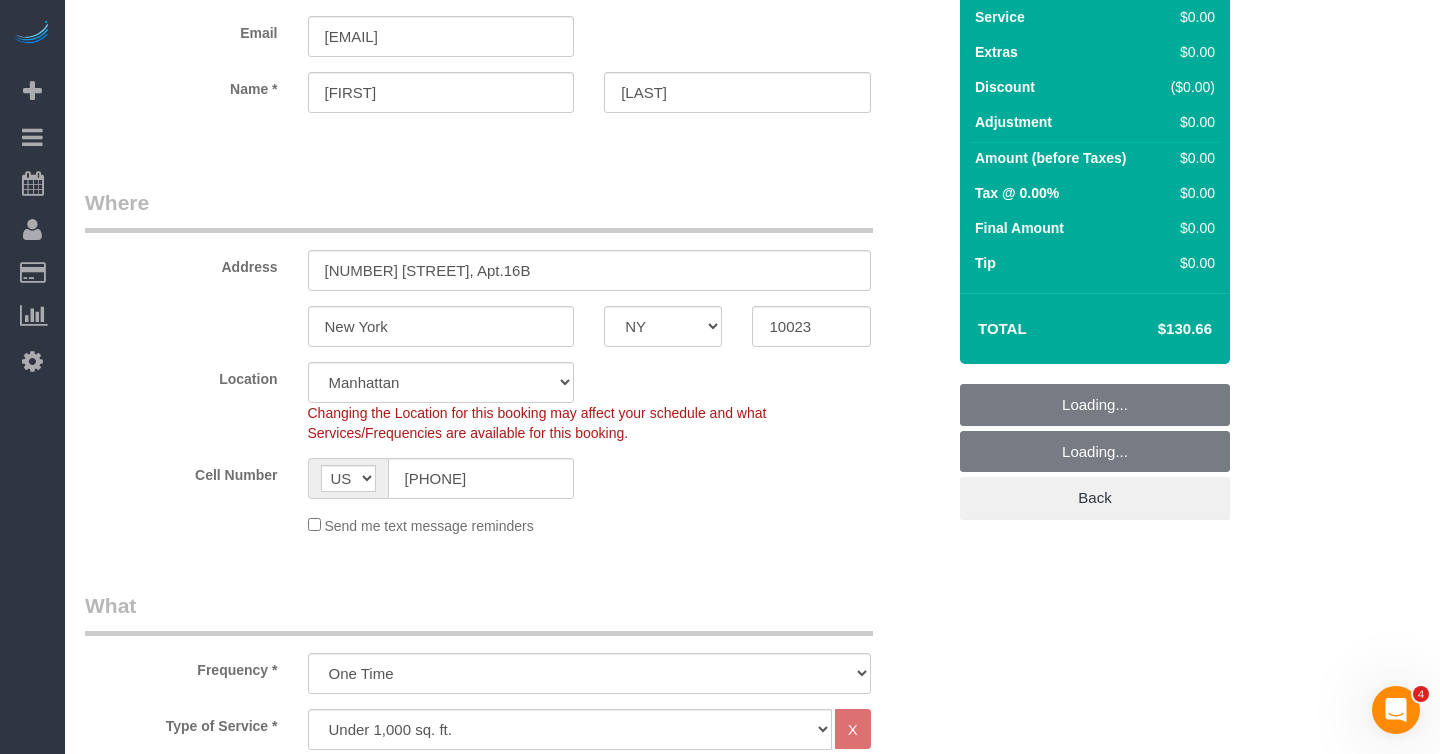 select on "object:1523" 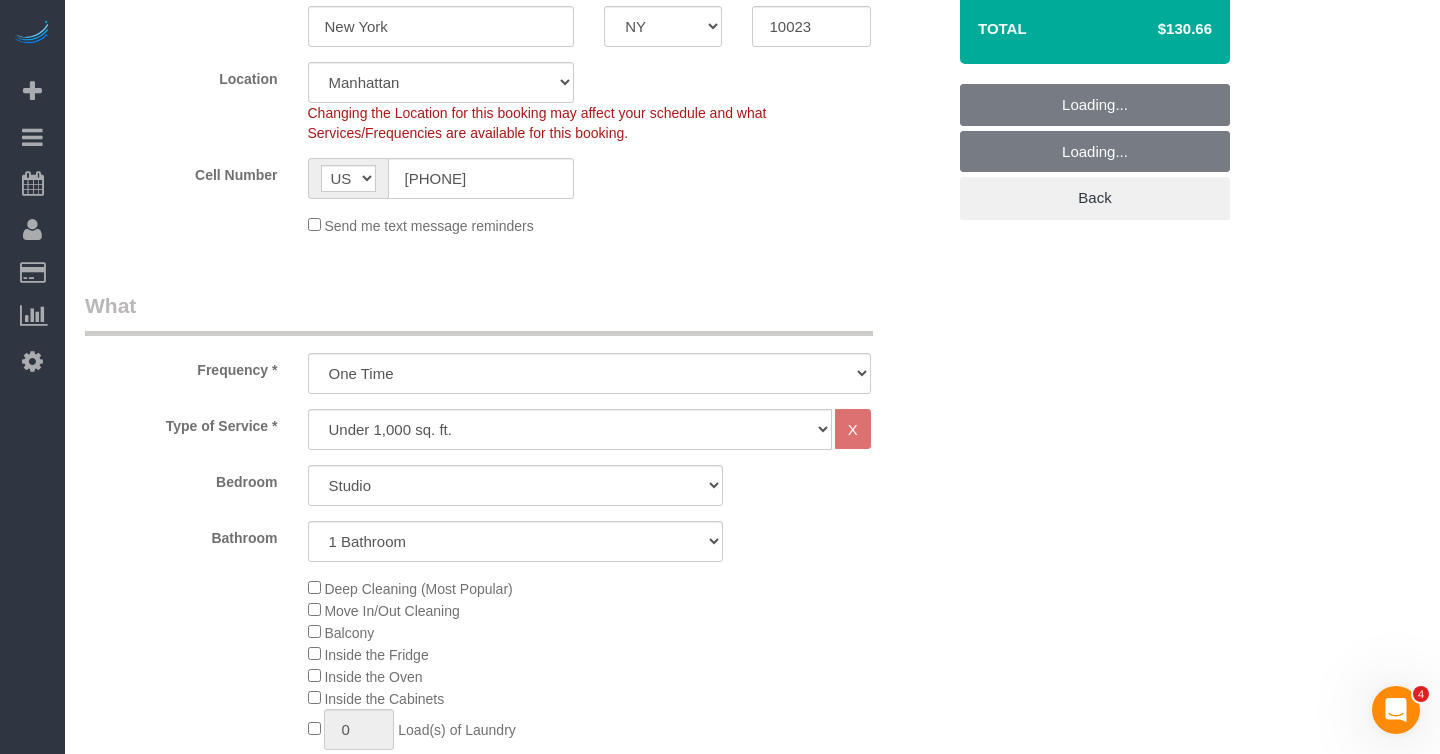 select on "spot61" 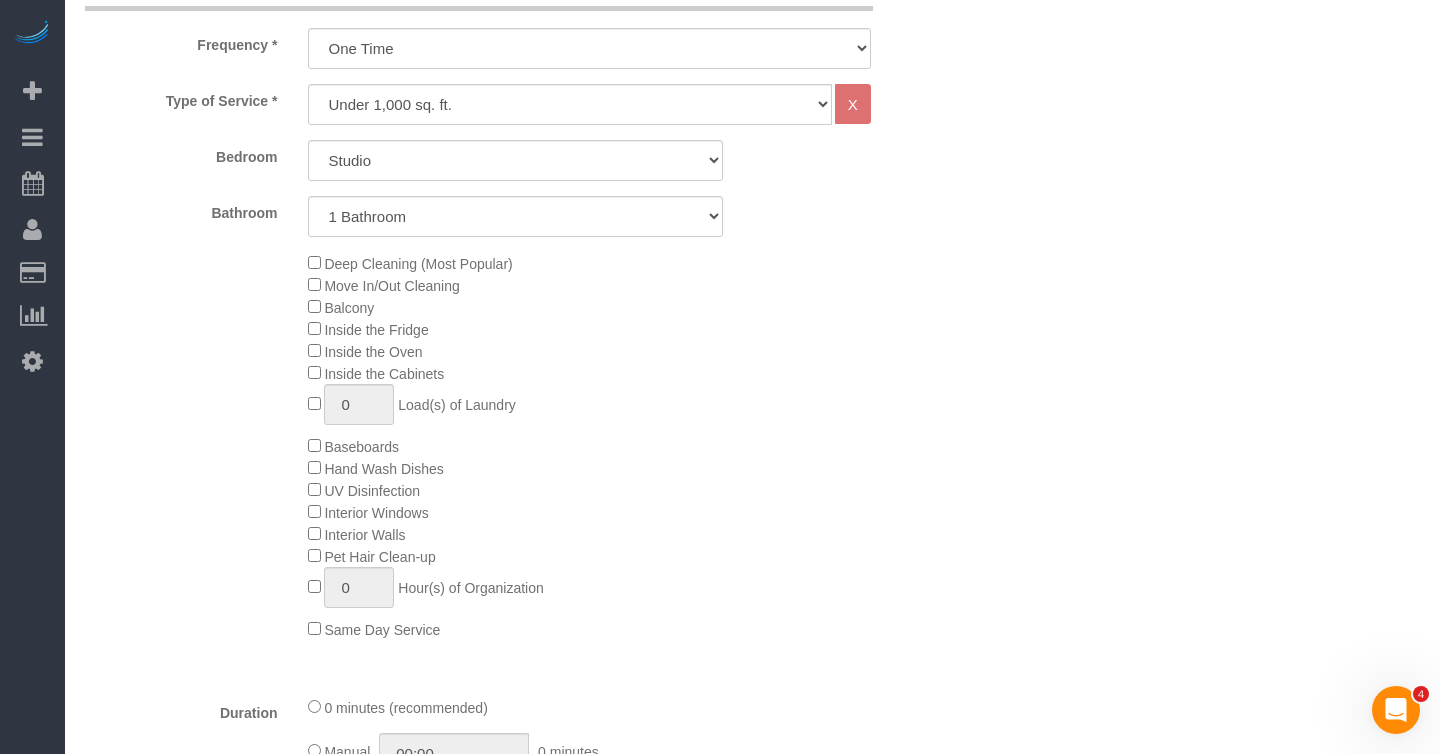 scroll, scrollTop: 766, scrollLeft: 0, axis: vertical 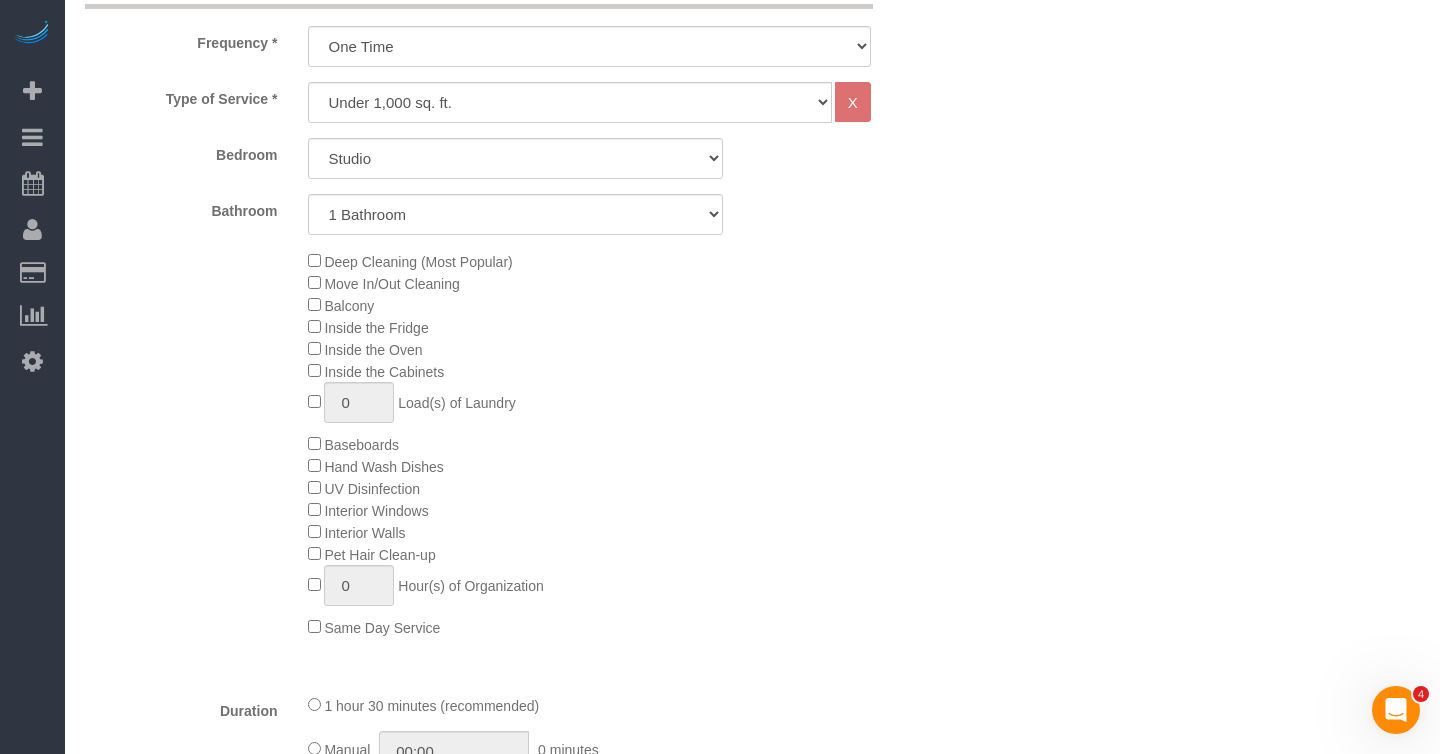 select on "spot117" 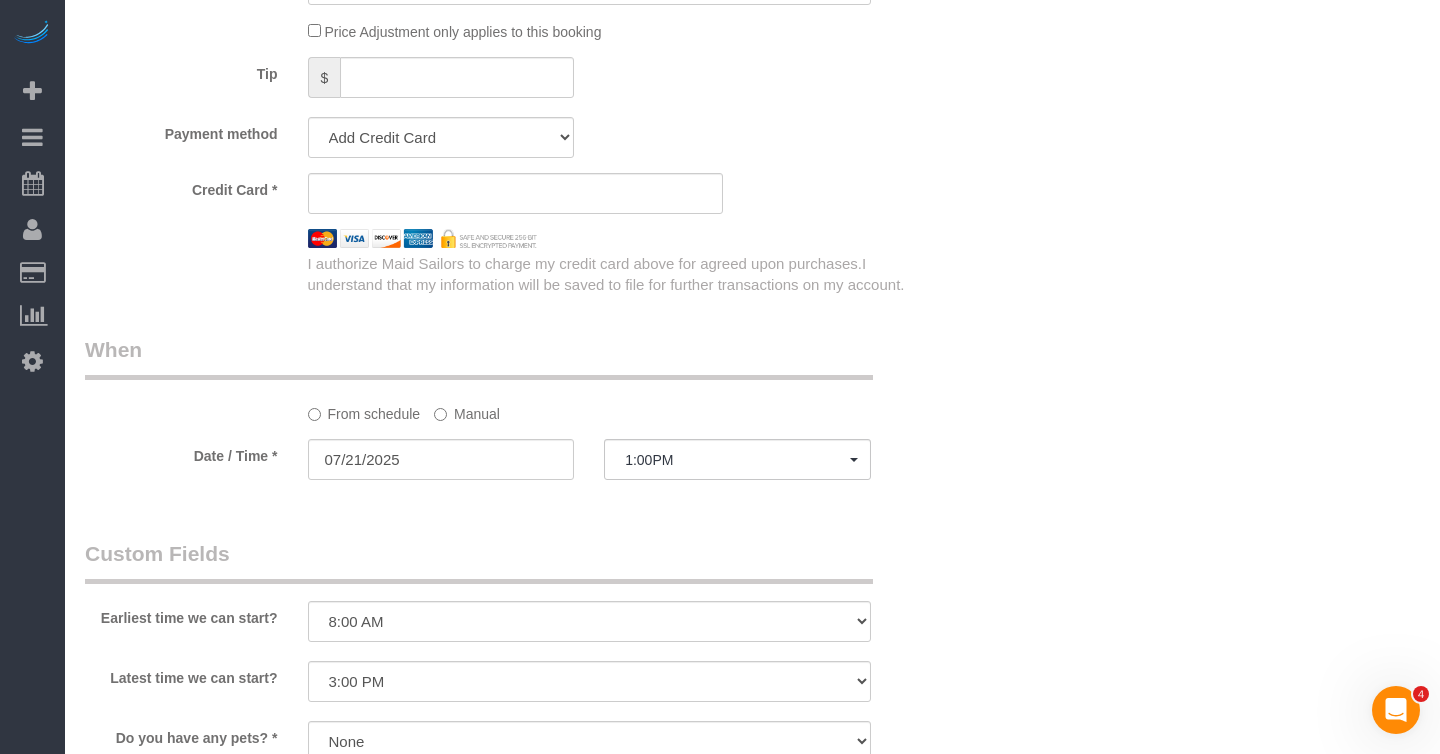 scroll, scrollTop: 1784, scrollLeft: 0, axis: vertical 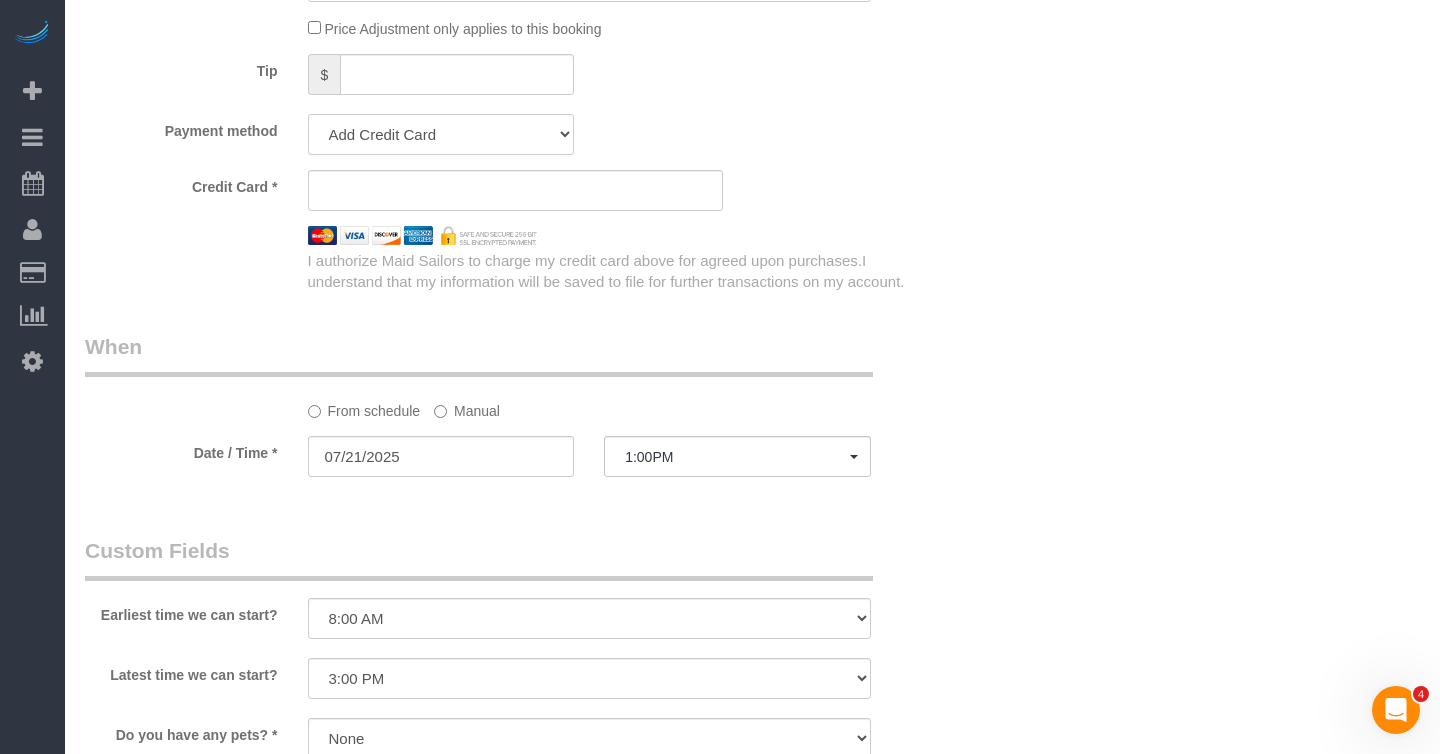 click on "Add Credit Card Cash Check Paypal" 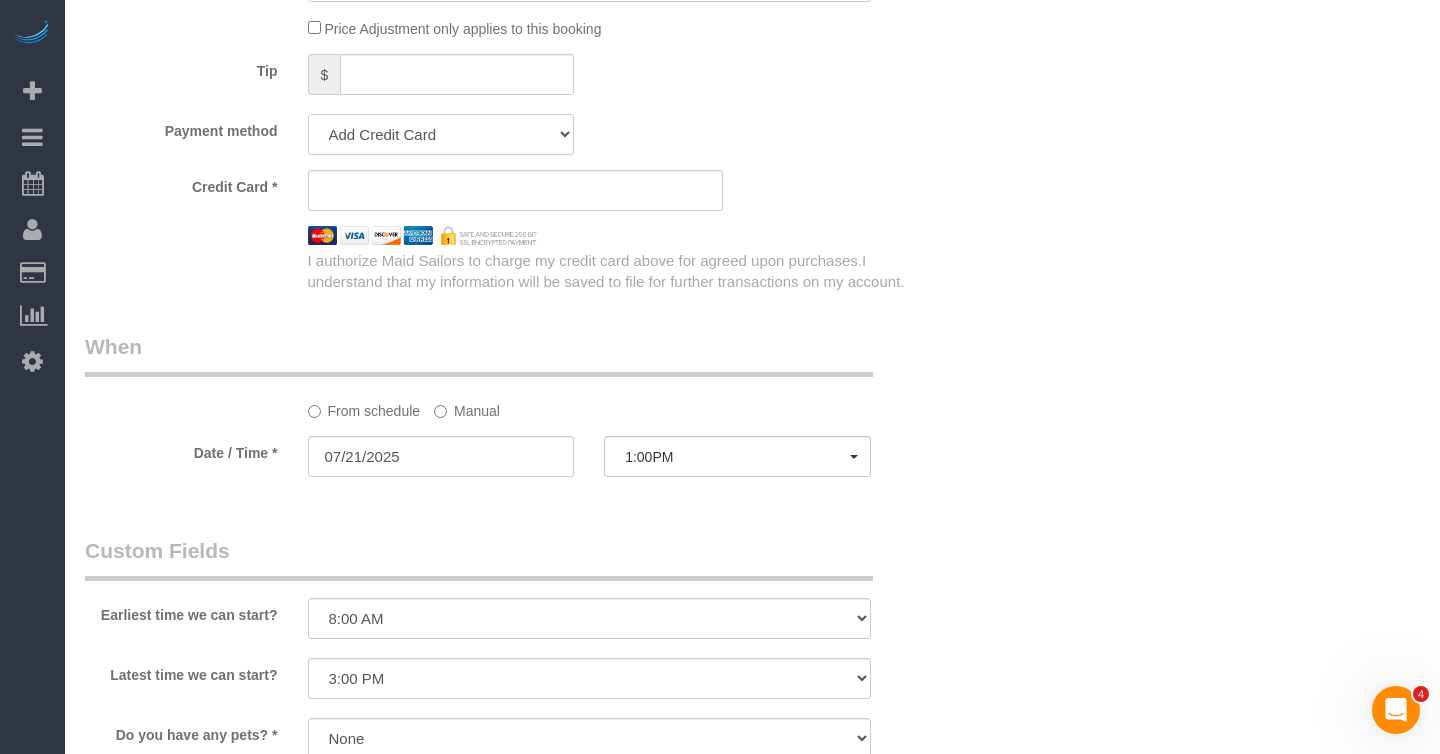 click on "Add Credit Card Cash Check Paypal" 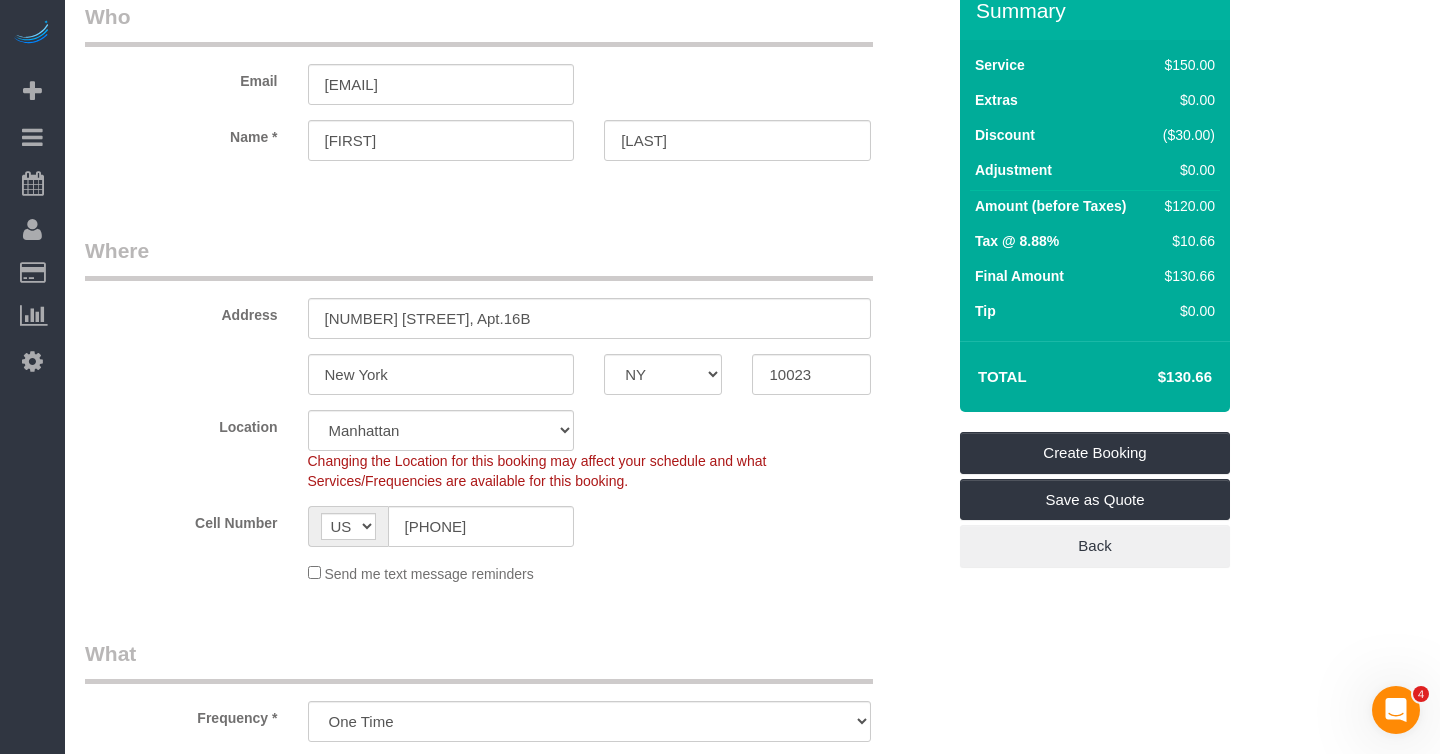 scroll, scrollTop: 0, scrollLeft: 0, axis: both 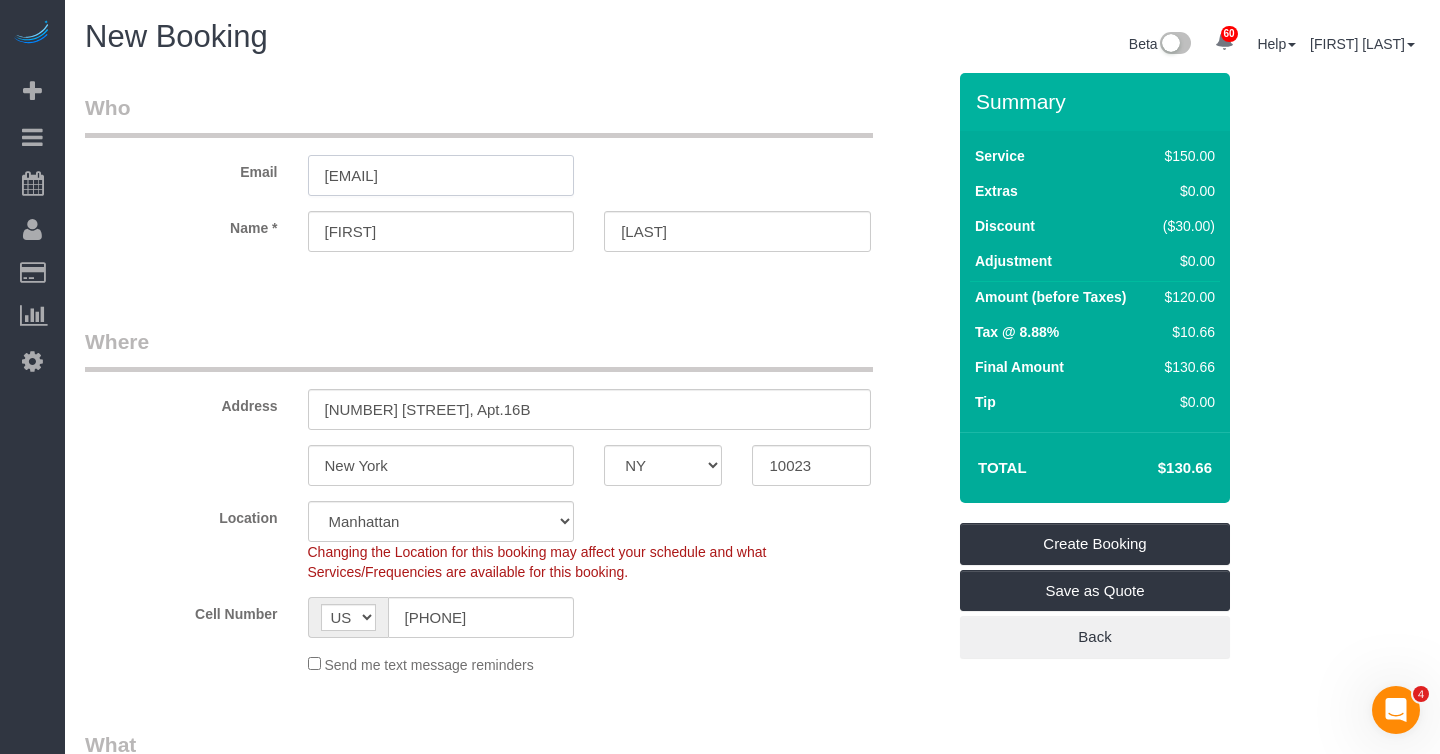 click on "[EMAIL]" at bounding box center (441, 175) 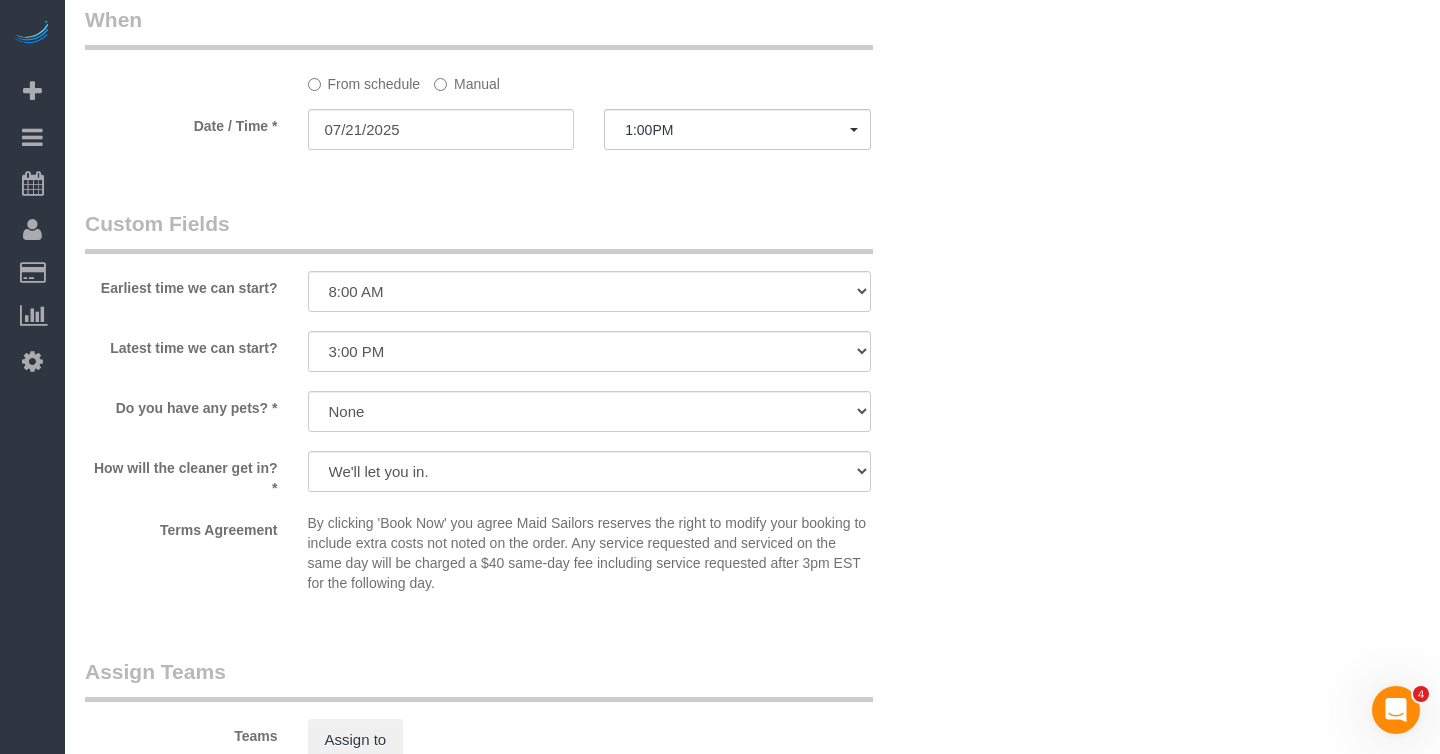 scroll, scrollTop: 2112, scrollLeft: 0, axis: vertical 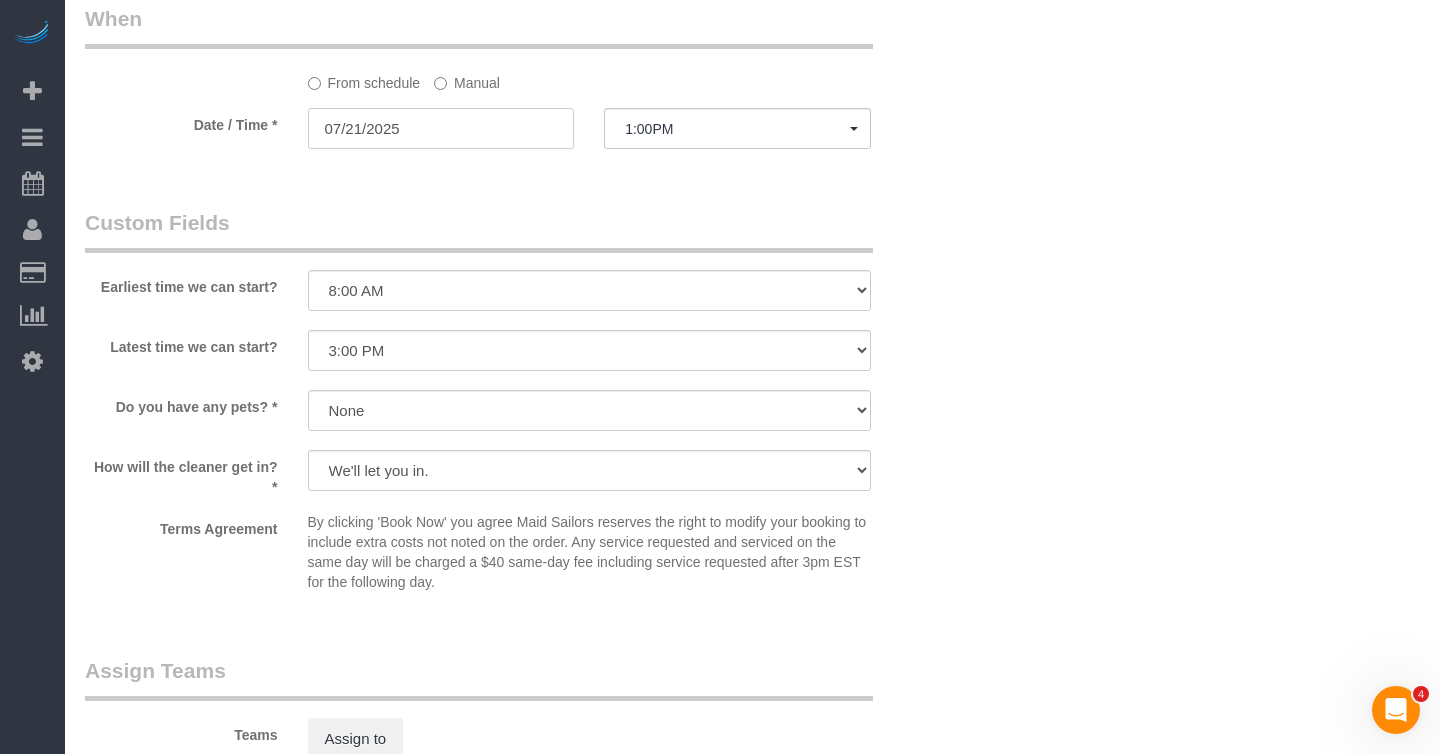 click on "07/21/2025" at bounding box center (441, 128) 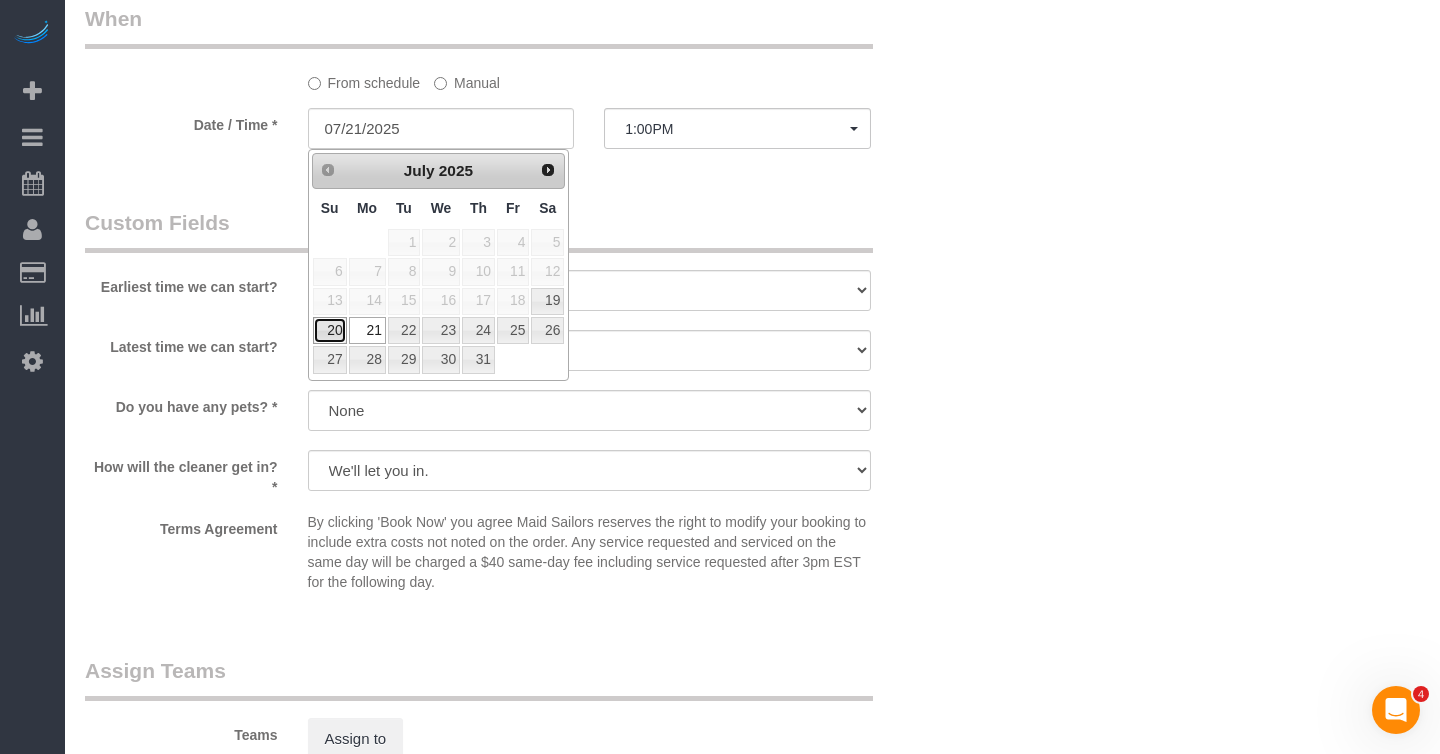 click on "20" at bounding box center (330, 330) 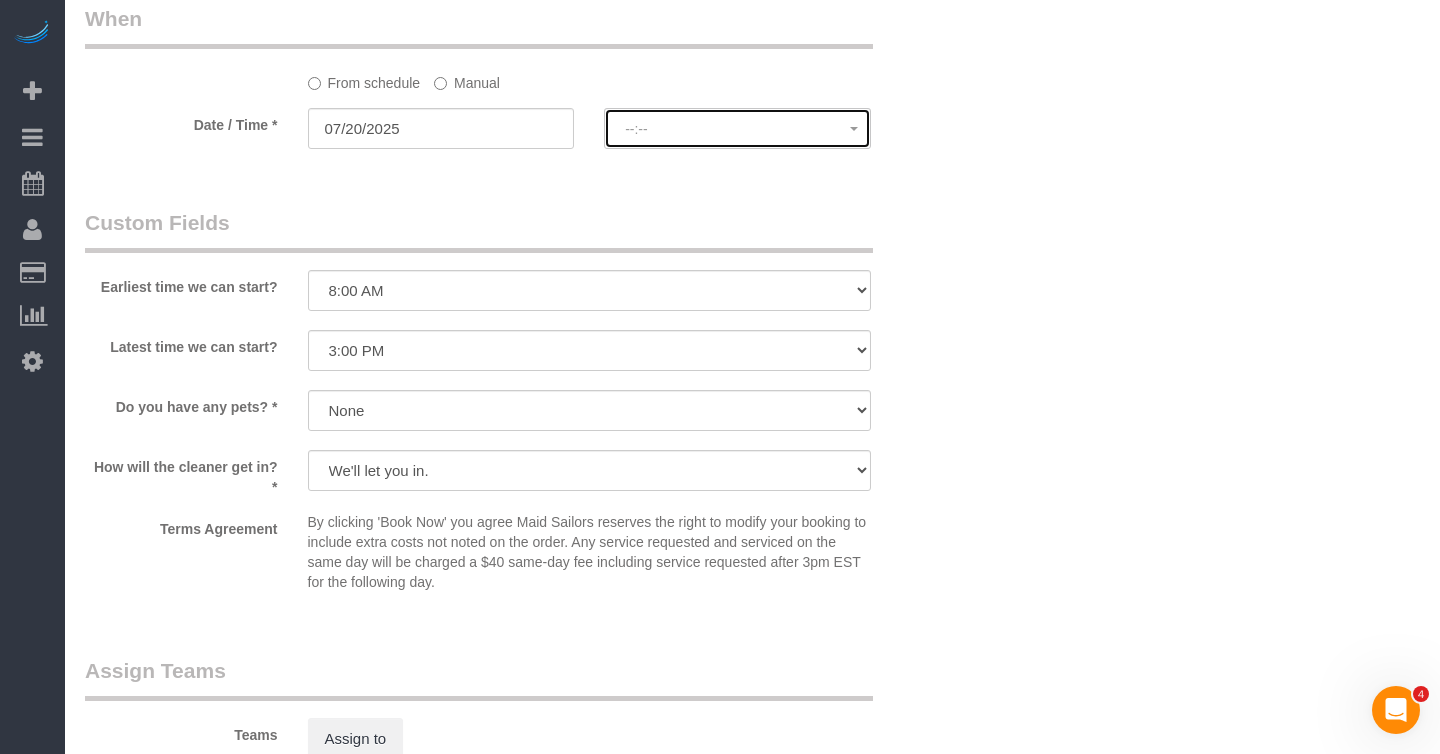 click on "--:--" 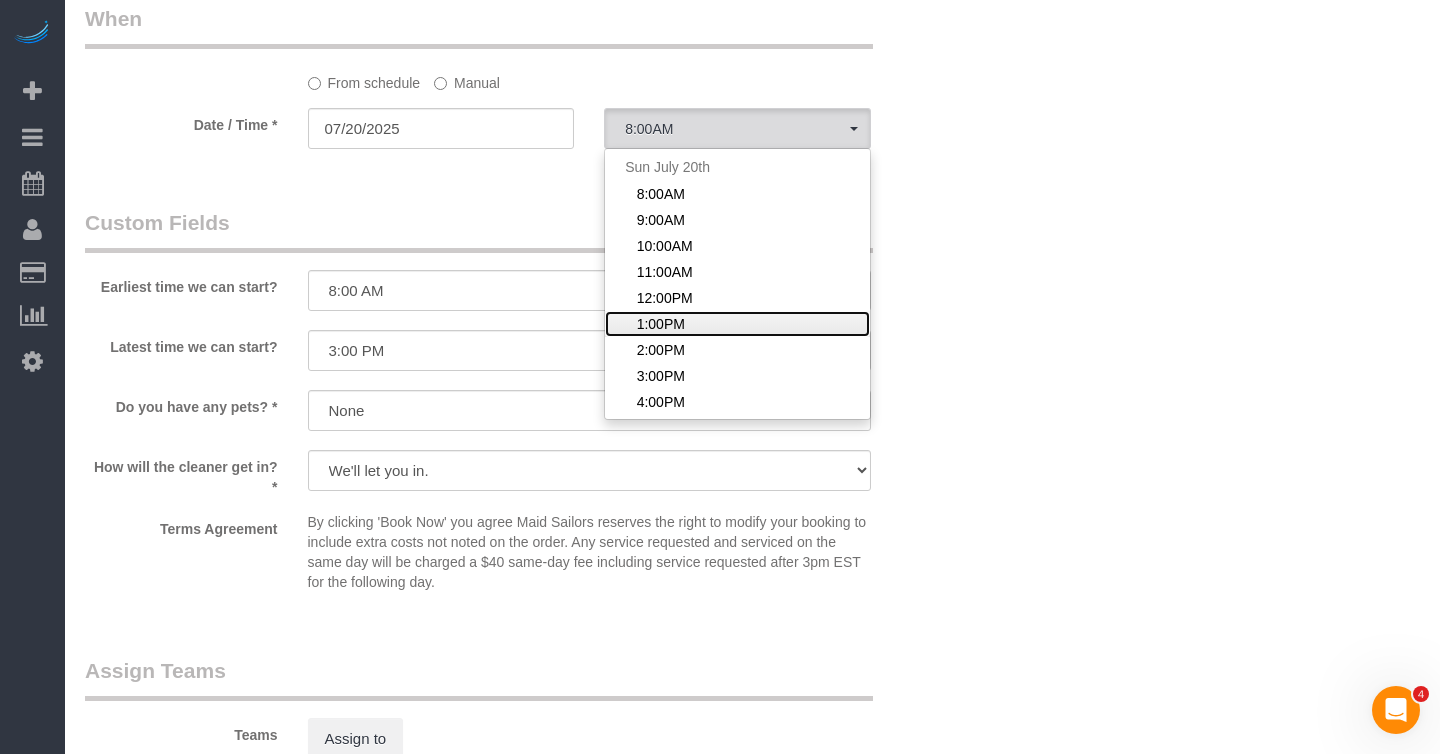 click on "1:00PM" 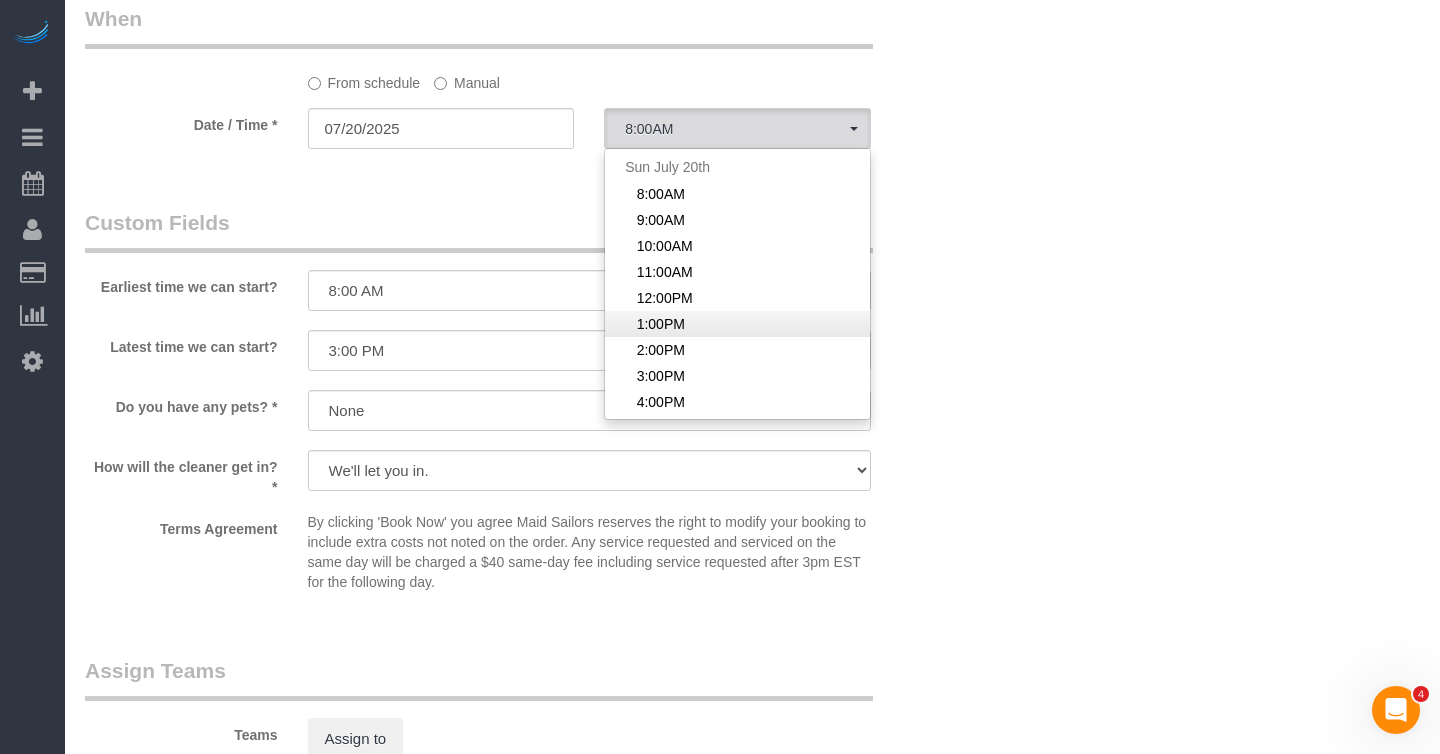 select on "spot174" 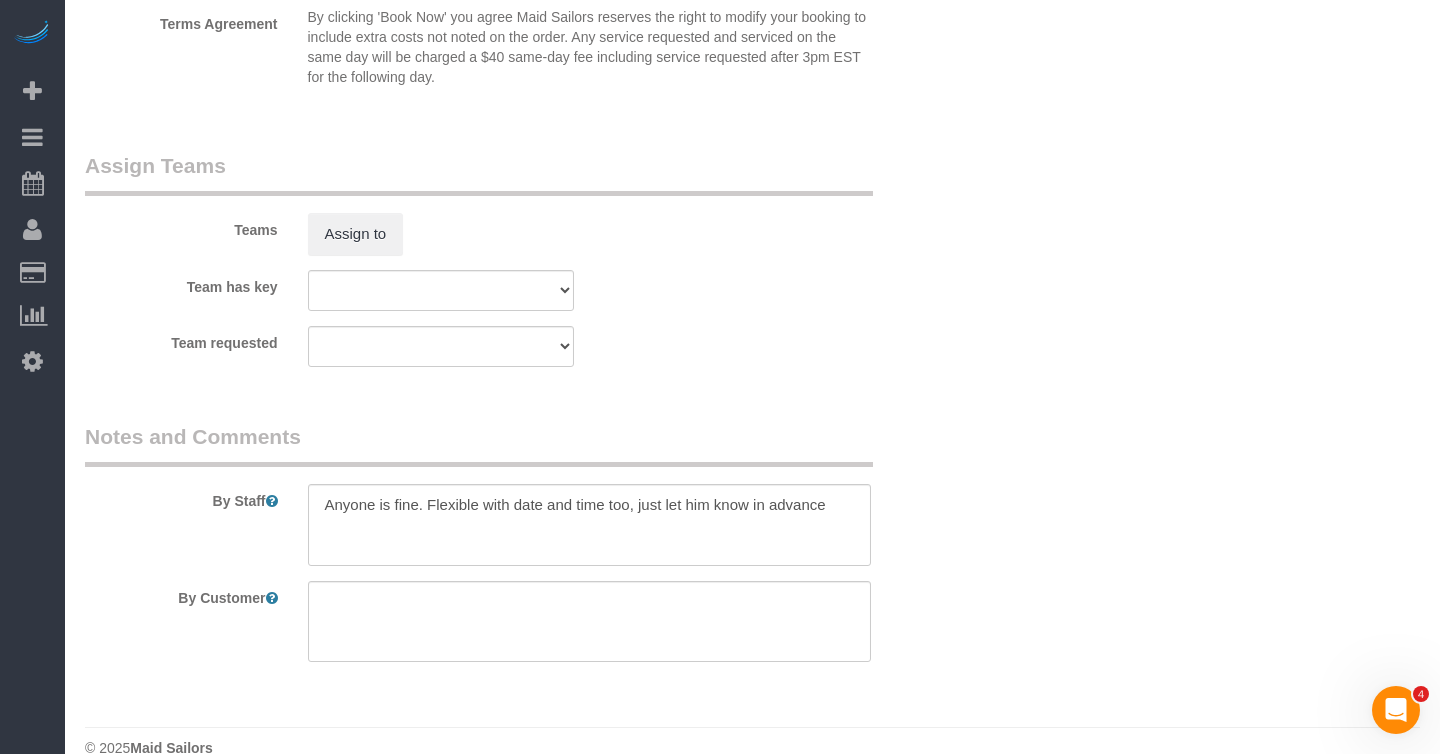 scroll, scrollTop: 2614, scrollLeft: 0, axis: vertical 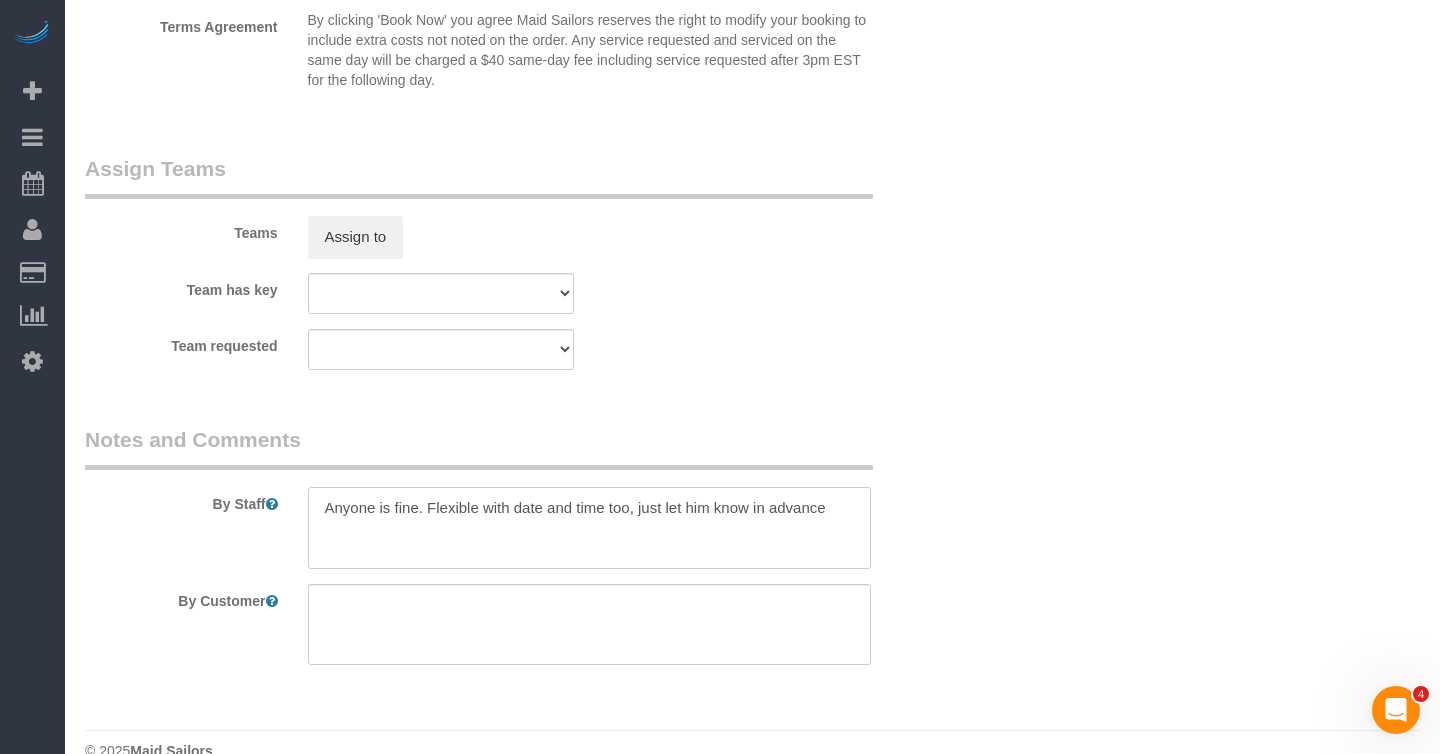 drag, startPoint x: 848, startPoint y: 512, endPoint x: 429, endPoint y: 502, distance: 419.11932 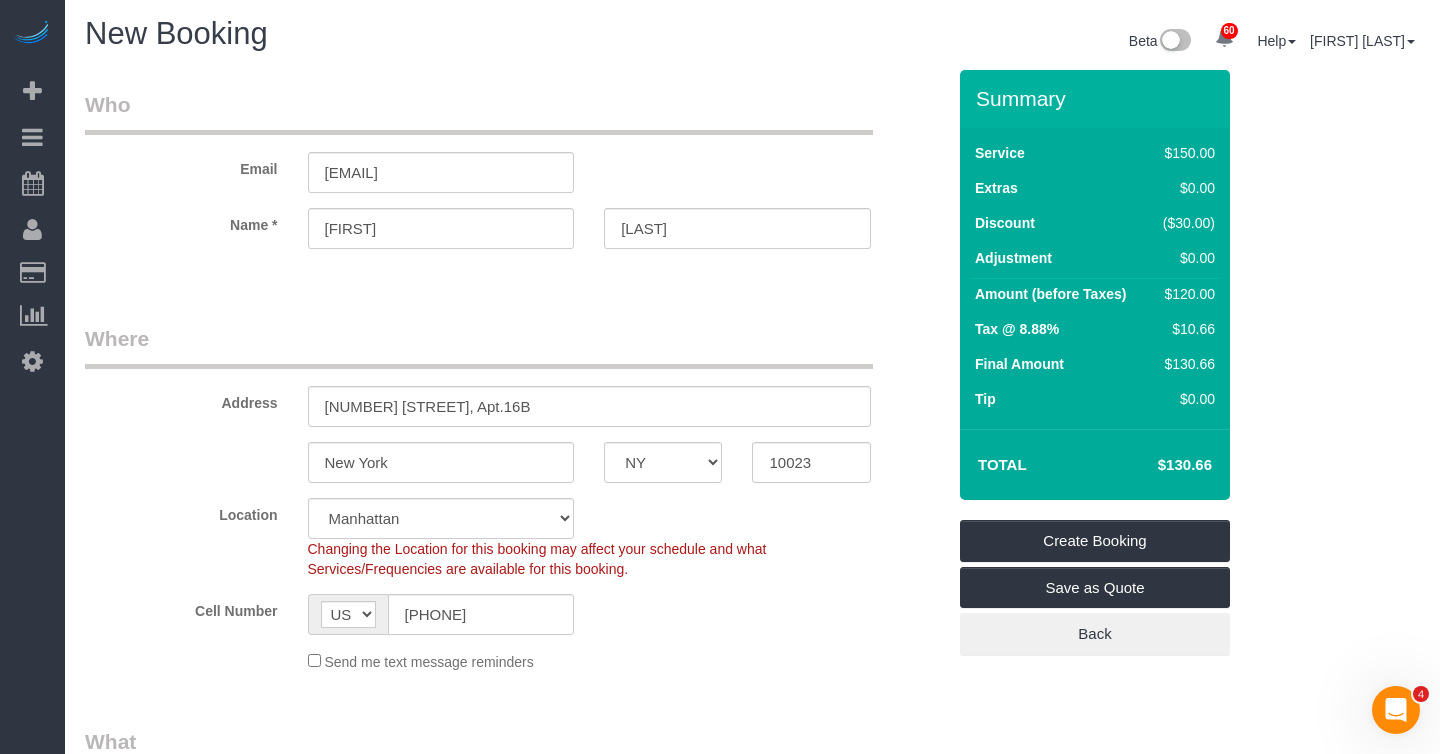 scroll, scrollTop: 0, scrollLeft: 0, axis: both 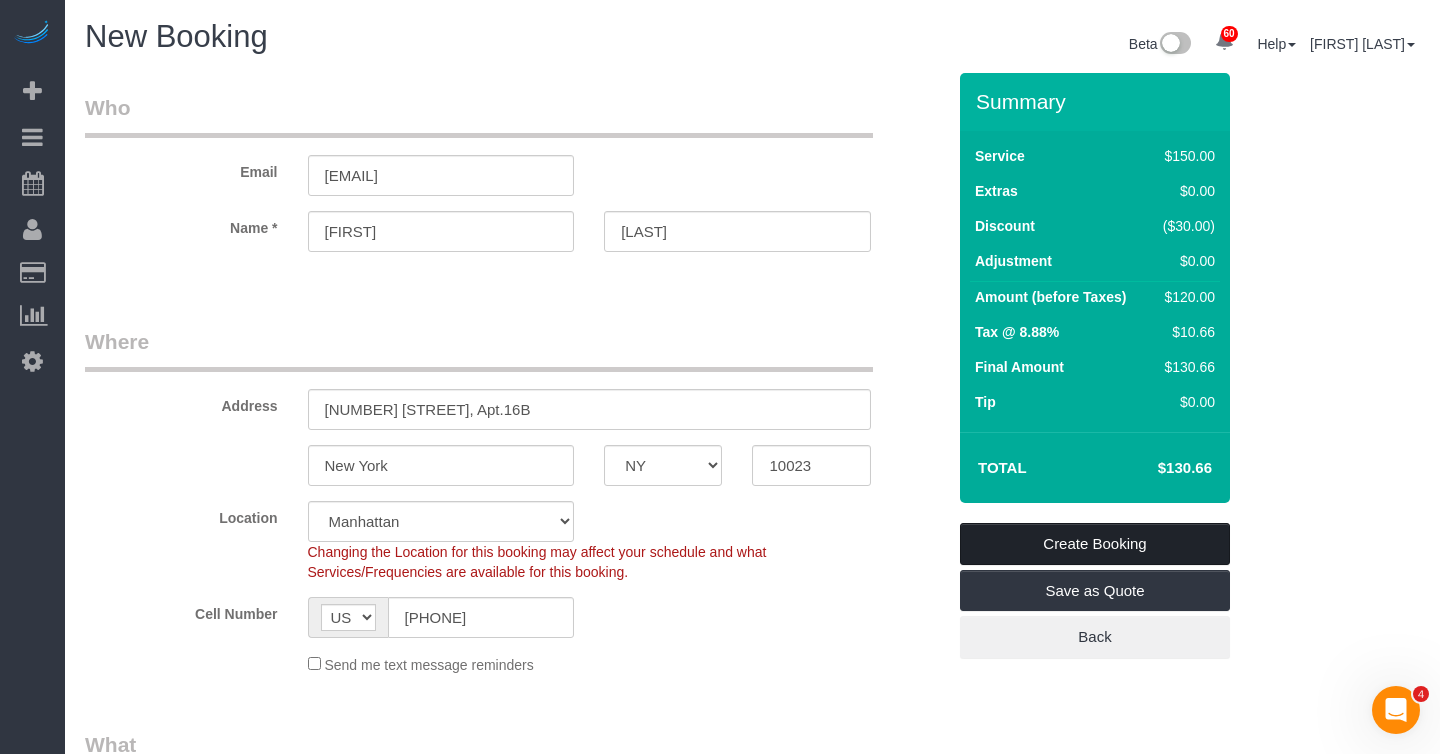 type on "Any cleaner is fine" 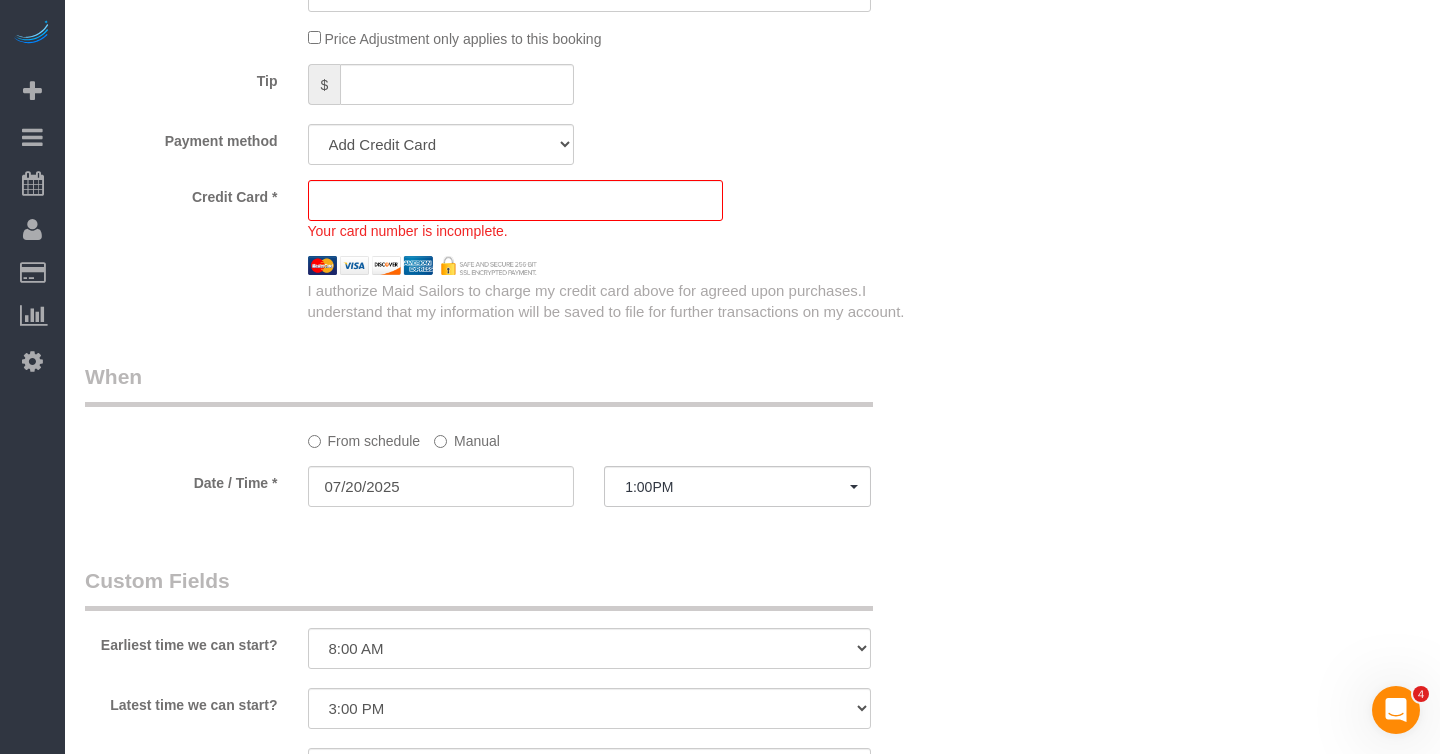 scroll, scrollTop: 1842, scrollLeft: 0, axis: vertical 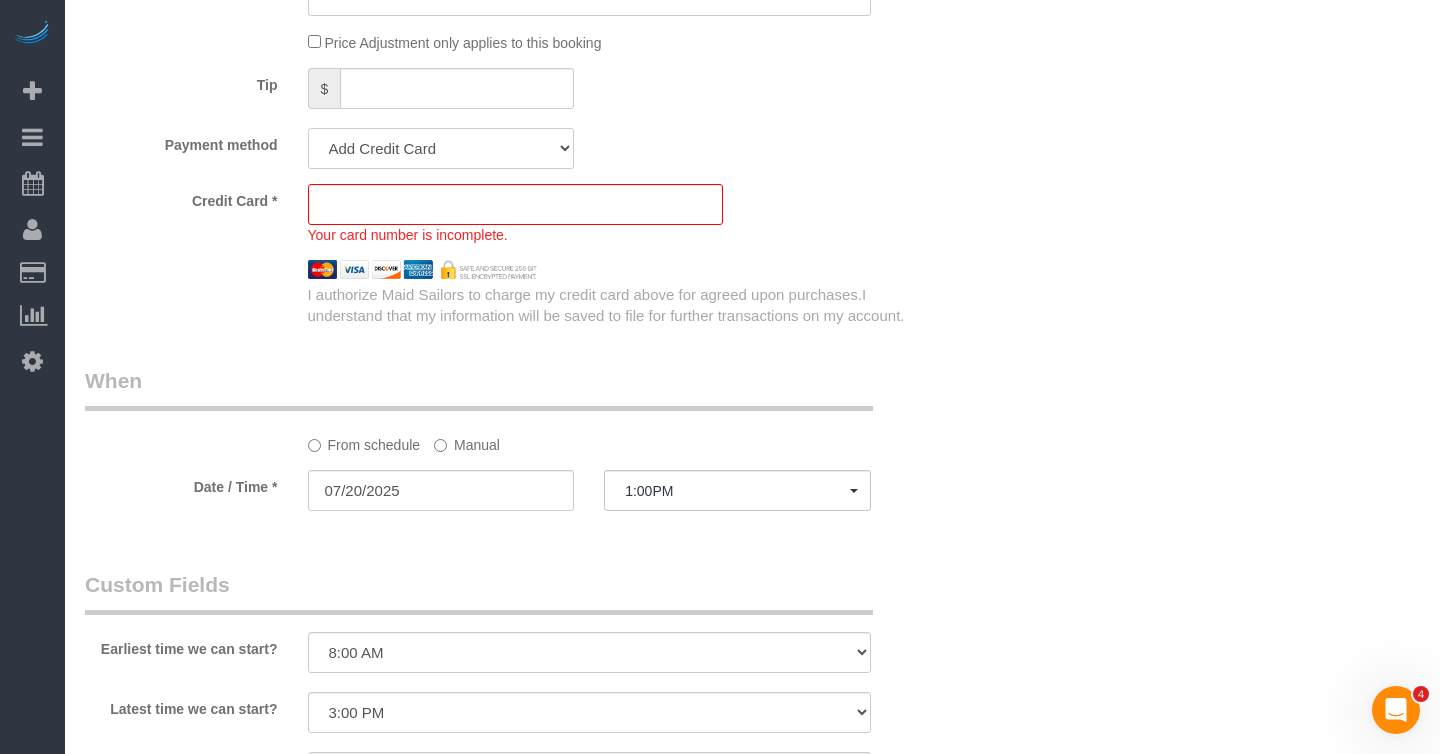 click on "Add Credit Card Cash Check Paypal" 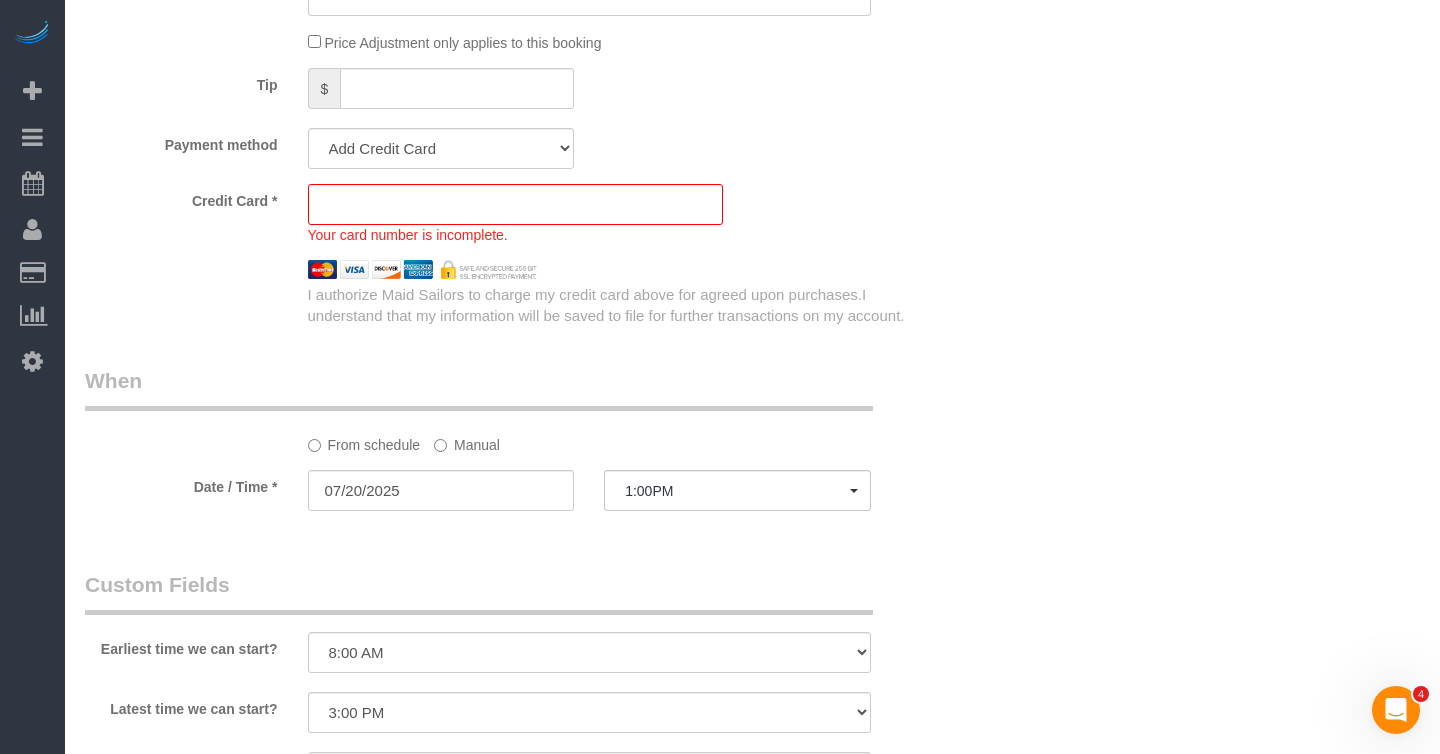 click on "60
Beta
Your Notifications
You have 0 alerts
×
You have 4  to charge for 07/17/2025
×
You have 2  to charge for 07/16/2025
×
You have 5  to charge for 07/15/2025
×" at bounding box center (720, -1465) 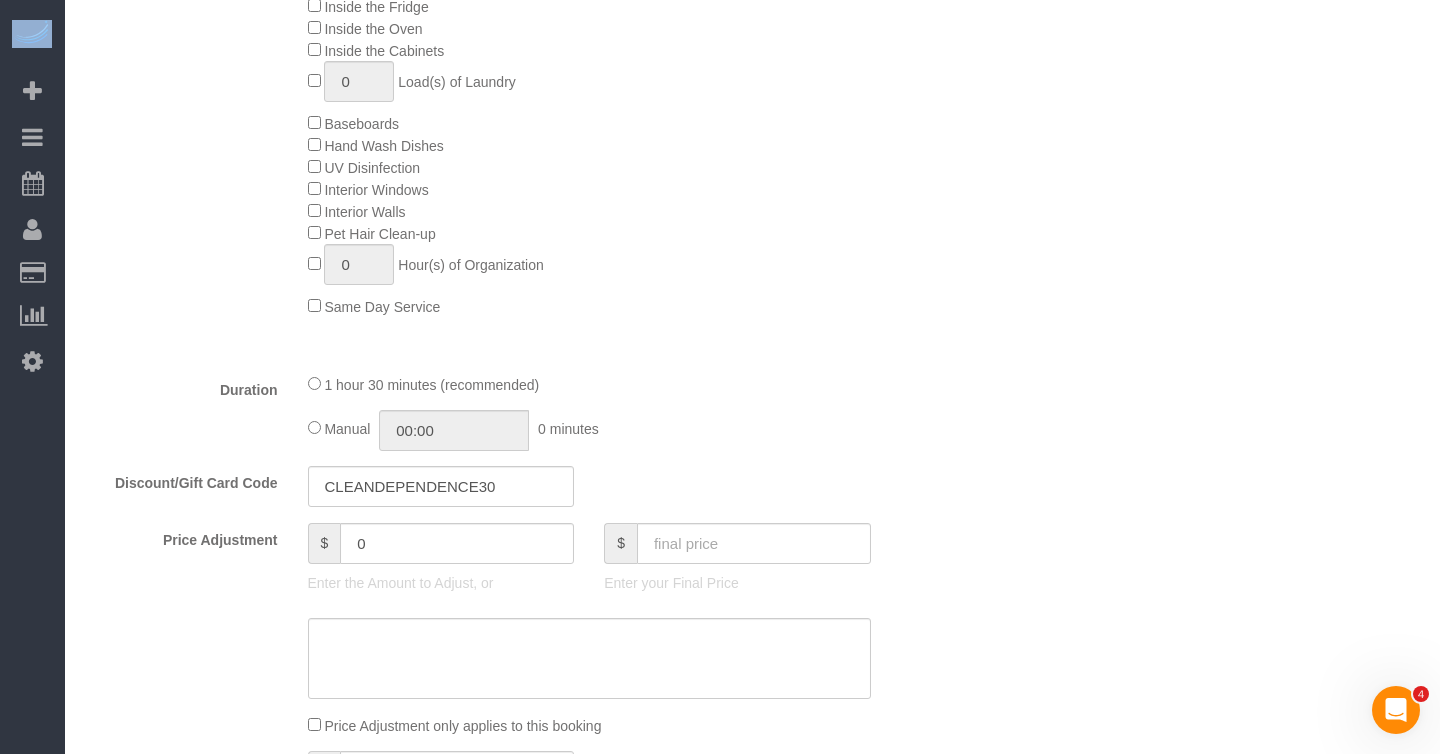 scroll, scrollTop: 1276, scrollLeft: 0, axis: vertical 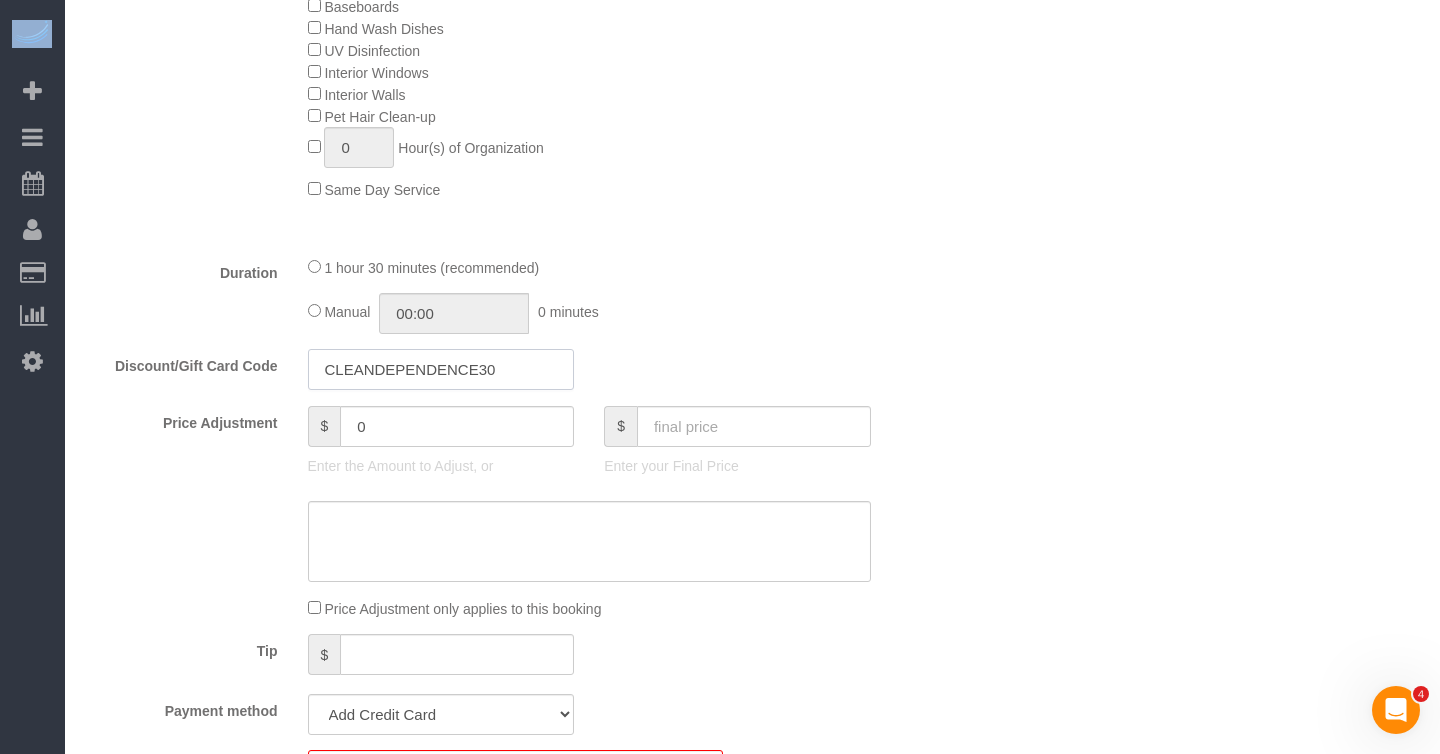 click on "CLEANDEPENDENCE30" 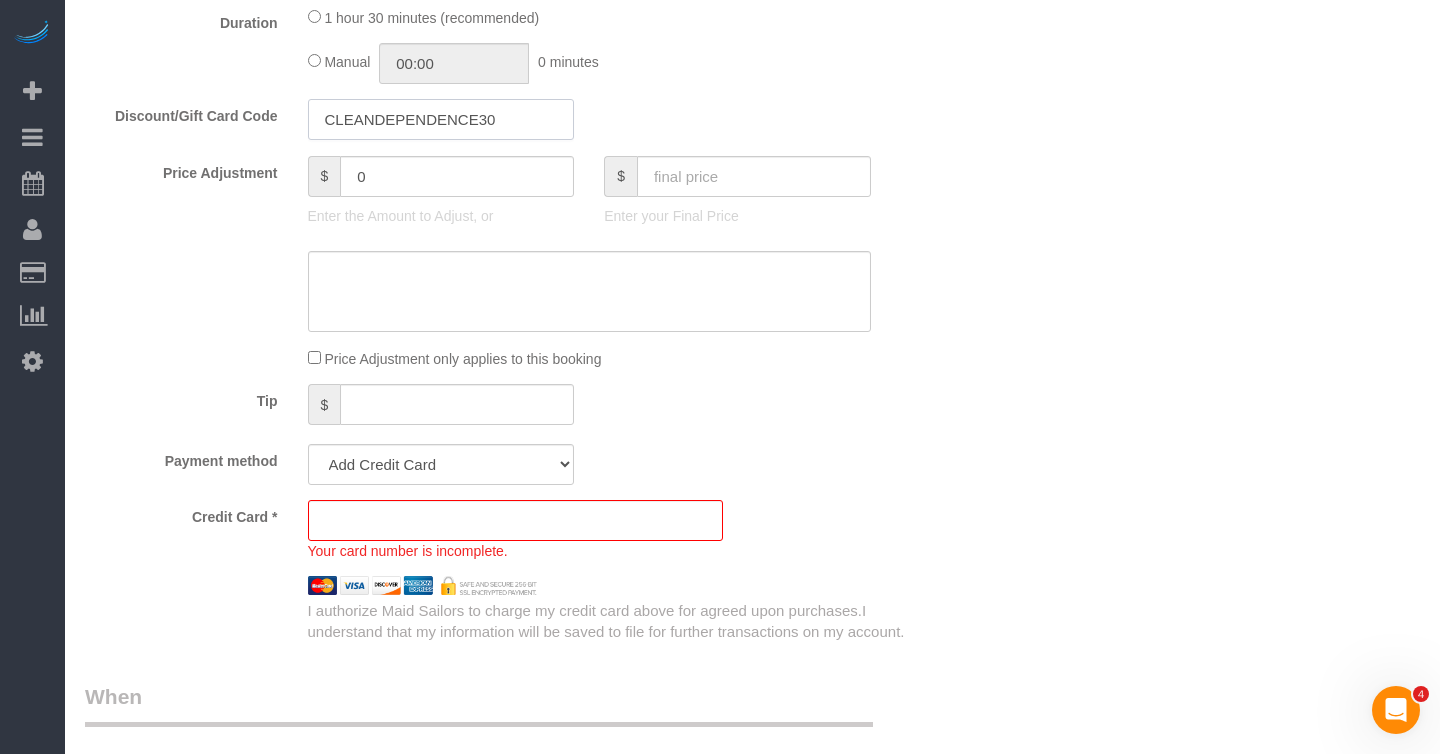 scroll, scrollTop: 1529, scrollLeft: 0, axis: vertical 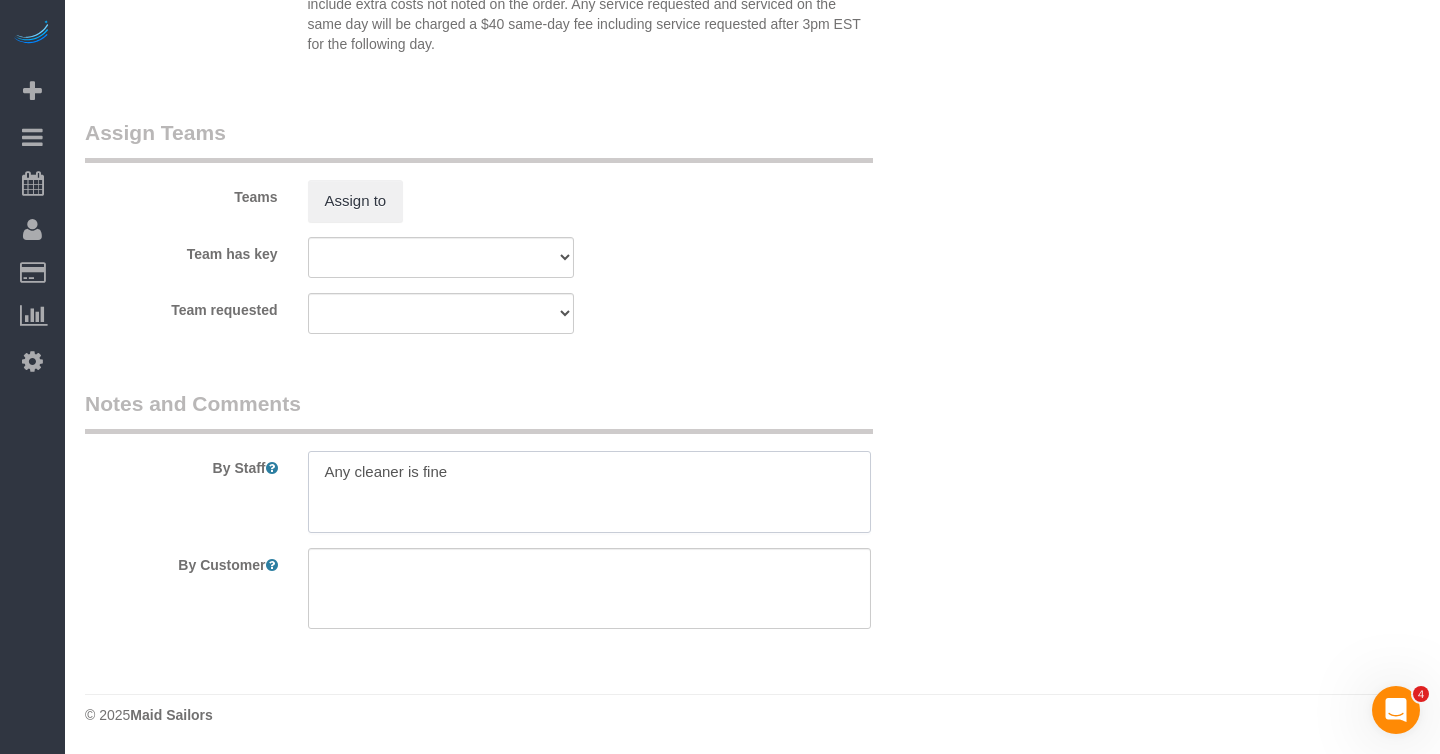 click at bounding box center [589, 492] 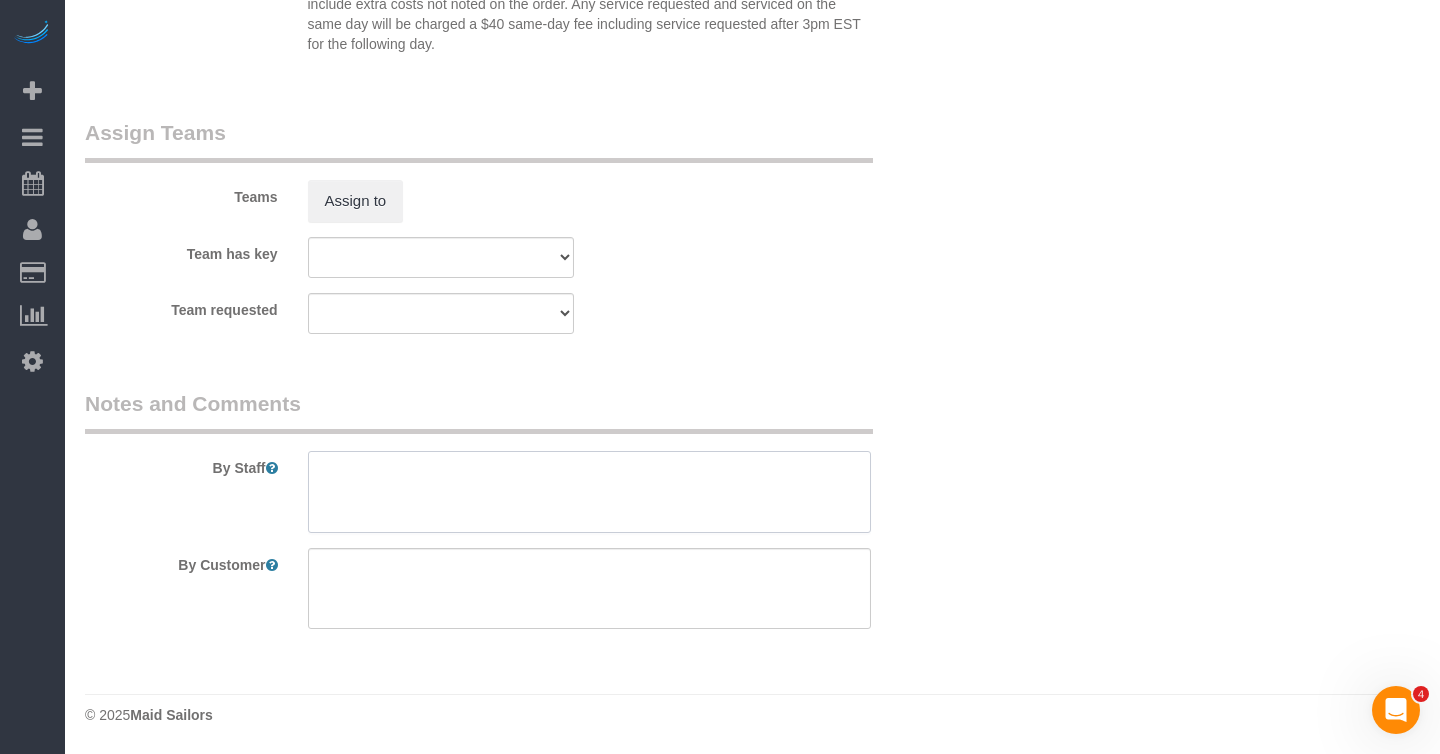 type 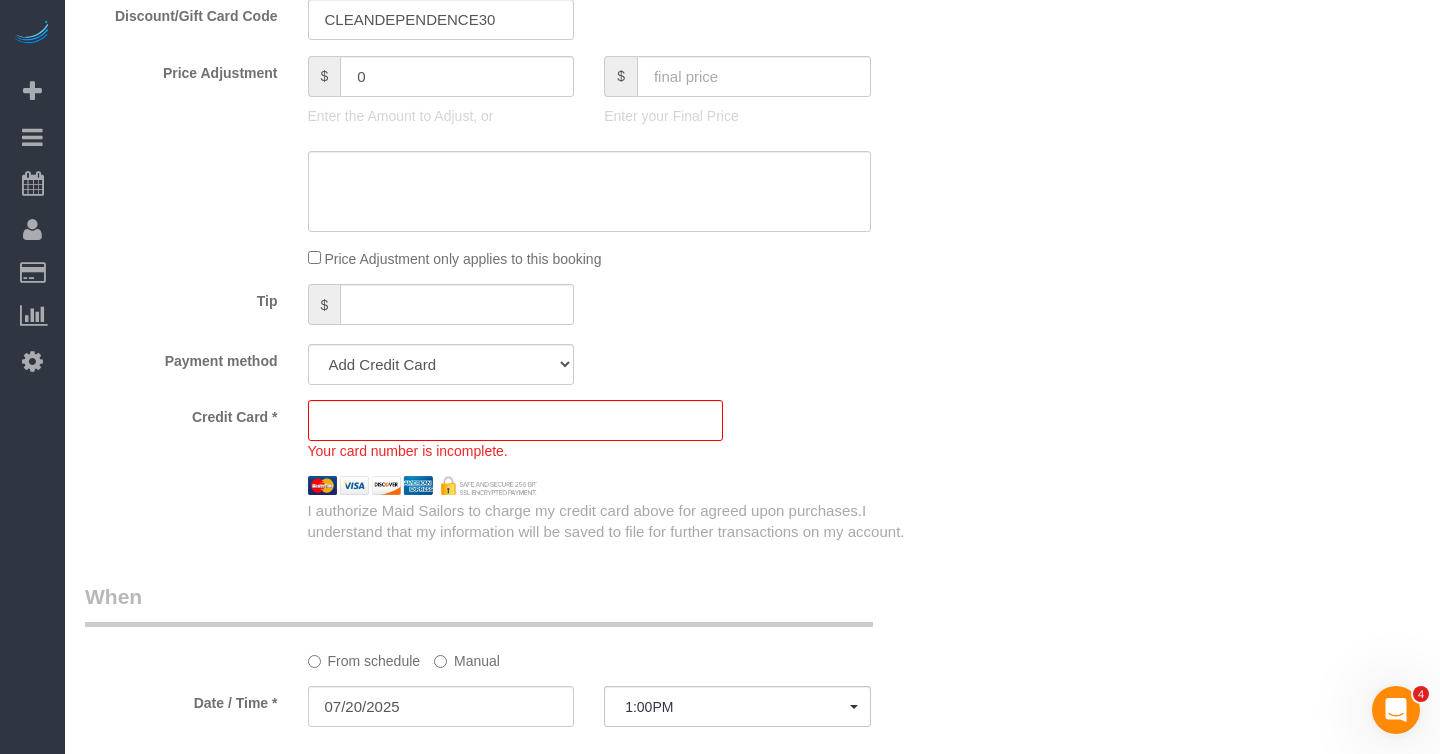 scroll, scrollTop: 1614, scrollLeft: 0, axis: vertical 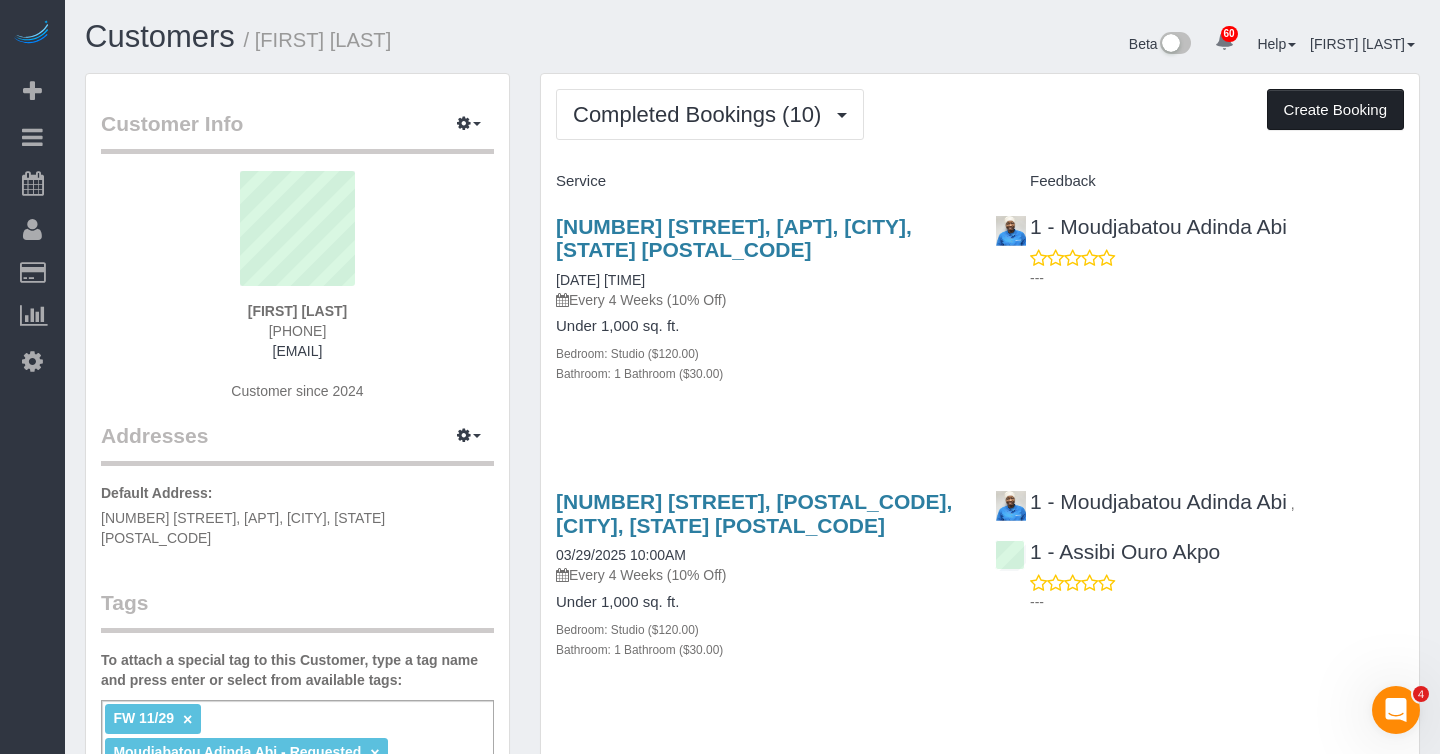 click on "Create Booking" at bounding box center (1335, 110) 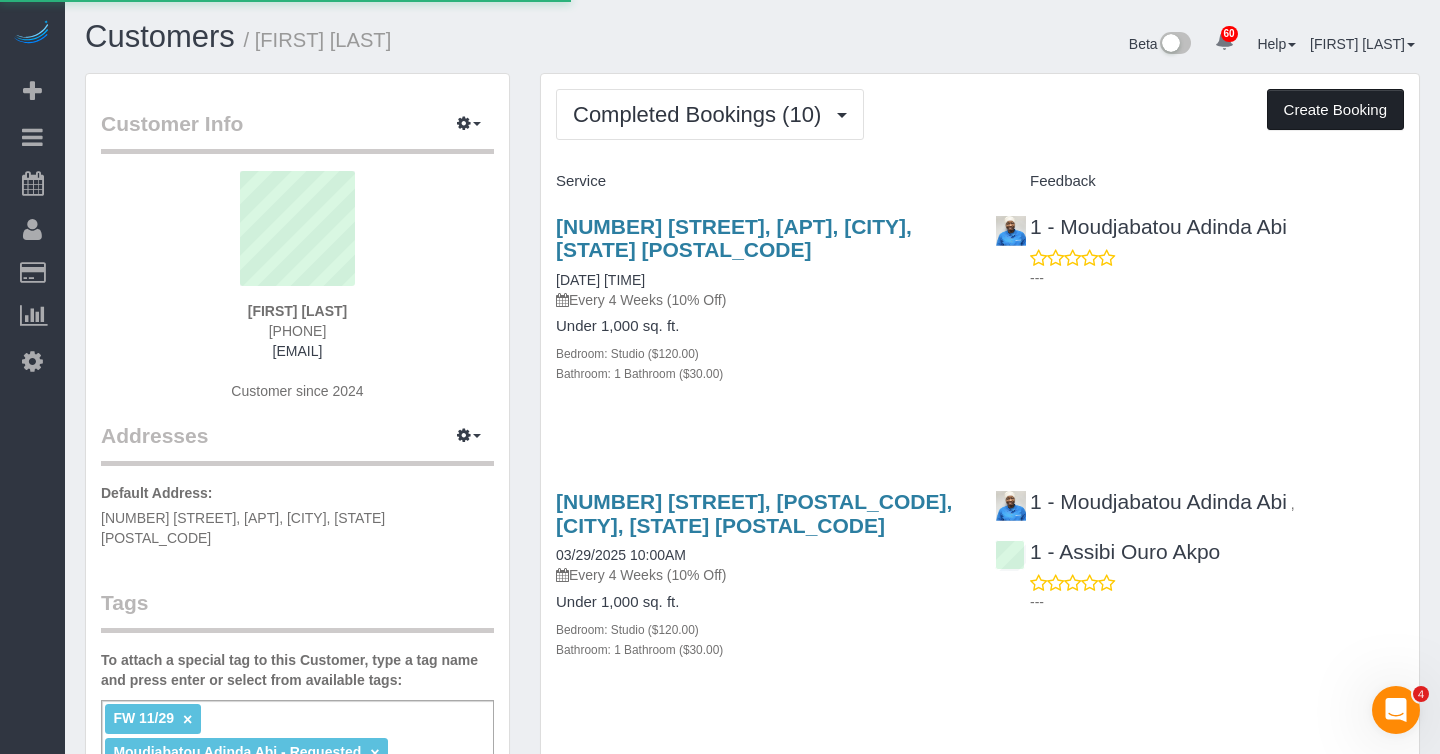 select on "NY" 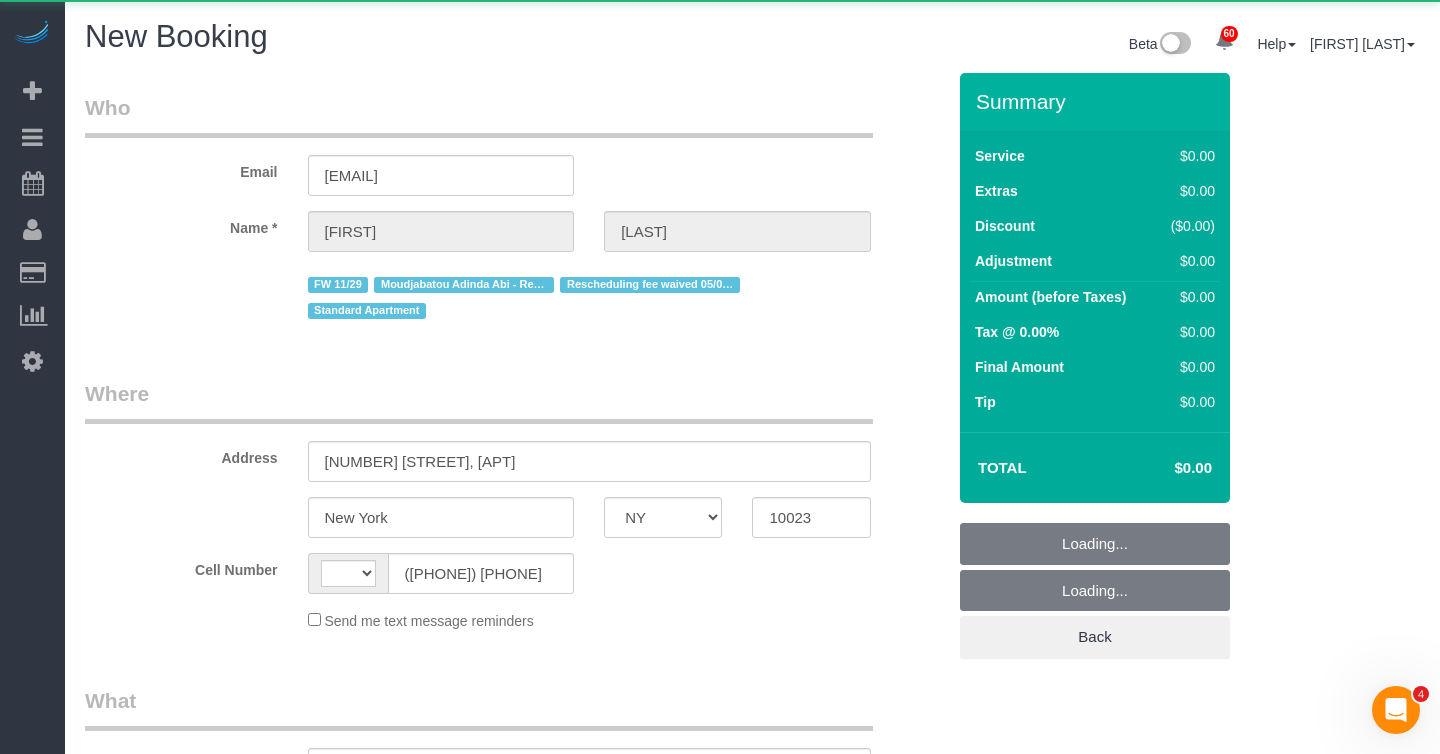 select on "string:US" 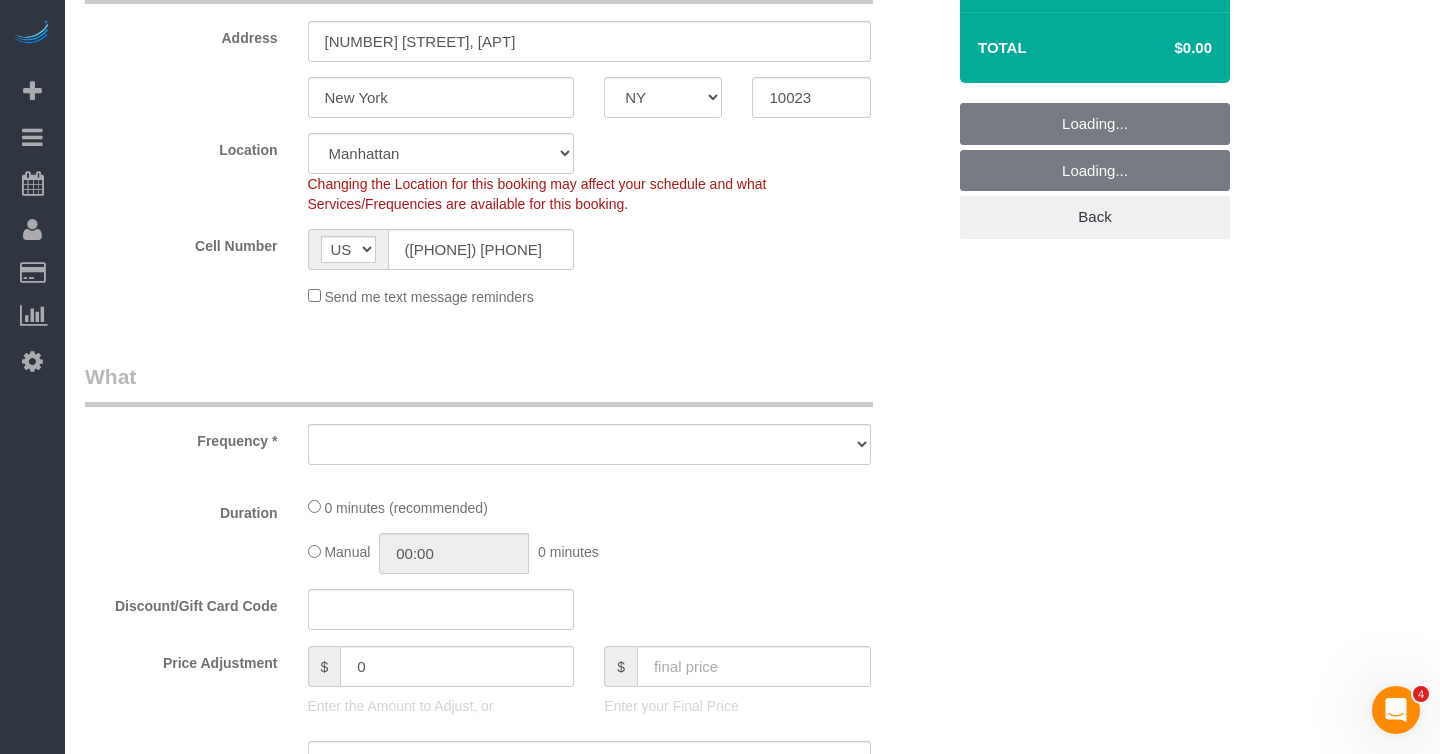 select on "string:stripe-pm_1PeIXw4VGloSiKo7SrwGQ5oC" 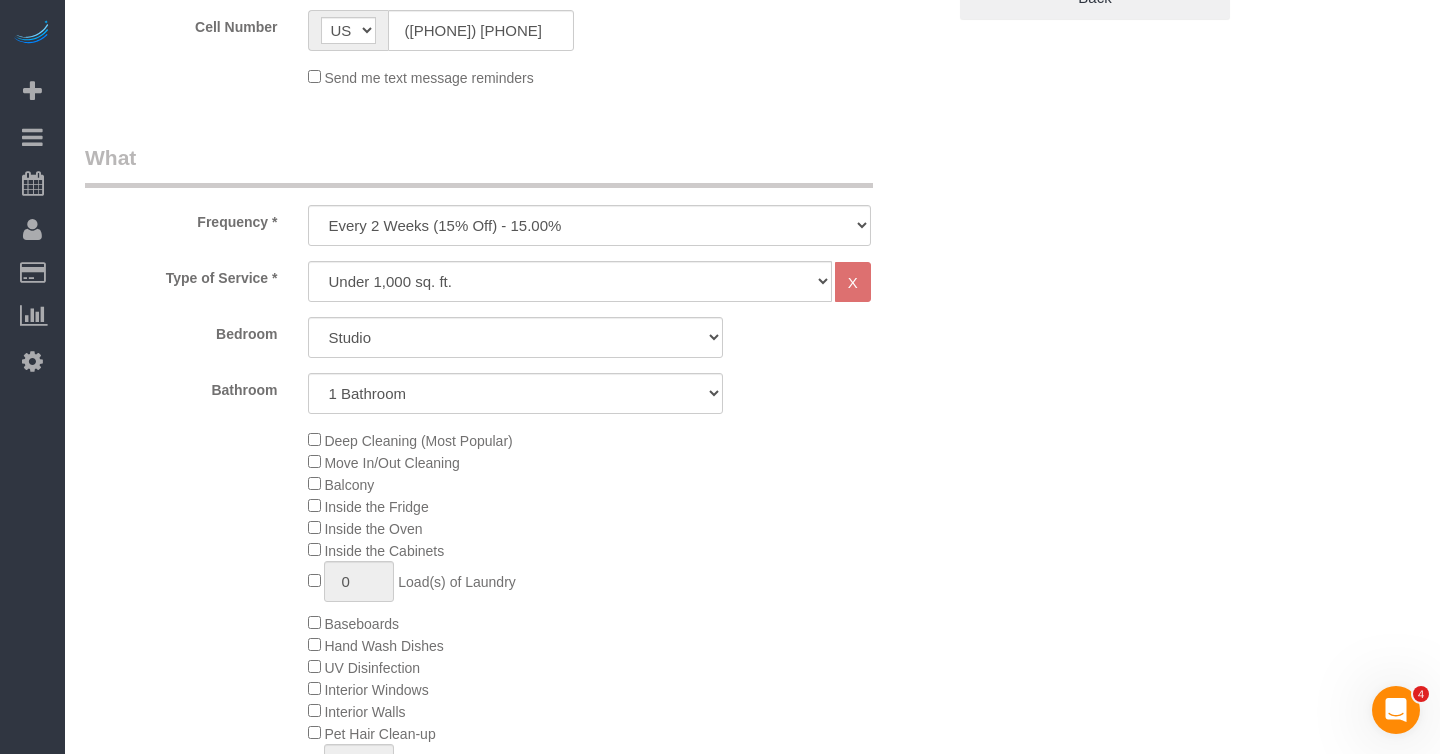 scroll, scrollTop: 633, scrollLeft: 0, axis: vertical 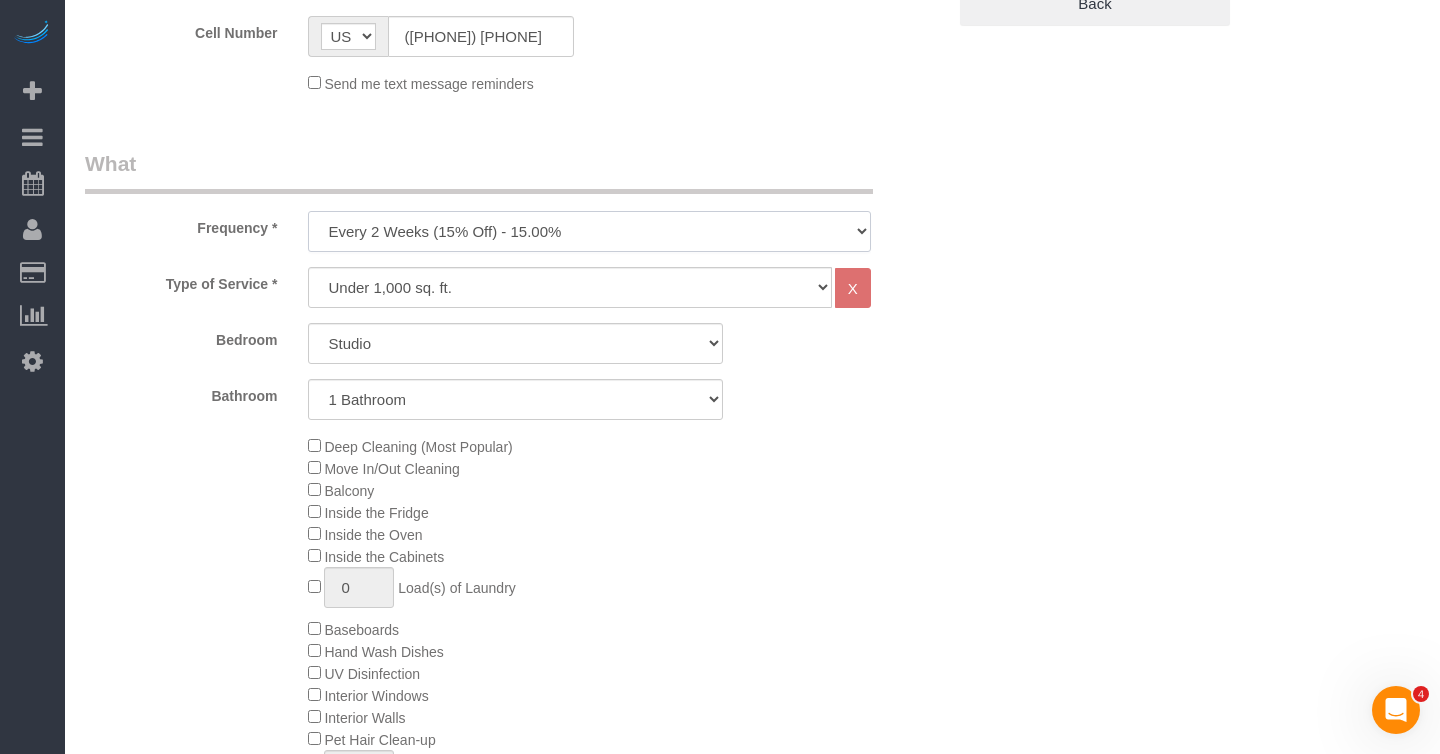 click on "One Time Weekly (20% Off) - 20.00% Every 2 Weeks (15% Off) - 15.00% Every 4 Weeks (10% Off) - 10.00%" at bounding box center (589, 231) 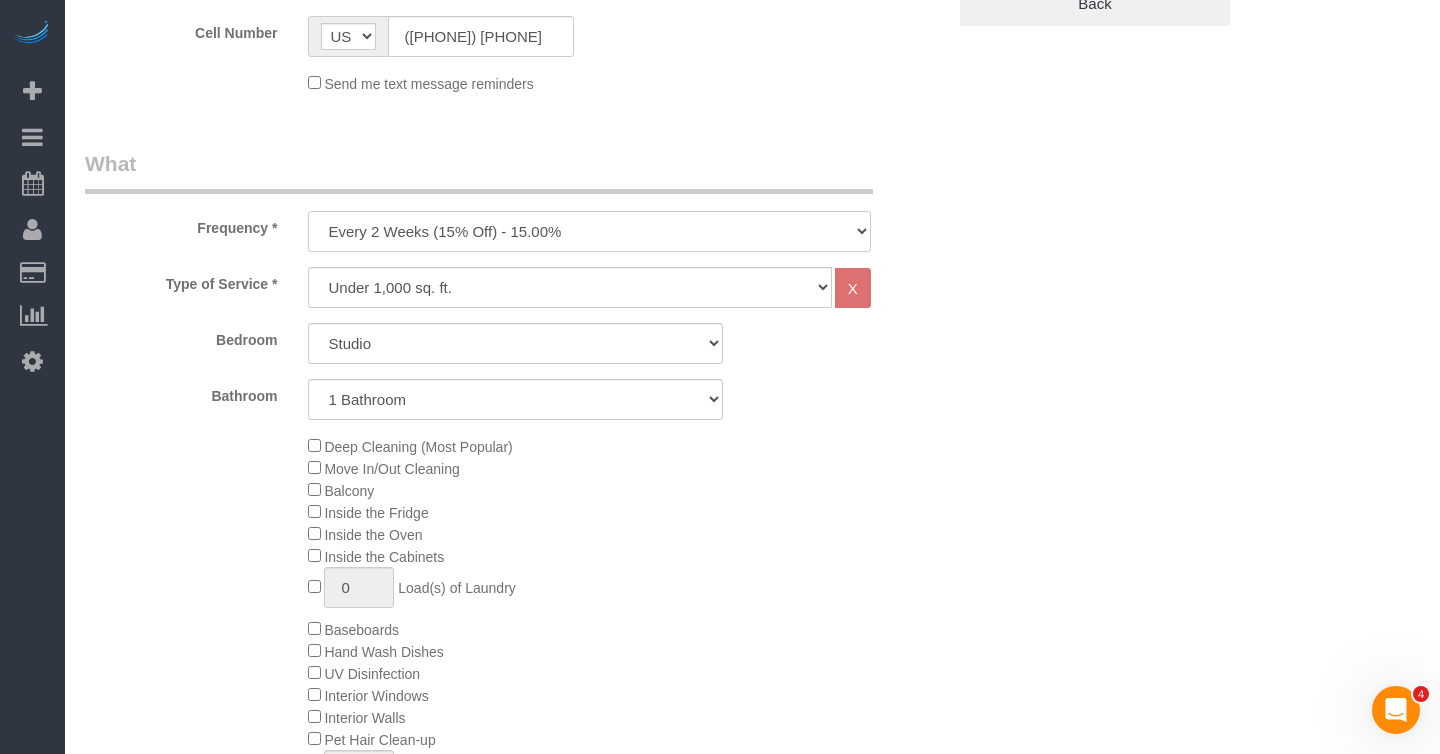 select on "object:2954" 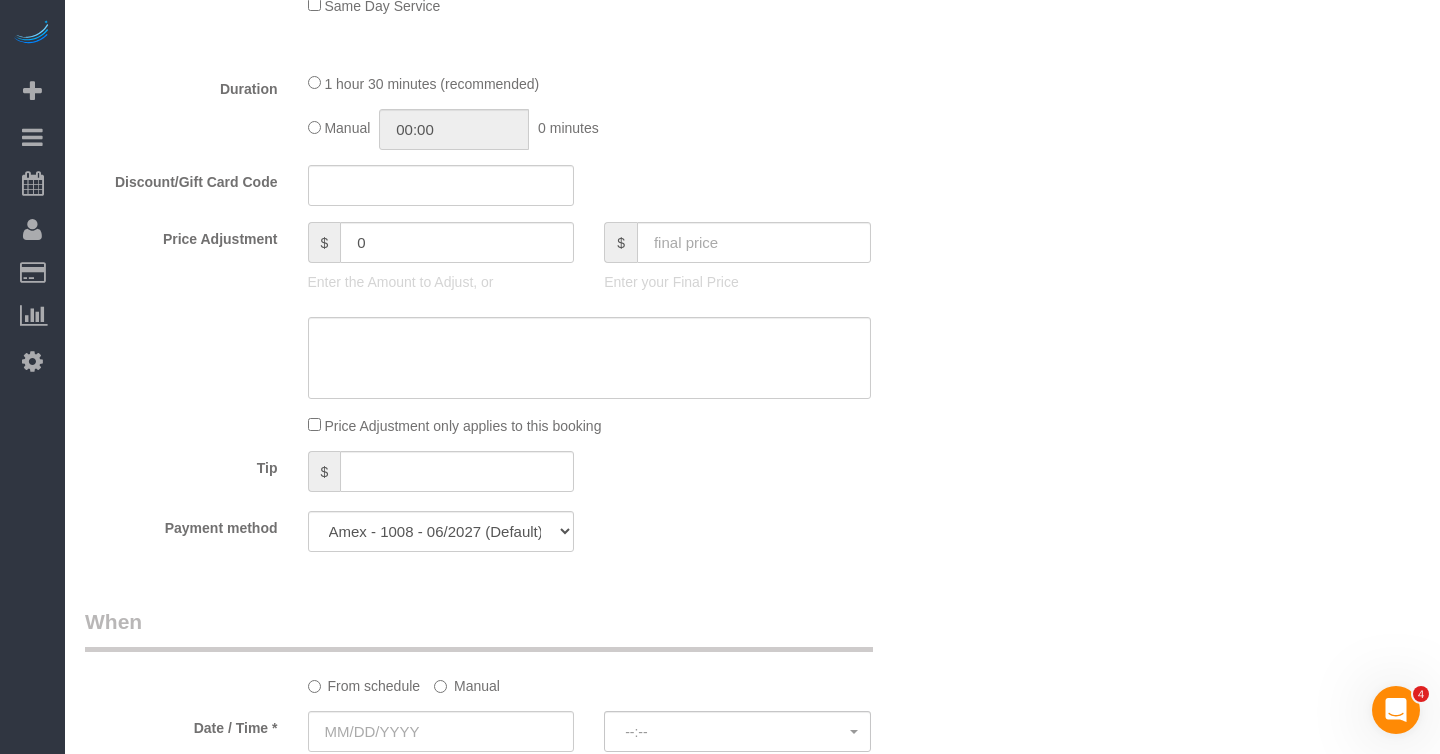 scroll, scrollTop: 1448, scrollLeft: 0, axis: vertical 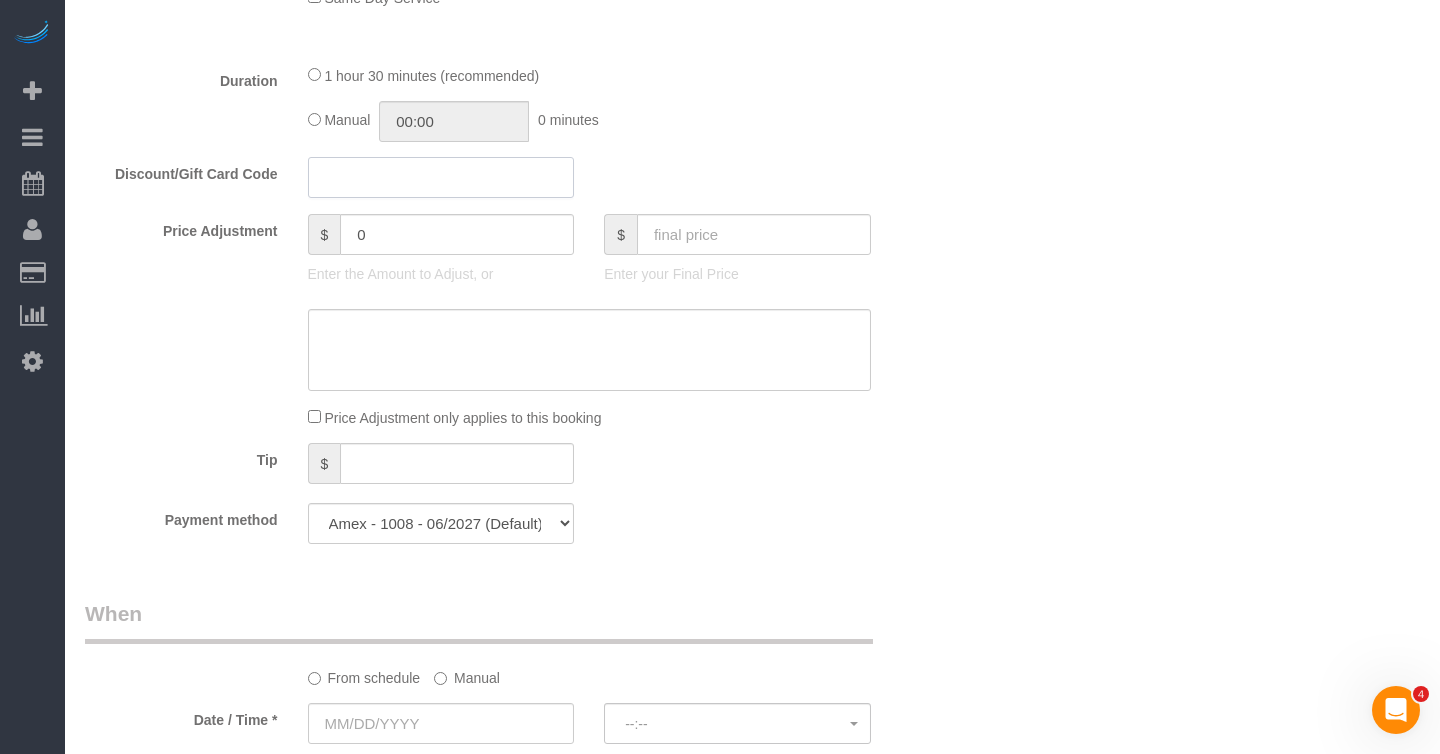 click 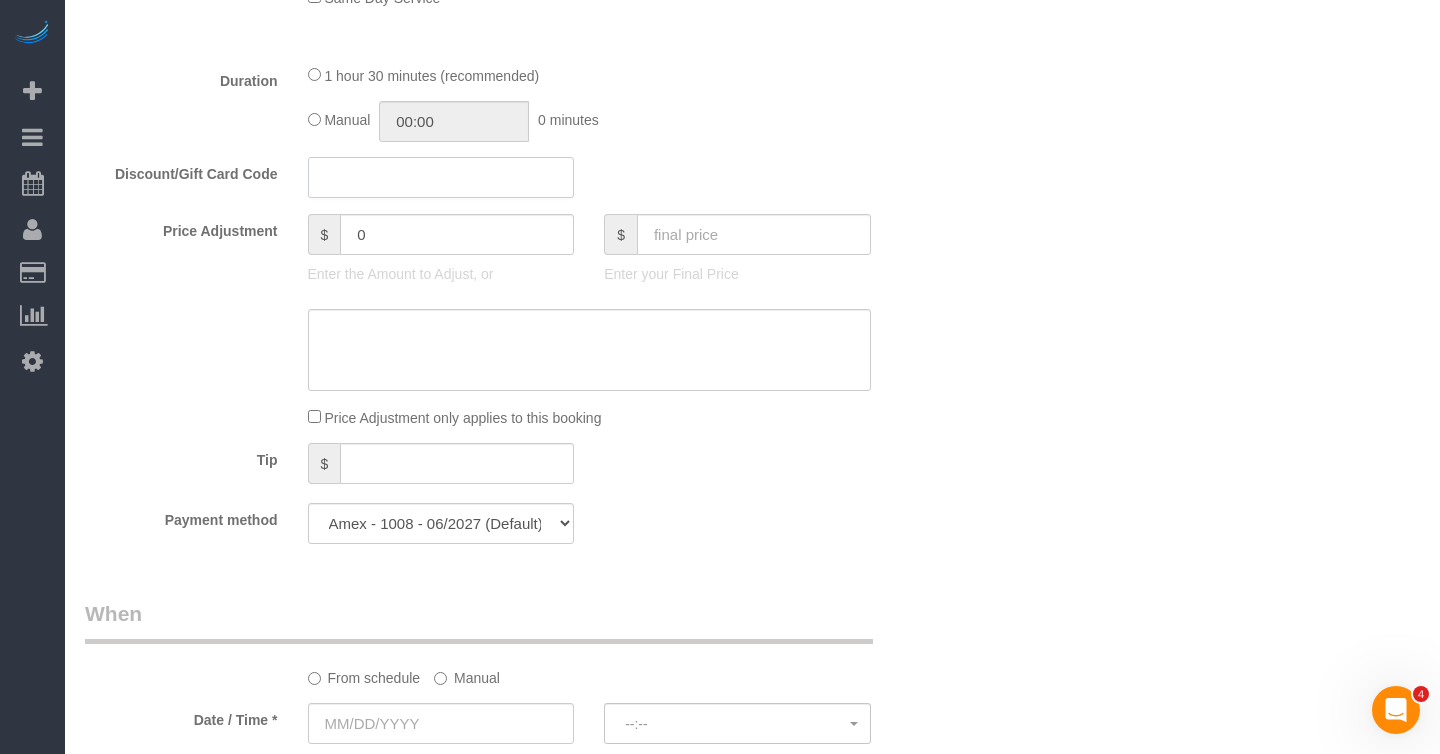 paste on "CLEANDEPENDENCE30" 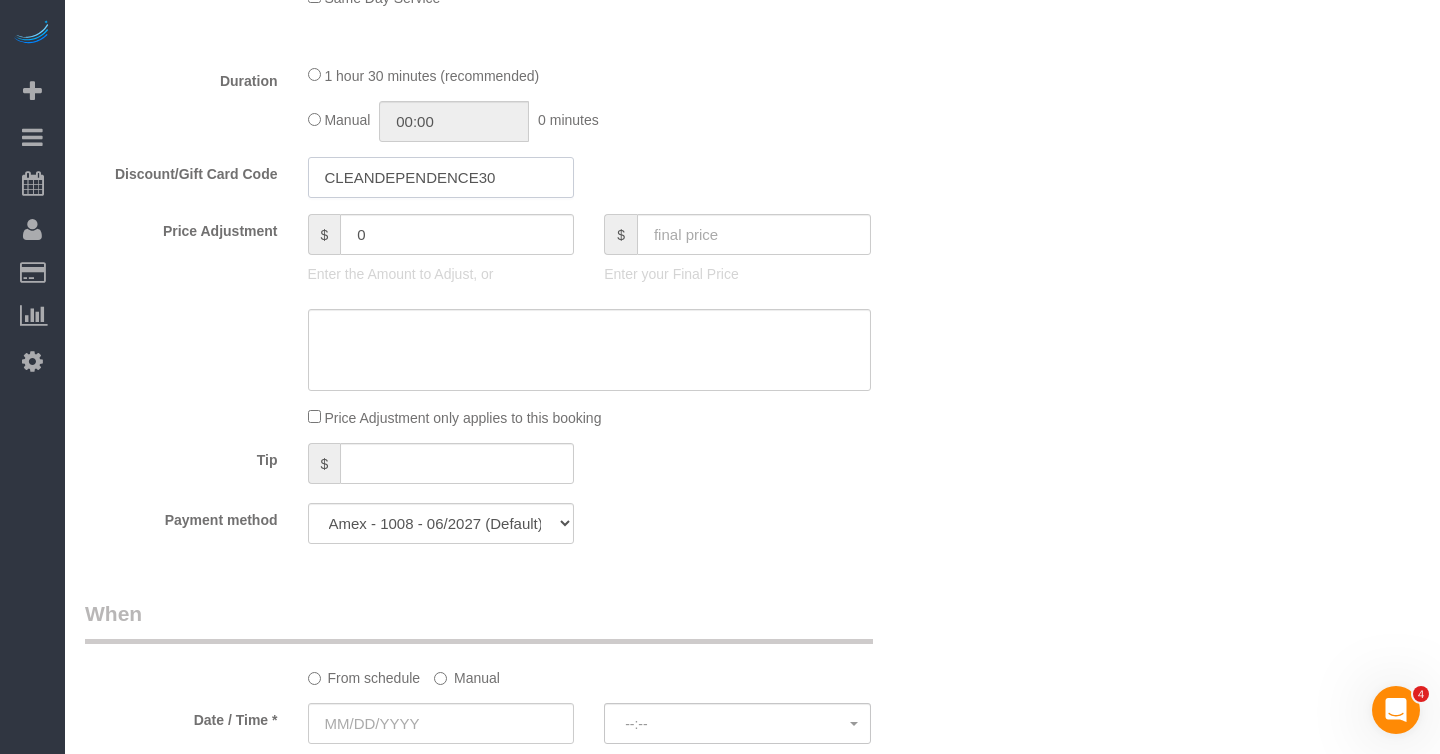 type on "CLEANDEPENDENCE30" 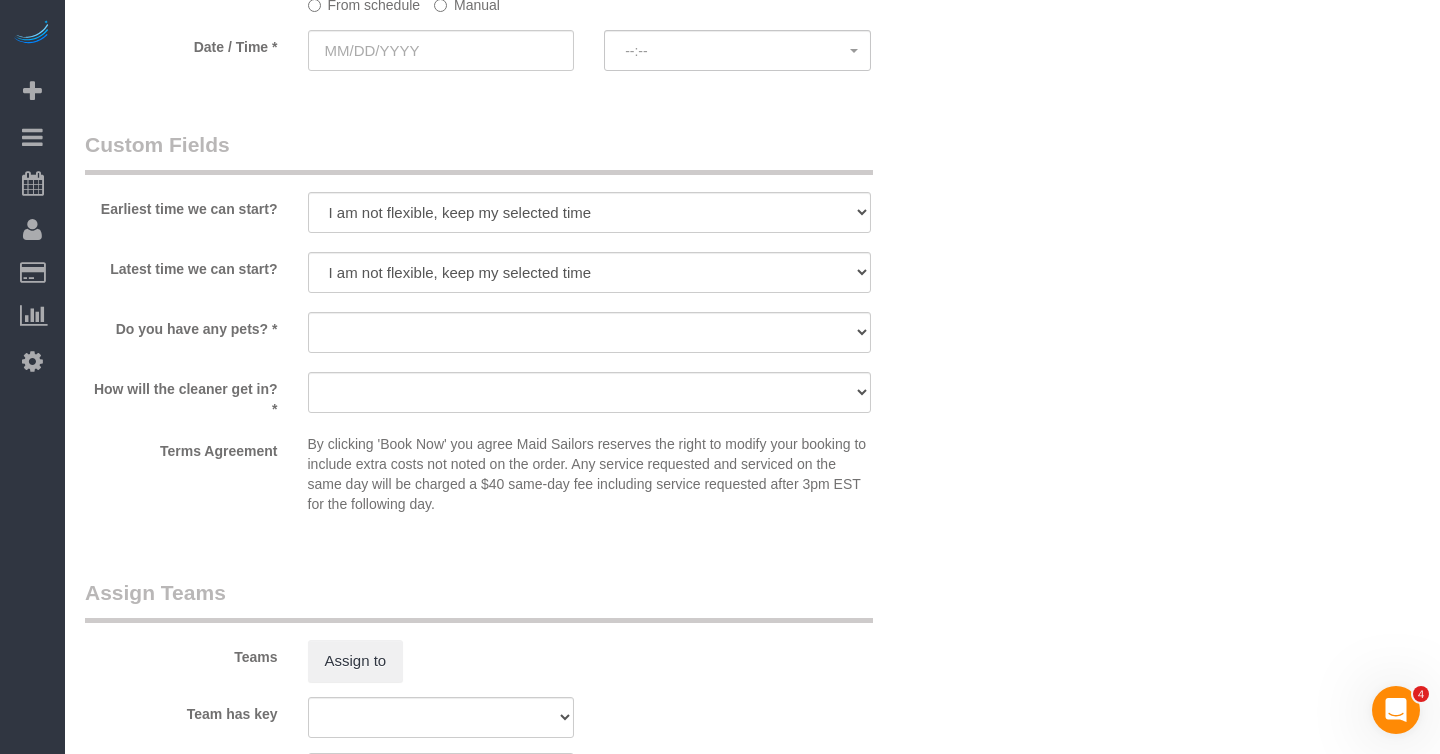 scroll, scrollTop: 2118, scrollLeft: 0, axis: vertical 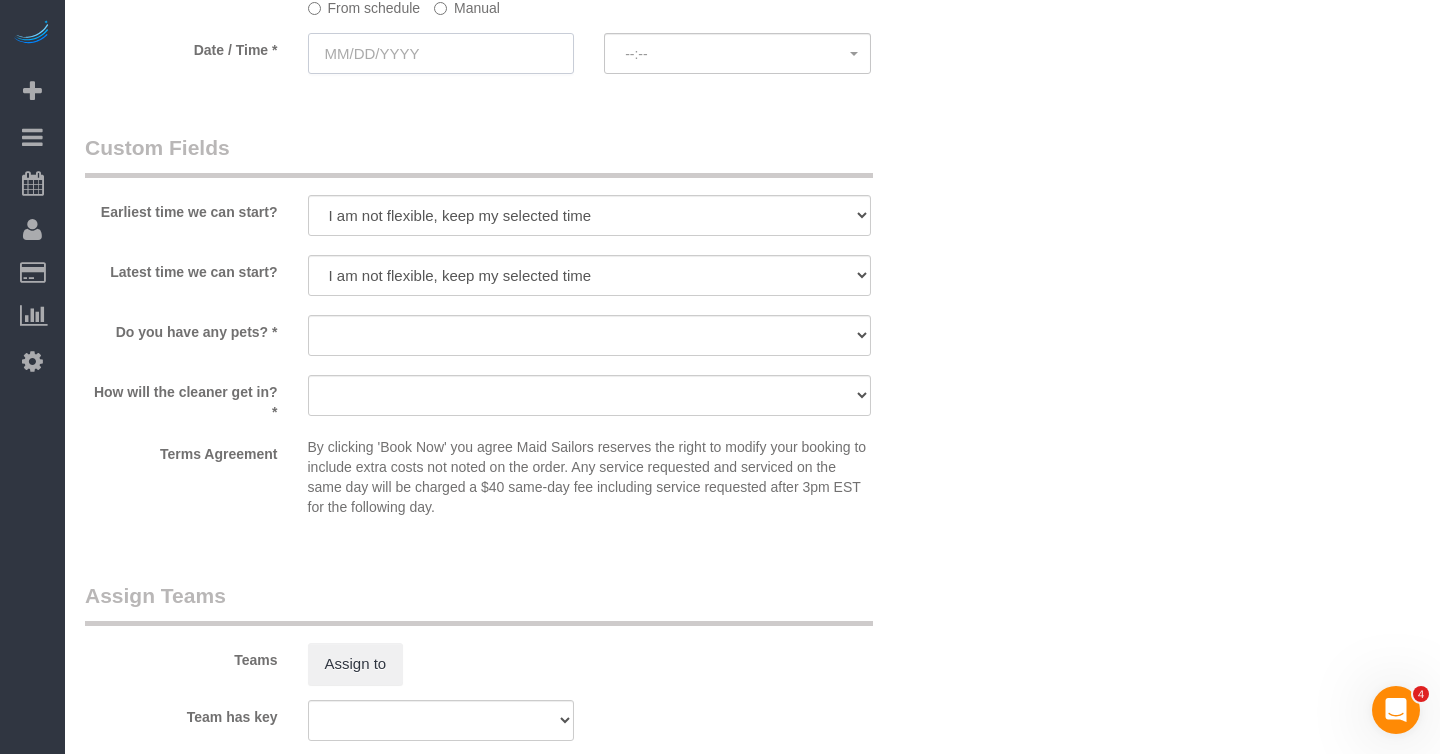 click at bounding box center (441, 53) 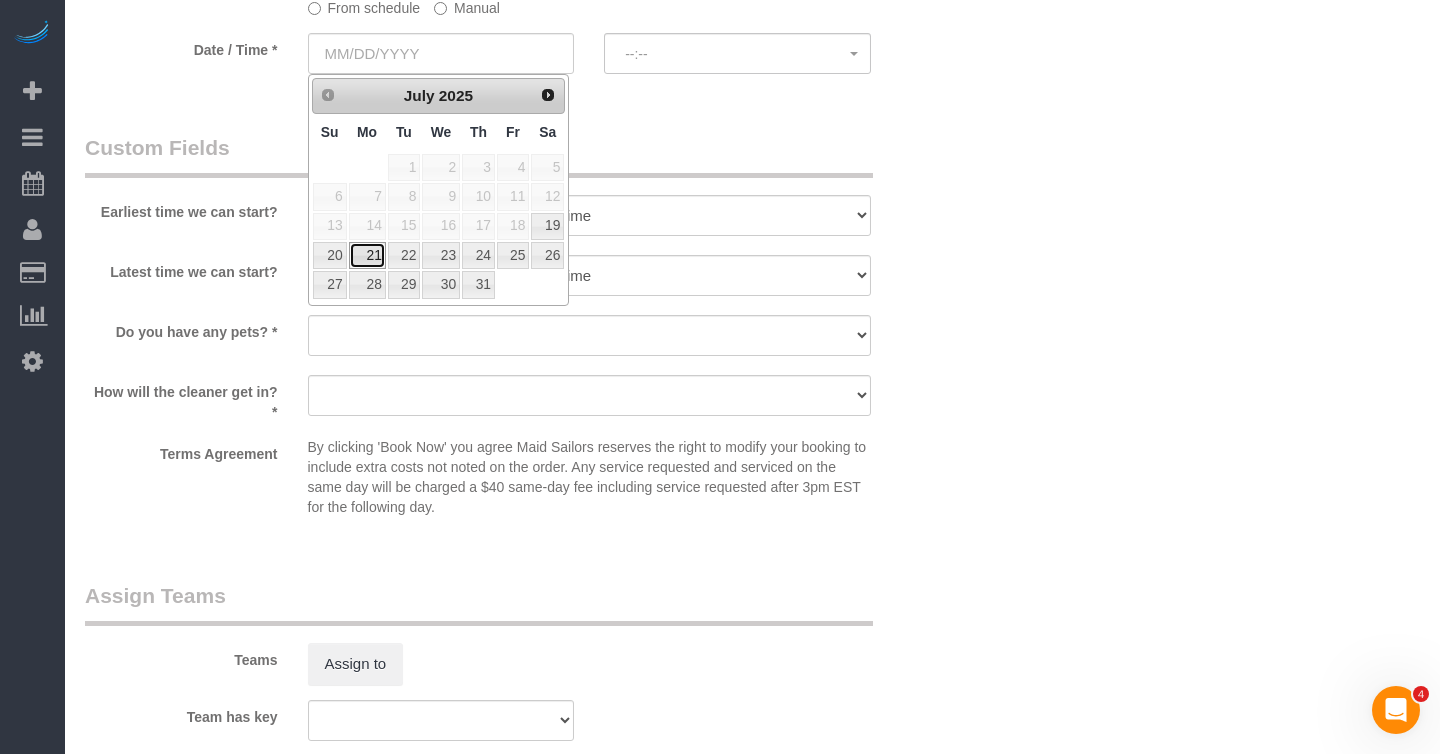 click on "21" at bounding box center (367, 255) 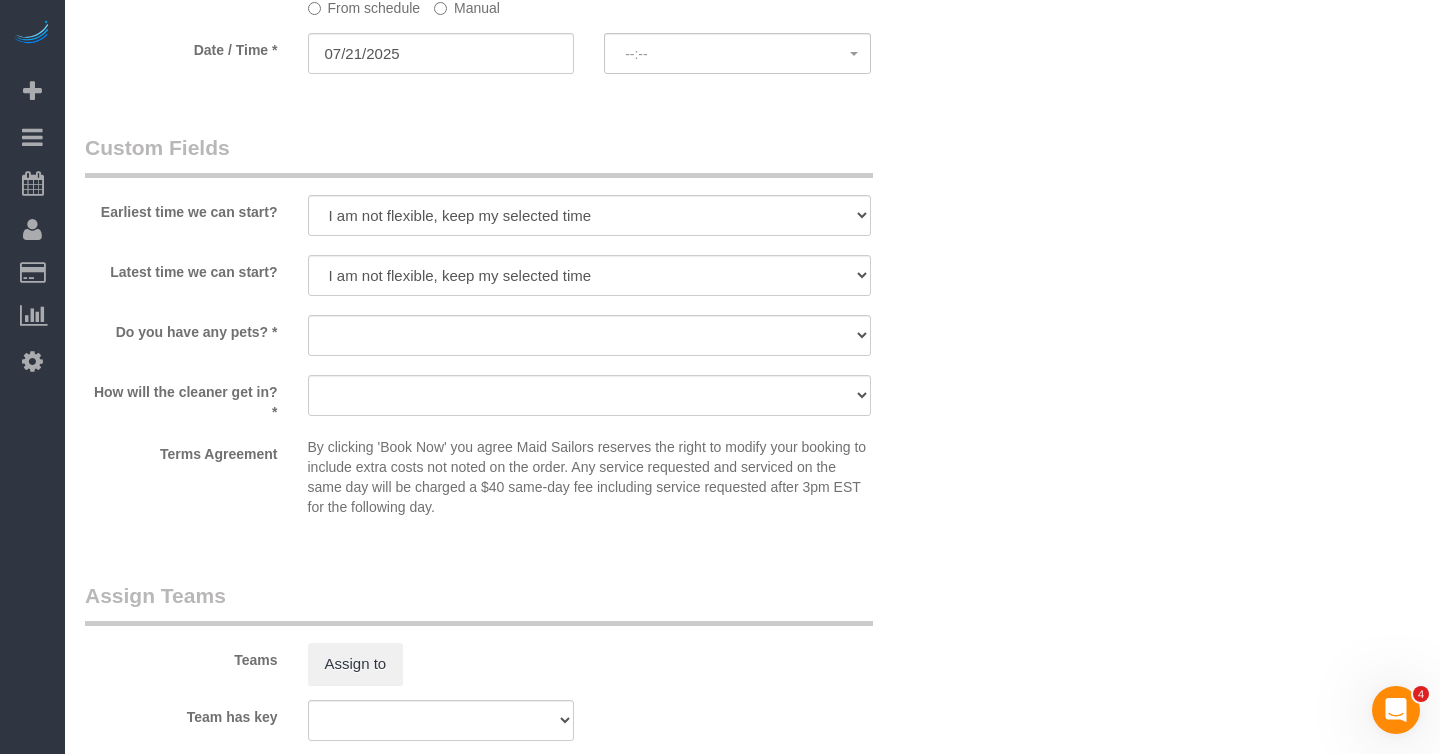 select on "spot1" 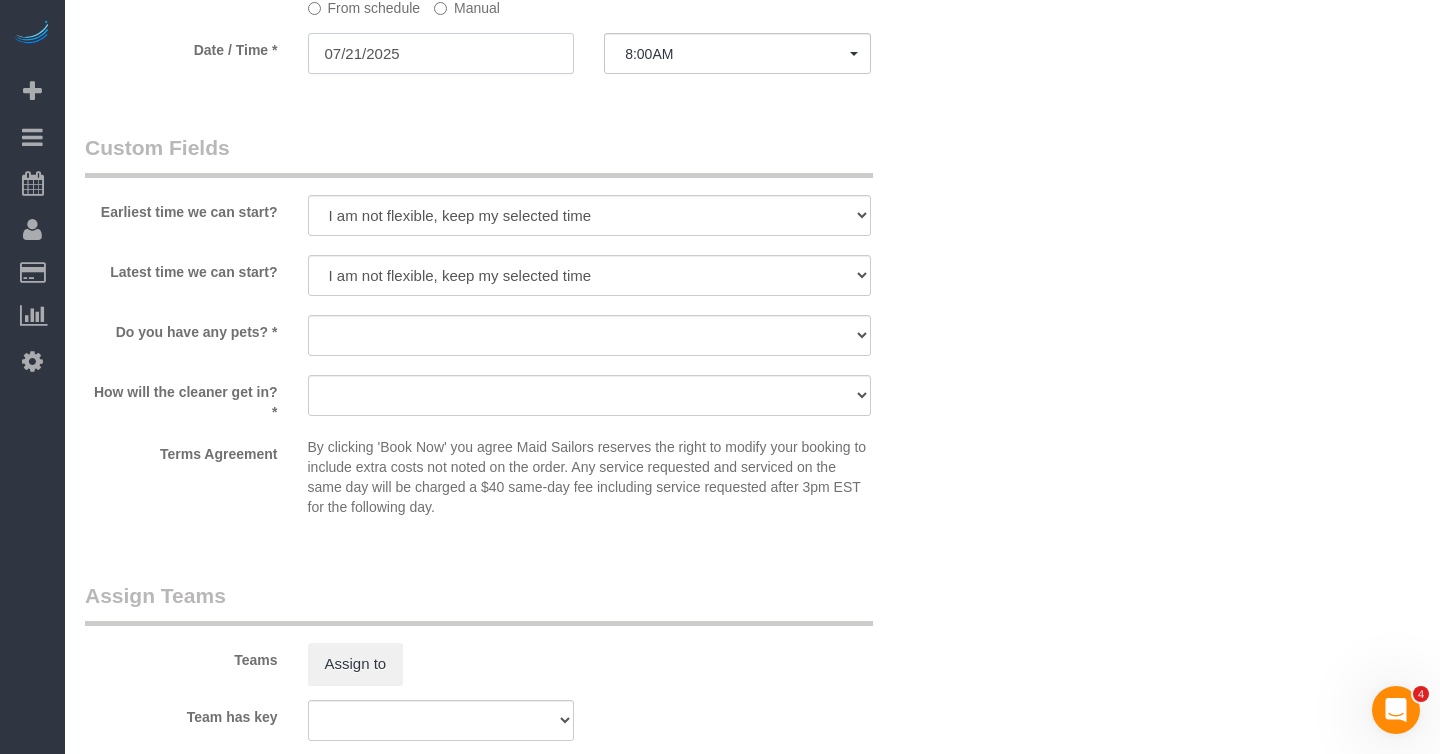 click on "07/21/2025" at bounding box center (441, 53) 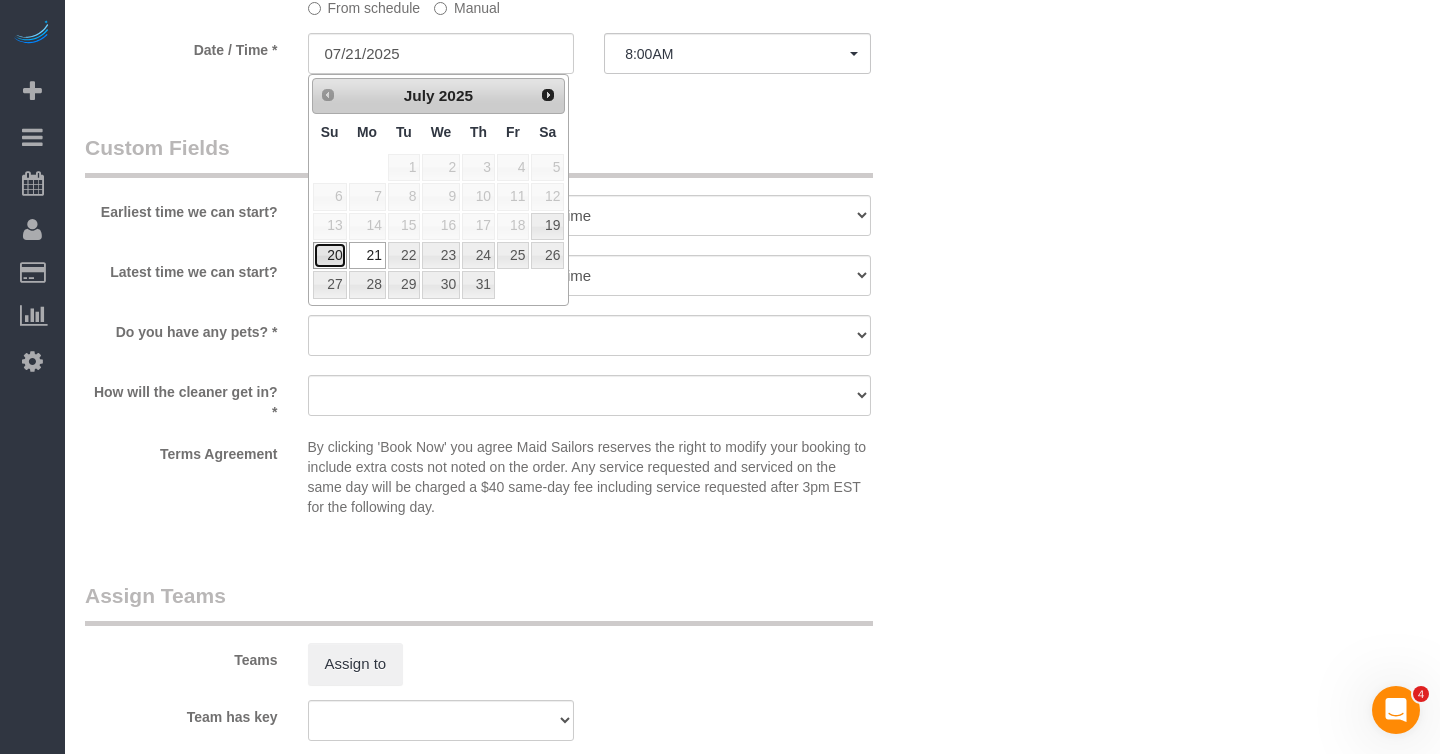 click on "20" at bounding box center [330, 255] 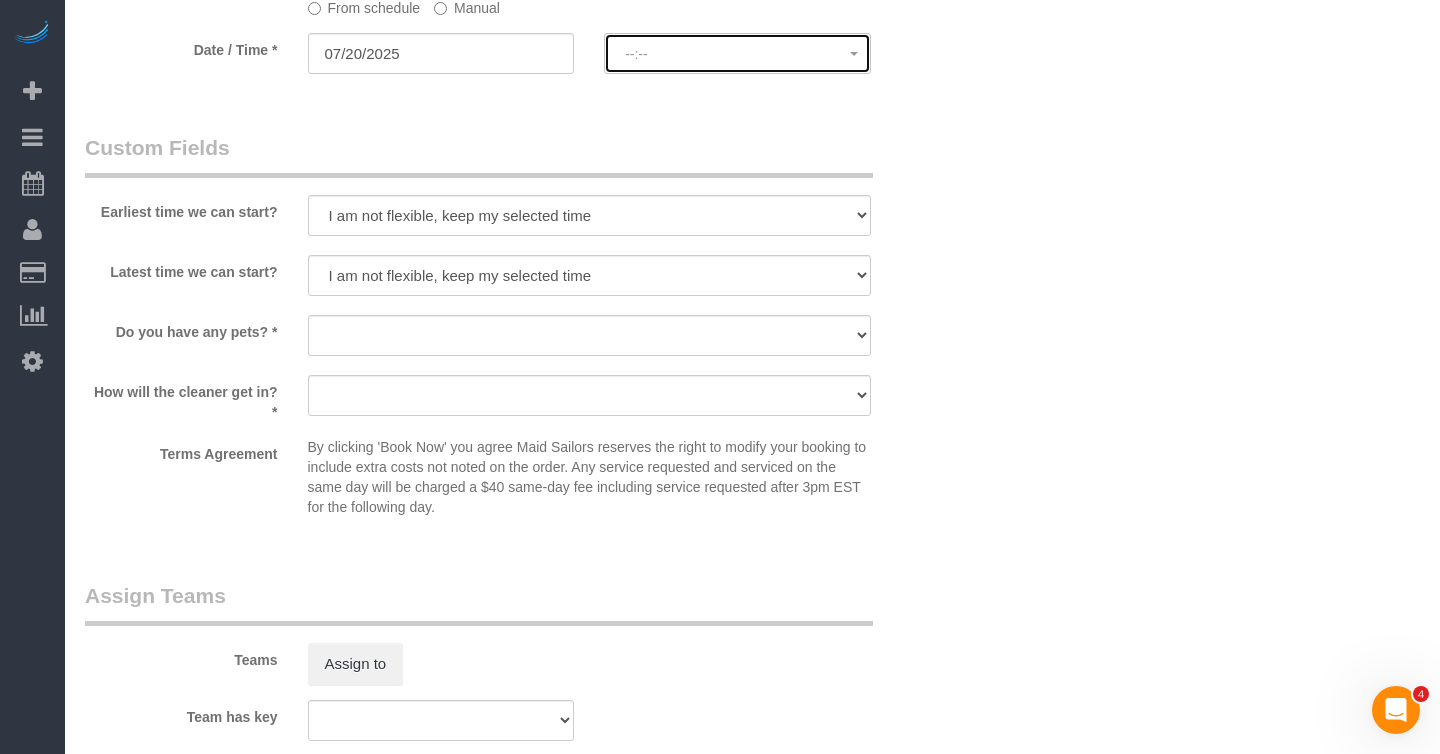 click on "--:--" 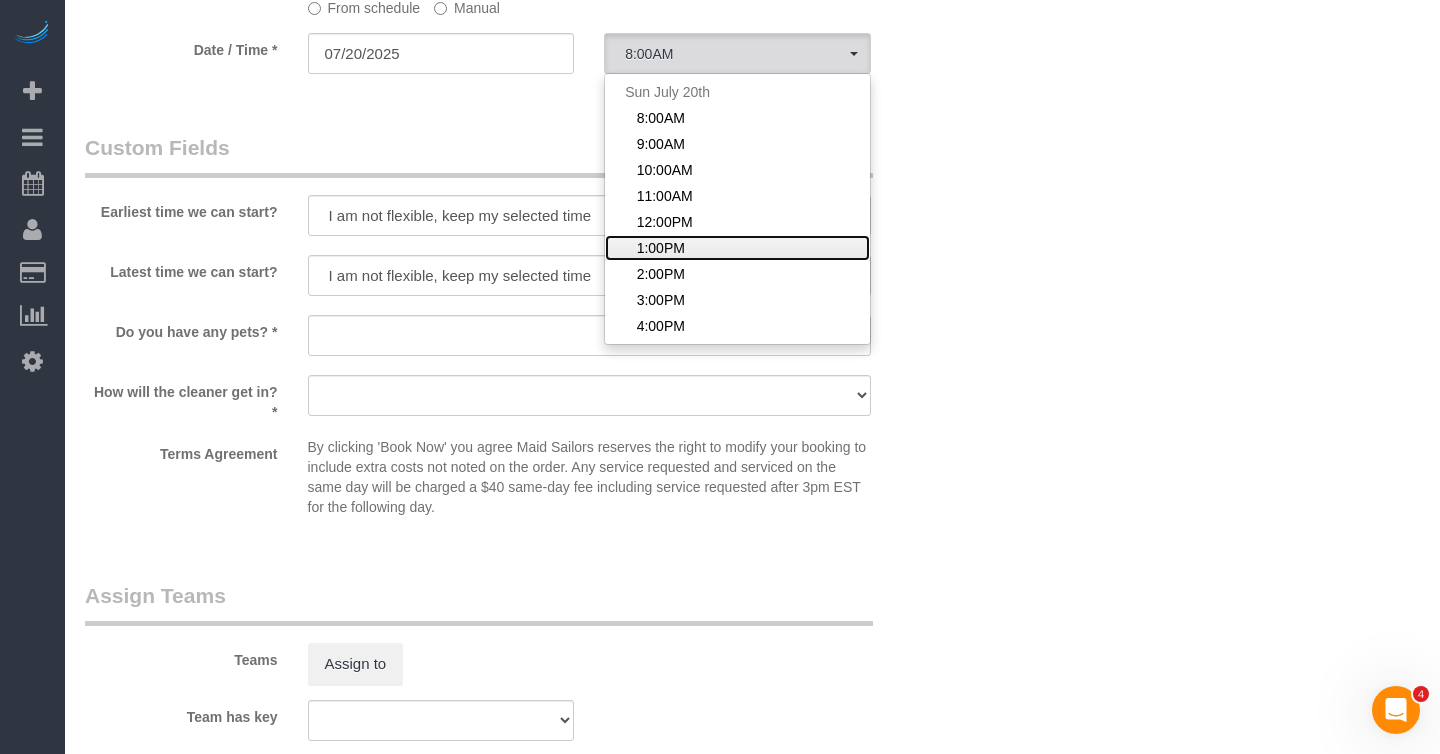 click on "1:00PM" 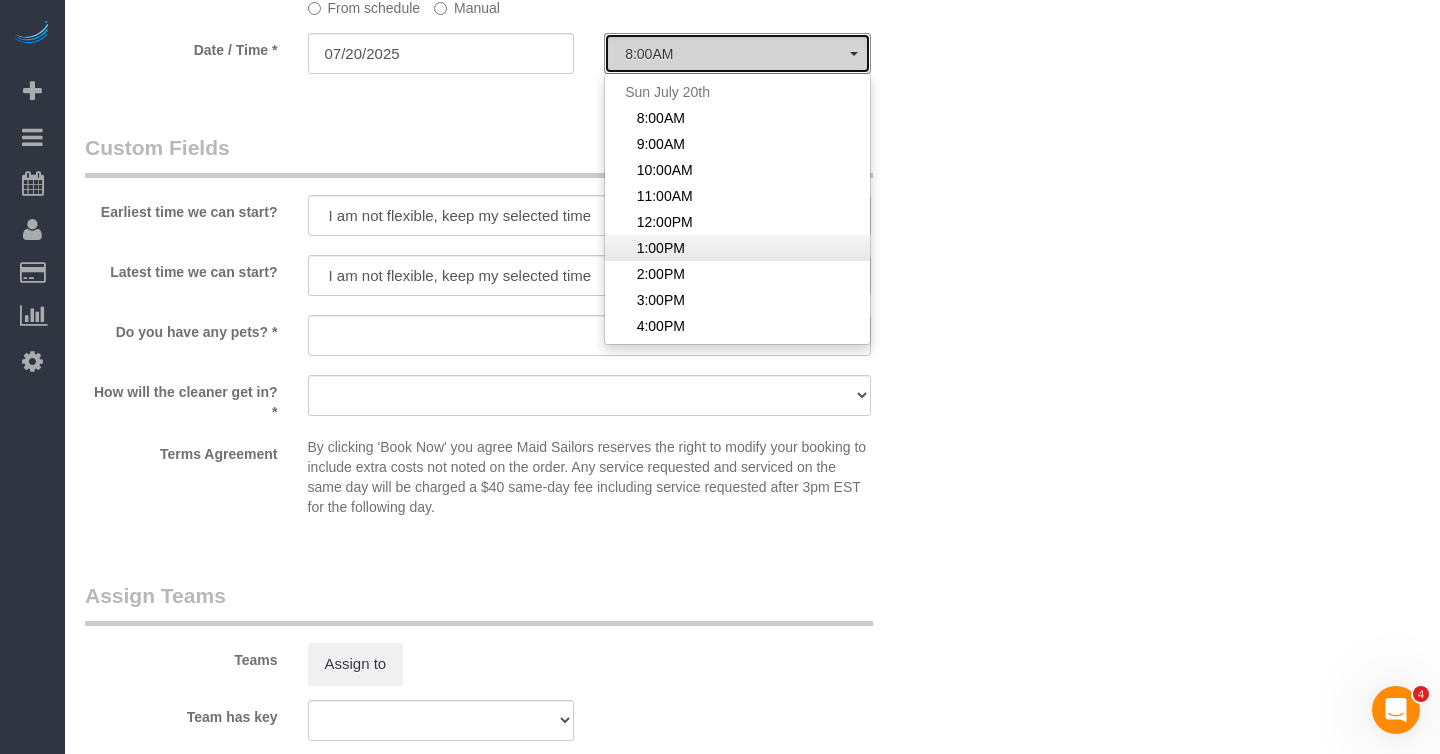 select on "spot62" 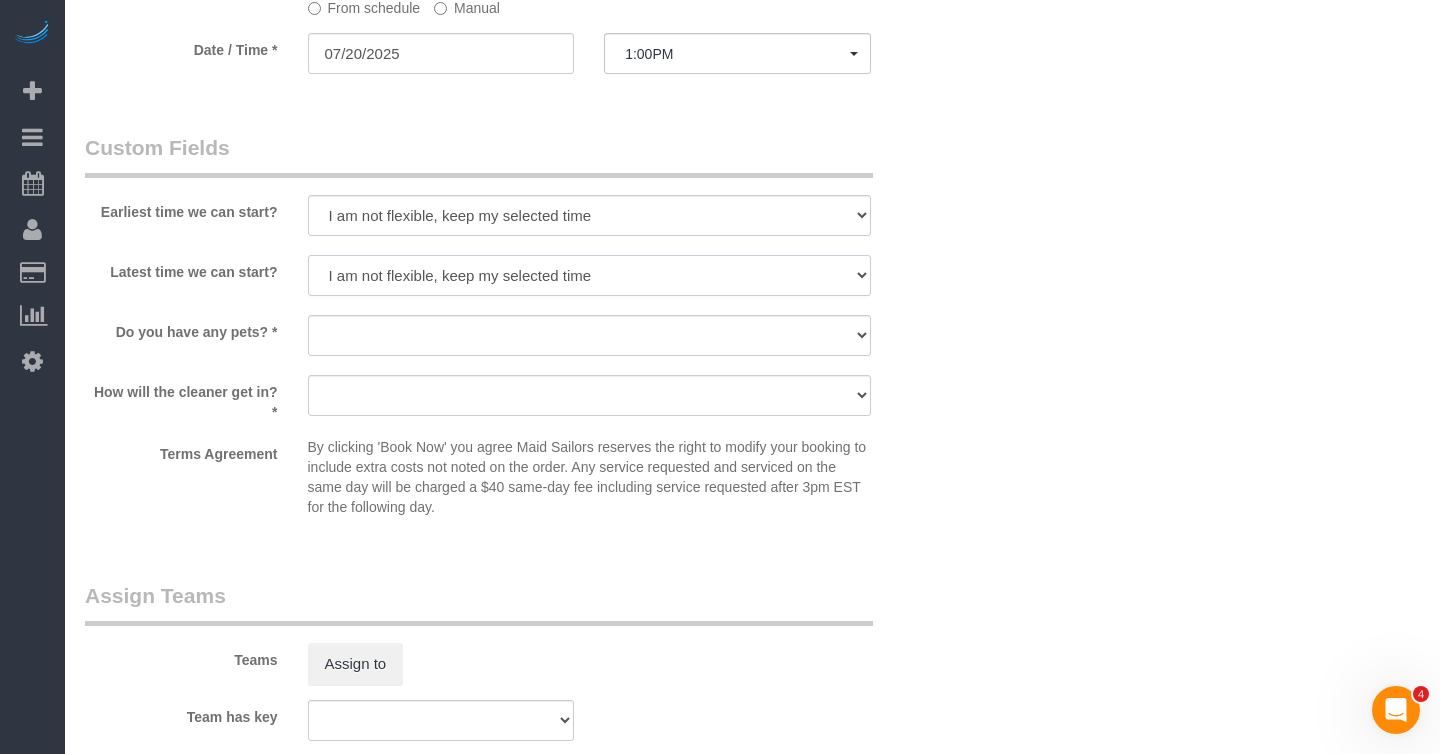 click on "I am not flexible, keep my selected time 8:00 AM 9:00 AM 10:00 AM 11:00 AM 12:00 PM 1:00 PM 2:00 PM 3:00 PM 4:00 PM 5:00 PM 6:00 PM 7:00 PM" at bounding box center [589, 275] 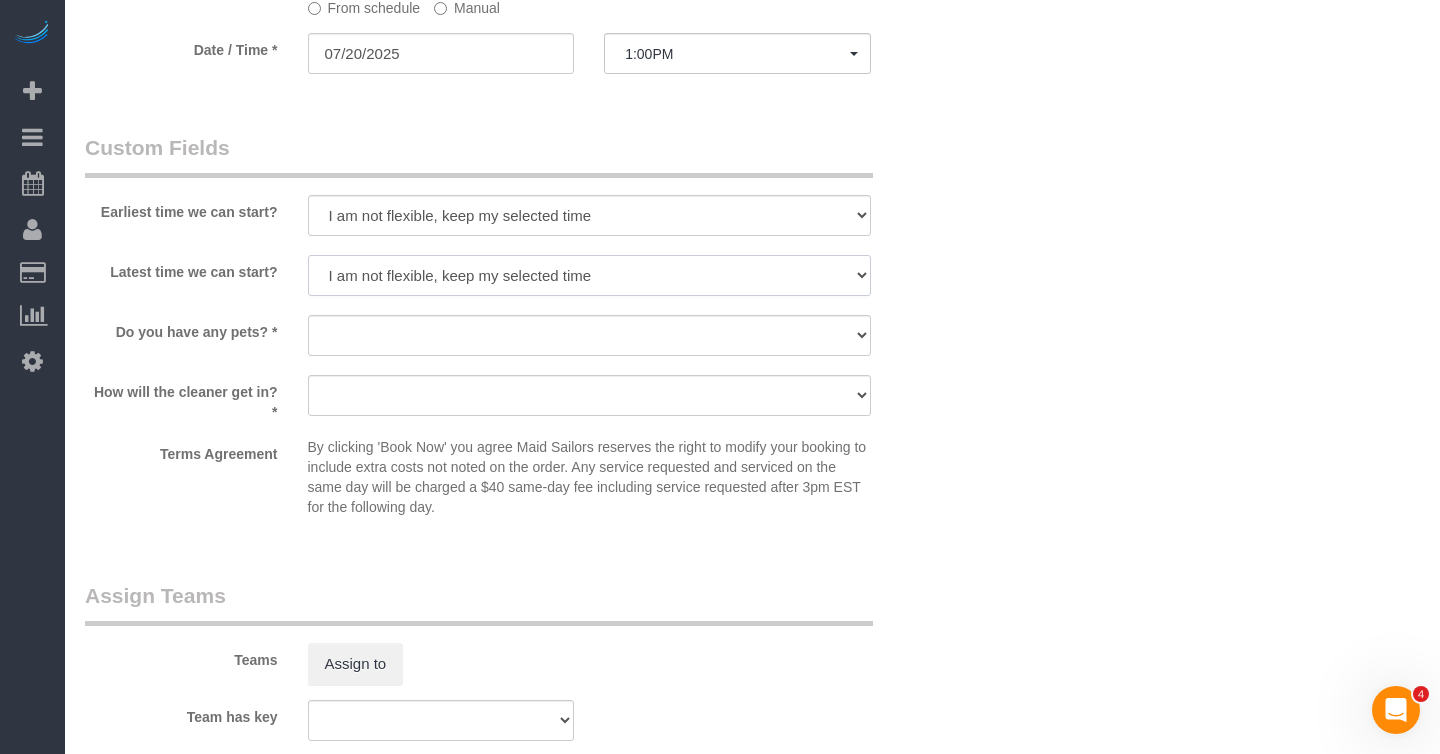 select on "number:75" 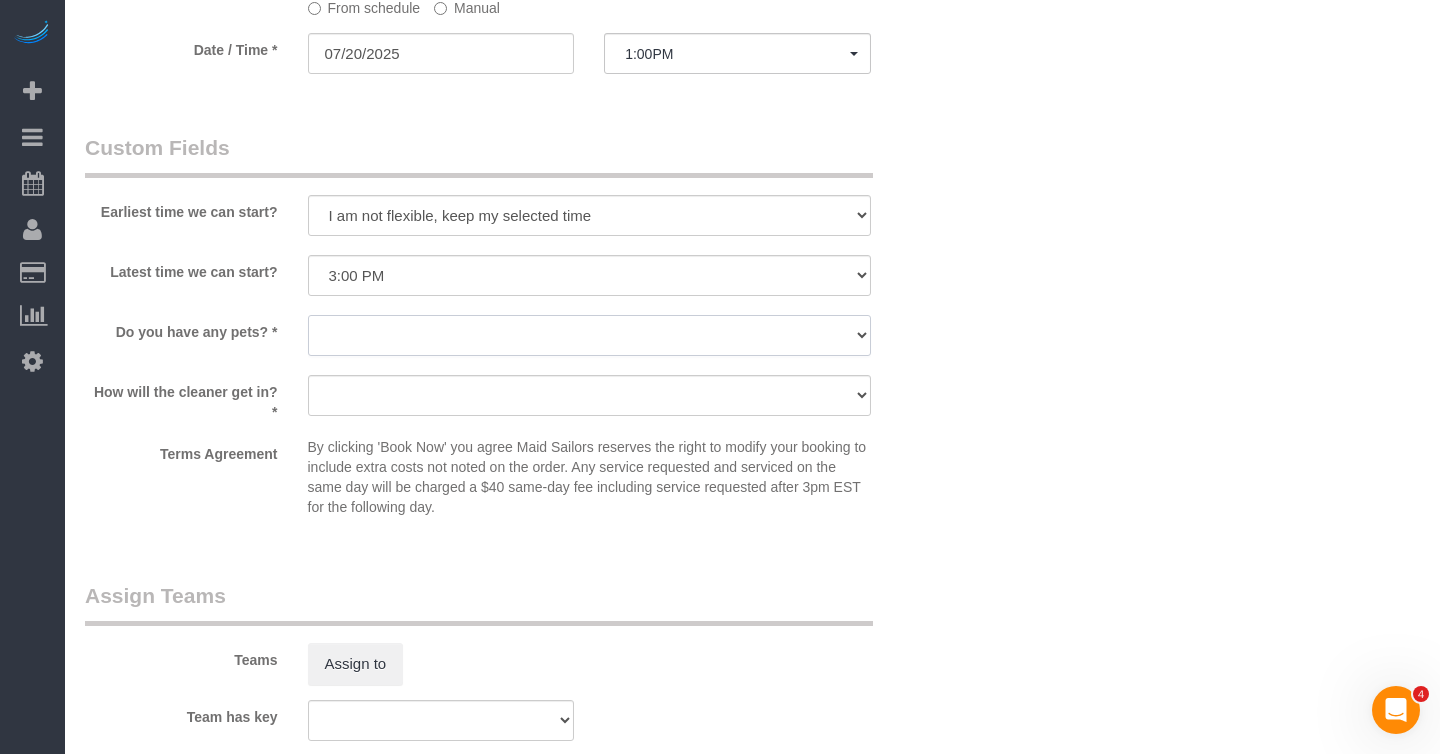 click on "Dog Cat None" at bounding box center (589, 335) 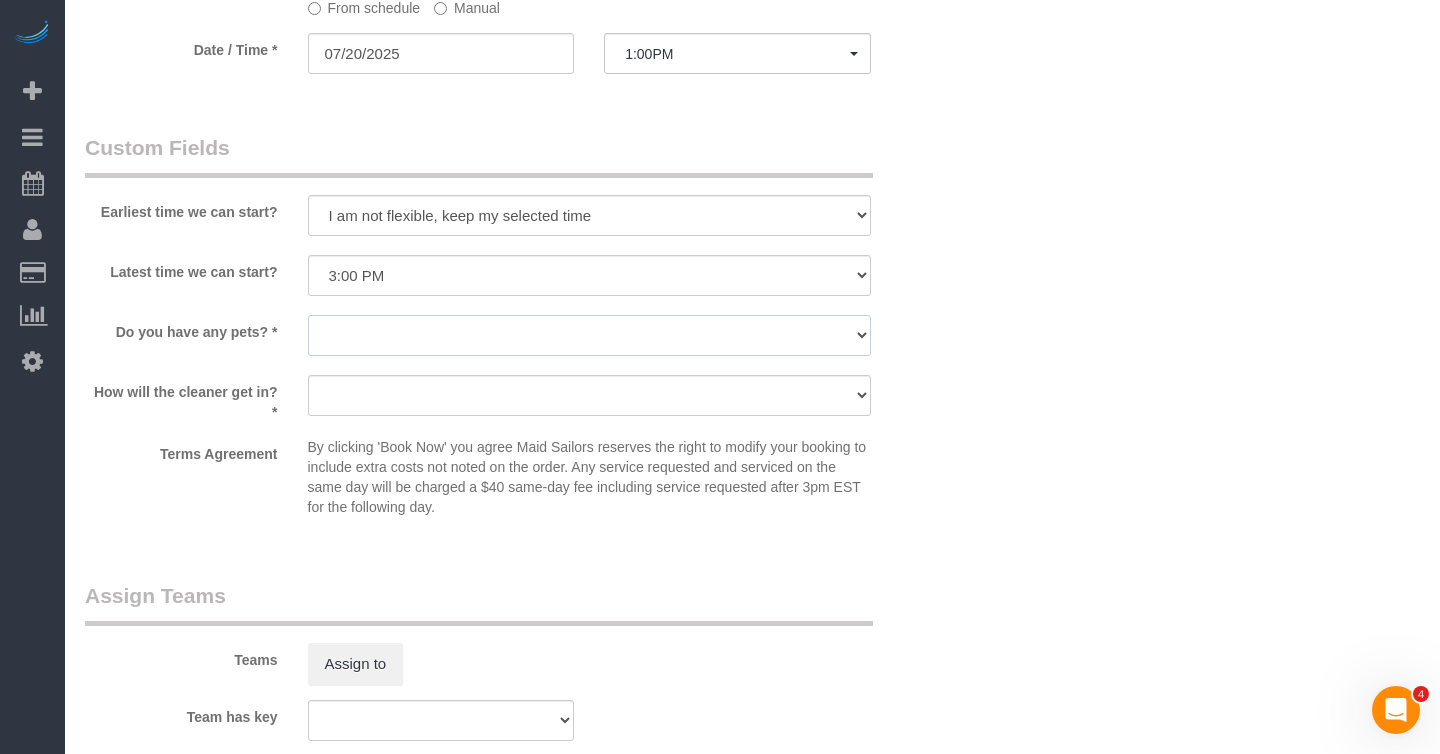 select on "number:15" 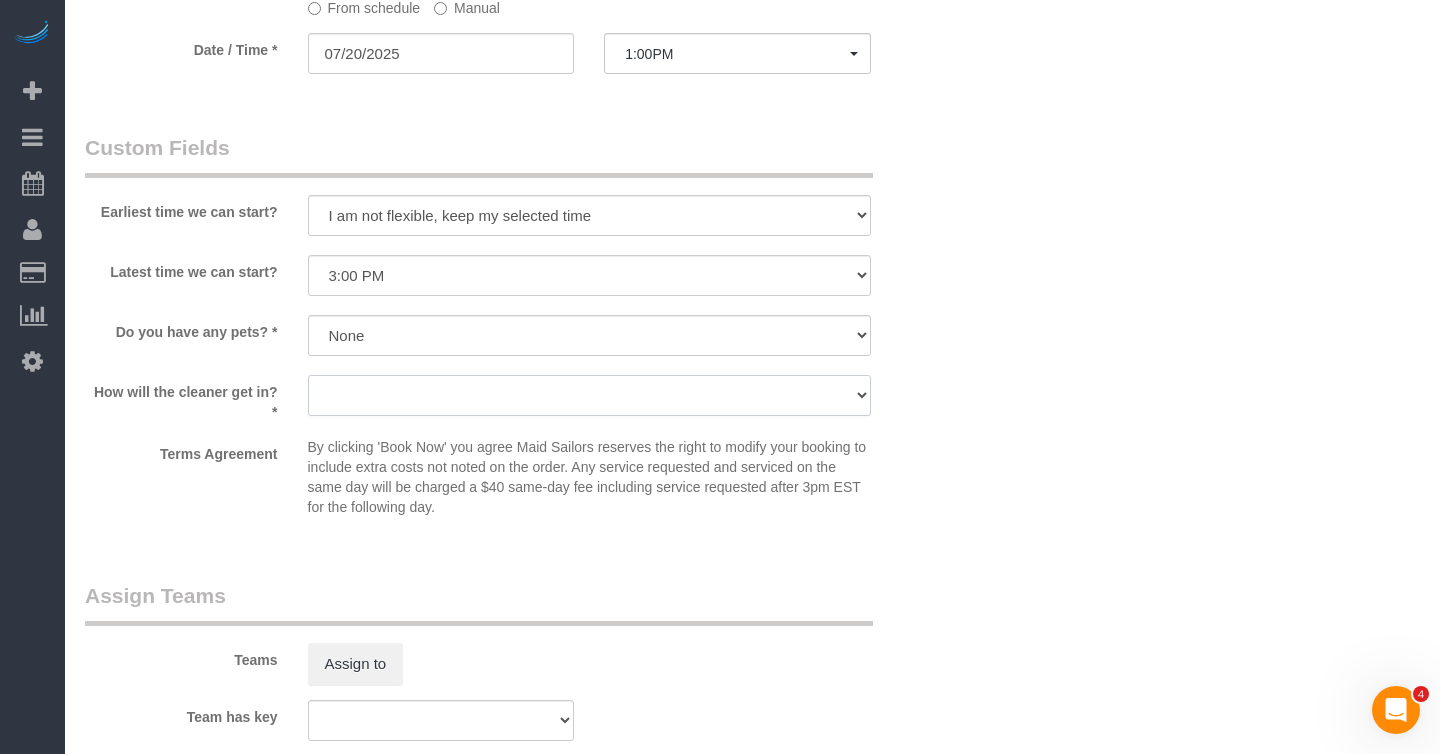 click on "We'll let you in. Doorman/Front Desk has the key. Other (Provide details)" at bounding box center (589, 395) 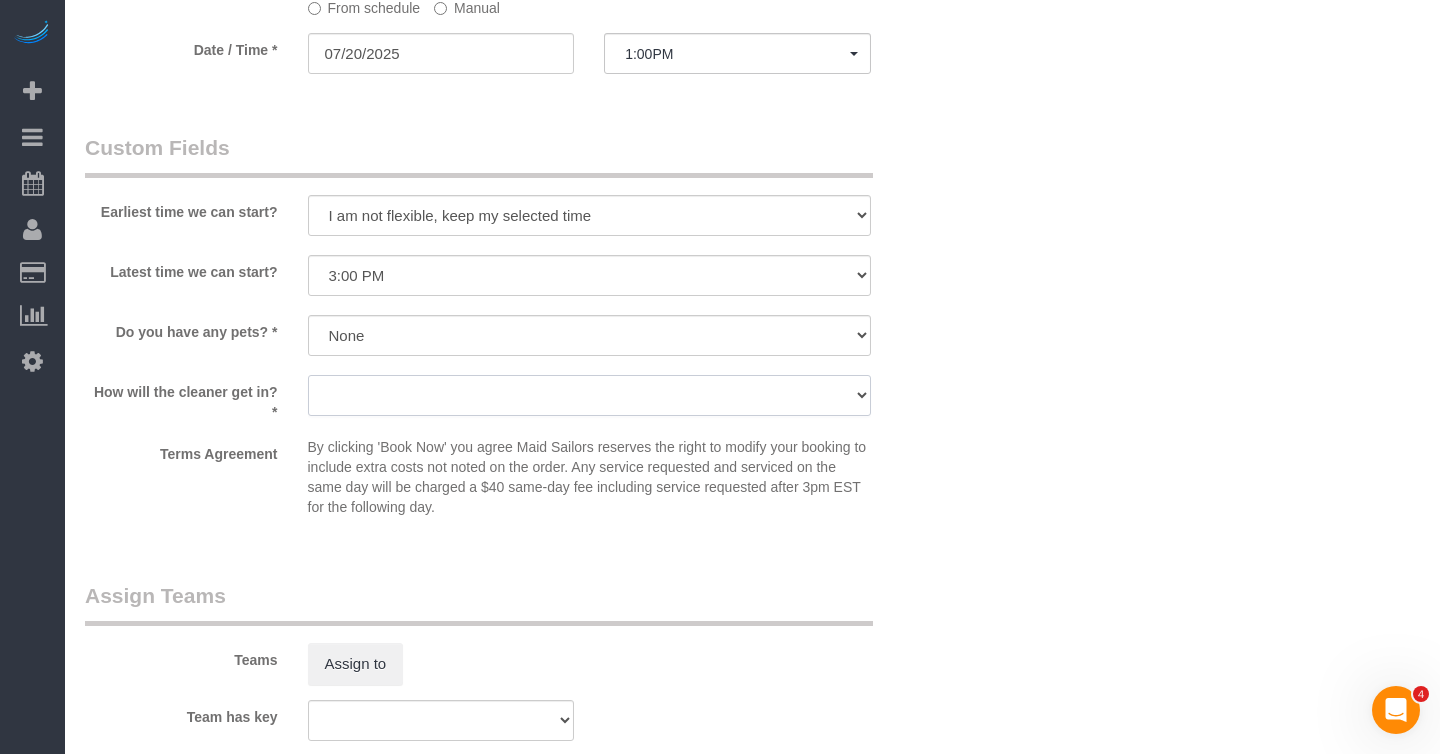 select on "number:5" 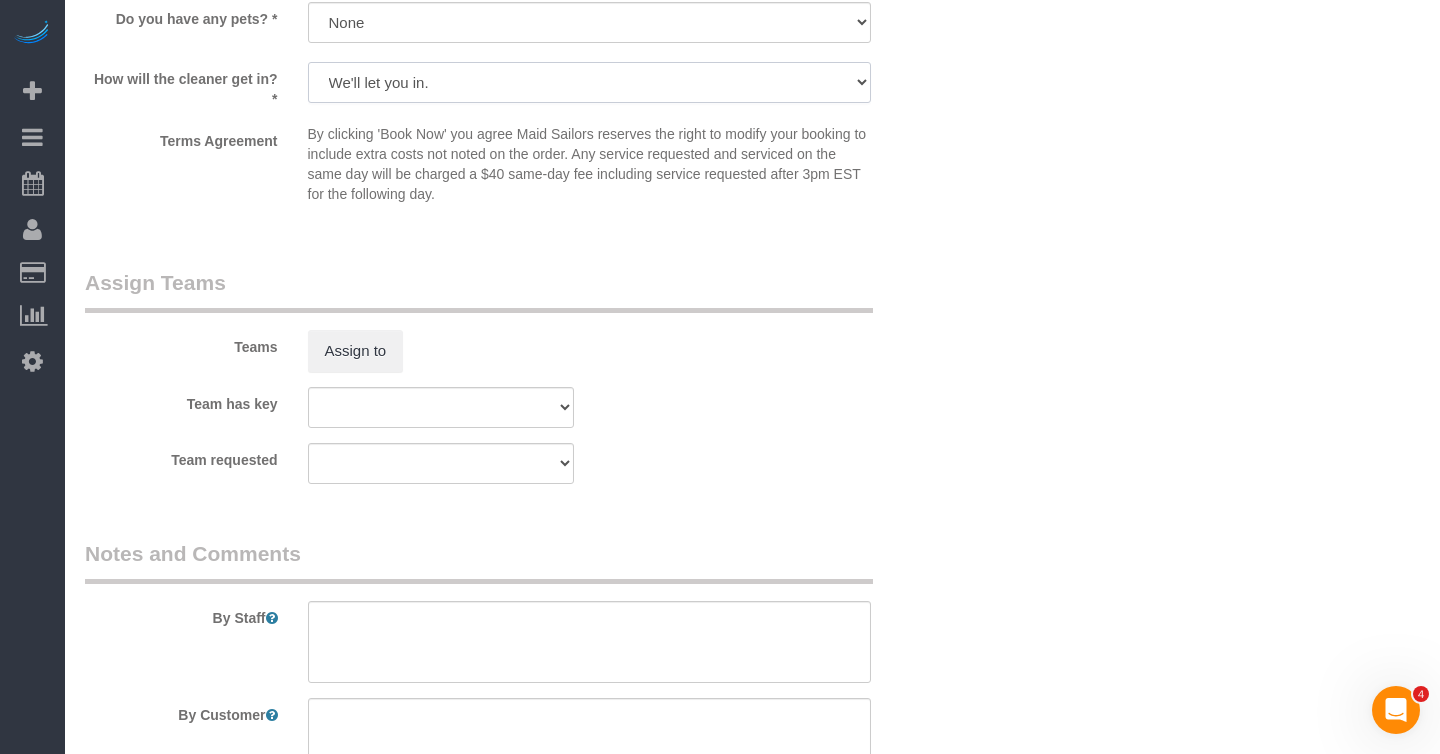 scroll, scrollTop: 2654, scrollLeft: 0, axis: vertical 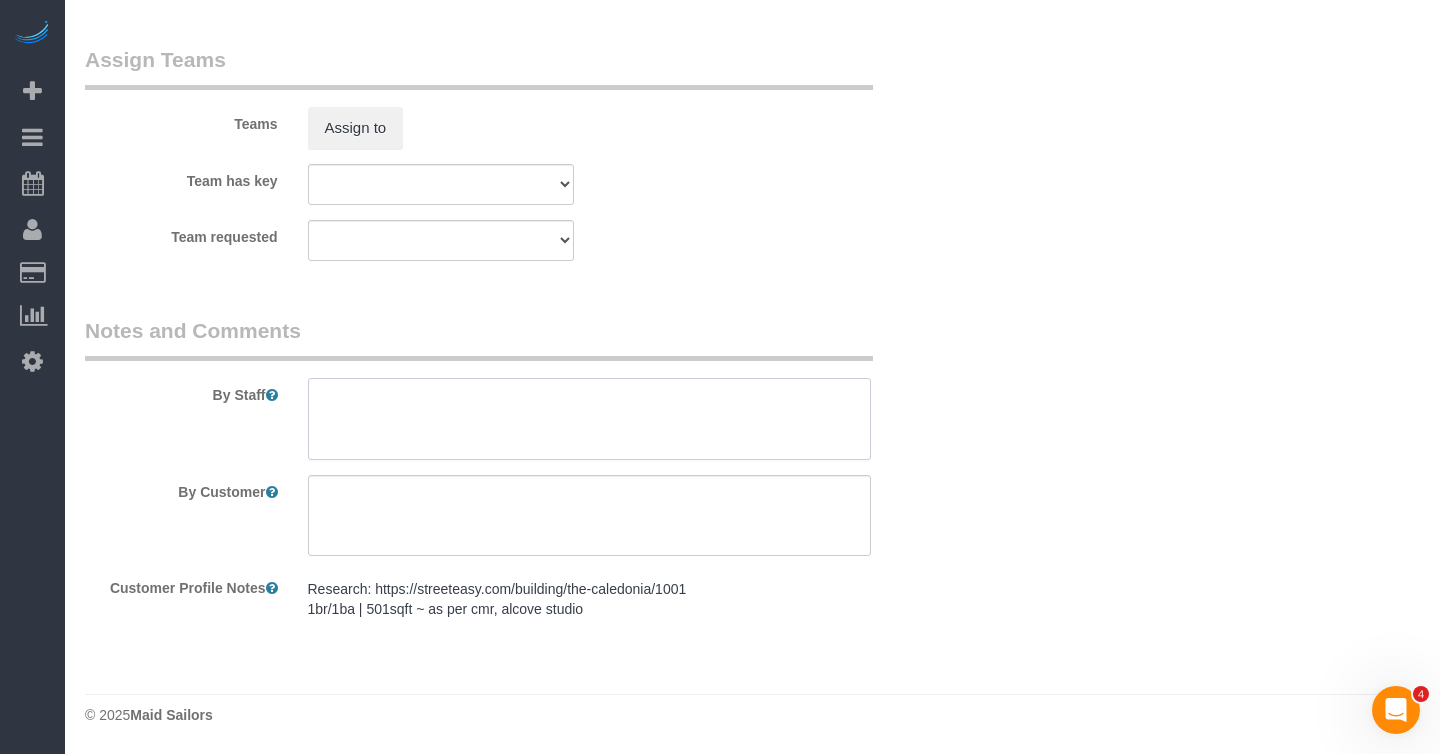 click at bounding box center (589, 419) 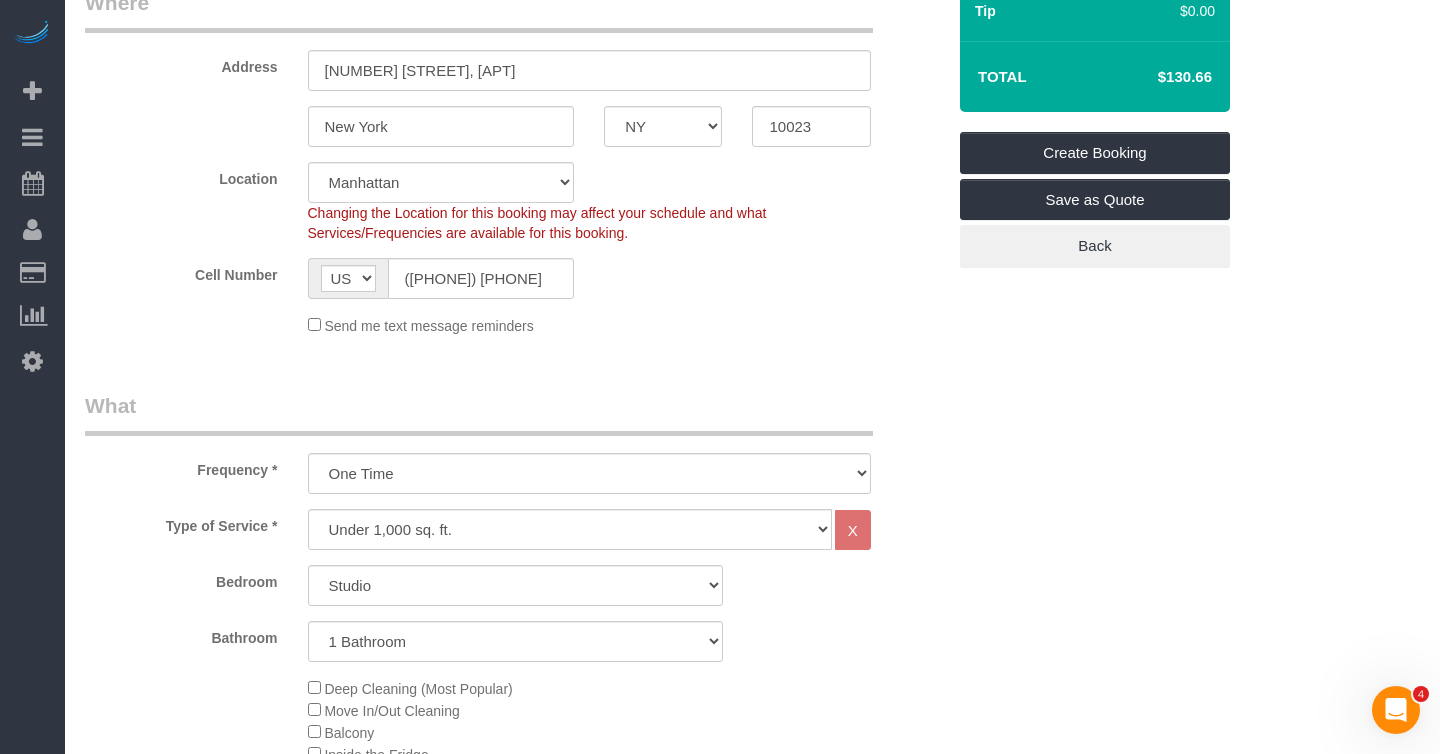 scroll, scrollTop: 322, scrollLeft: 0, axis: vertical 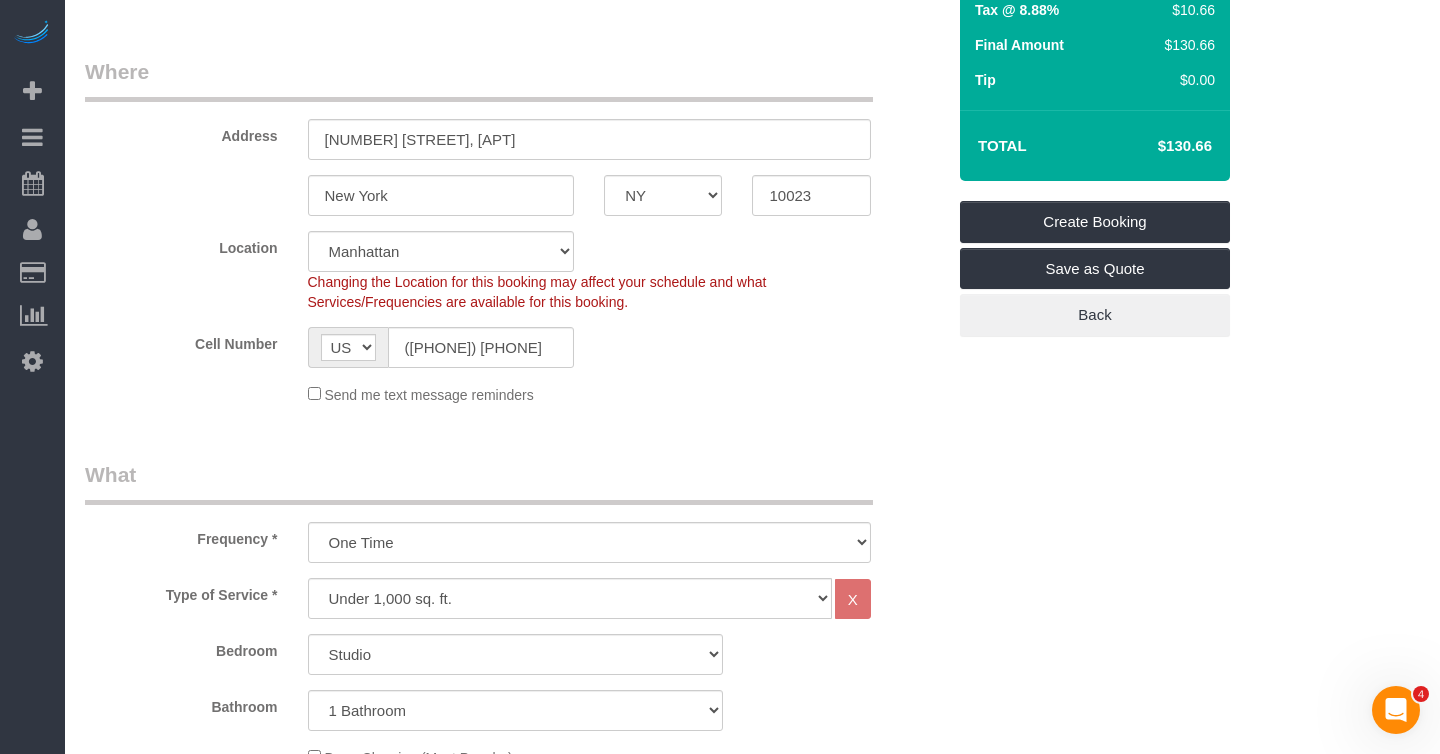 type on "Any cleaner is fine" 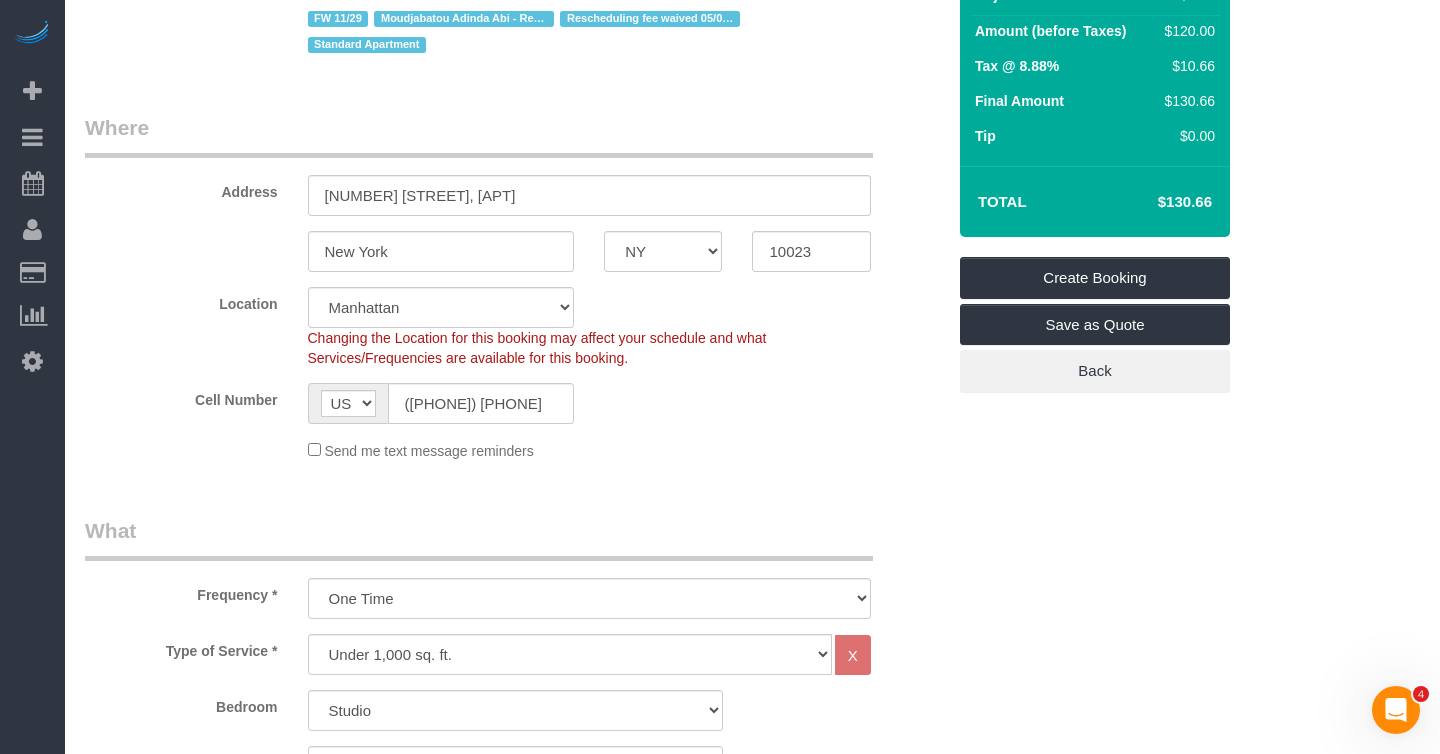 scroll, scrollTop: 0, scrollLeft: 0, axis: both 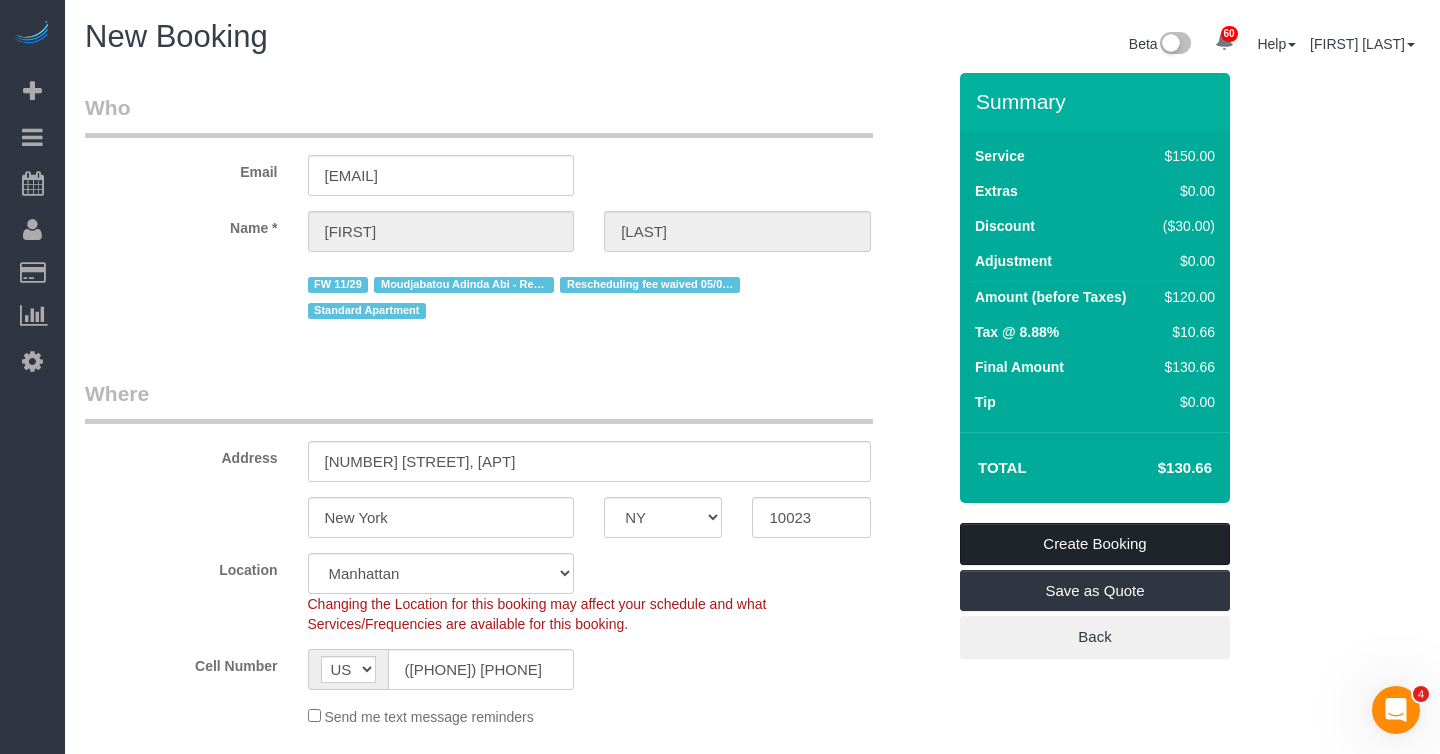 click on "Create Booking" at bounding box center (1095, 544) 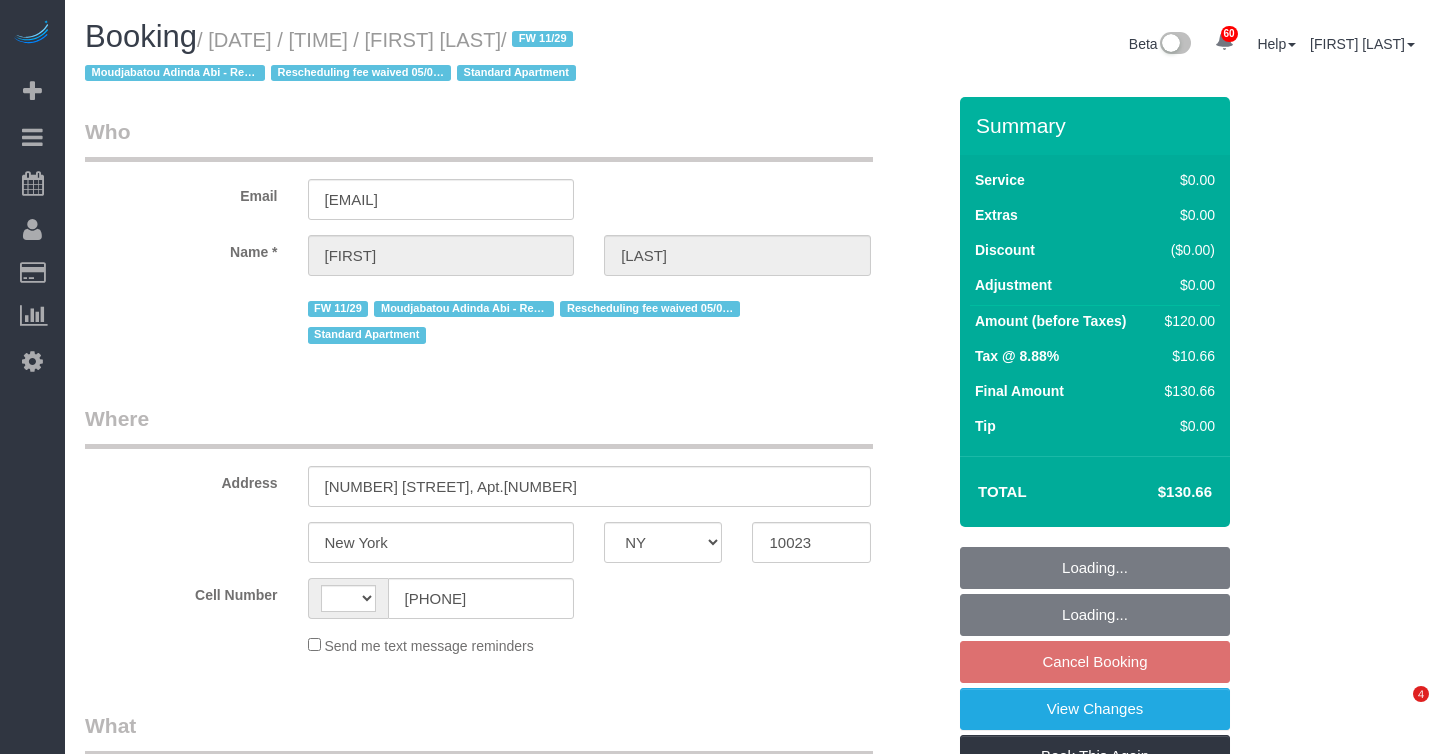 select on "NY" 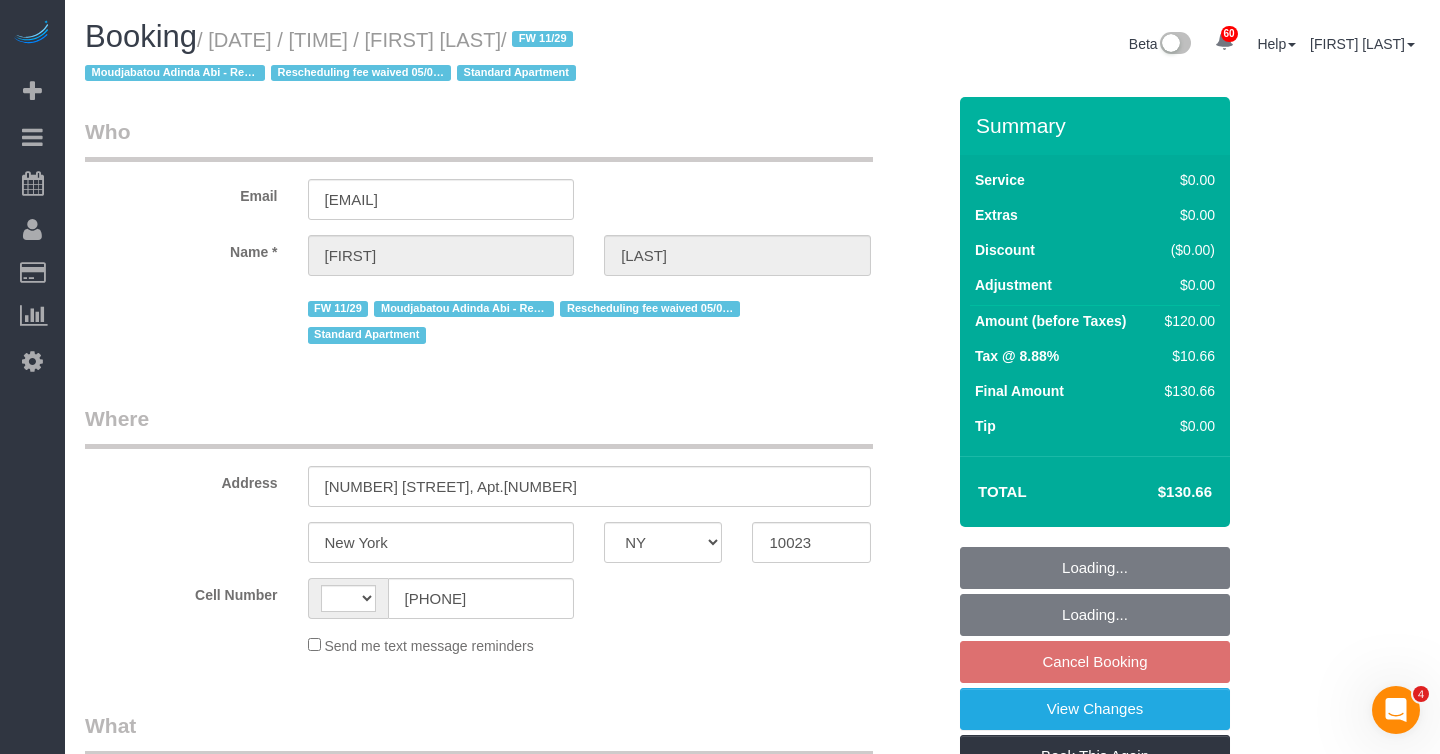 scroll, scrollTop: 0, scrollLeft: 0, axis: both 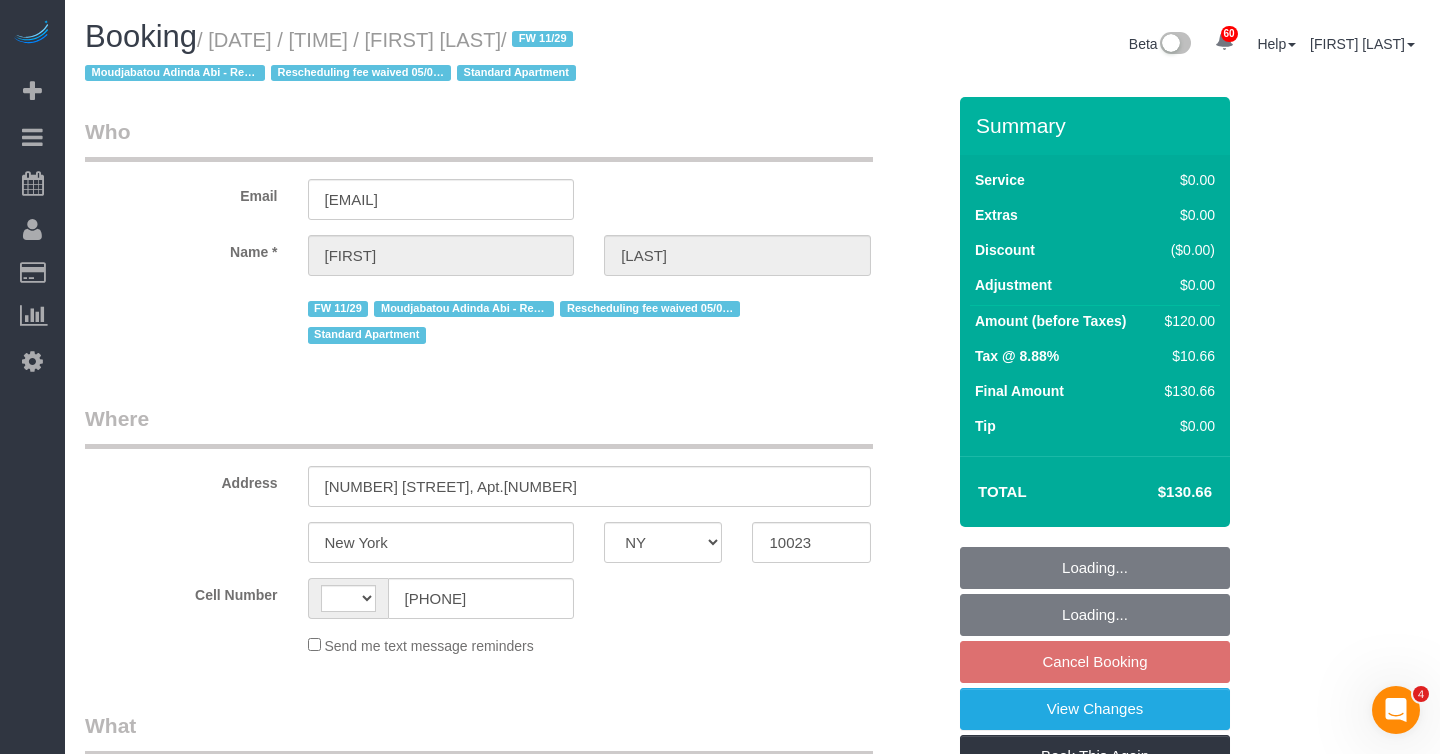 select on "string:US" 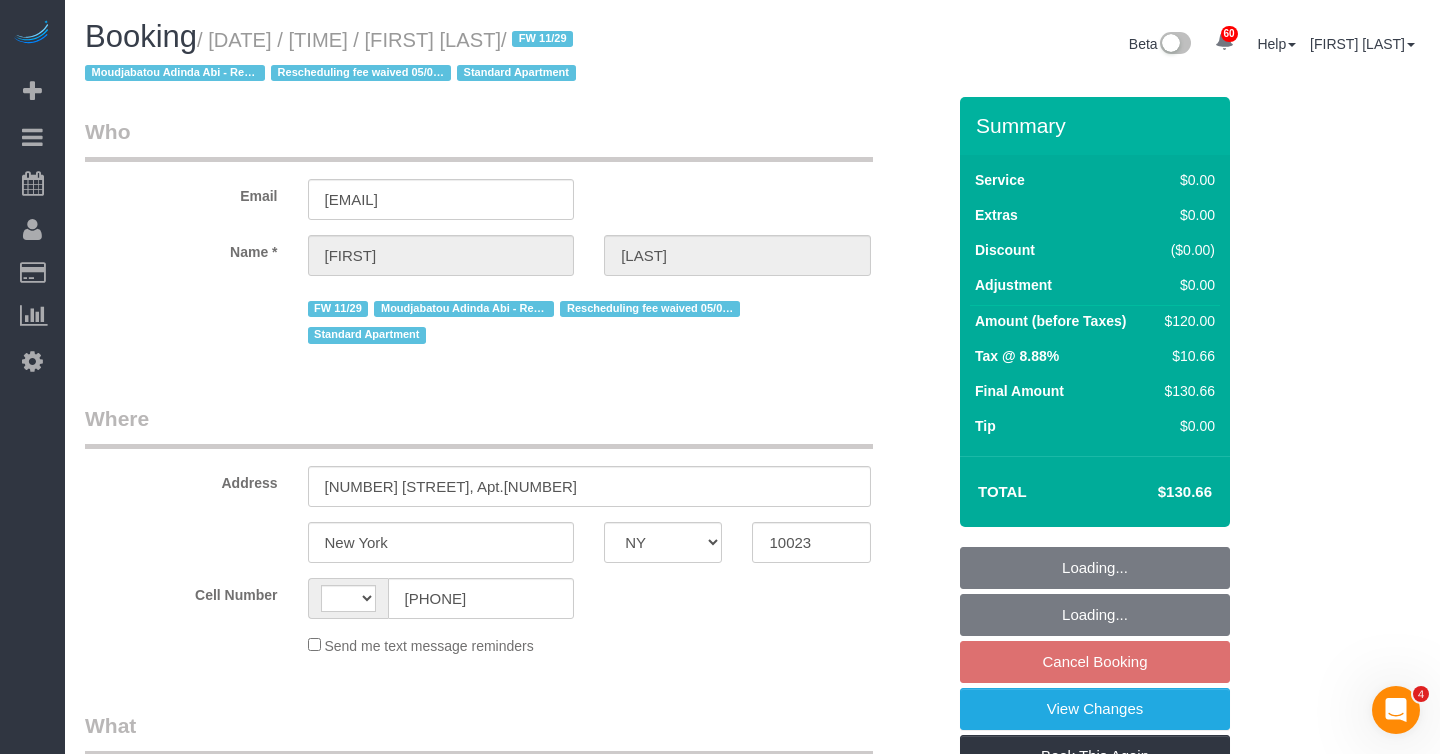 select on "object:966" 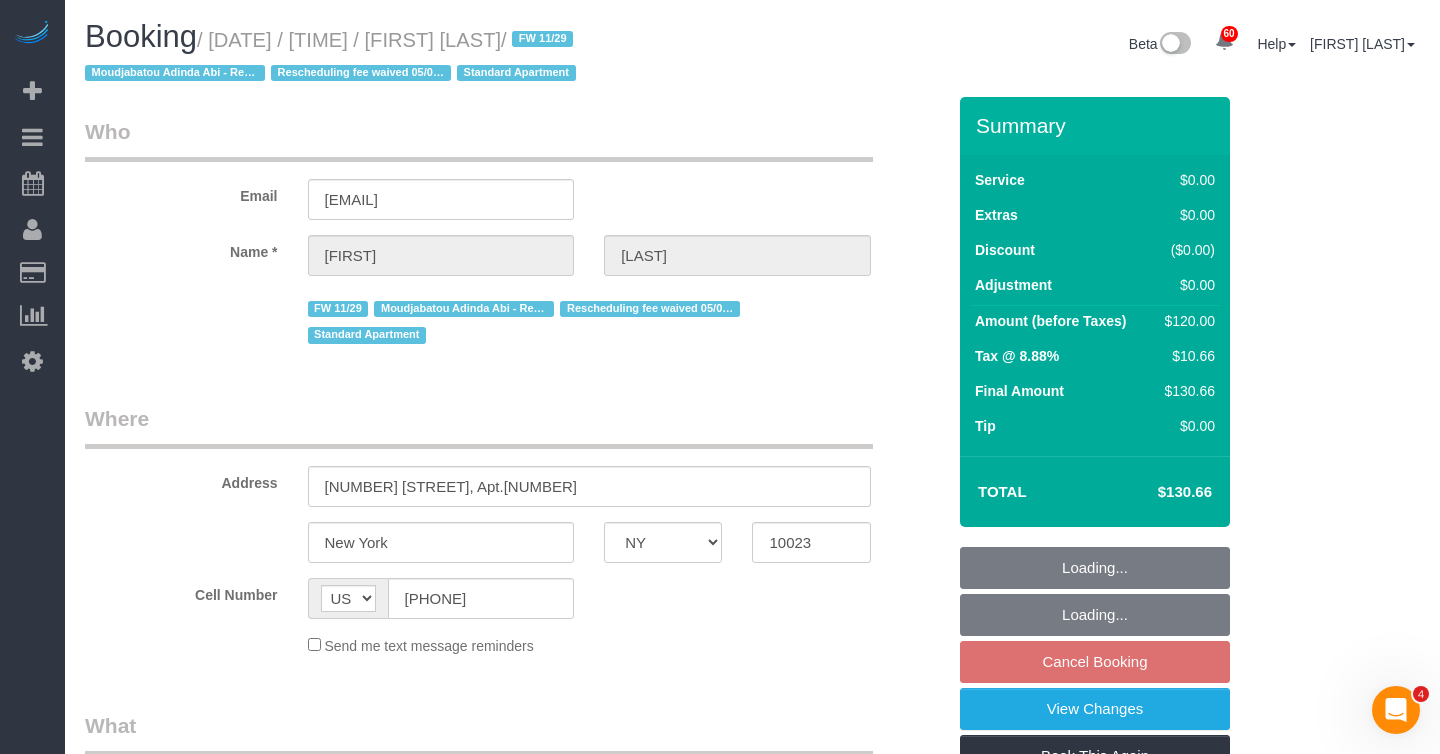 select on "spot6" 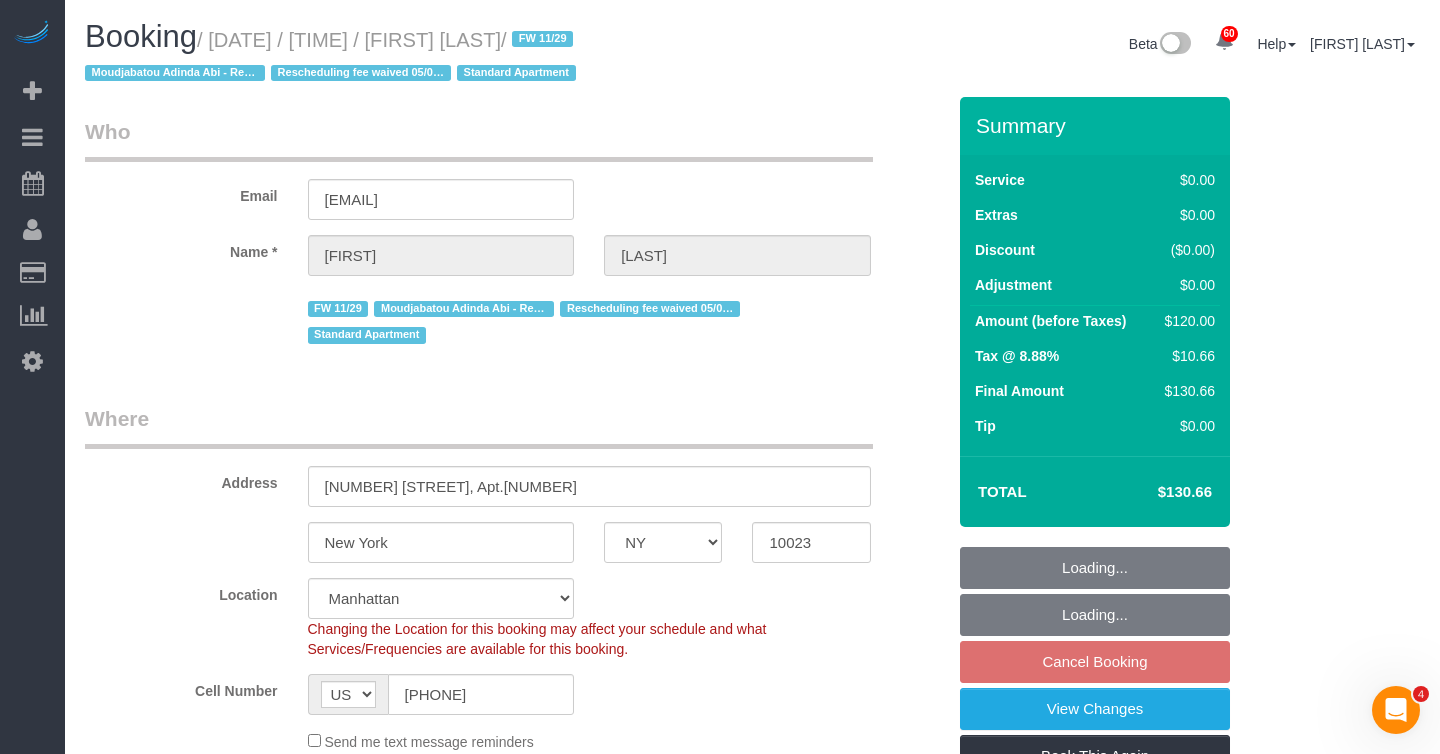 select on "object:1456" 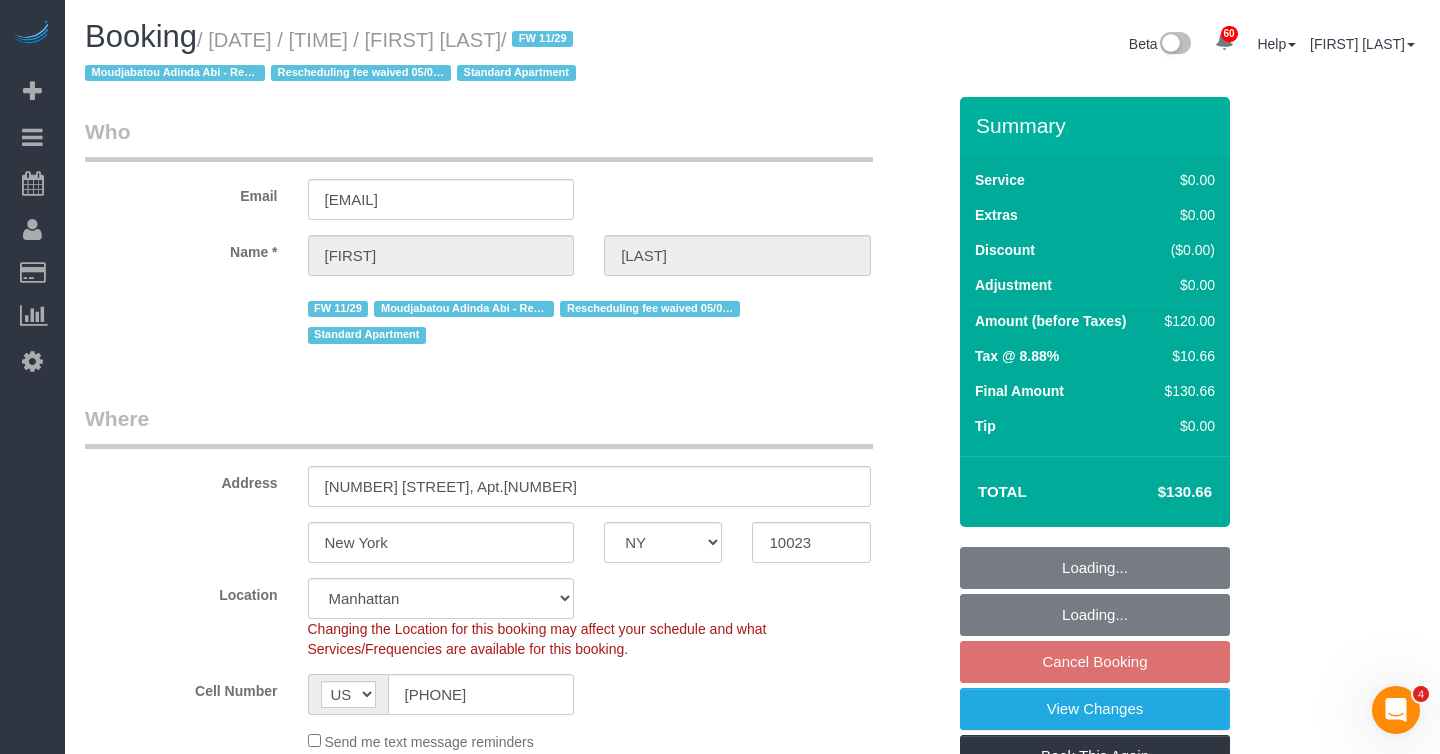 select on "string:stripe-pm_1PeIXw4VGloSiKo7SrwGQ5oC" 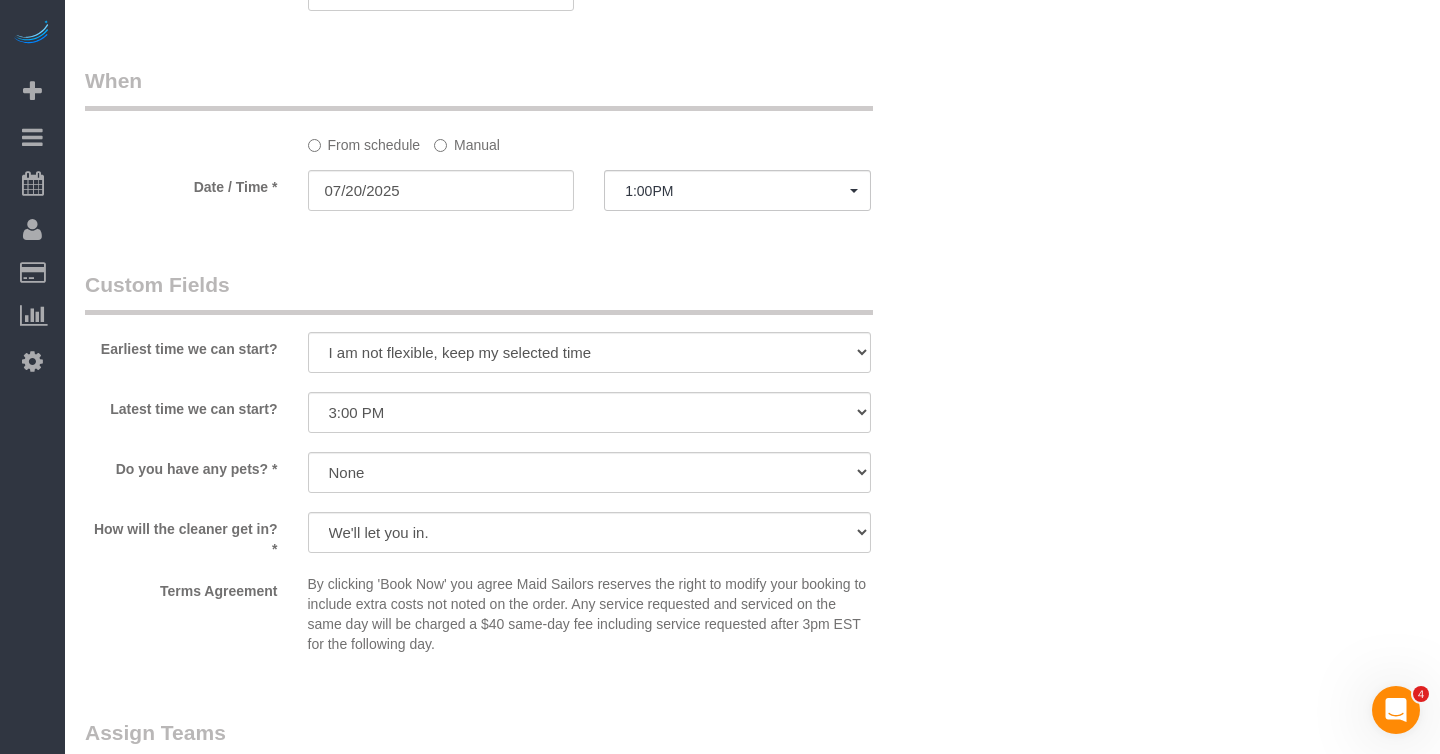 scroll, scrollTop: 2019, scrollLeft: 0, axis: vertical 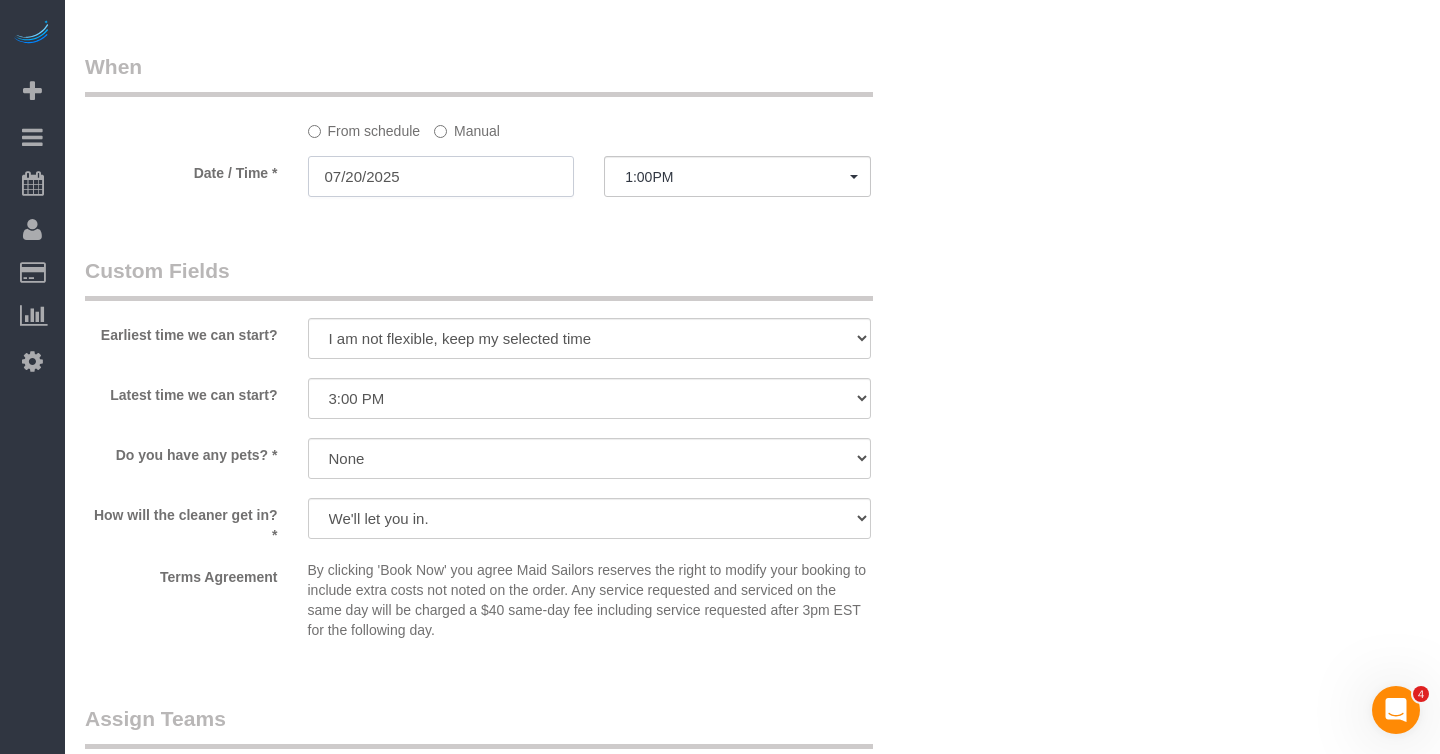 click on "07/20/2025" at bounding box center [441, 176] 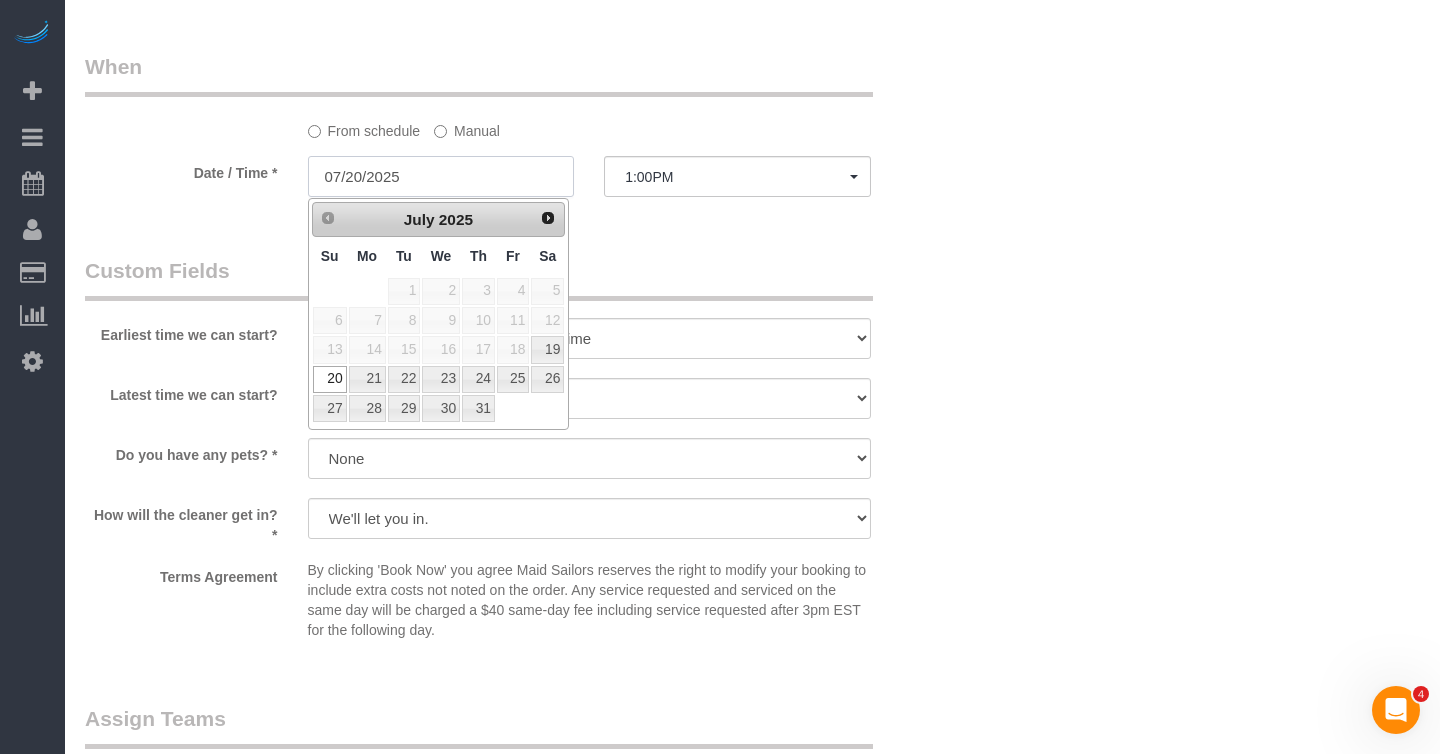 click on "07/20/2025" at bounding box center (441, 176) 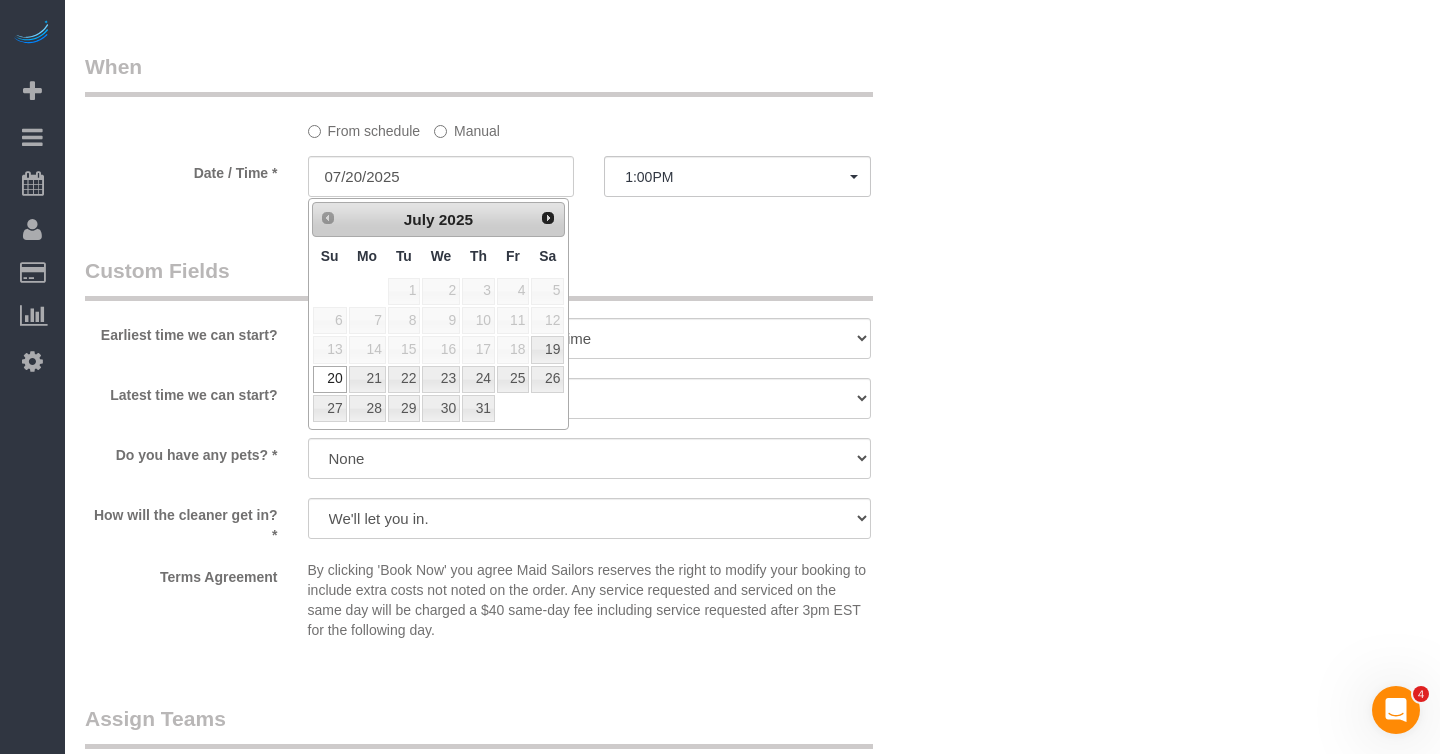 click on "Who
Email
[EMAIL]
Name *
[FIRST]
[LAST]
FW 11/29
[NAME] - Requested
Rescheduling fee waived [DATE]
Standard Apartment
Where
Address
[NUMBER] [STREET], Apt.[NUMBER]
[CITY]
AK
AL
AR
AZ
CA
CO
CT
DC
DE
FL
GA
HI
IA
ID
IL
IN
KS
KY
LA
MA
MD
ME" at bounding box center (515, -225) 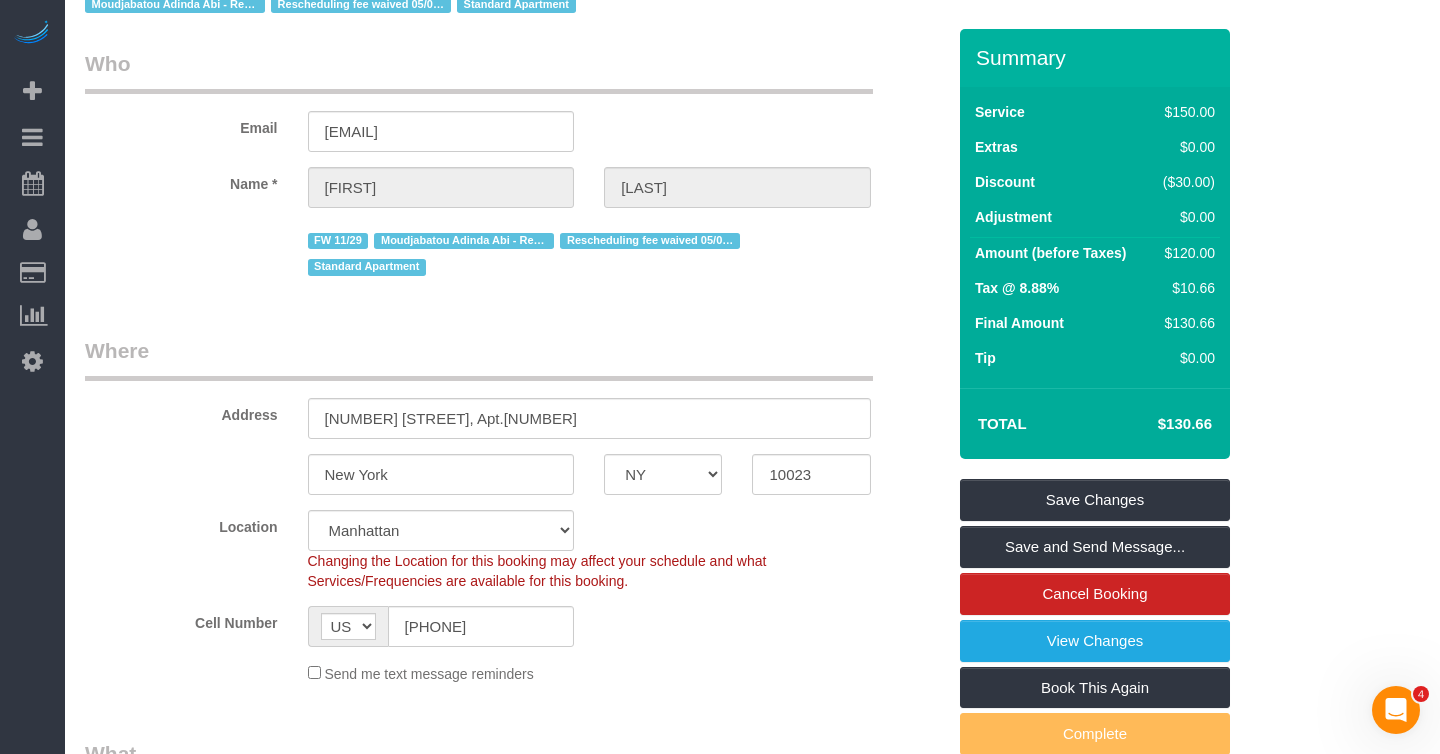 scroll, scrollTop: 0, scrollLeft: 0, axis: both 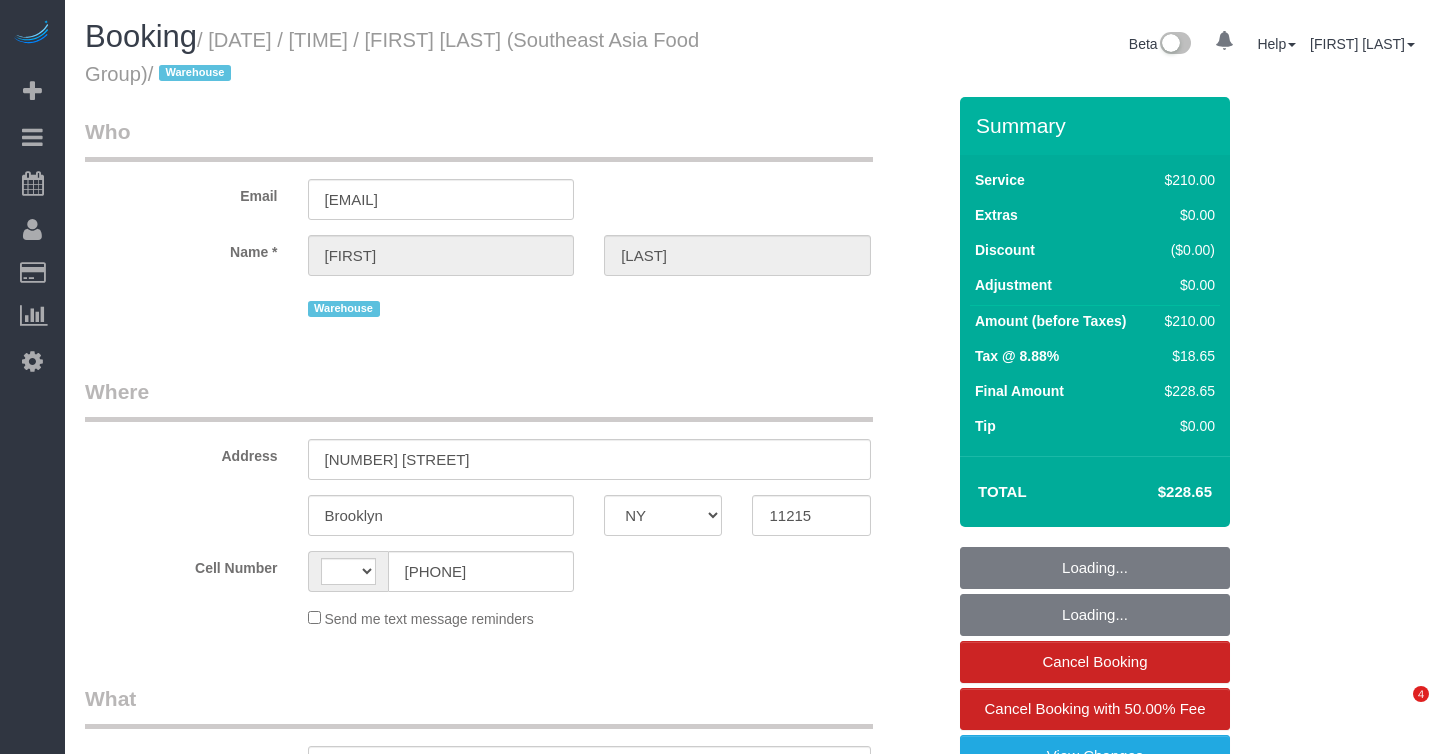 select on "NY" 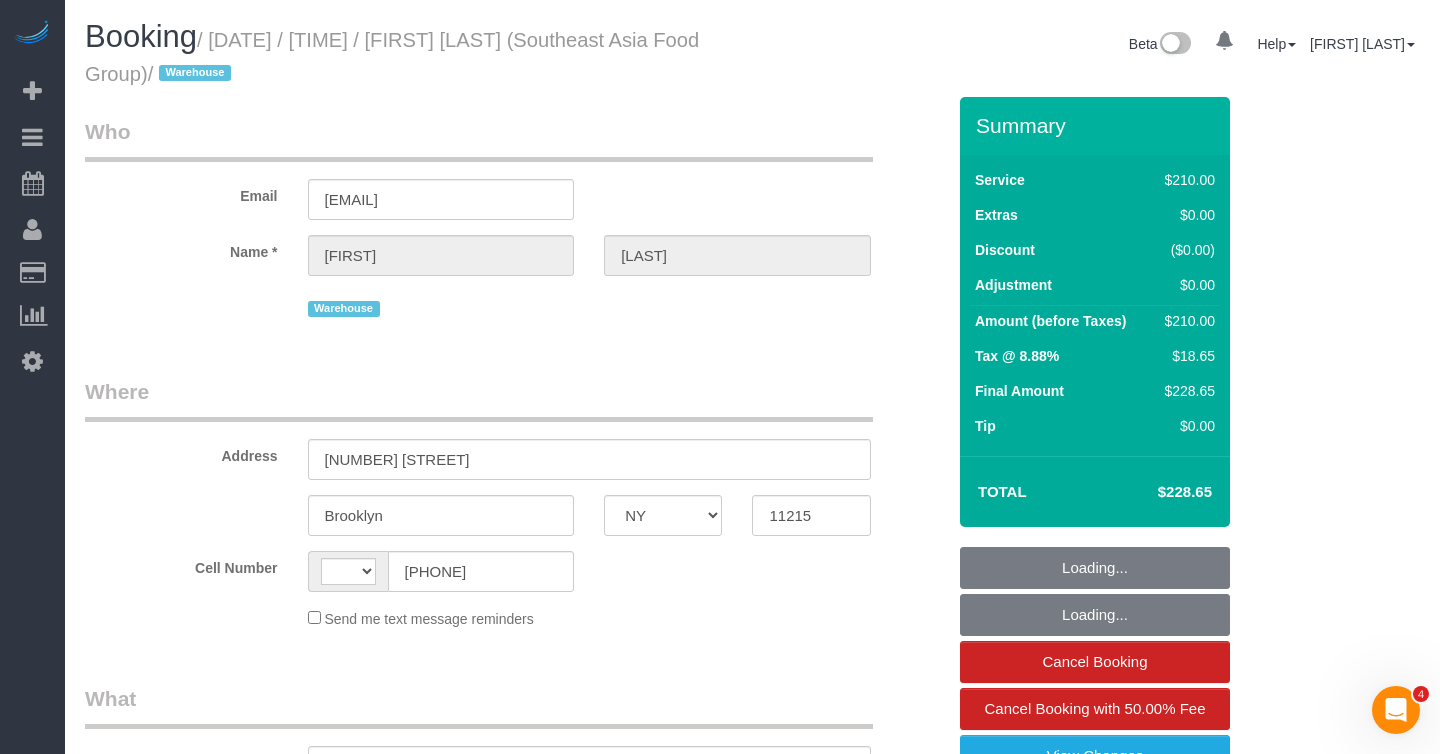scroll, scrollTop: 0, scrollLeft: 0, axis: both 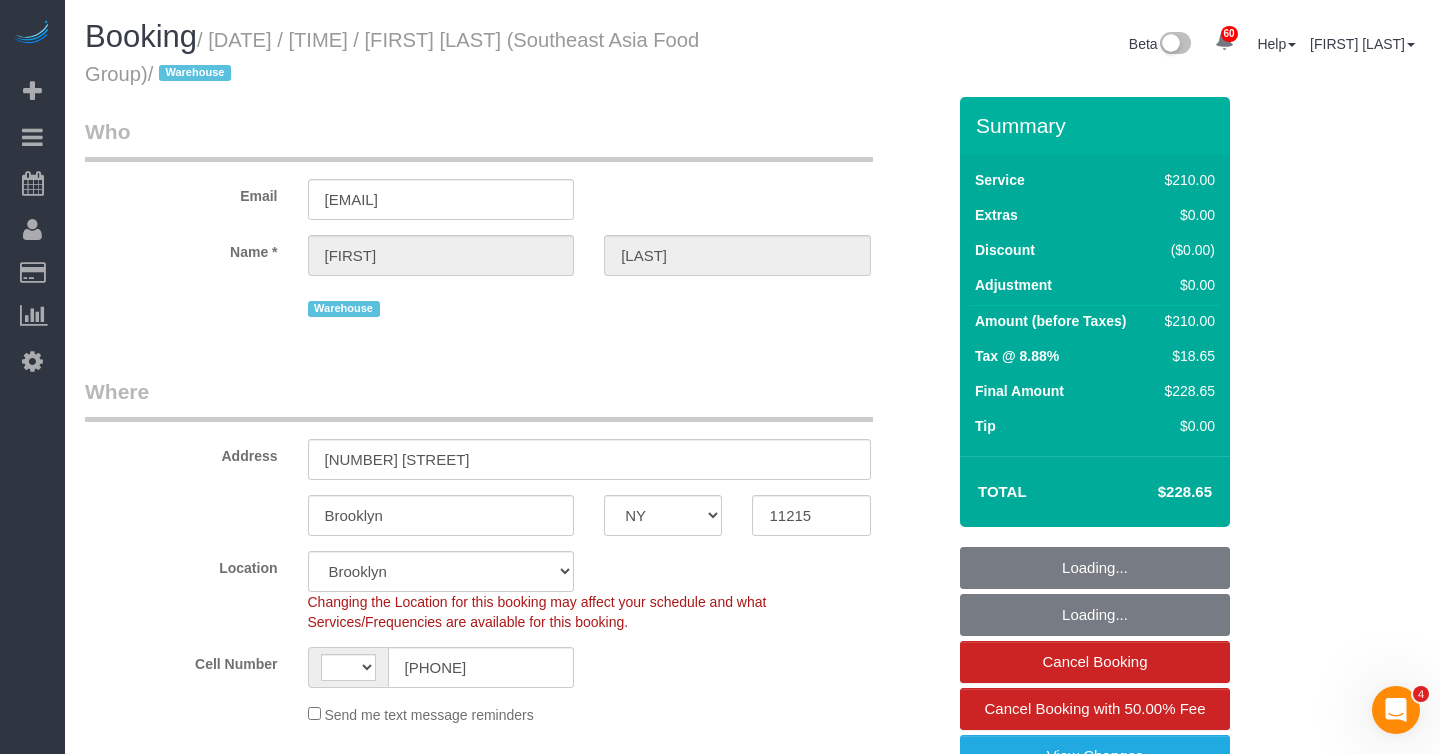 select on "string:US" 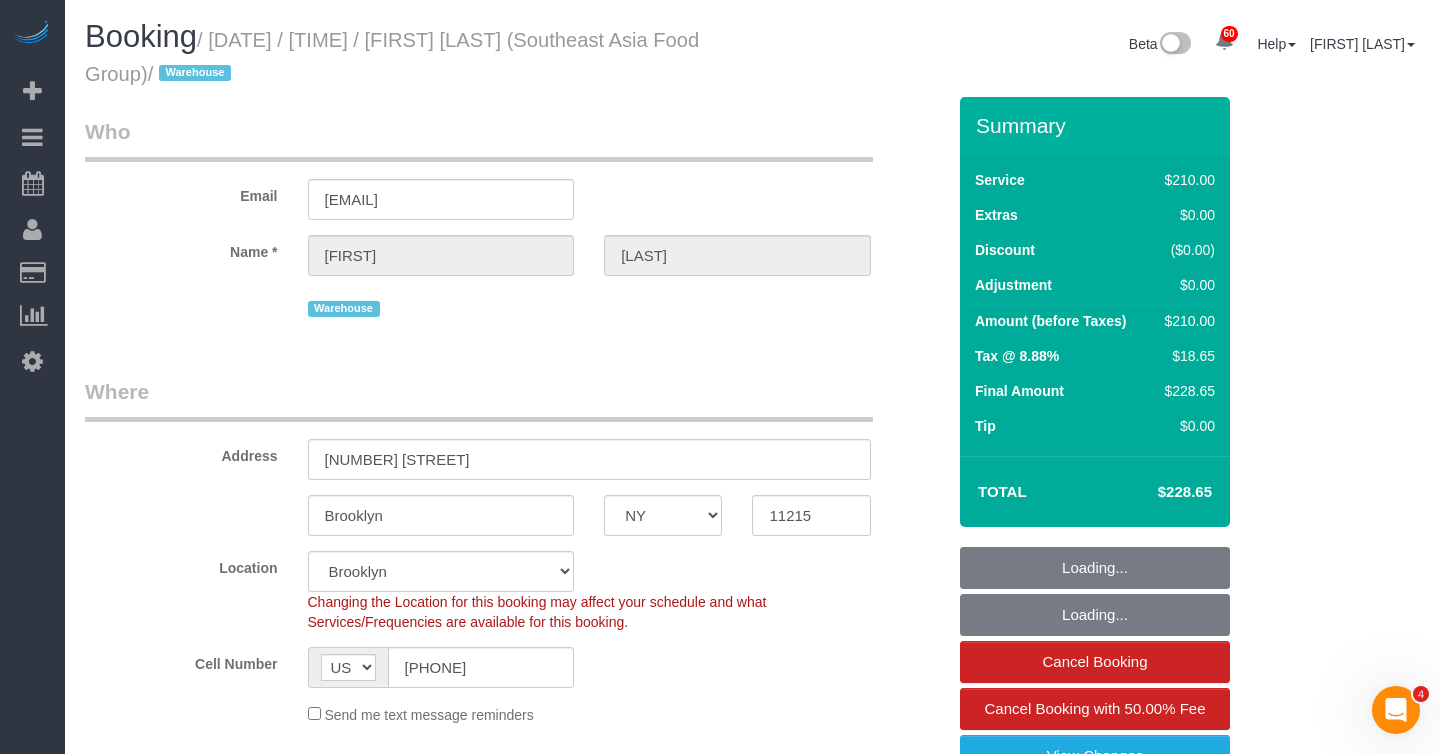 select on "object:1475" 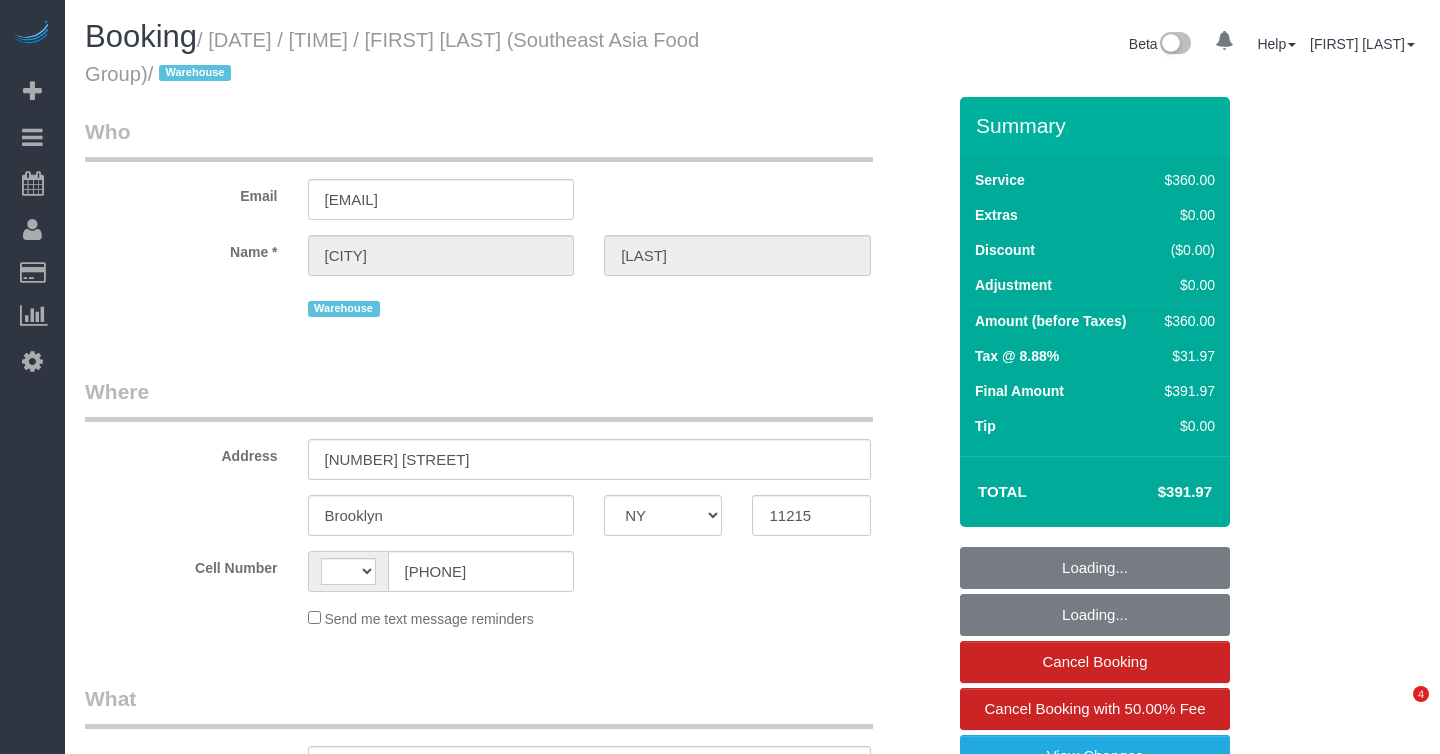select on "NY" 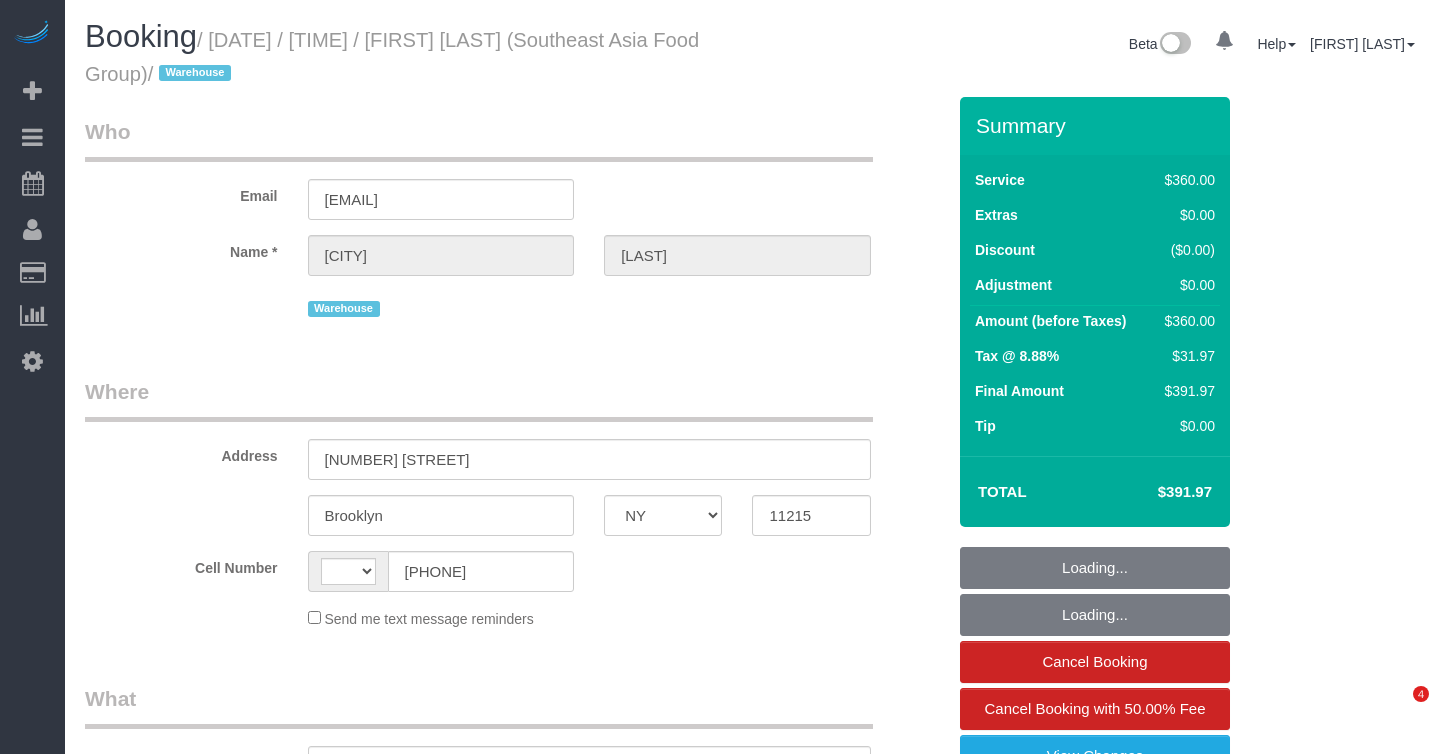 scroll, scrollTop: 0, scrollLeft: 0, axis: both 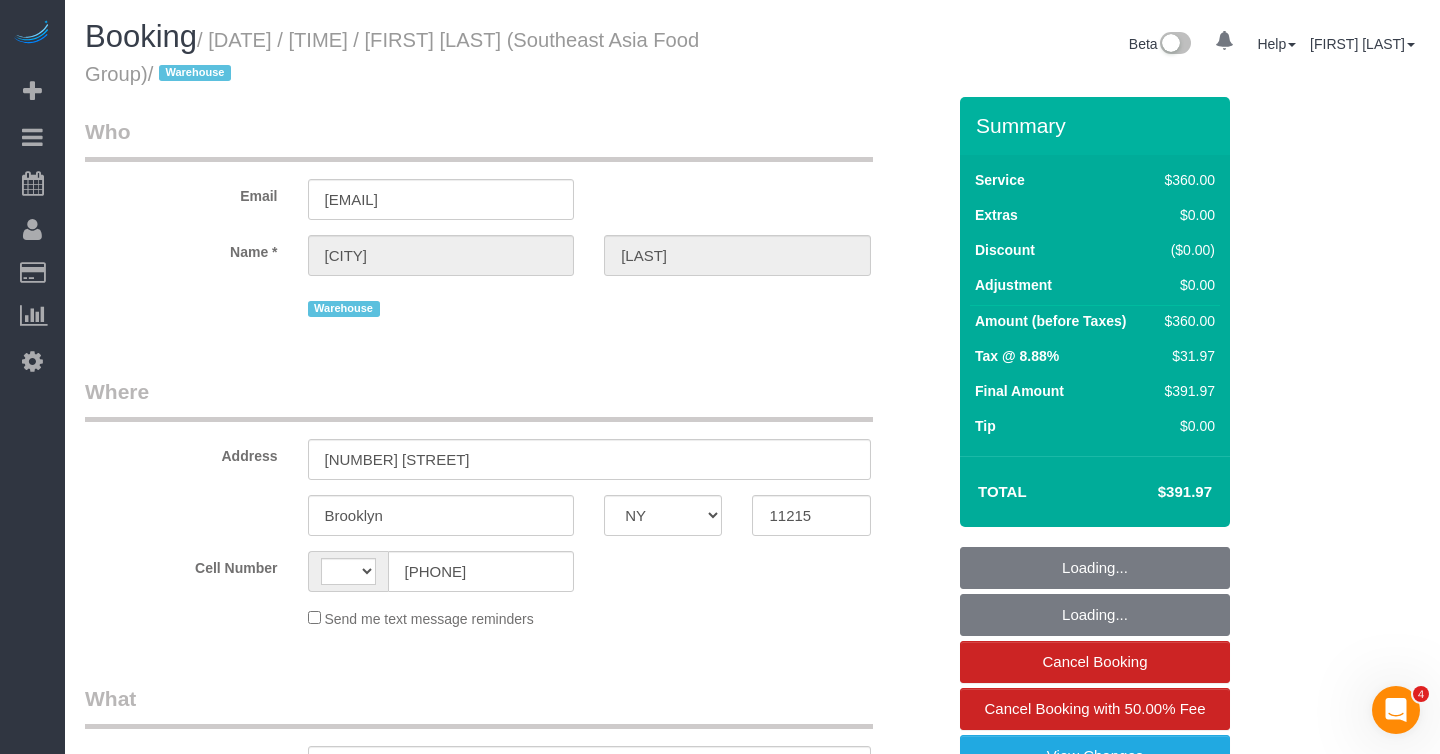 select on "string:US" 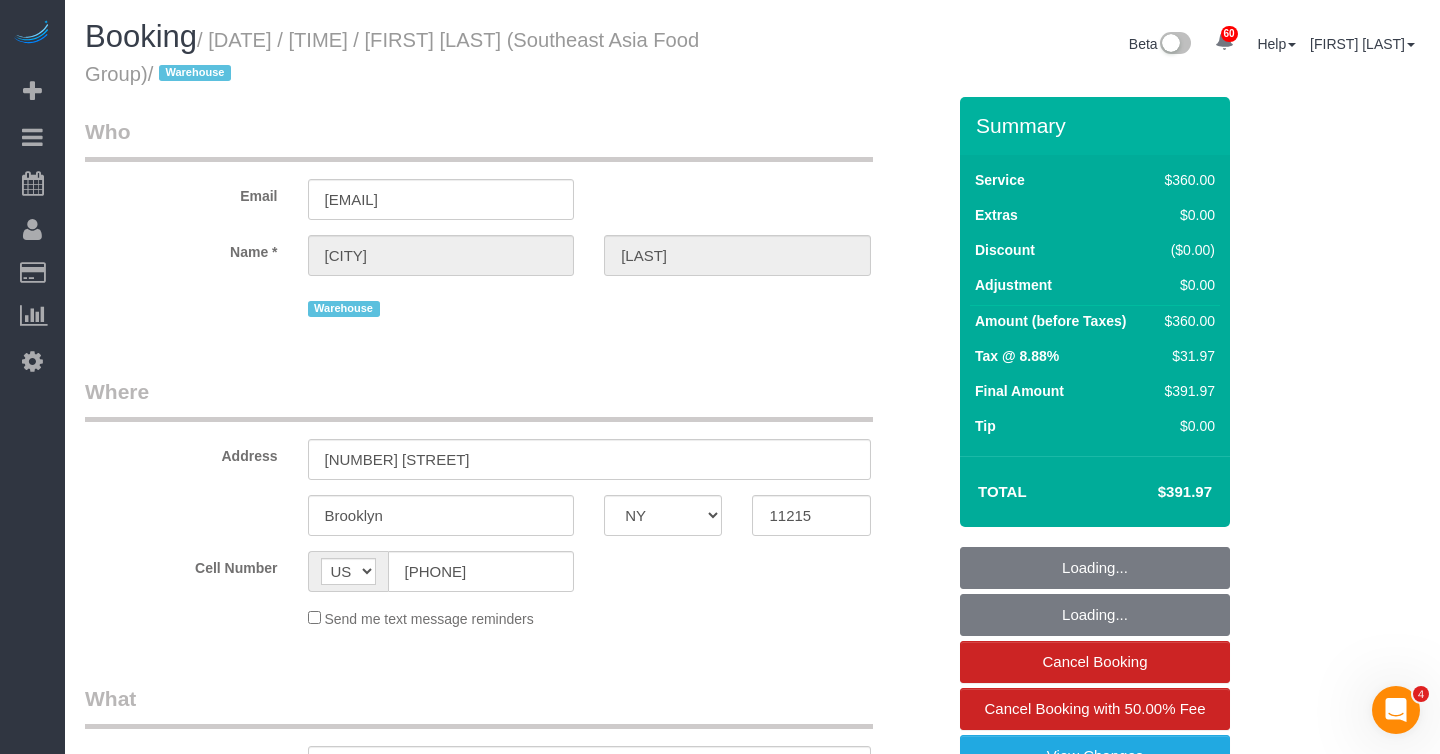 select on "object:819" 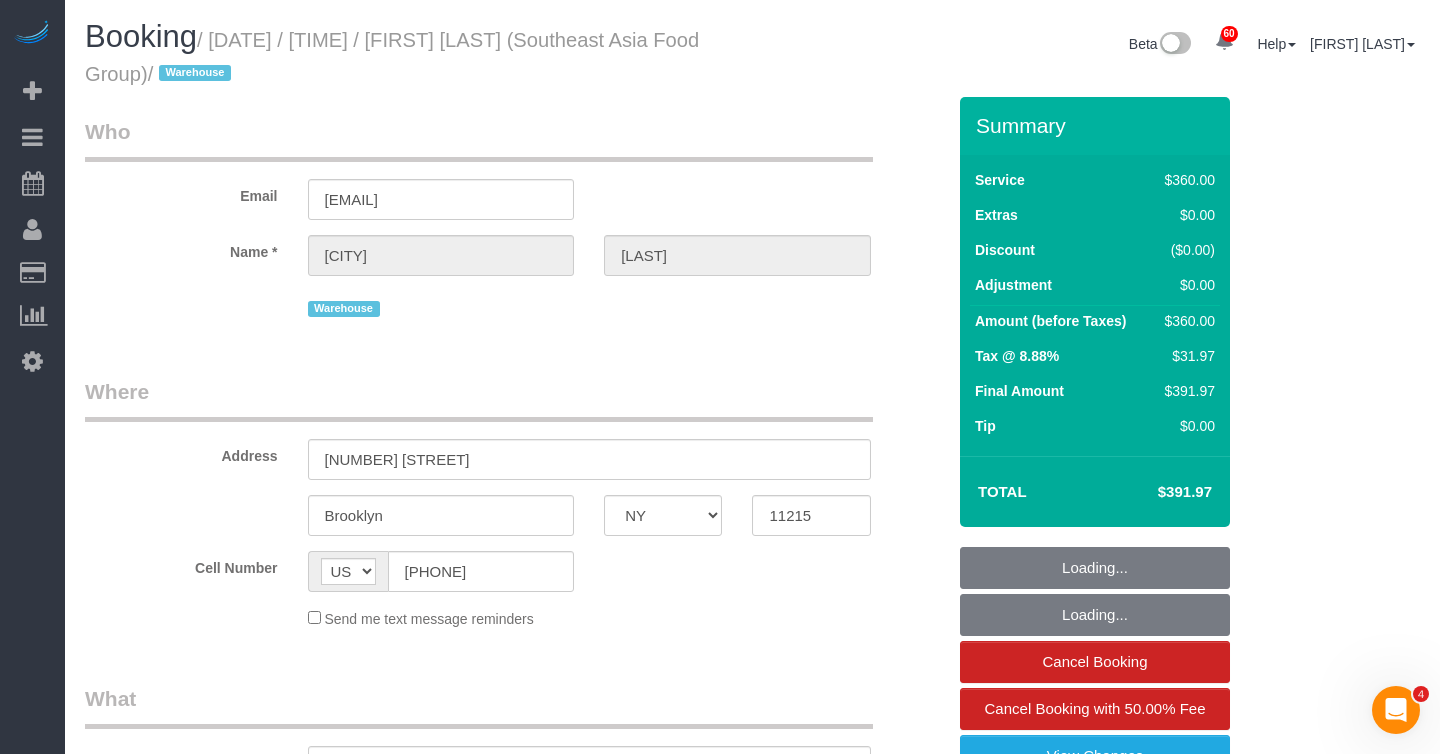 select on "spot1" 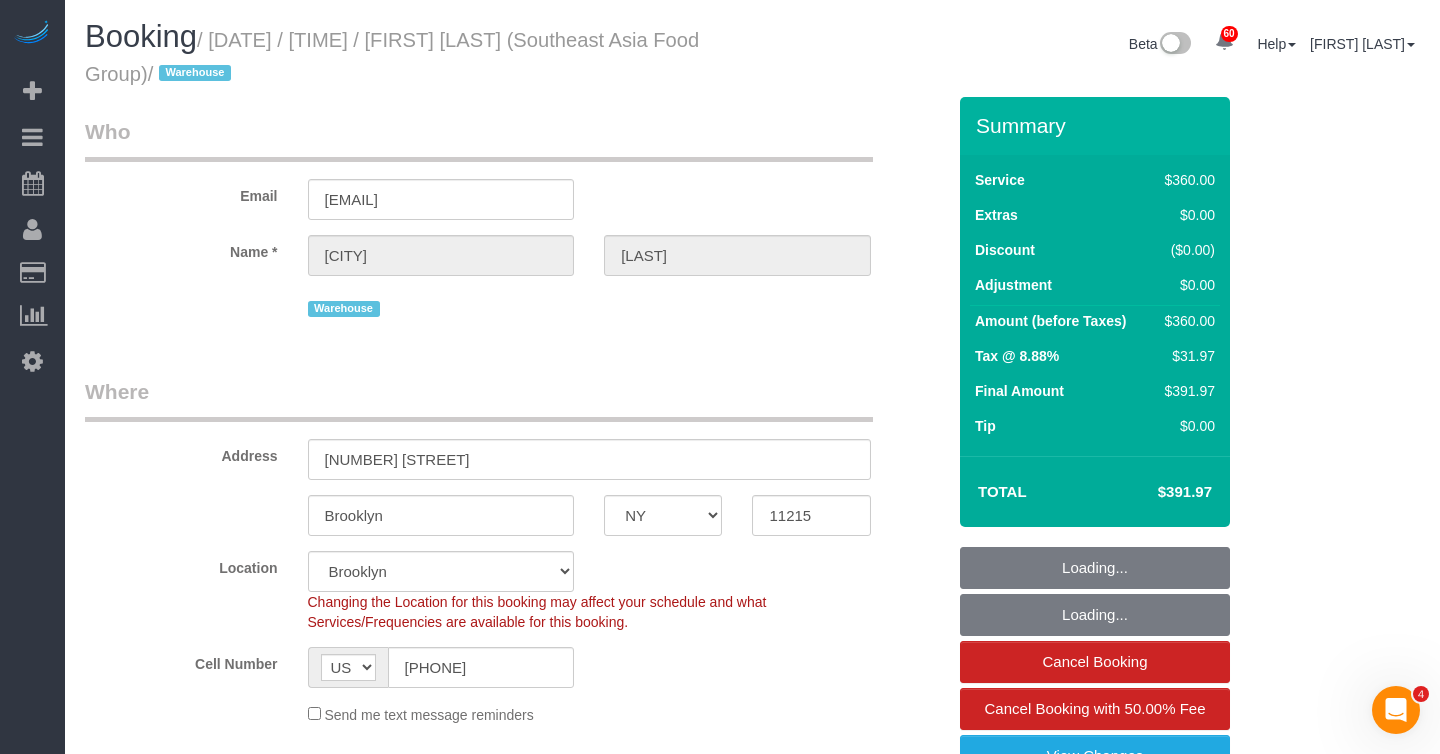 select on "object:1475" 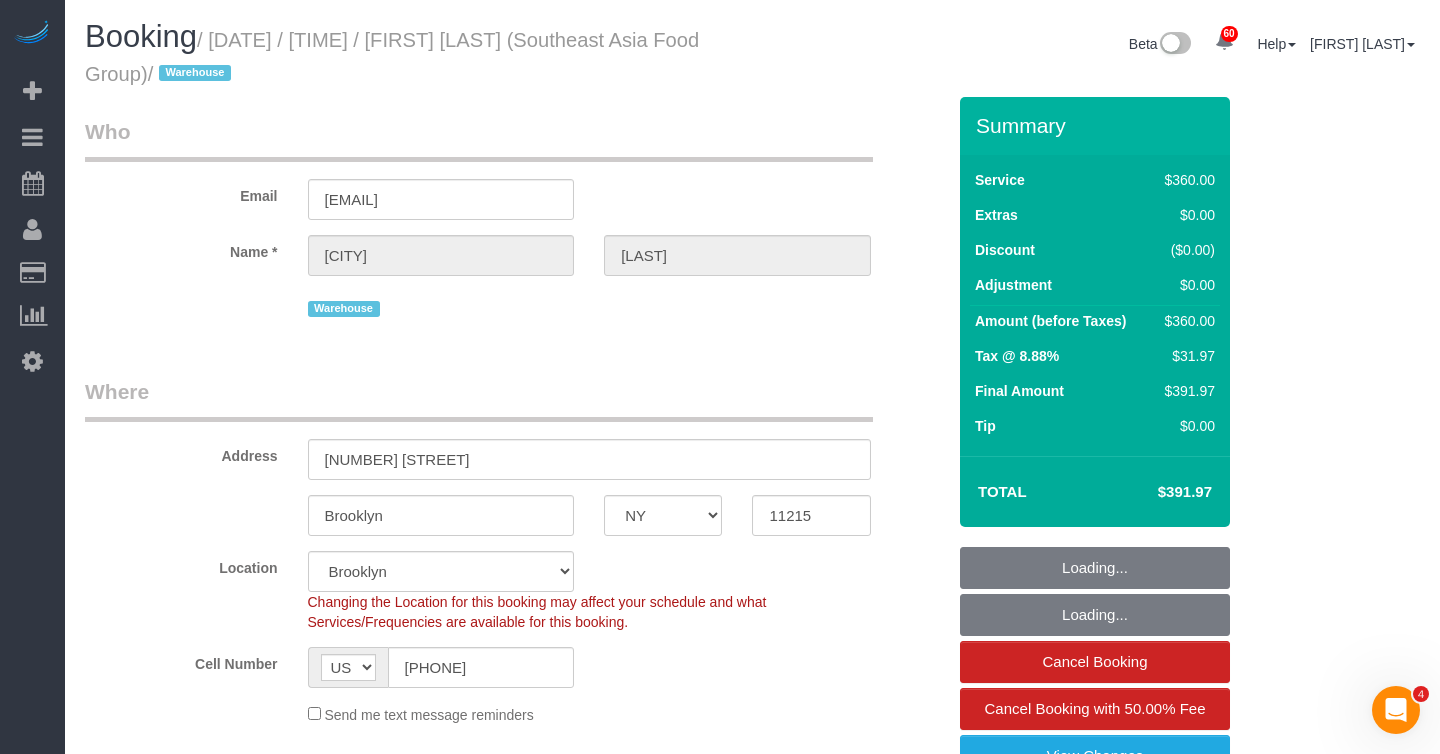 select on "2" 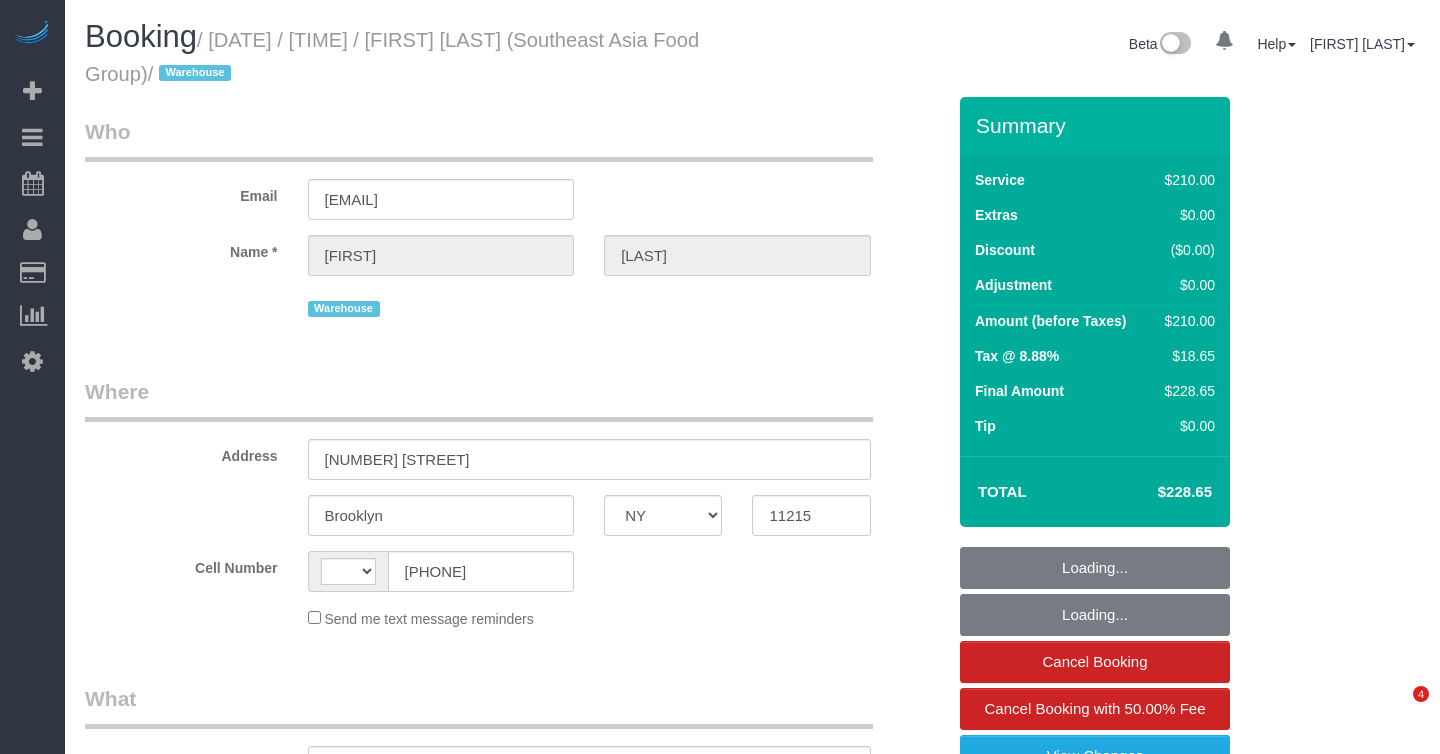 select on "NY" 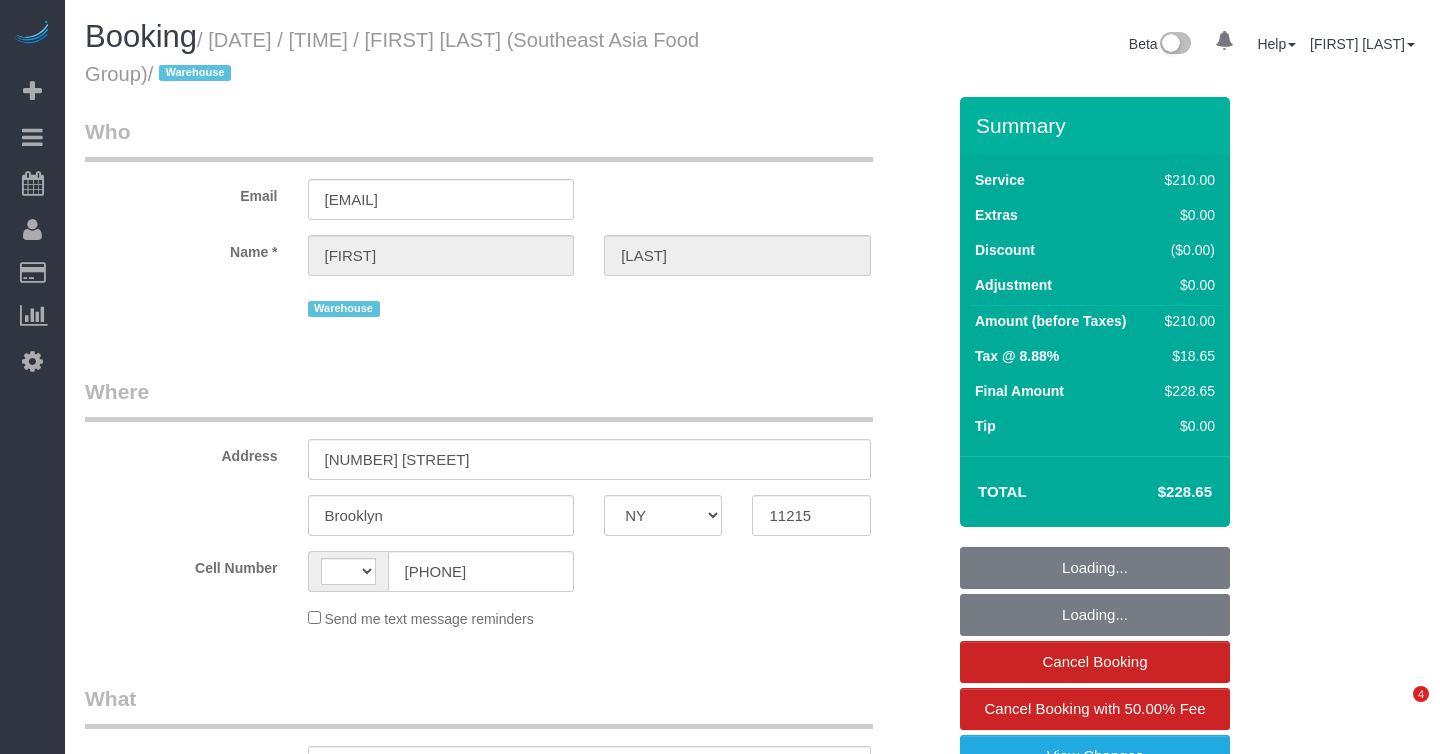 scroll, scrollTop: 0, scrollLeft: 0, axis: both 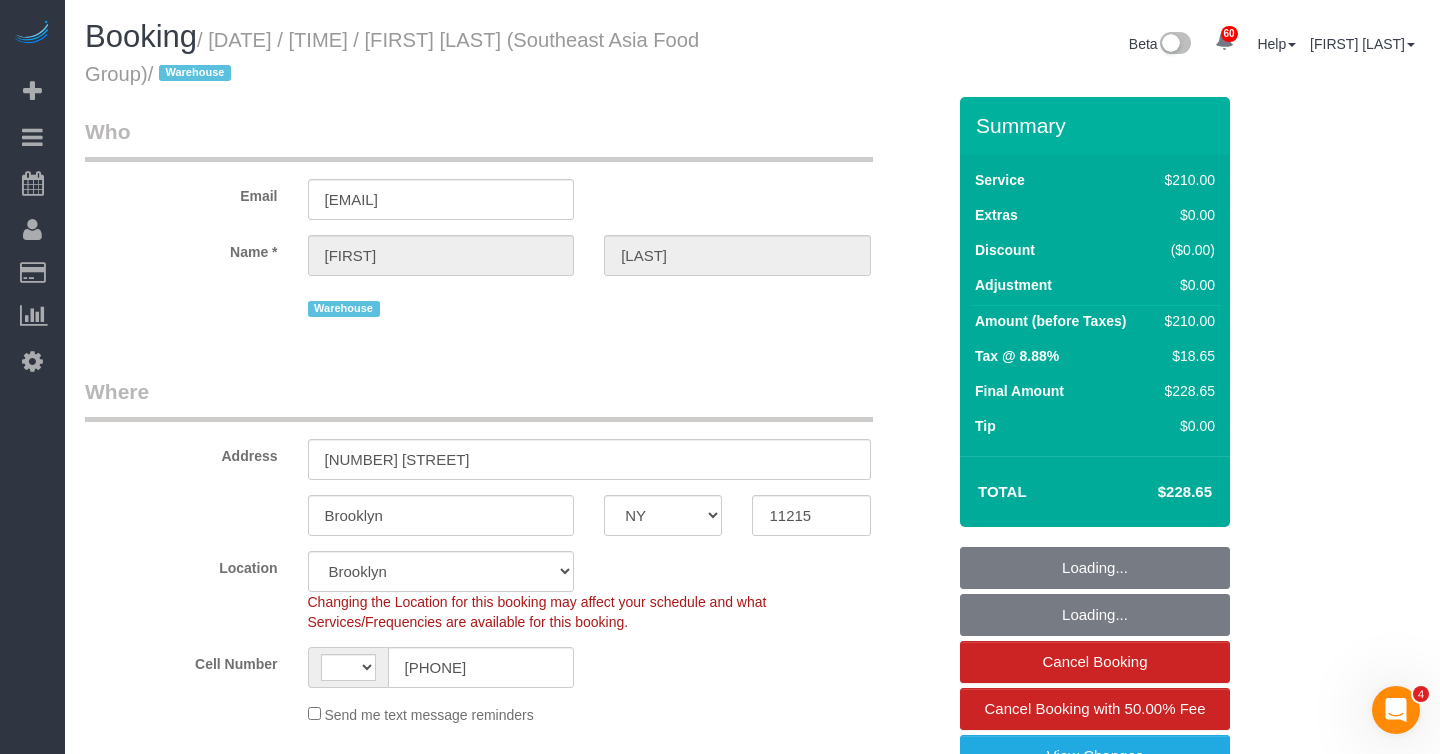 select on "string:US" 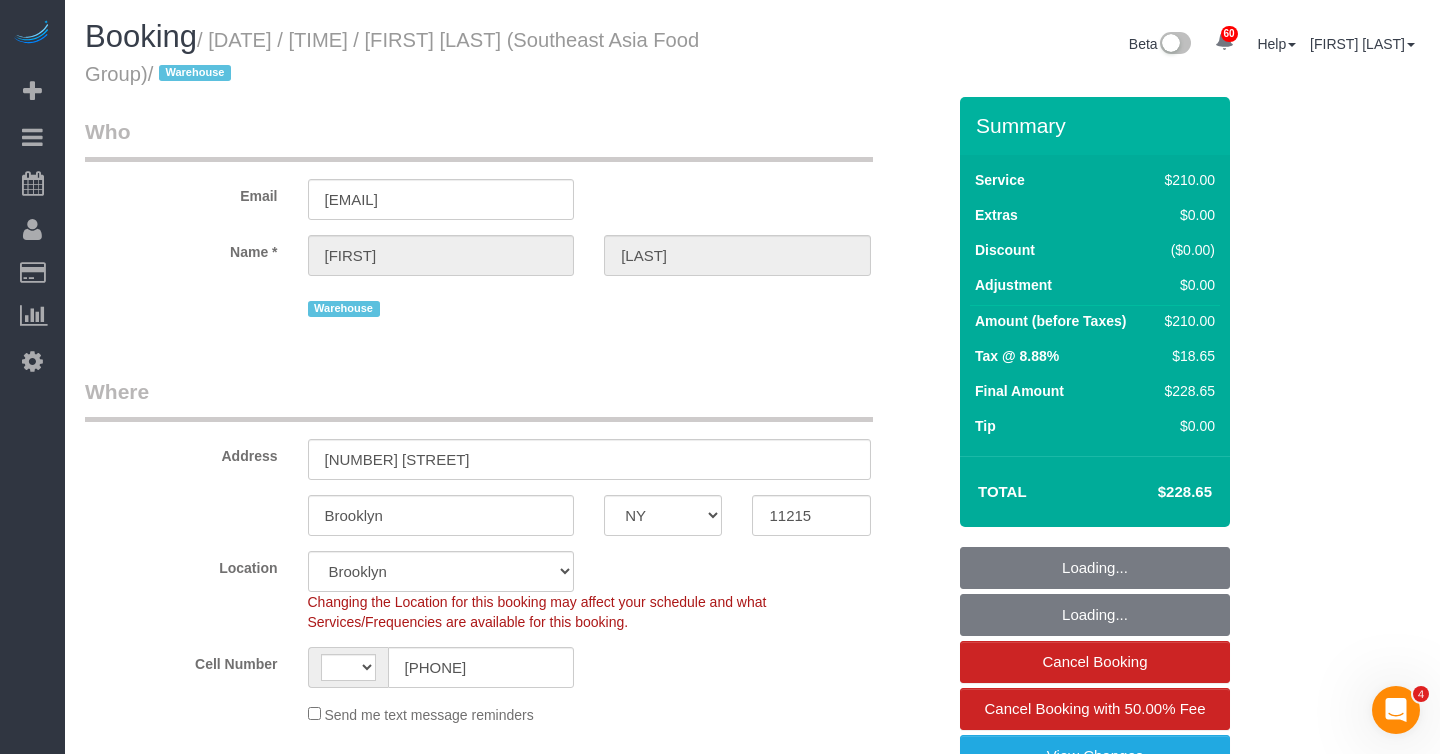 select on "object:821" 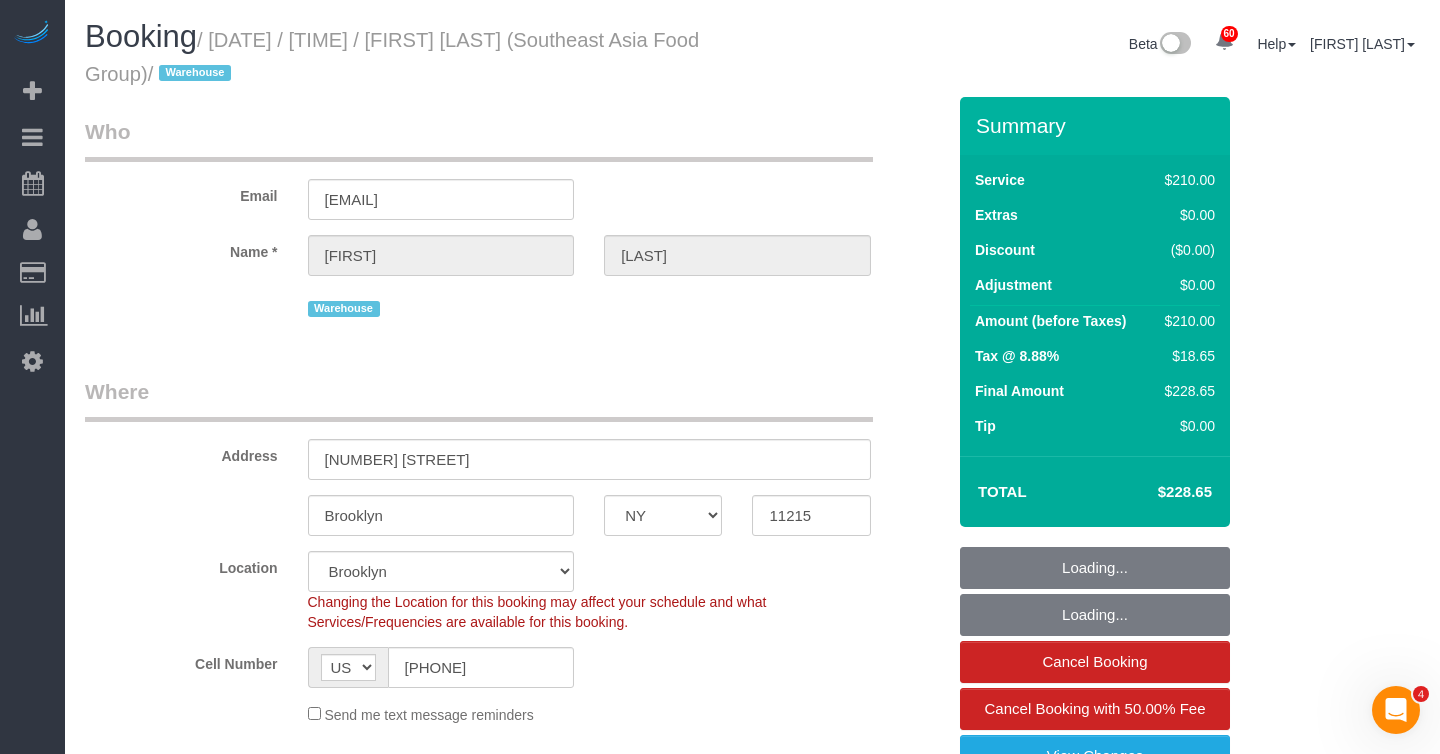 select on "object:1475" 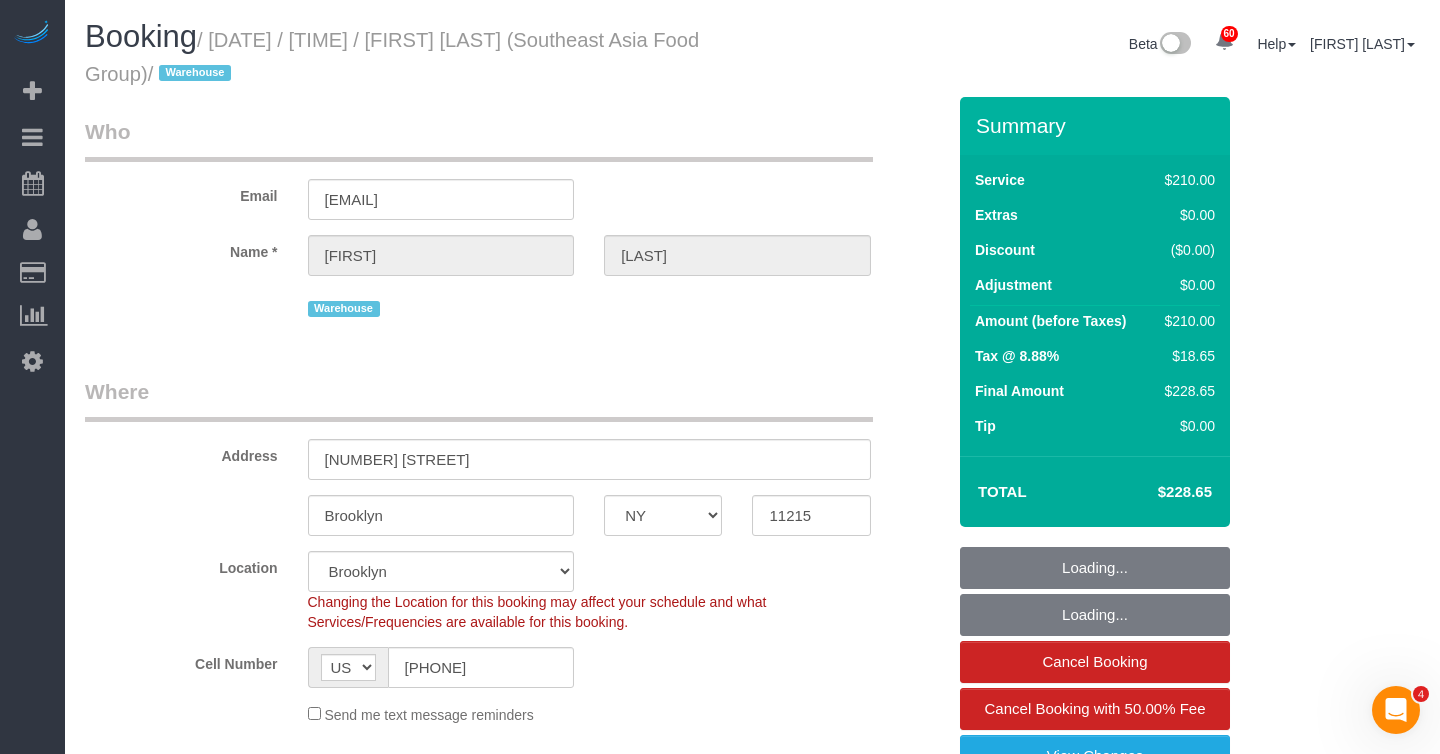 select on "string:stripe-pm_1RZPTJ4VGloSiKo7VVBTdkx4" 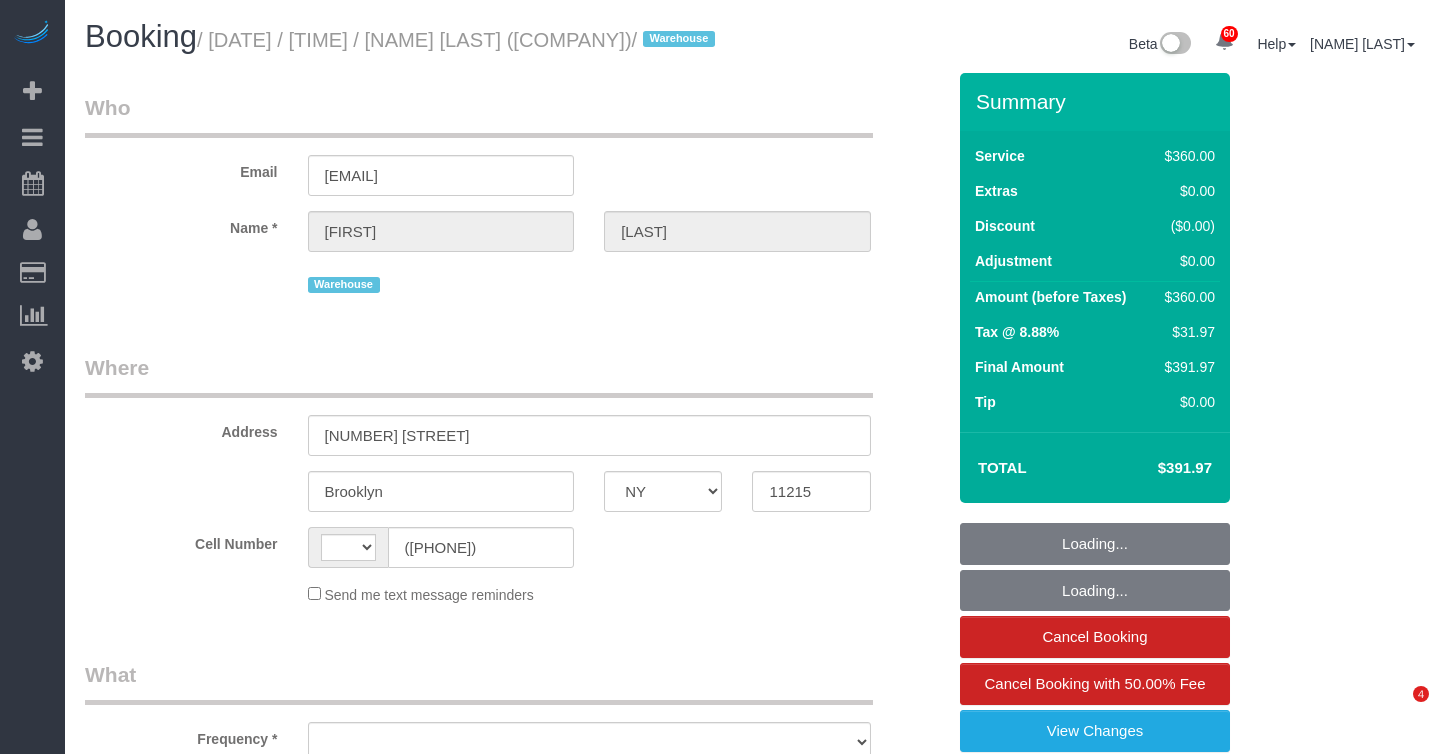 select on "NY" 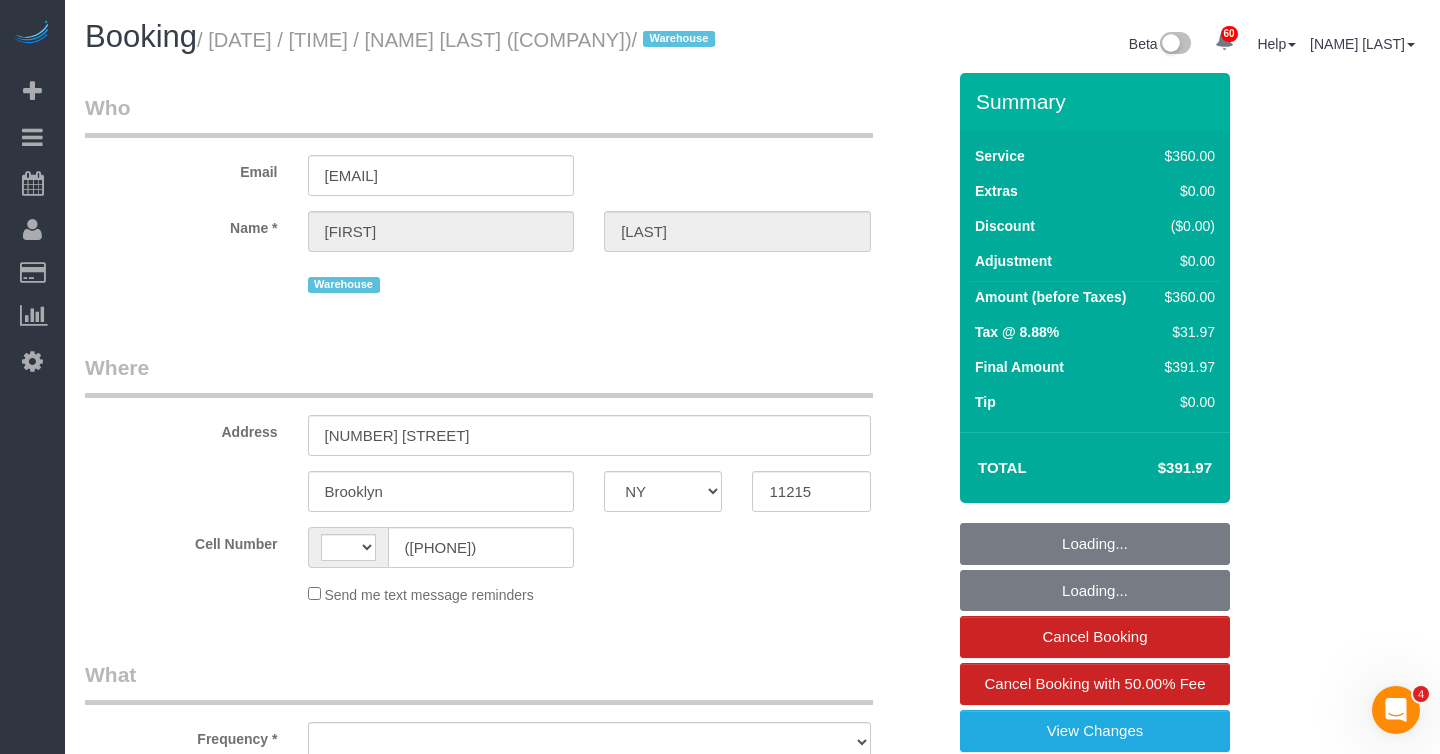 scroll, scrollTop: 0, scrollLeft: 0, axis: both 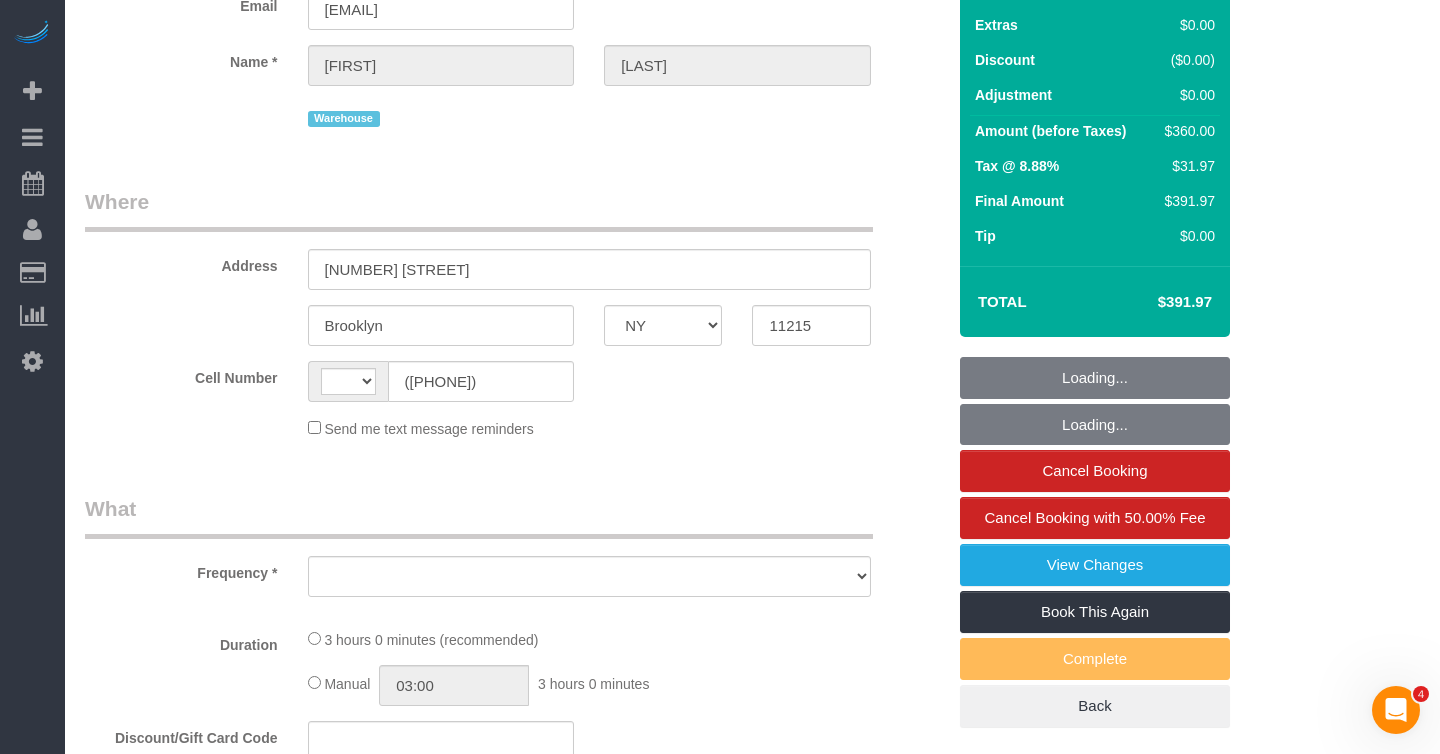 select on "string:US" 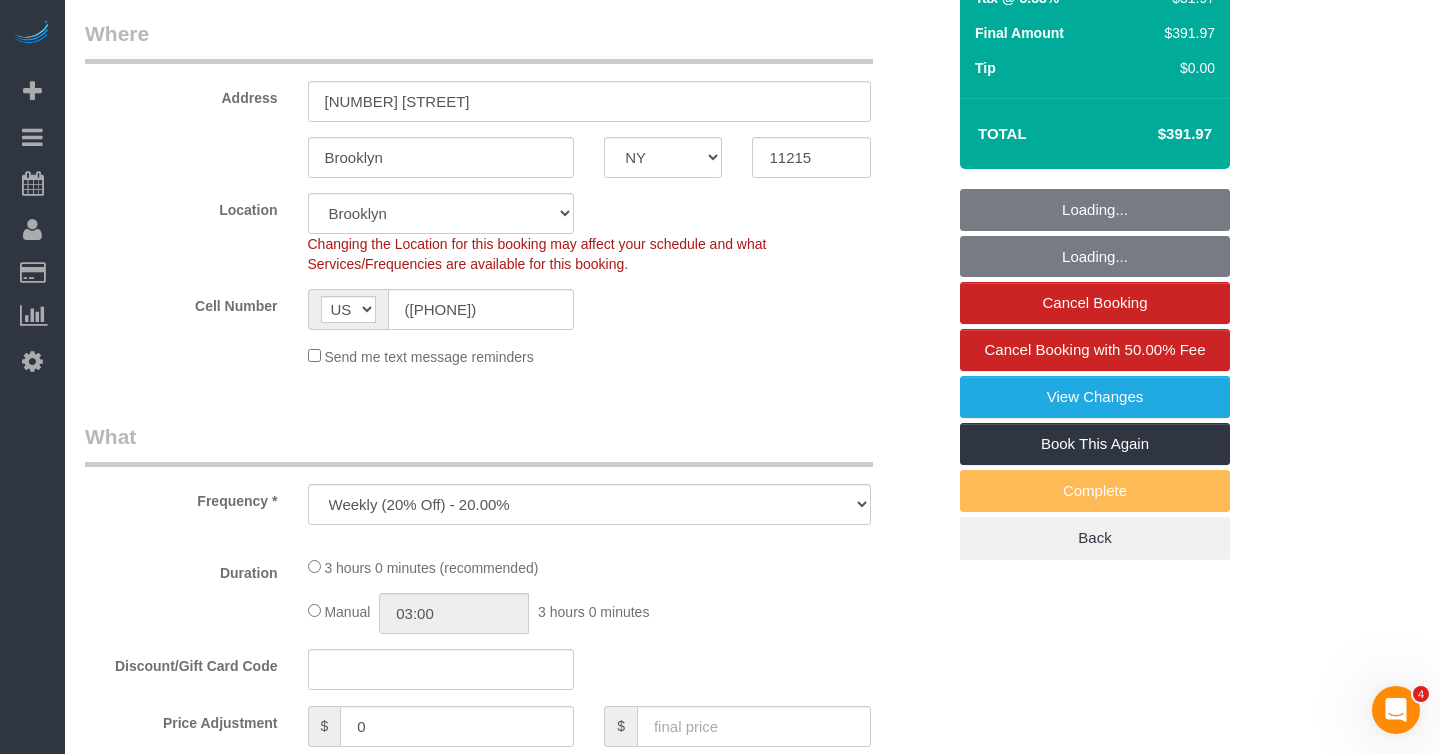select on "object:970" 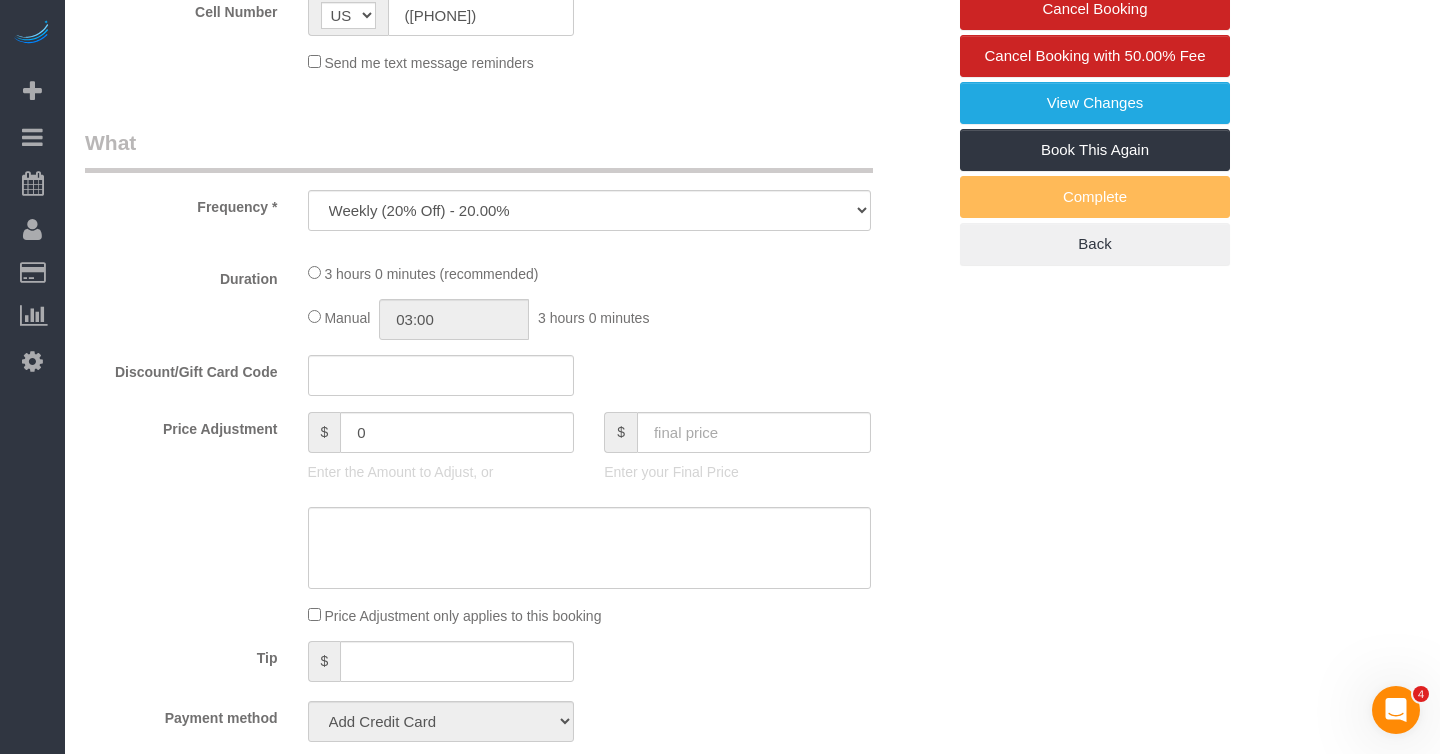 select on "string:stripe-pm_1RZPTJ4VGloSiKo7VVBTdkx4" 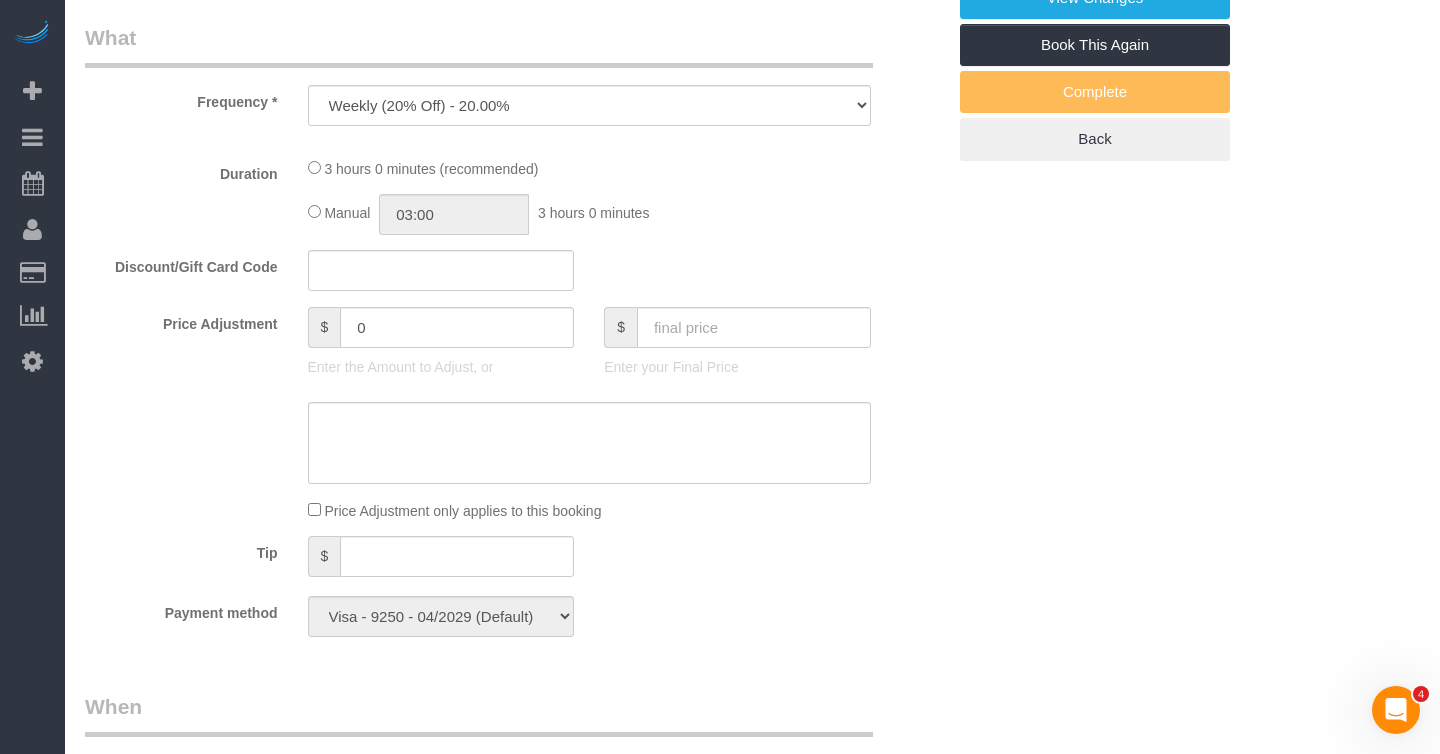 select on "spot1" 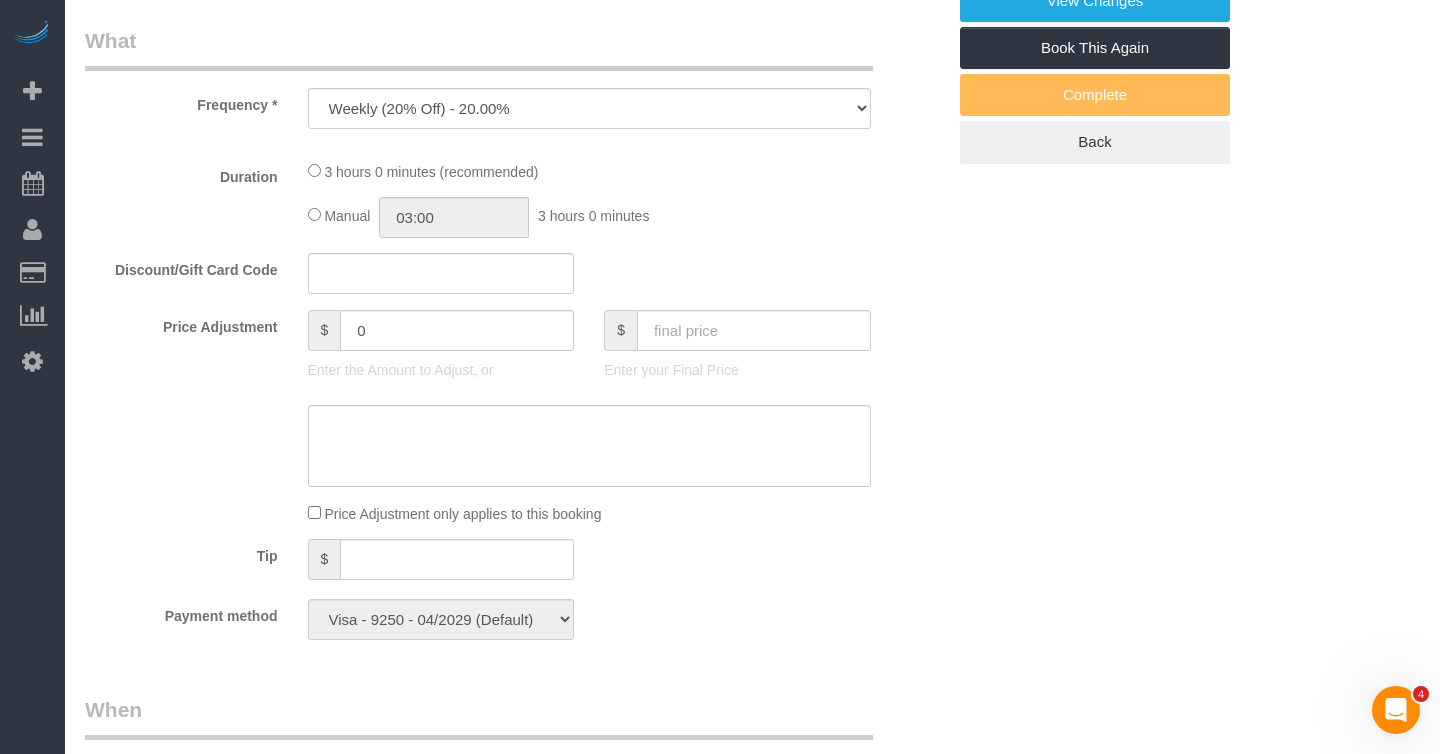 select on "2" 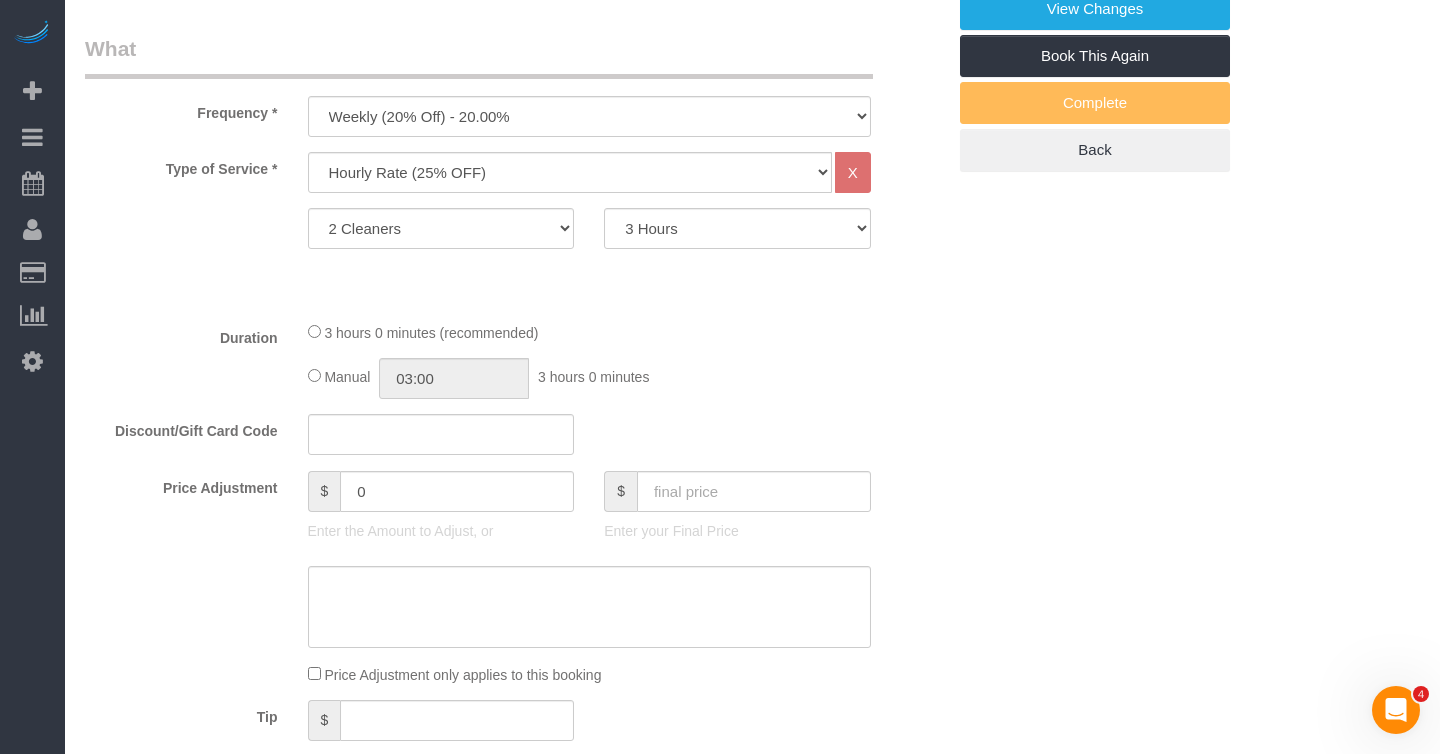 scroll, scrollTop: 721, scrollLeft: 0, axis: vertical 